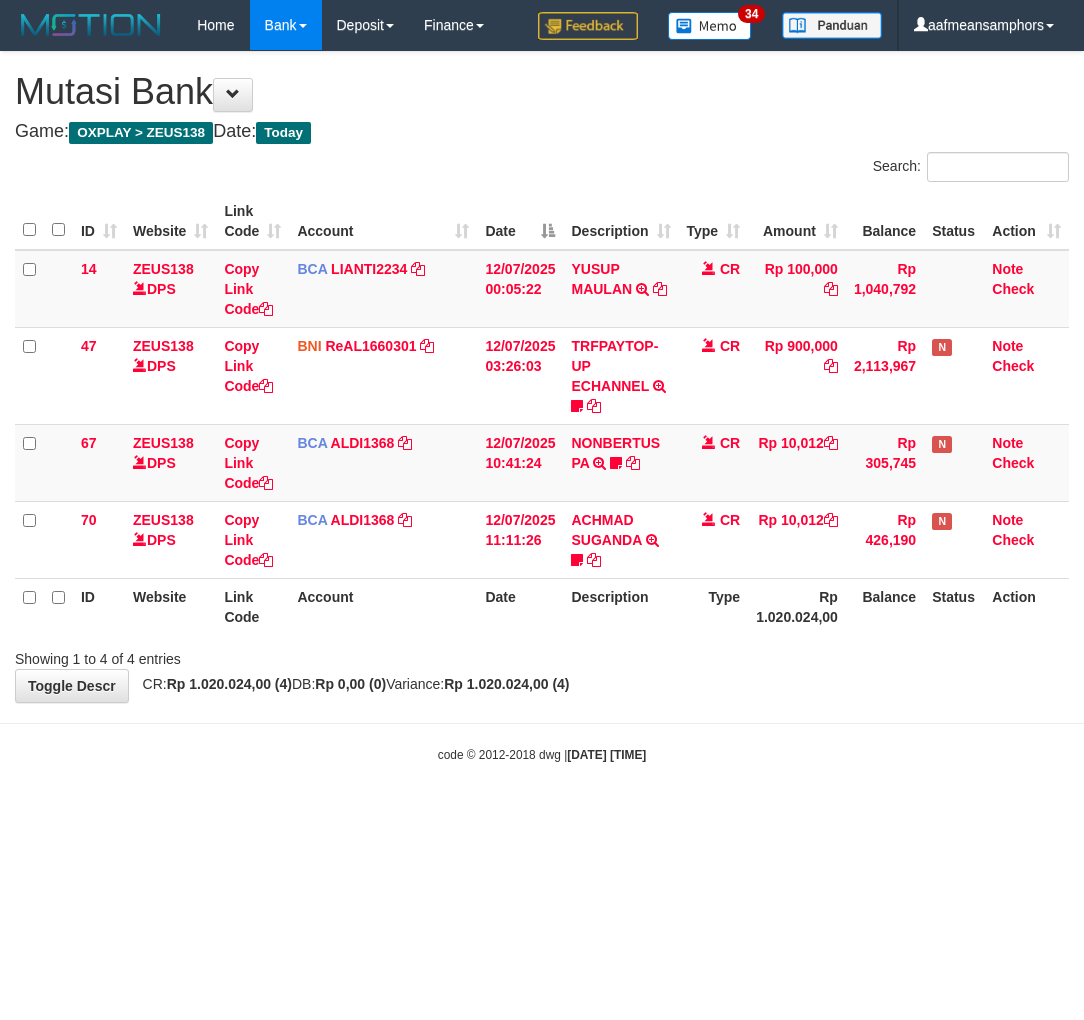 scroll, scrollTop: 0, scrollLeft: 0, axis: both 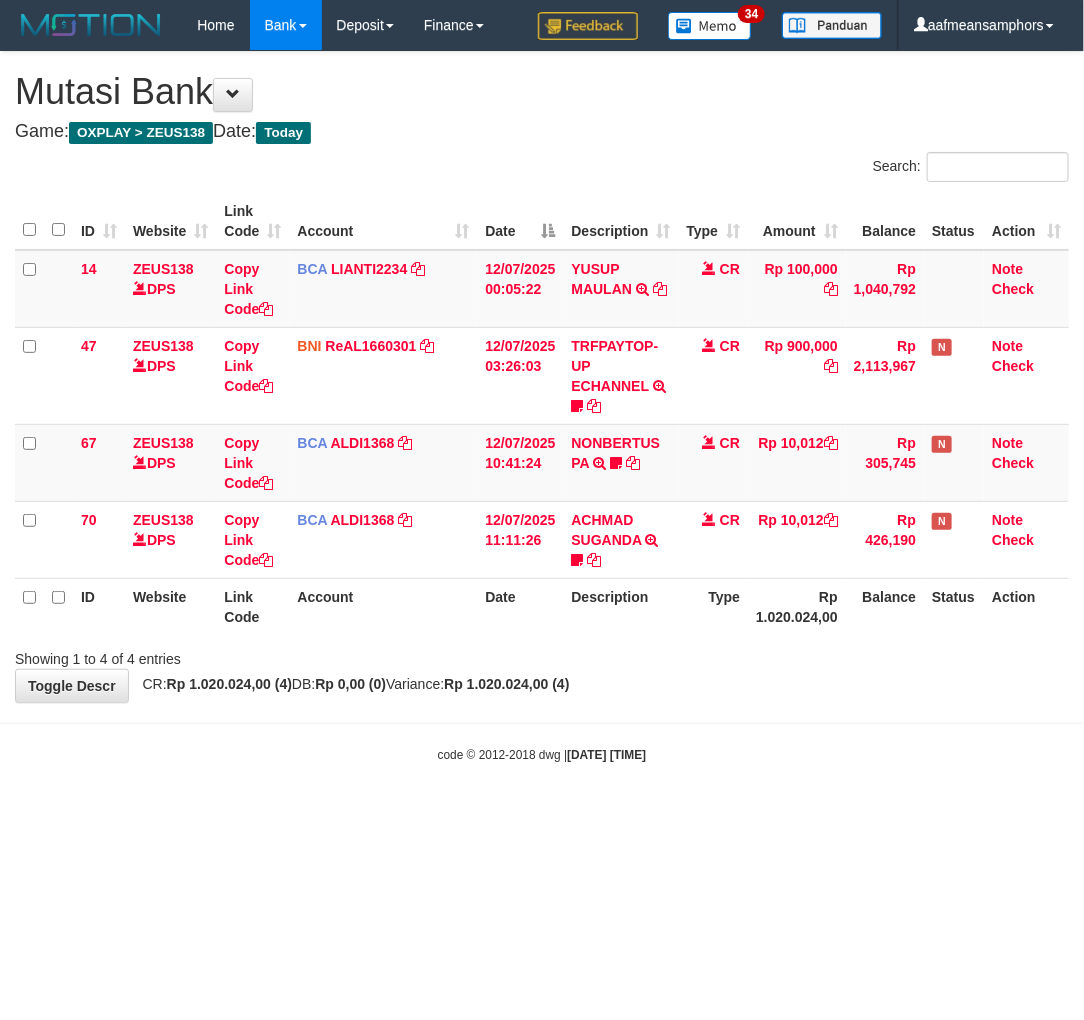 click on "**********" at bounding box center [542, 377] 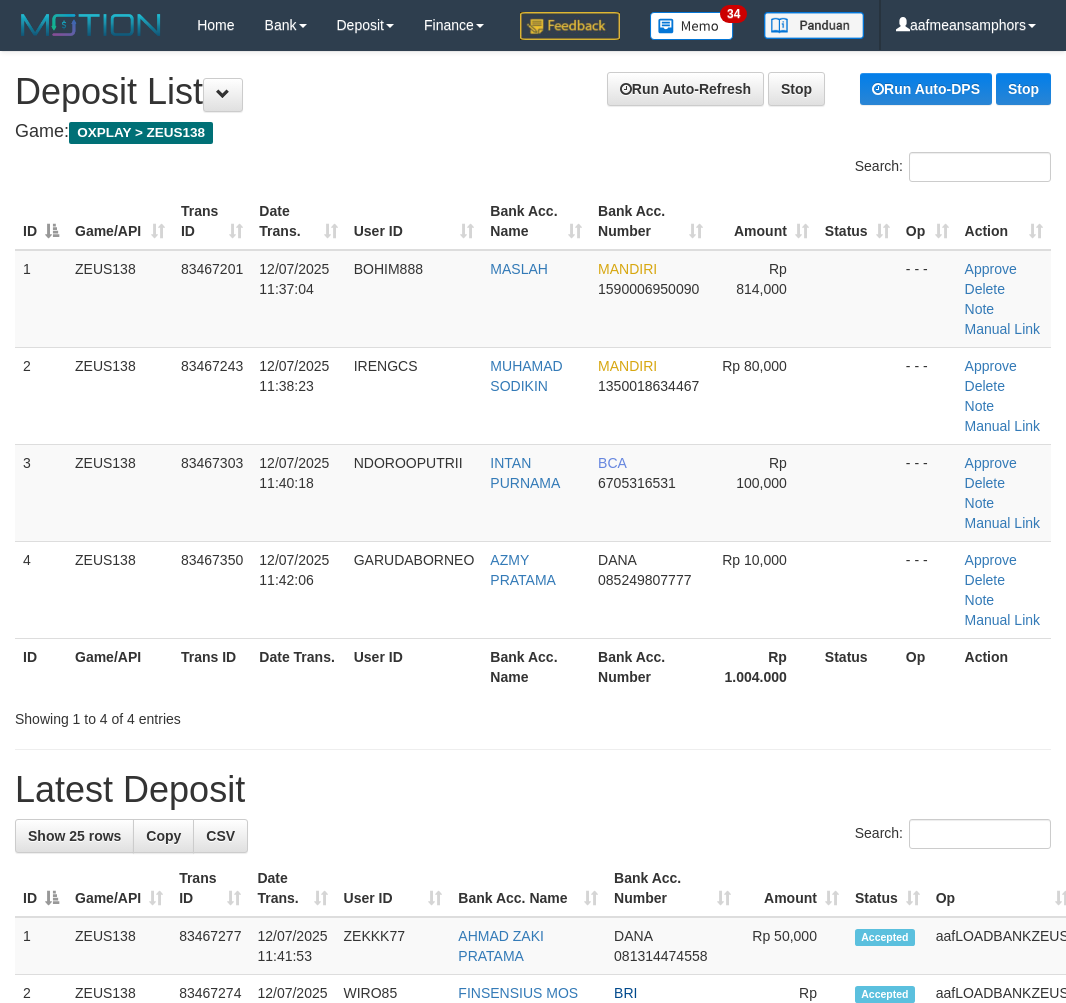 scroll, scrollTop: 0, scrollLeft: 0, axis: both 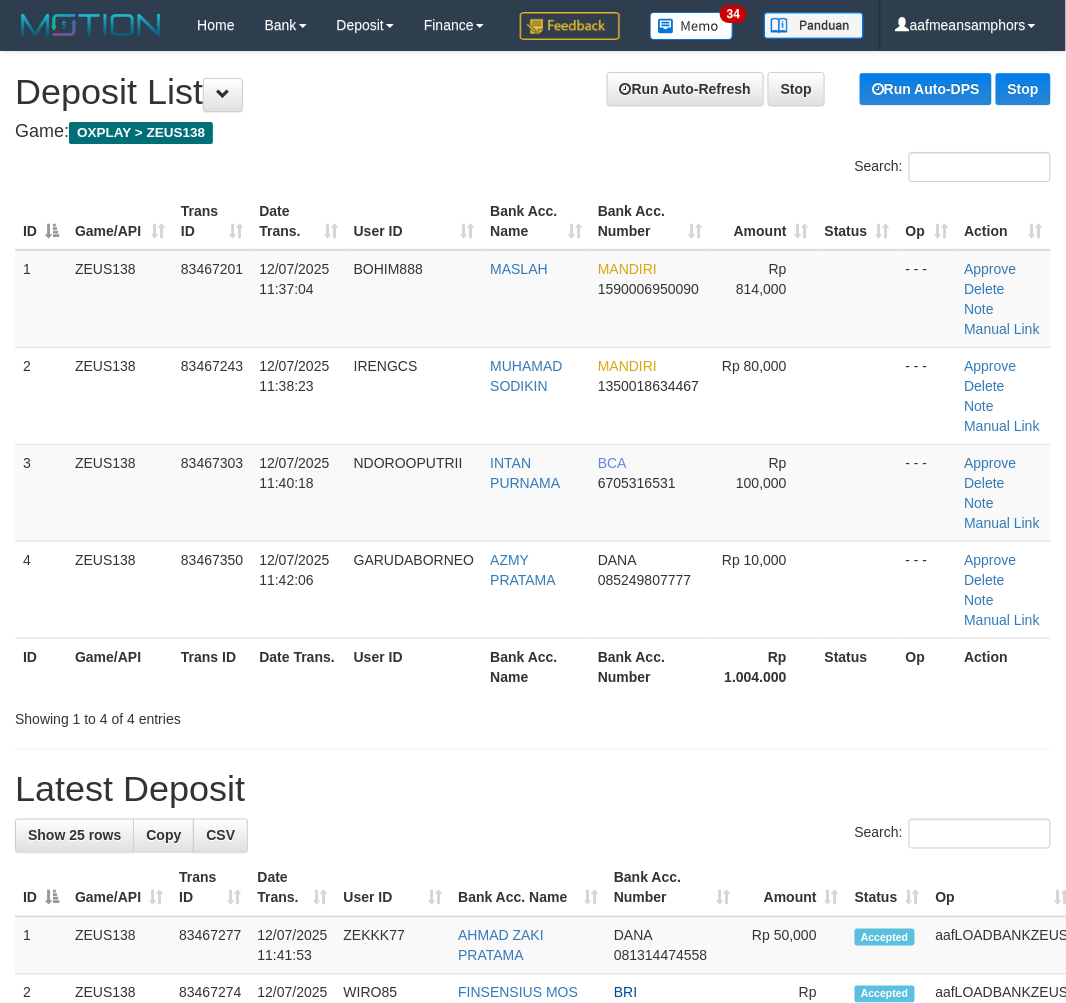 click on "Date Trans." at bounding box center [298, 666] 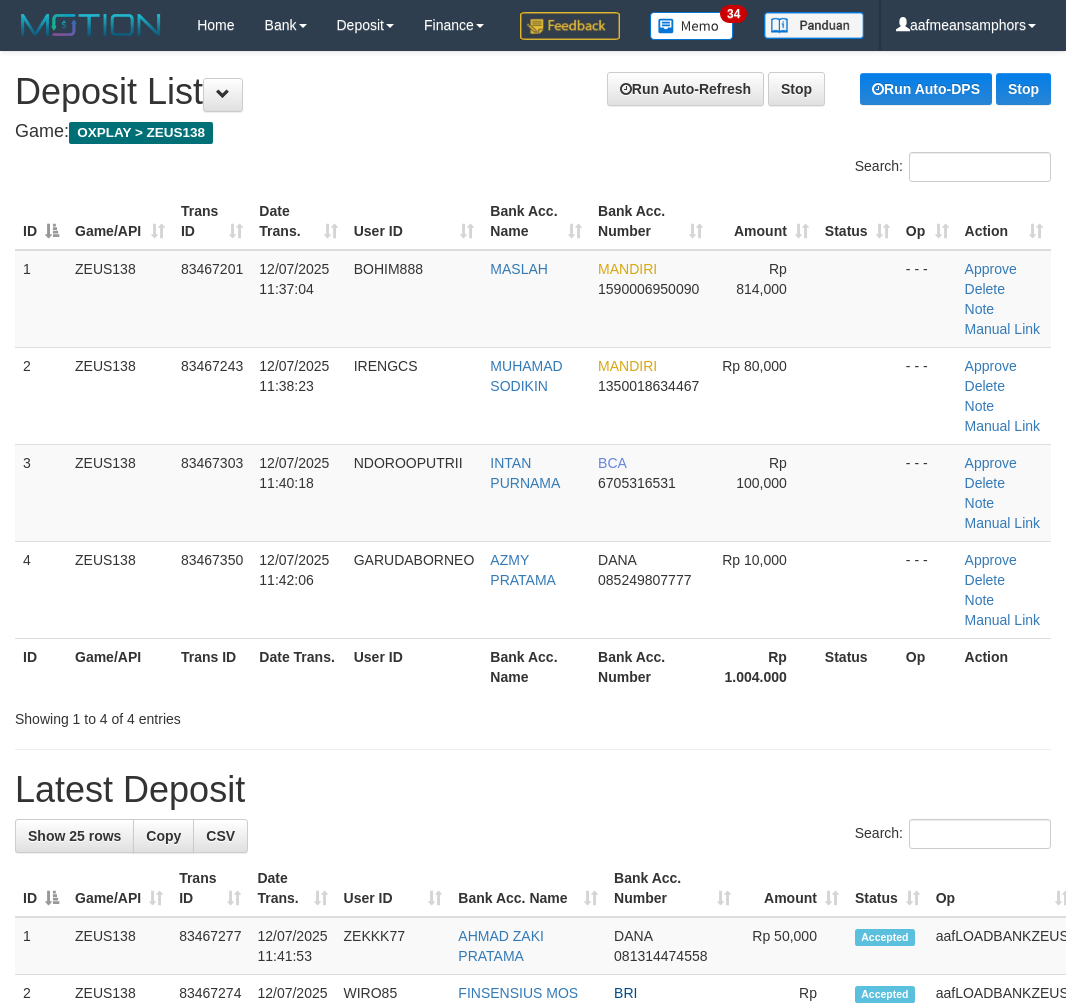 scroll, scrollTop: 0, scrollLeft: 0, axis: both 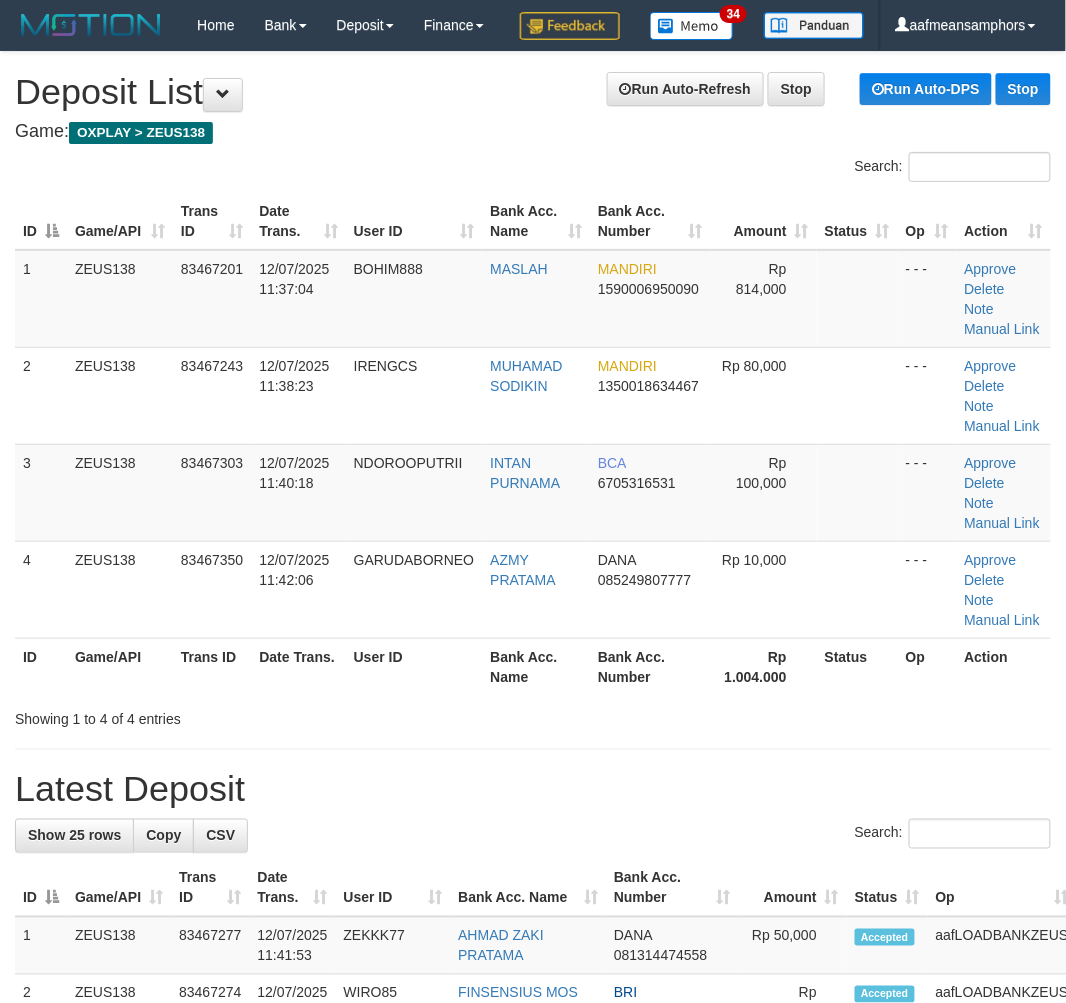 drag, startPoint x: 487, startPoint y: 754, endPoint x: 187, endPoint y: 720, distance: 301.92053 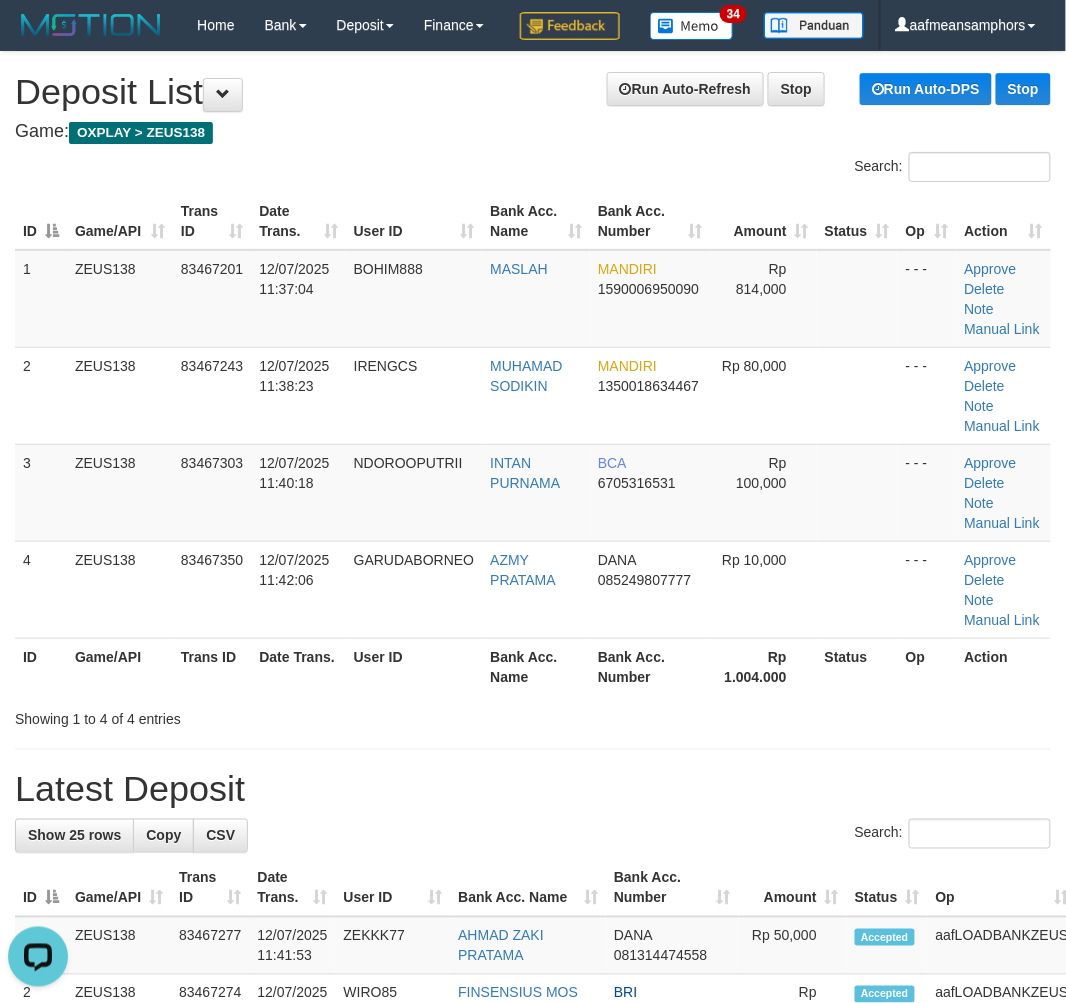 scroll, scrollTop: 0, scrollLeft: 0, axis: both 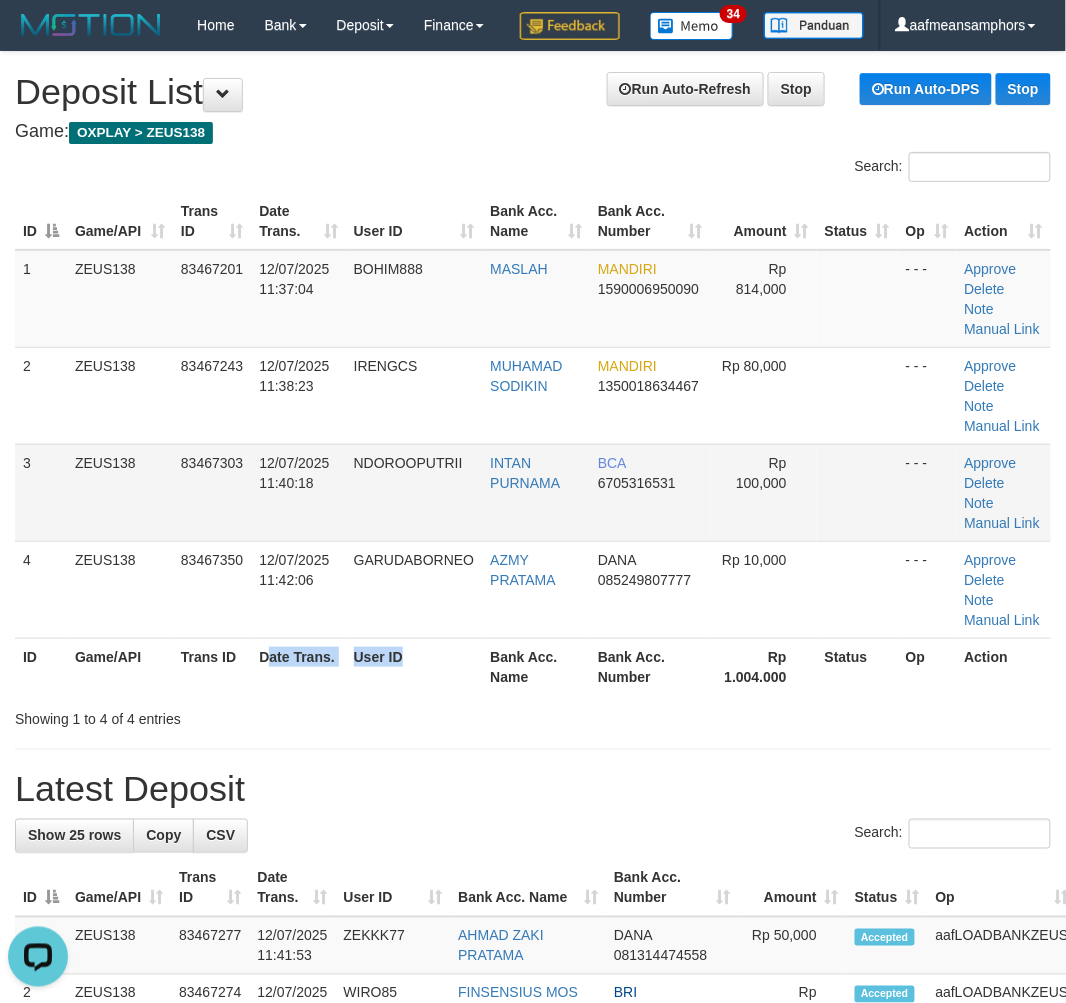 drag, startPoint x: 415, startPoint y: 717, endPoint x: 88, endPoint y: 587, distance: 351.89346 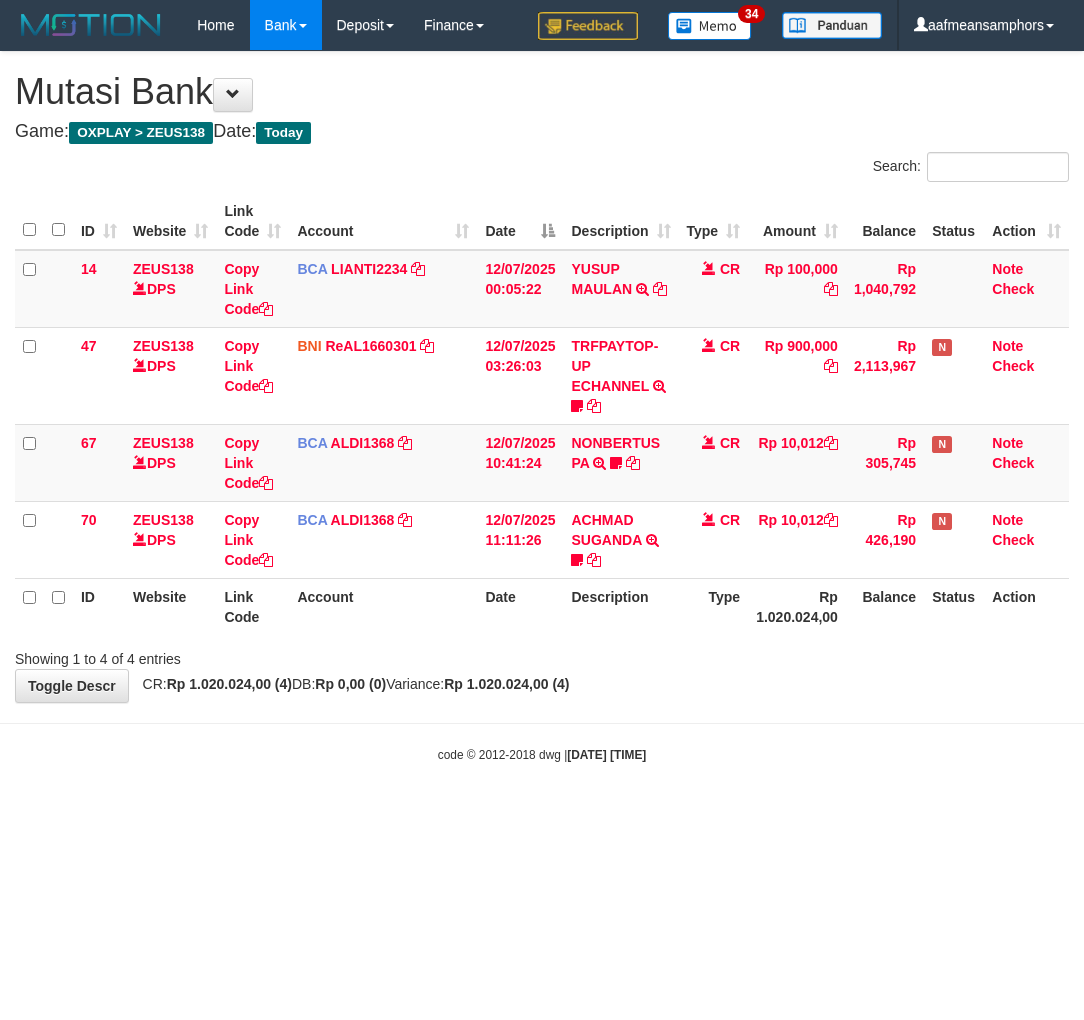 scroll, scrollTop: 0, scrollLeft: 0, axis: both 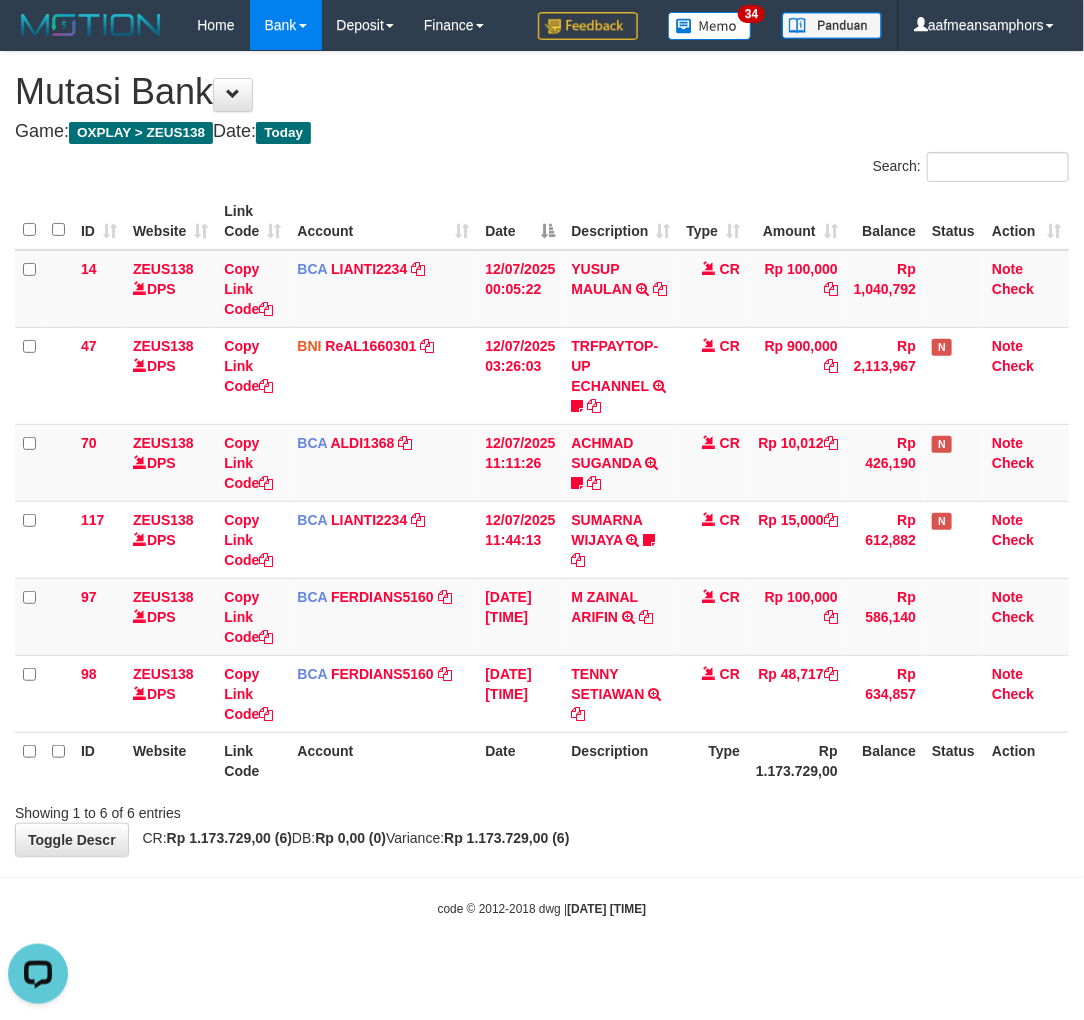 click on "Type" at bounding box center (714, 760) 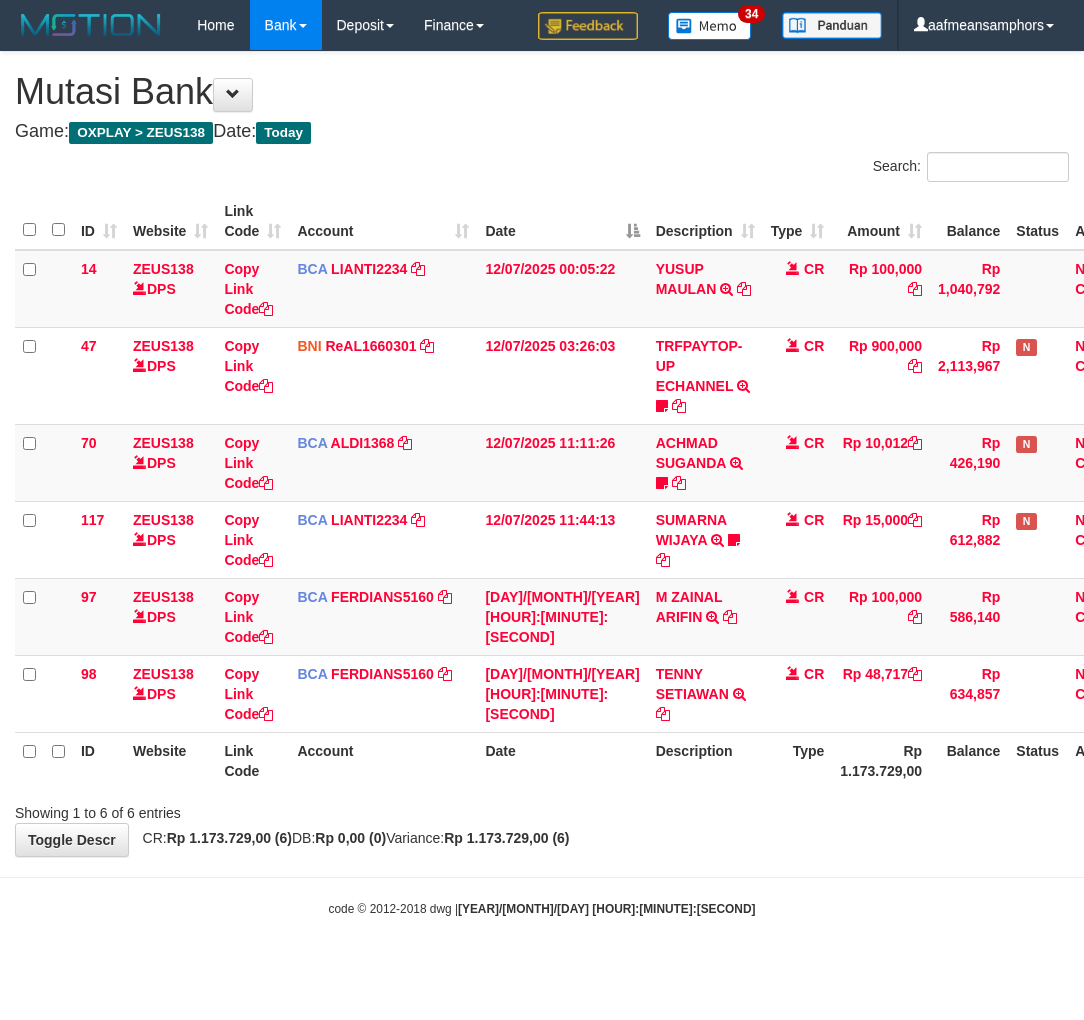 scroll, scrollTop: 0, scrollLeft: 0, axis: both 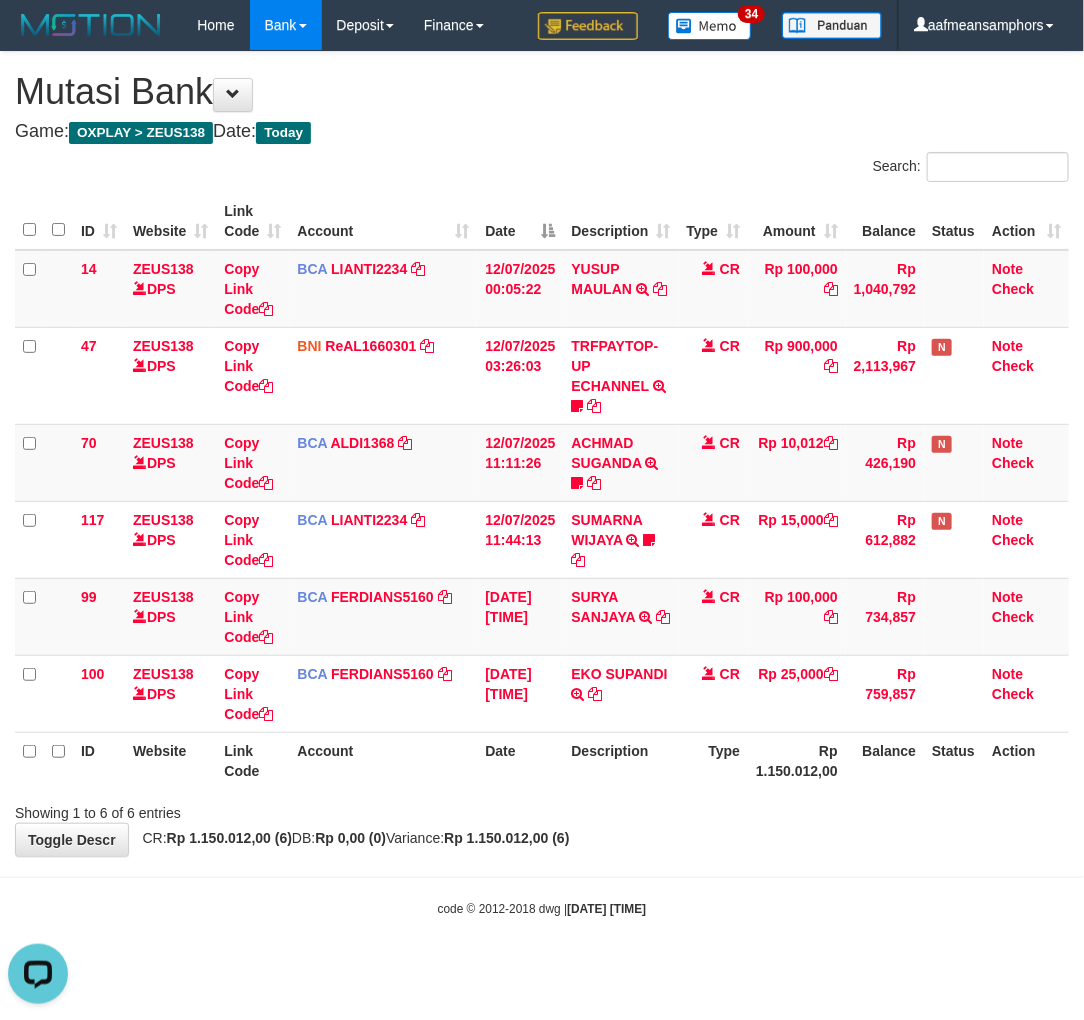 click on "Toggle navigation
Home
Bank
Account List
Load
By Website
Group
[OXPLAY]													ZEUS138
By Load Group (DPS)" at bounding box center [542, 484] 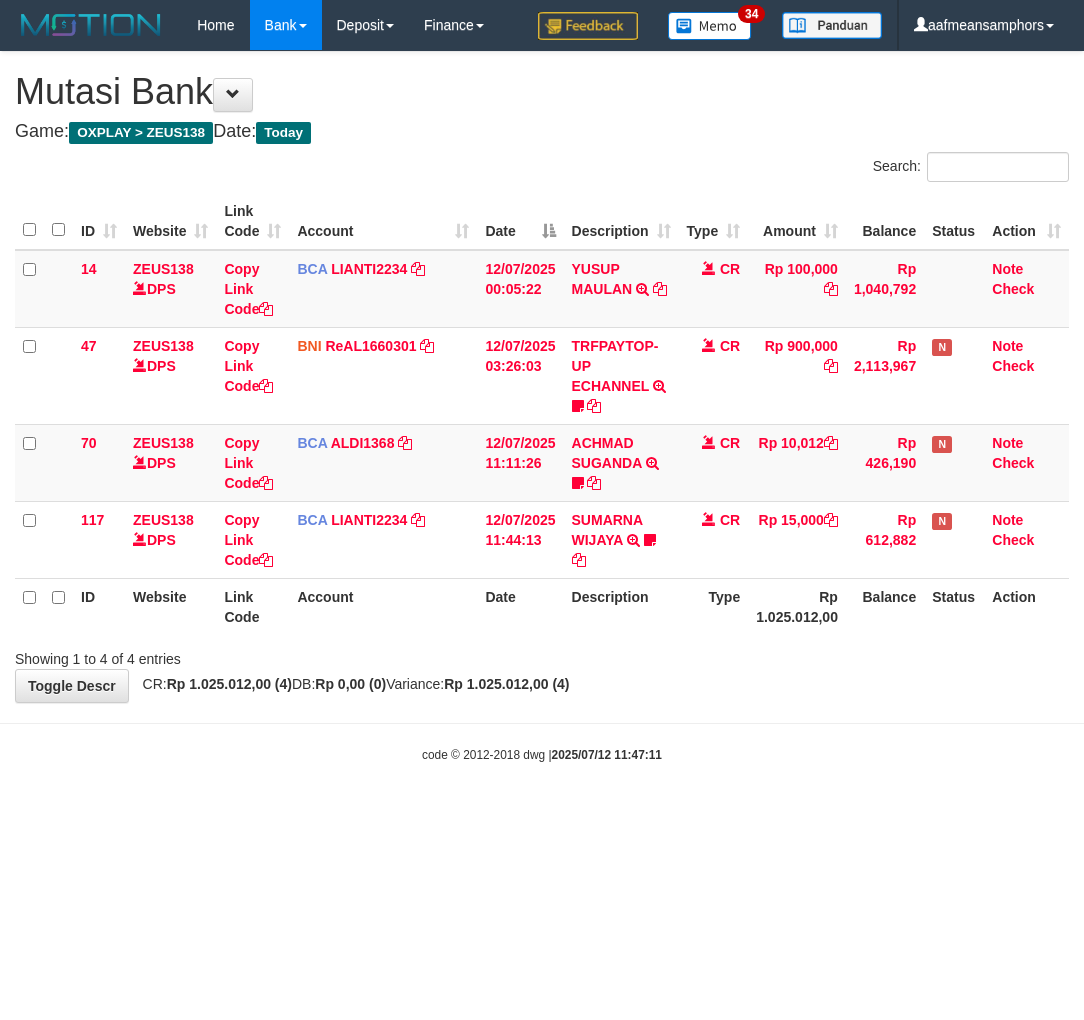 click on "Toggle navigation
Home
Bank
Account List
Load
By Website
Group
[OXPLAY]													ZEUS138
By Load Group (DPS)
Sync" at bounding box center [542, 407] 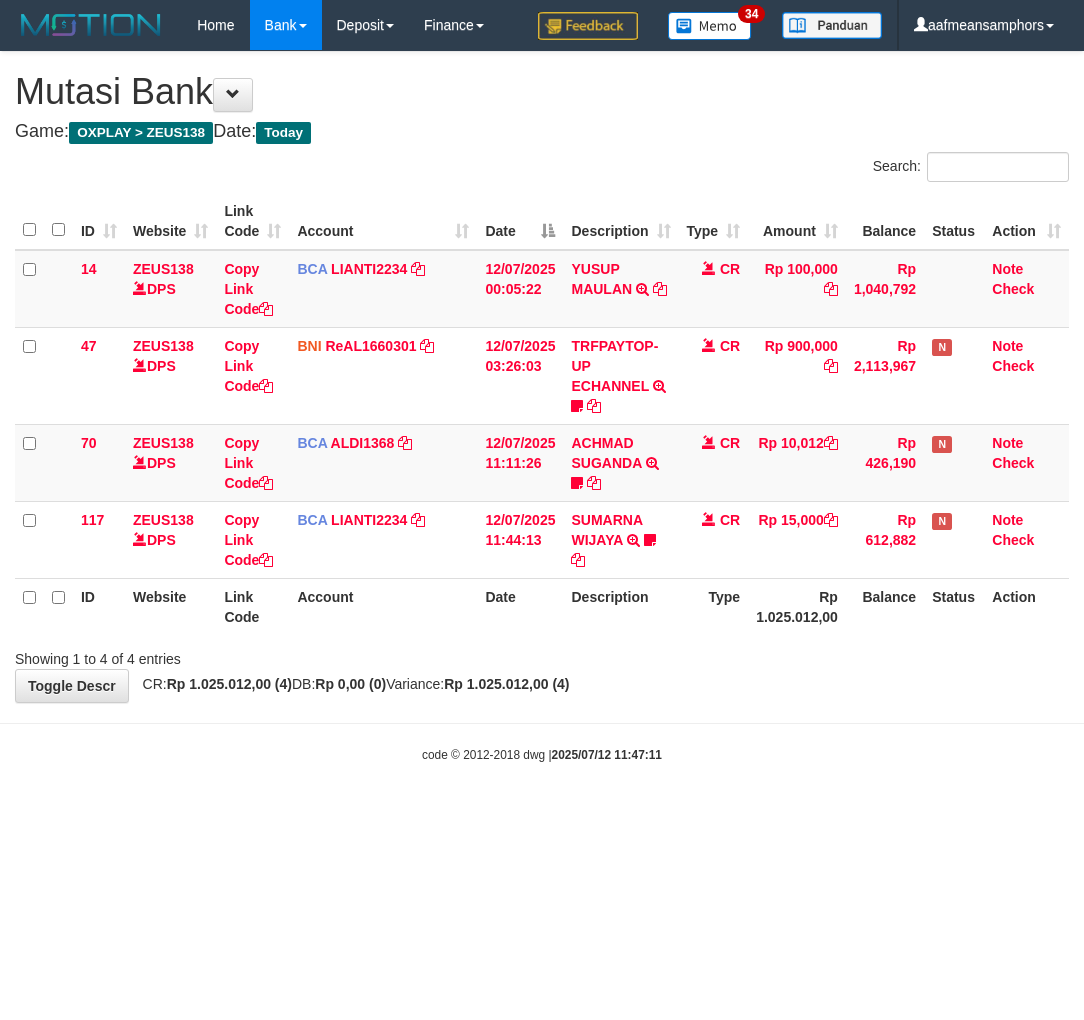 scroll, scrollTop: 0, scrollLeft: 0, axis: both 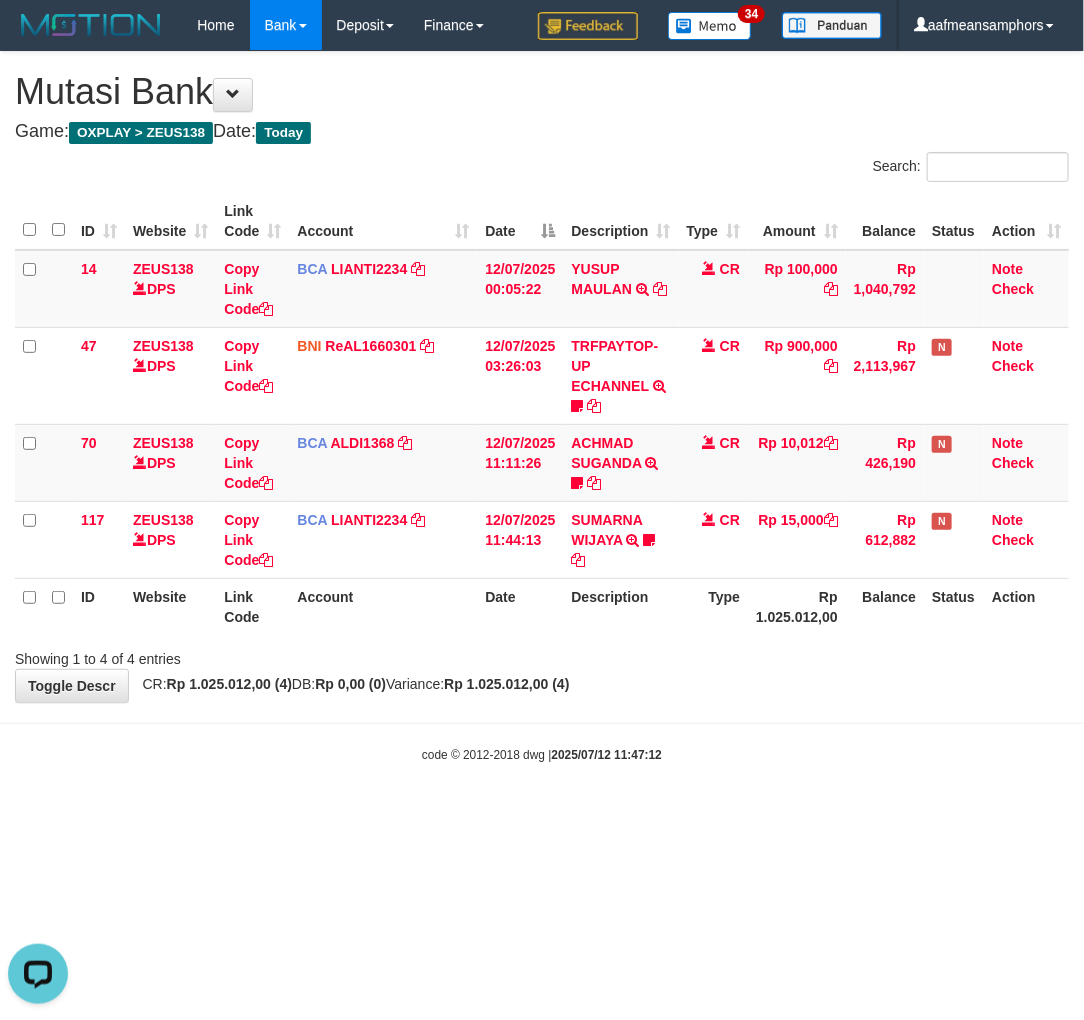 click on "Toggle navigation
Home
Bank
Account List
Load
By Website
Group
[OXPLAY]													ZEUS138
By Load Group (DPS)" at bounding box center (542, 407) 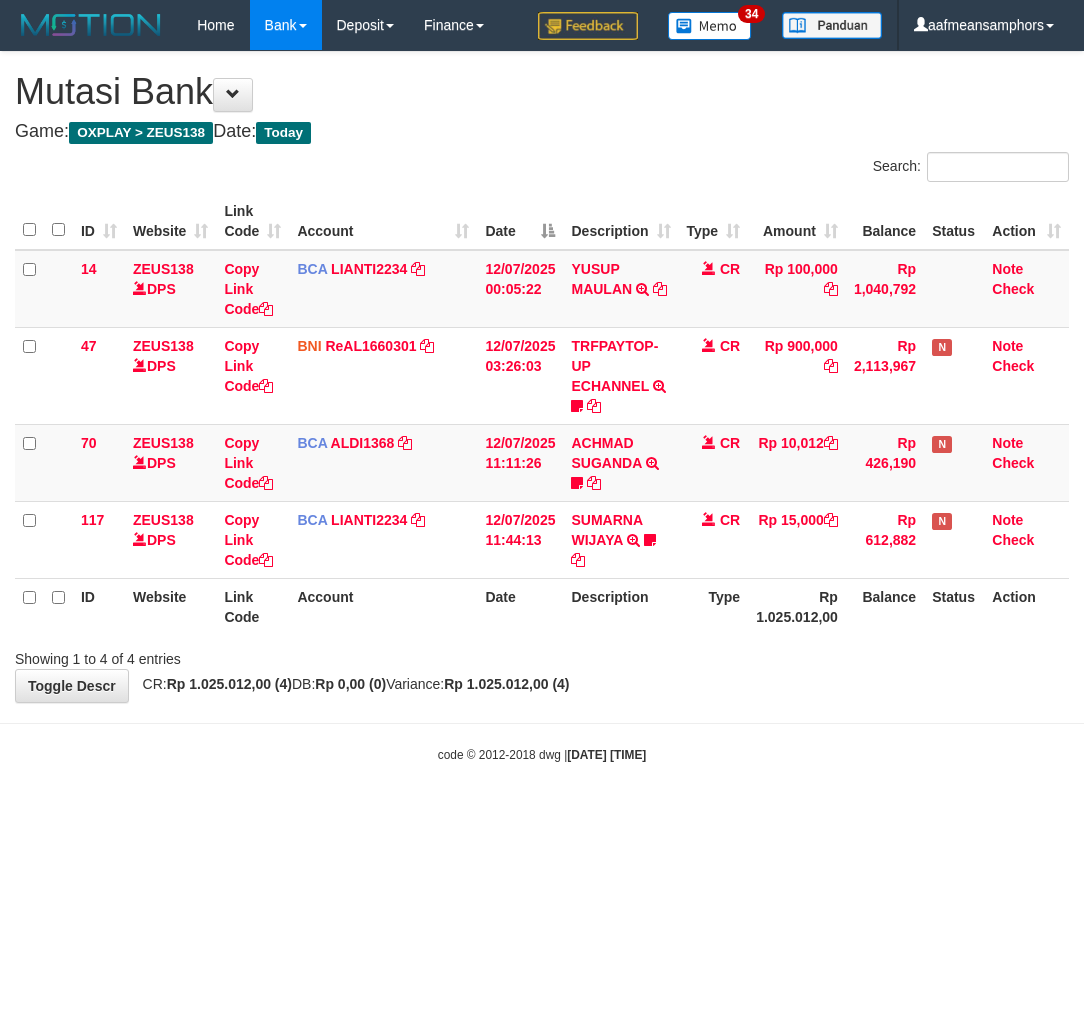 scroll, scrollTop: 0, scrollLeft: 0, axis: both 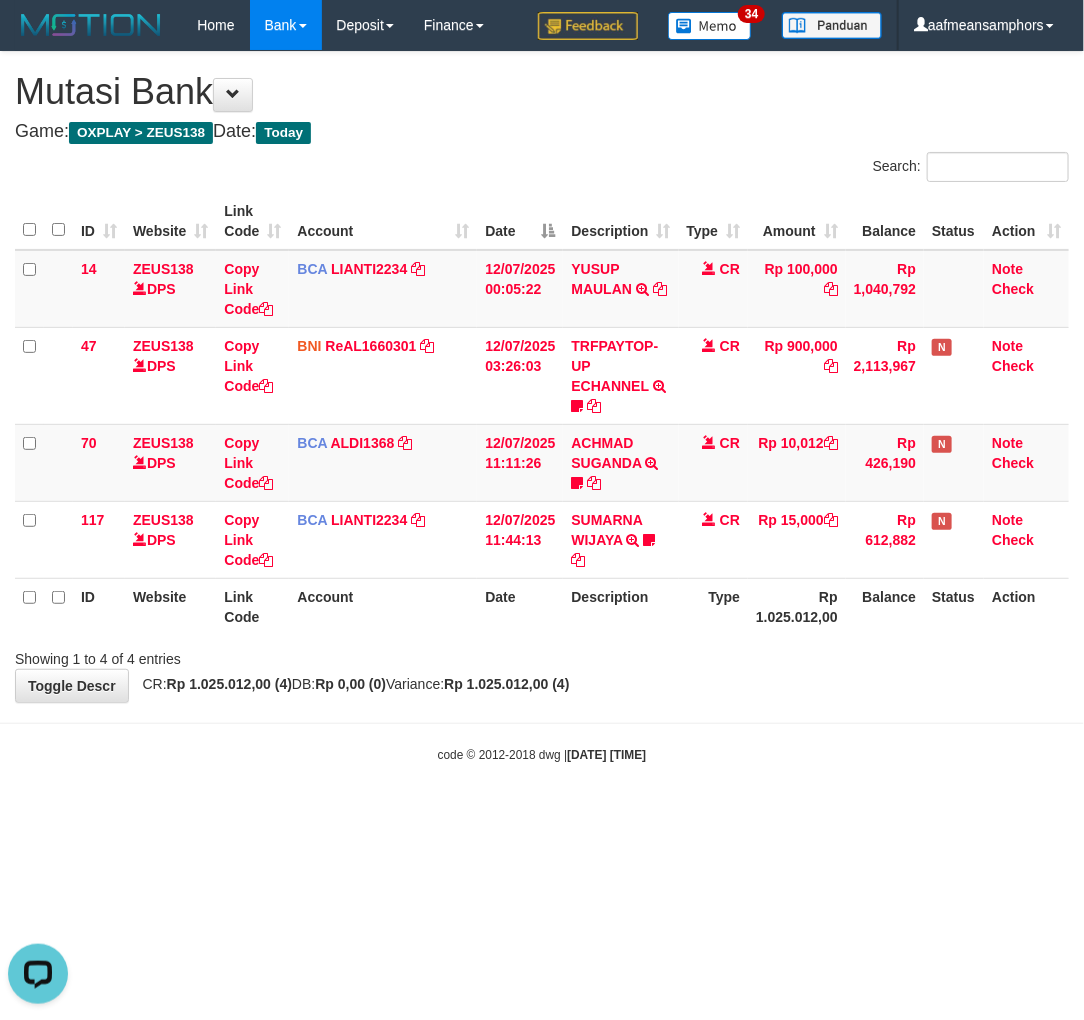 click on "**********" at bounding box center (542, 377) 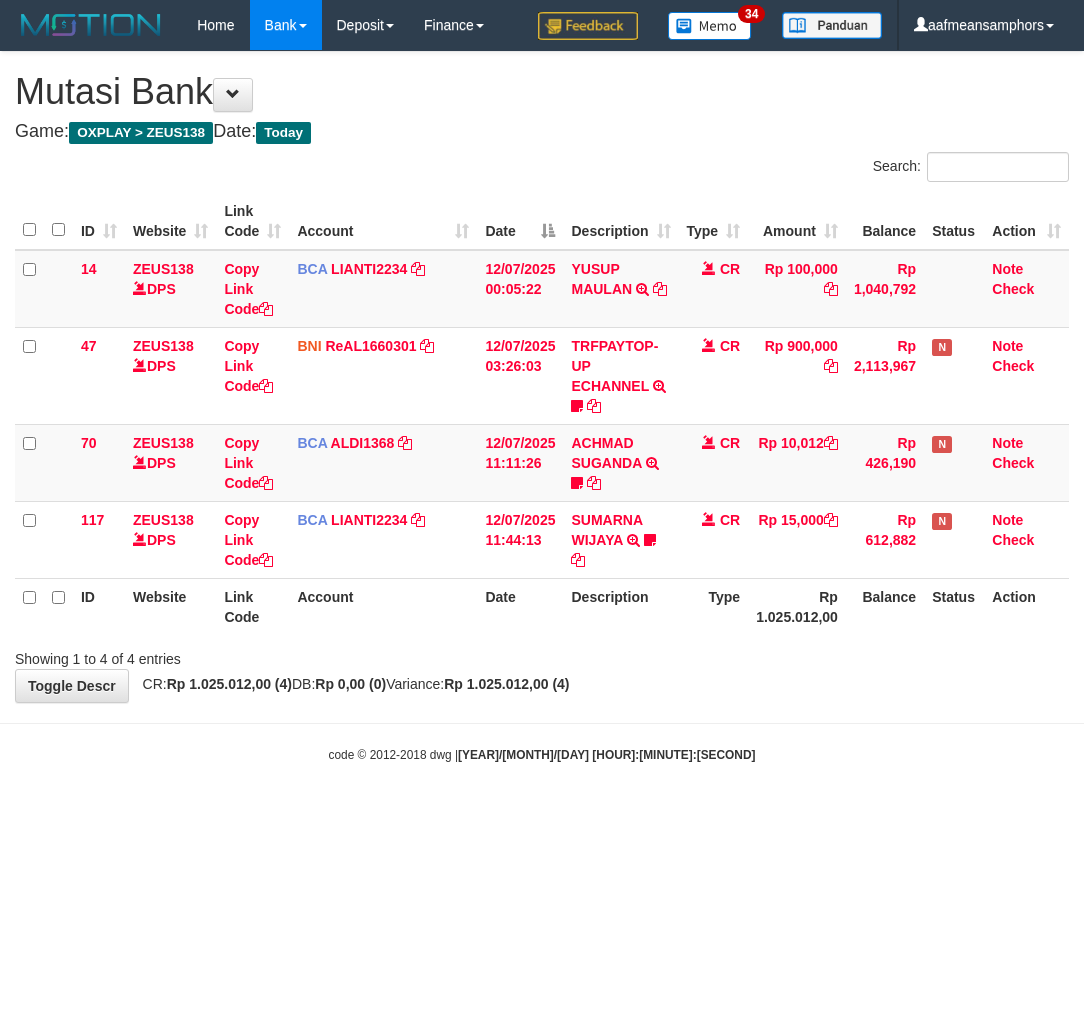 scroll, scrollTop: 0, scrollLeft: 0, axis: both 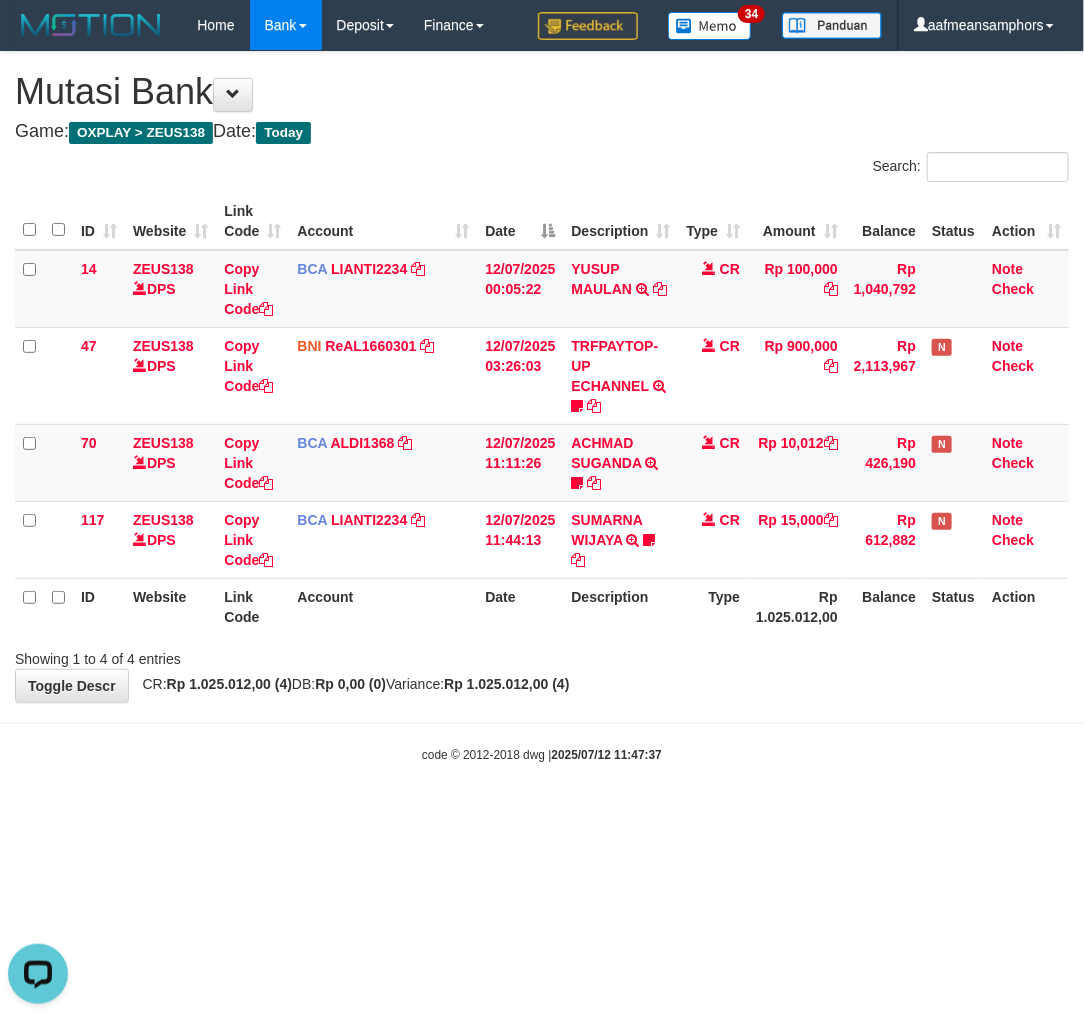 click on "Toggle navigation
Home
Bank
Account List
Load
By Website
Group
[OXPLAY]													ZEUS138
By Load Group (DPS)
Sync" at bounding box center (542, 407) 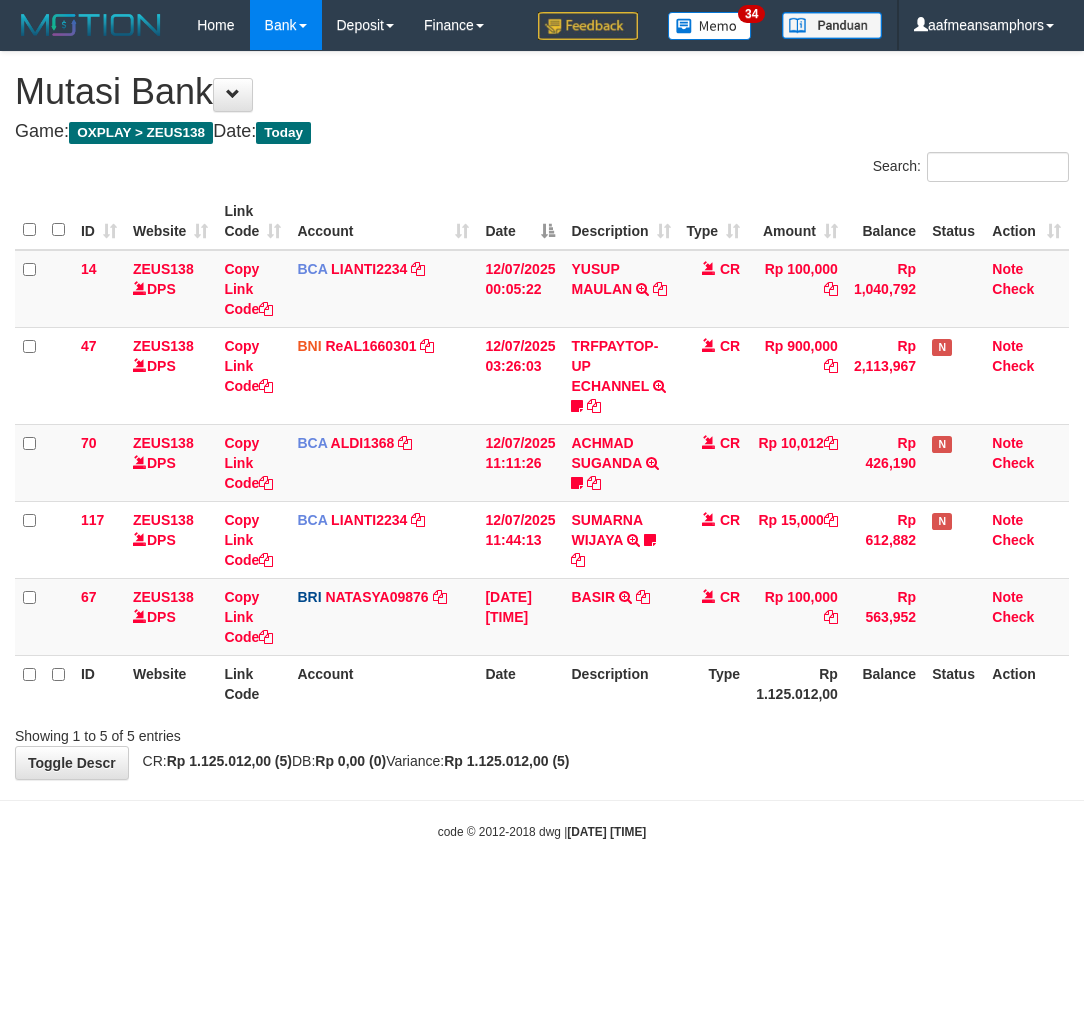 scroll, scrollTop: 0, scrollLeft: 0, axis: both 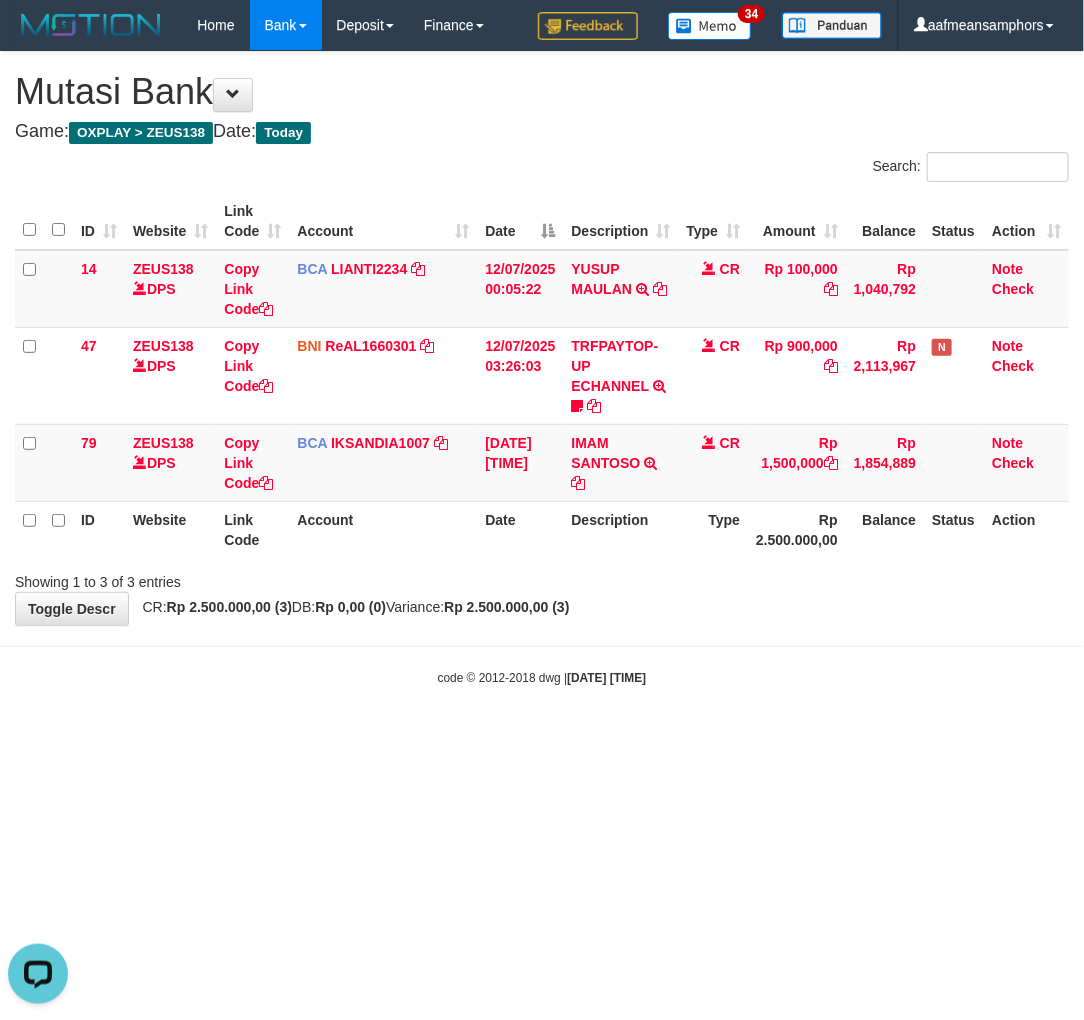 drag, startPoint x: 836, startPoint y: 738, endPoint x: 810, endPoint y: 717, distance: 33.42155 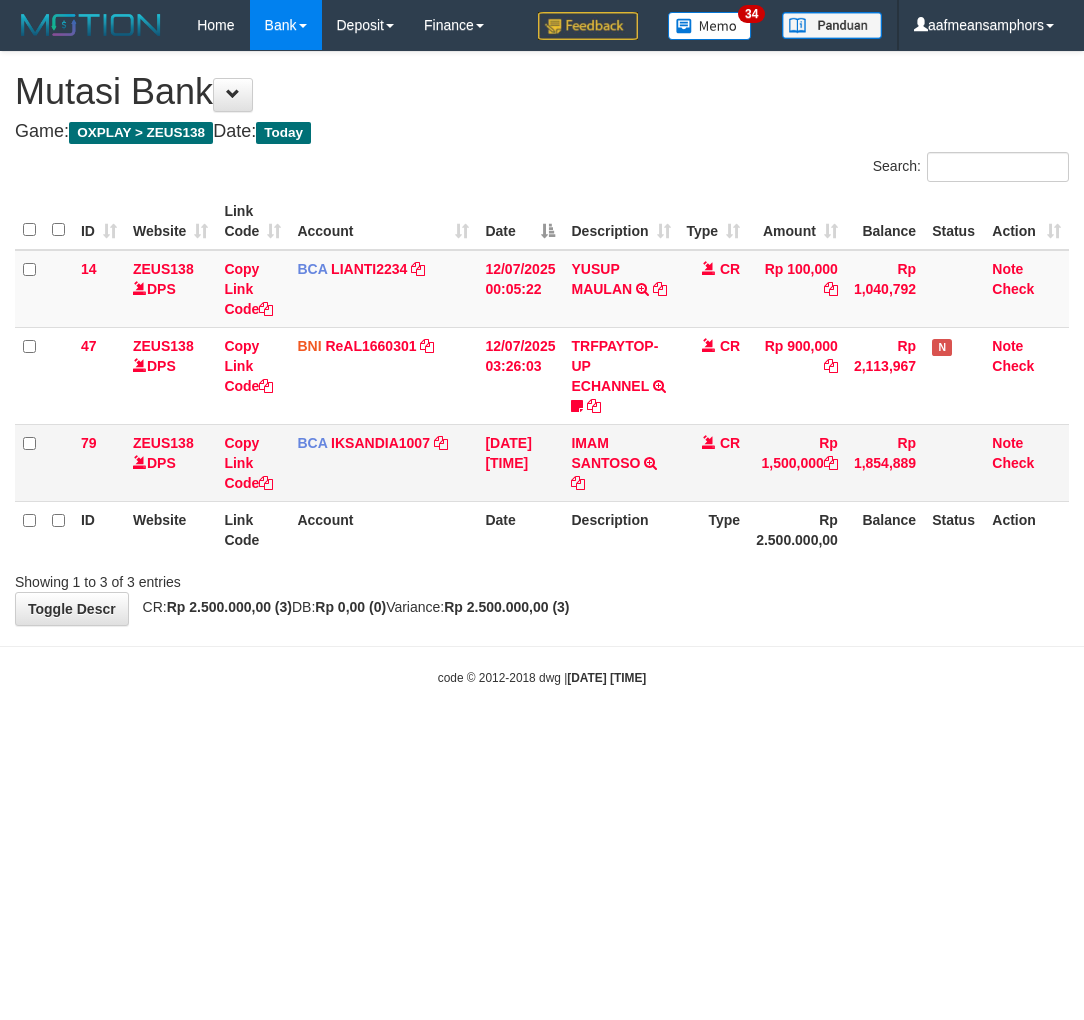scroll, scrollTop: 0, scrollLeft: 0, axis: both 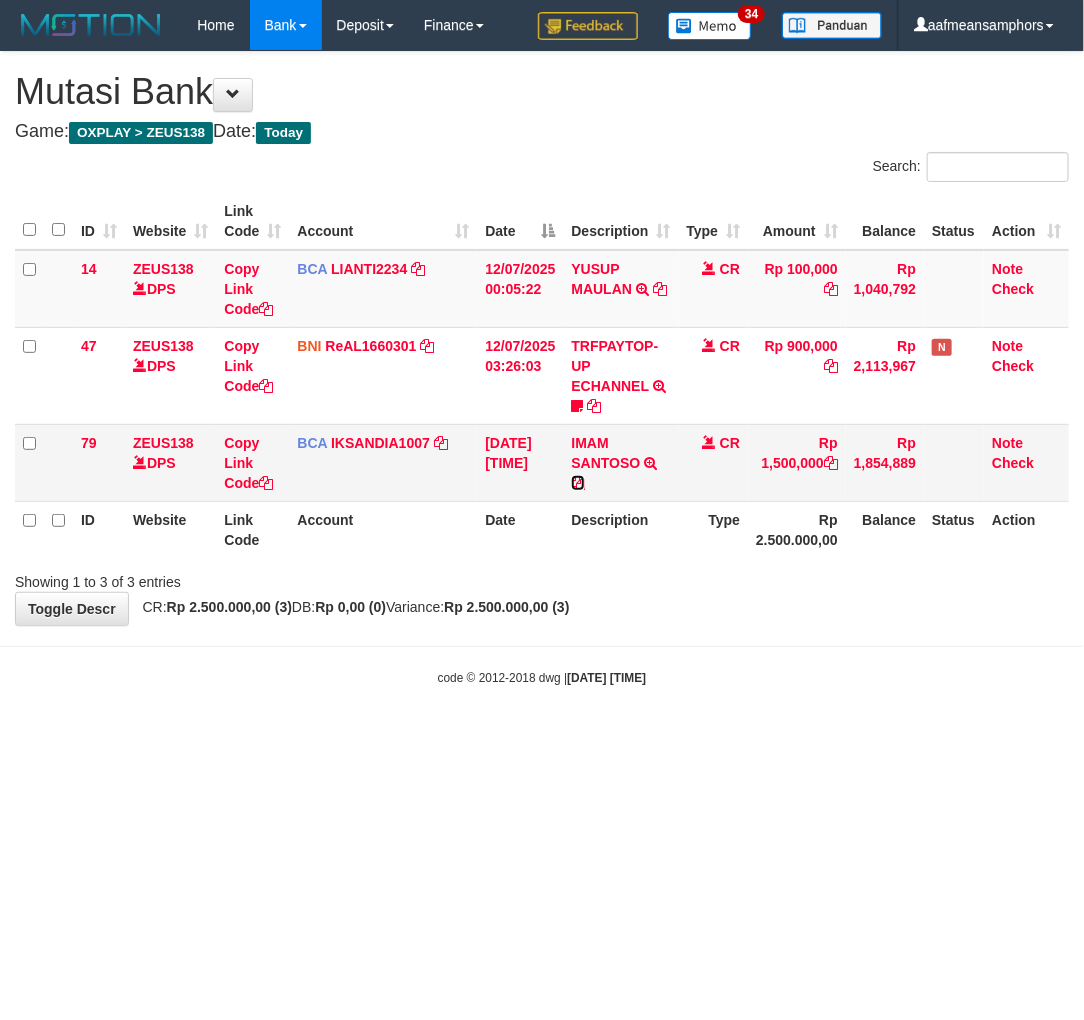 drag, startPoint x: 578, startPoint y: 478, endPoint x: 595, endPoint y: 487, distance: 19.235384 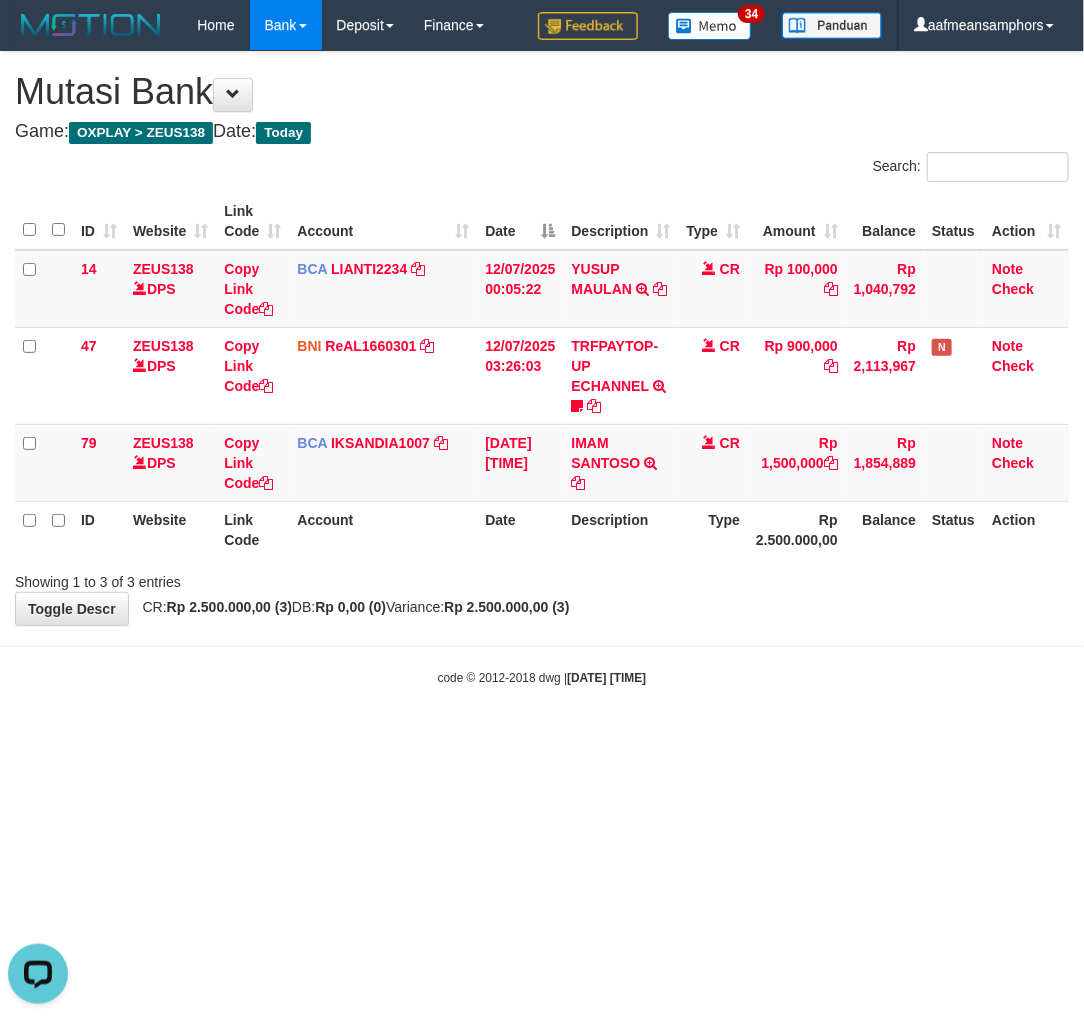 scroll, scrollTop: 0, scrollLeft: 0, axis: both 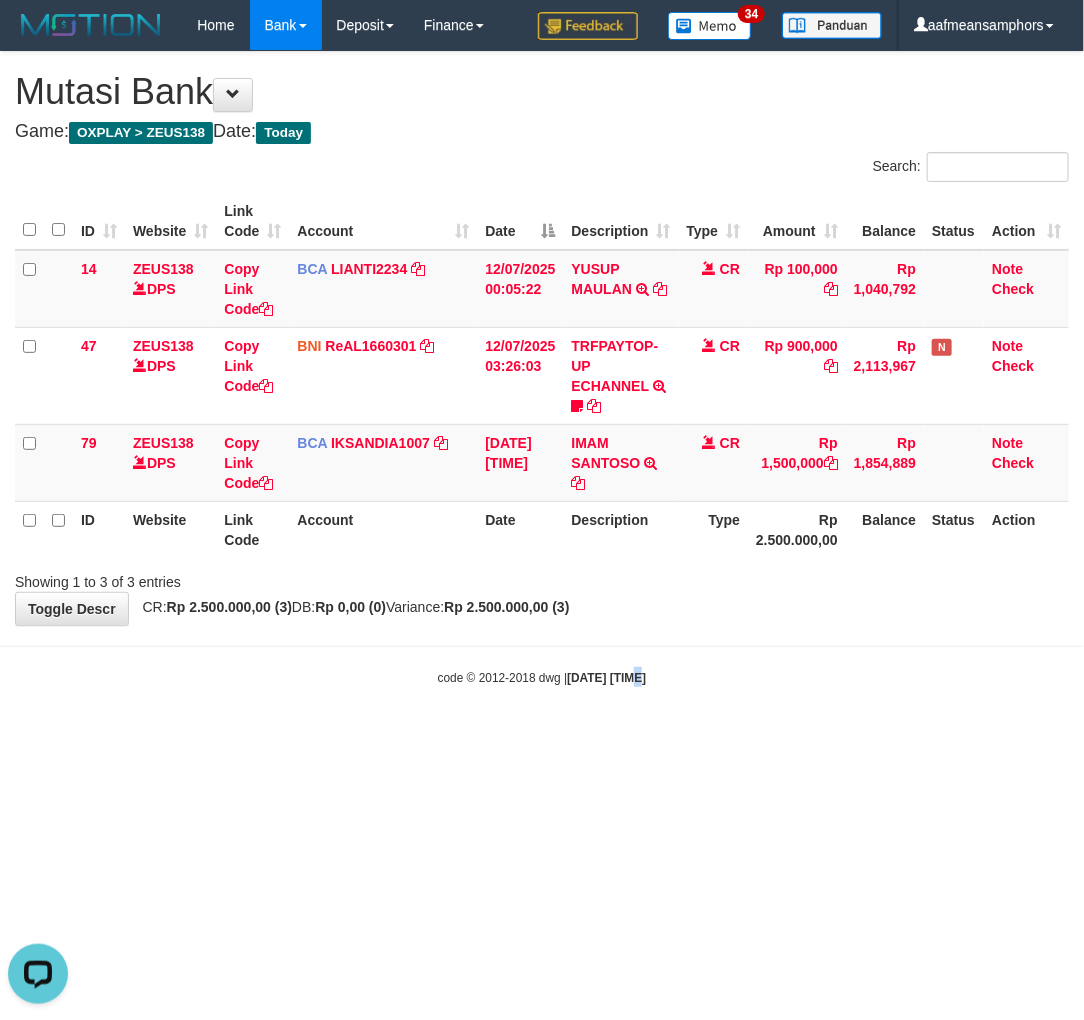 drag, startPoint x: 613, startPoint y: 722, endPoint x: 625, endPoint y: 718, distance: 12.649111 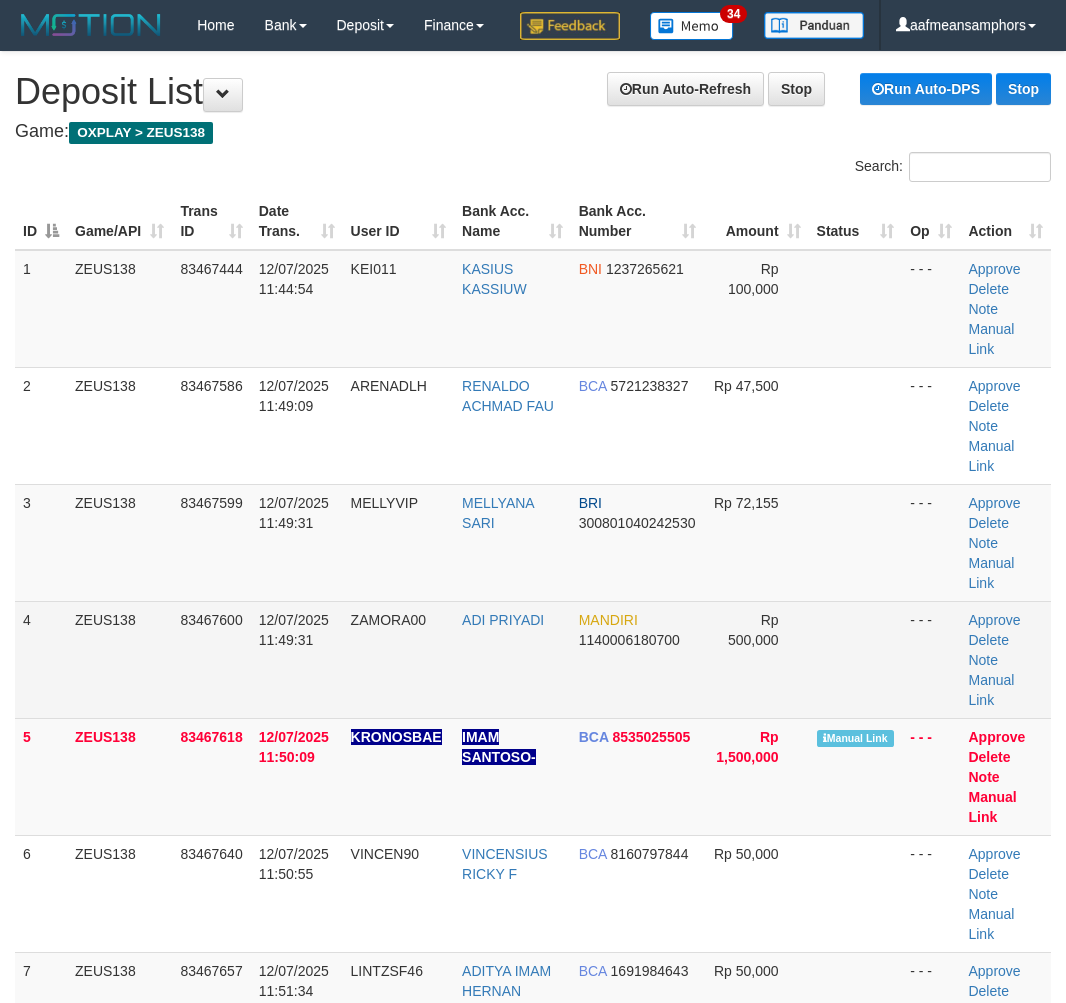 scroll, scrollTop: 0, scrollLeft: 0, axis: both 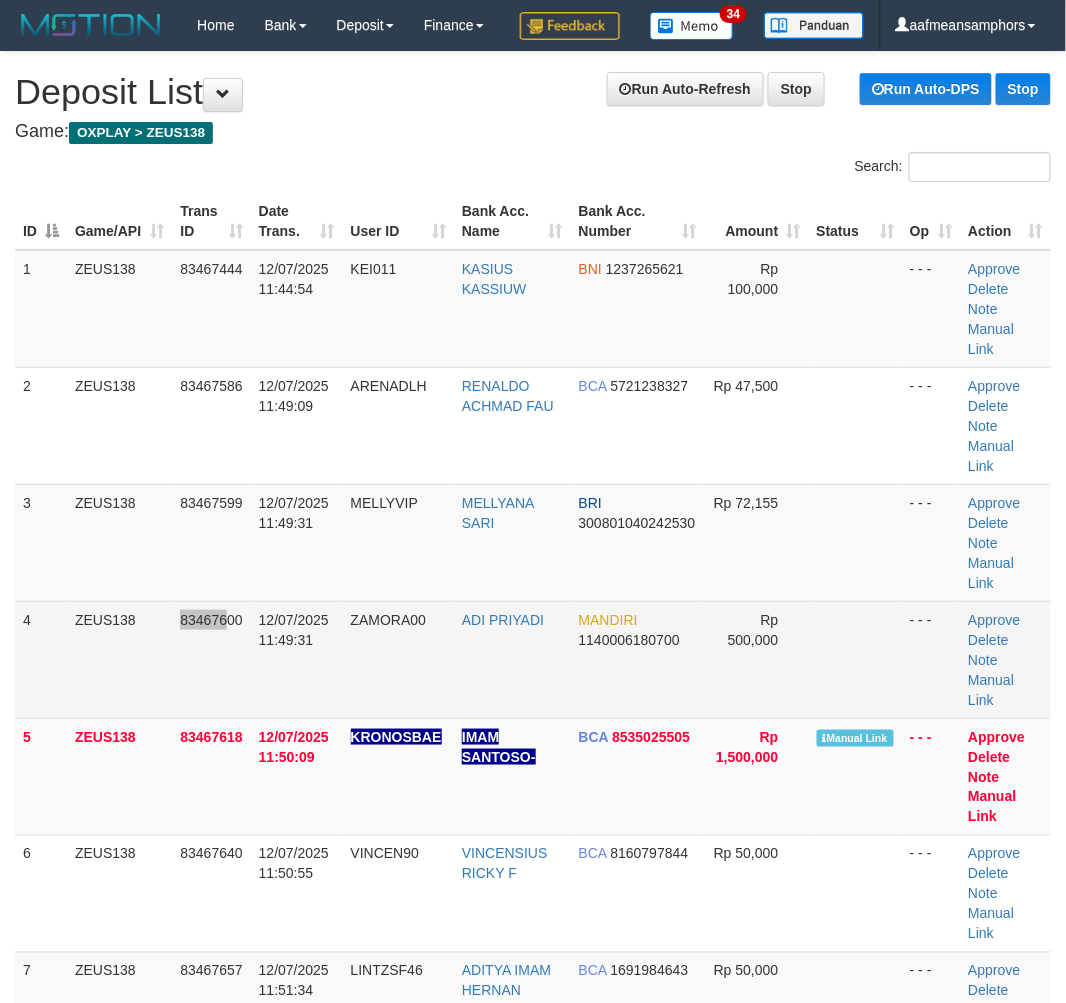 click on "4
ZEUS138
83467600
[DATE] [TIME]
ZAMORA00
[NAME]
MANDIRI
1140006180700
Rp 500,000
- - -
Approve
Delete
Note
Manual Link" at bounding box center [533, 659] 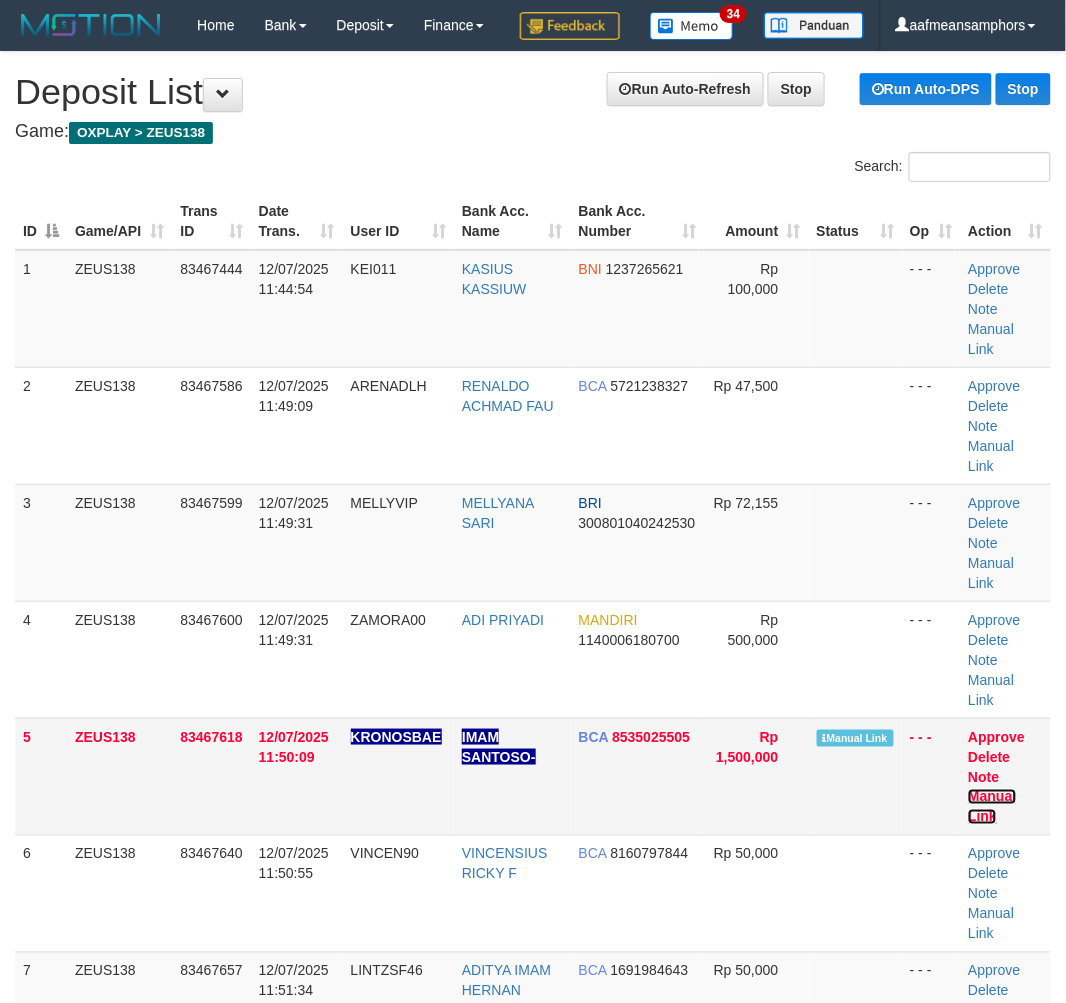 click on "Manual Link" at bounding box center (992, 807) 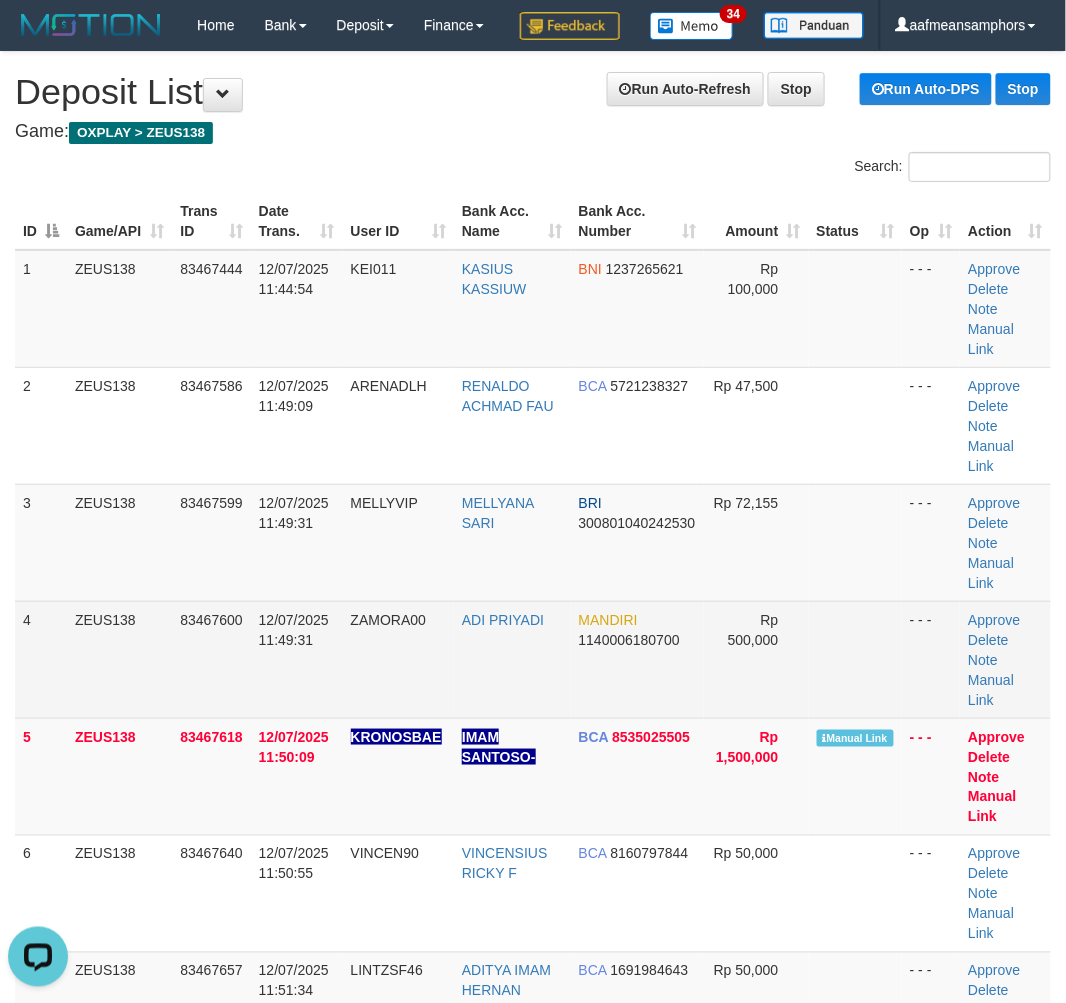 scroll, scrollTop: 0, scrollLeft: 0, axis: both 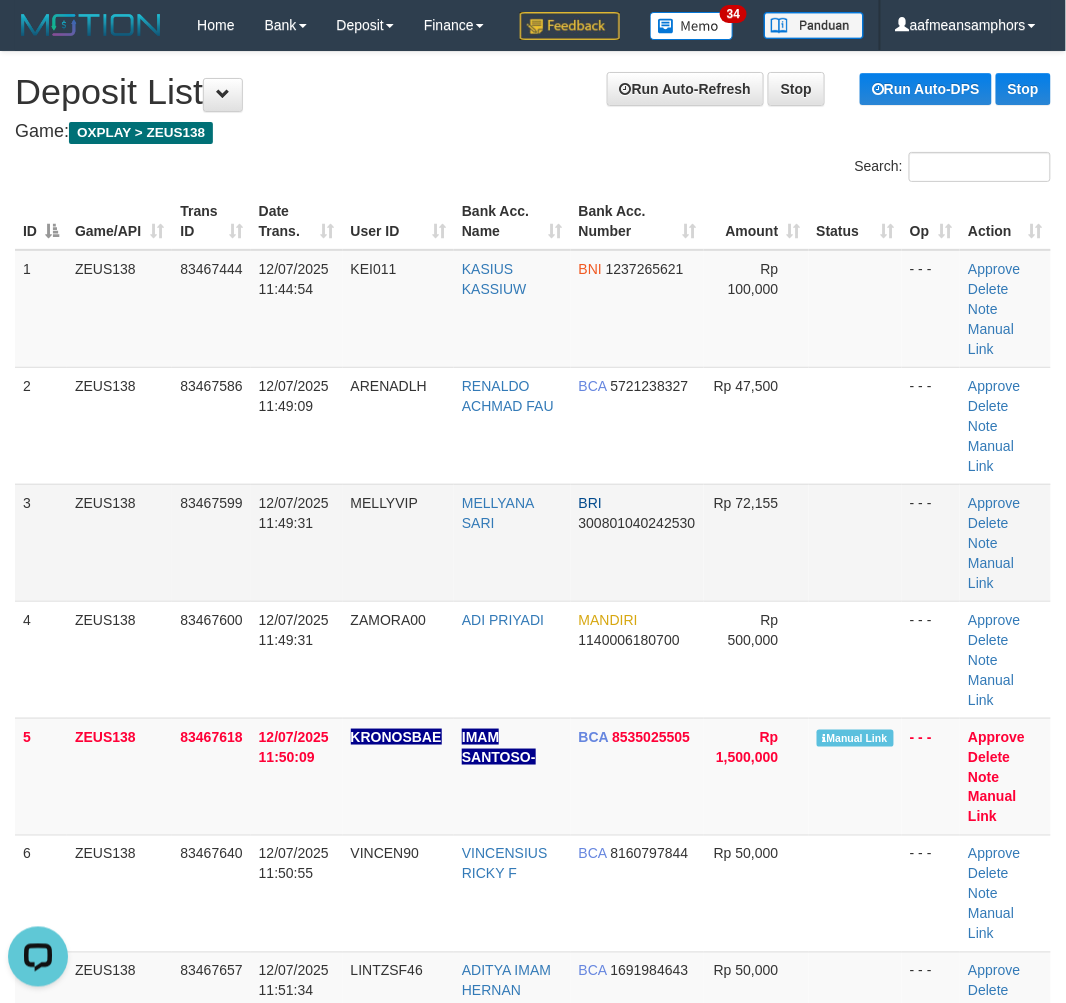 click on "12/07/2025 11:49:31" at bounding box center [297, 542] 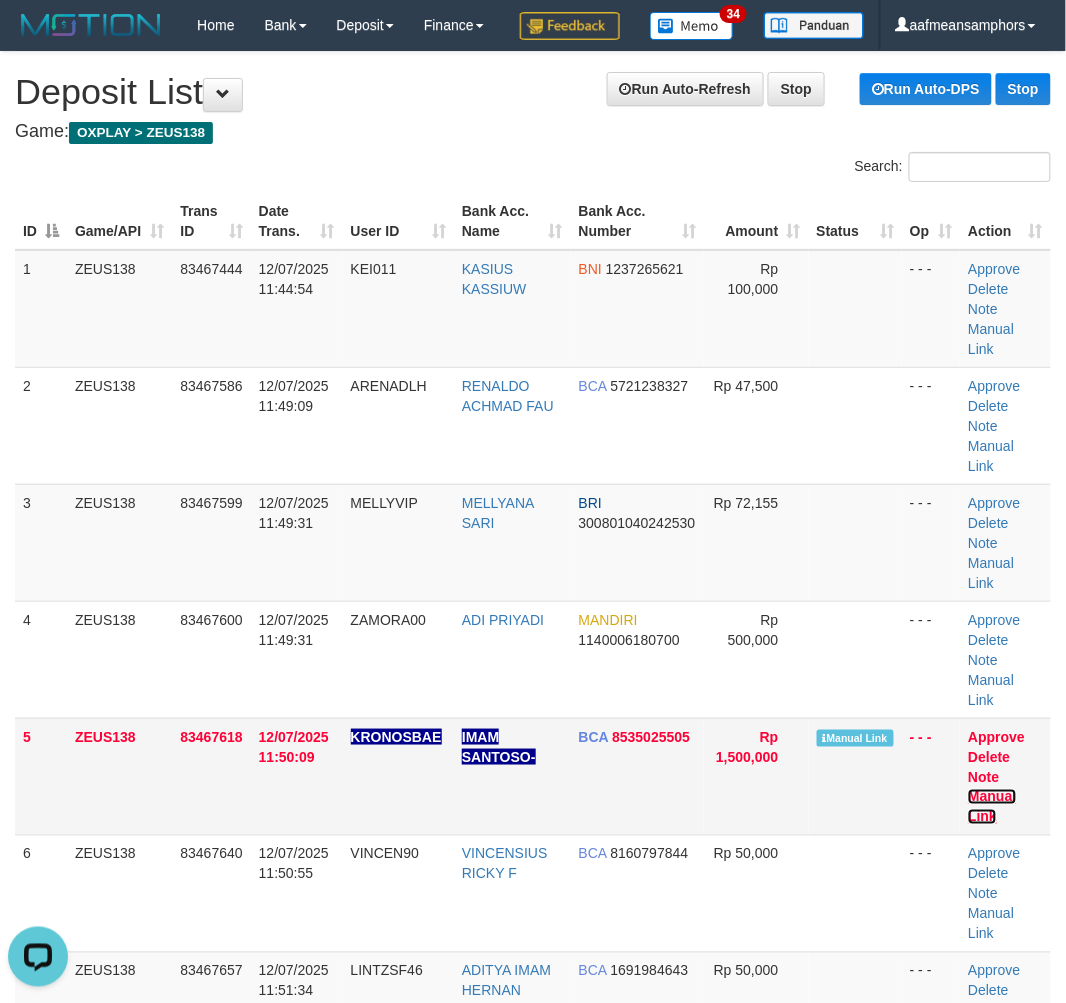 click on "Manual Link" at bounding box center (992, 807) 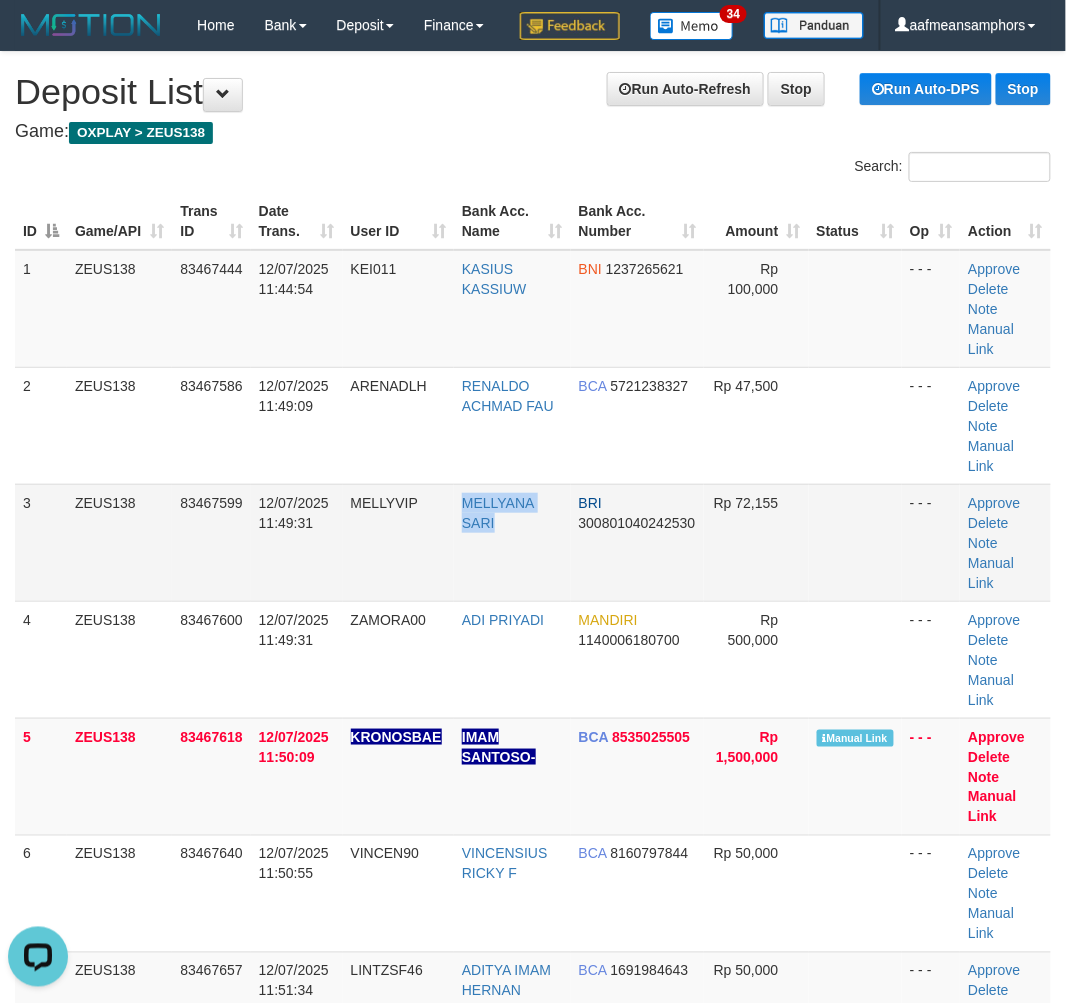 drag, startPoint x: 498, startPoint y: 617, endPoint x: 470, endPoint y: 606, distance: 30.083218 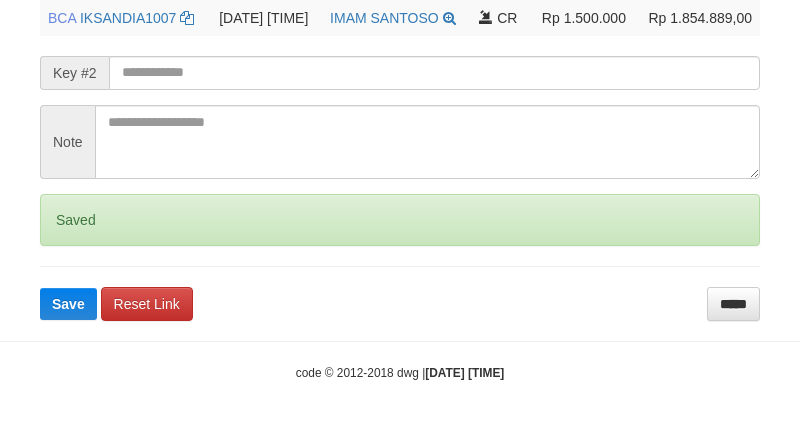 scroll, scrollTop: 566, scrollLeft: 0, axis: vertical 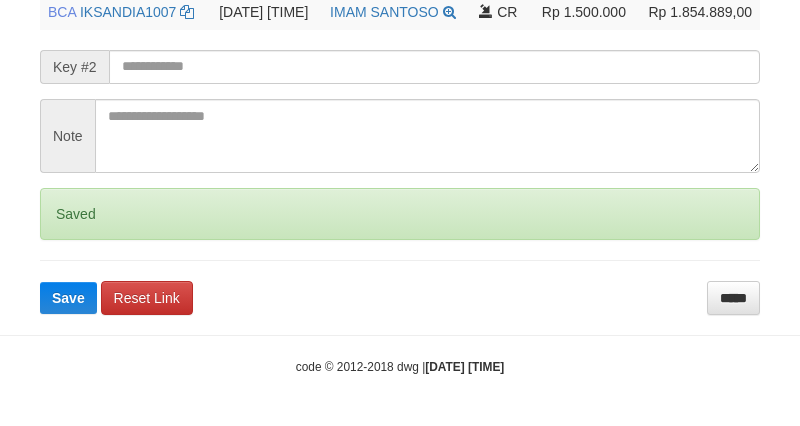 click on "Deposit Detail
Game/API
Trans ID
Date Trans.
User ID
Bank Acc. Name
Bank Acc. Number
Amount
ZEUS138
83467618
[DATE] [TIME]
KRONOSBAE
IMAM SANTOSO-
BCA
8535025505
Rp 1,500,000
Manual Link History
#
Admin
Key #1
Key #2
Note
Date
1
aafSUONTHOL
mutasi_20250712_4118|79
[DATE] [TIME]
Account
Date
Description
Type
Amount
Balance
BCA
[ACCOUNT_HOLDER_NAME]
mutasi_20250712_4118 | 79 CR" at bounding box center (400, -62) 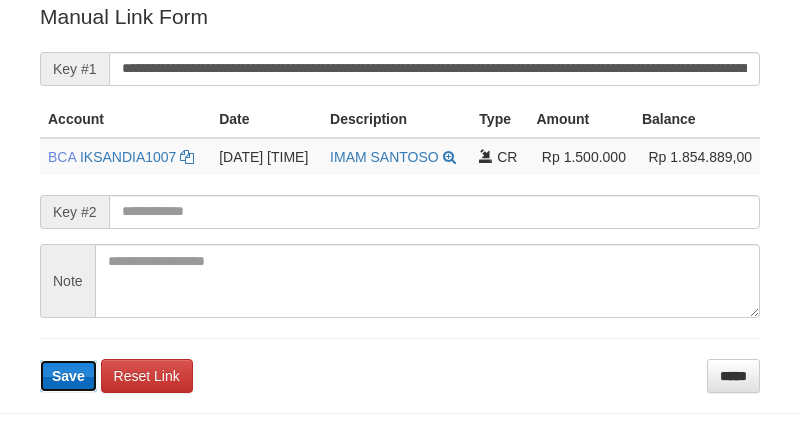 click on "Save" at bounding box center (68, 376) 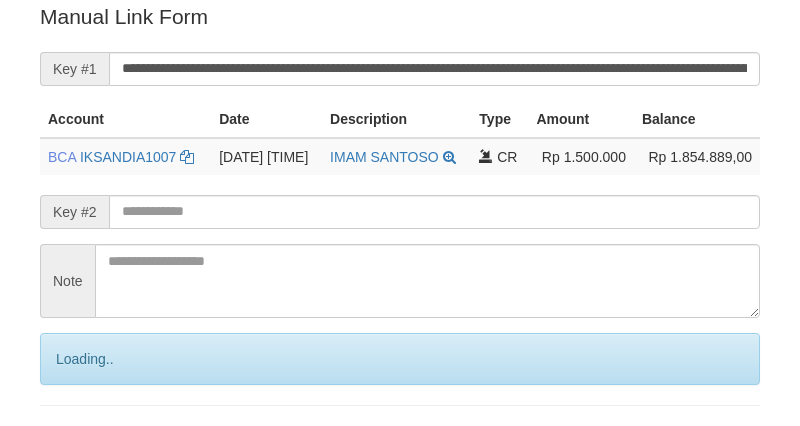 scroll, scrollTop: 566, scrollLeft: 0, axis: vertical 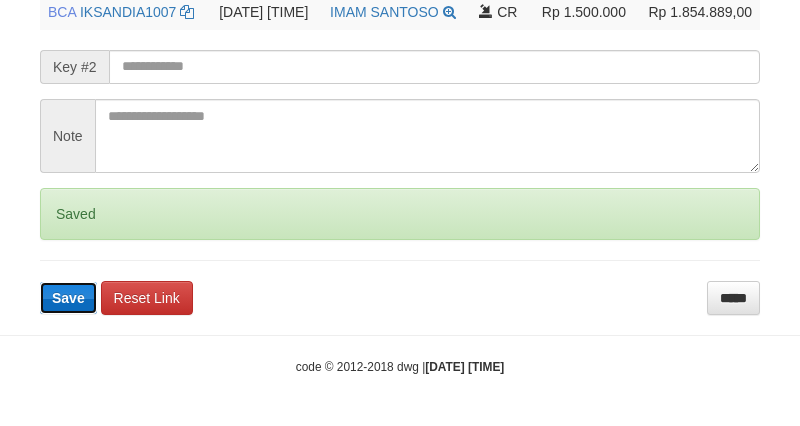 drag, startPoint x: 46, startPoint y: 310, endPoint x: 47, endPoint y: 296, distance: 14.035668 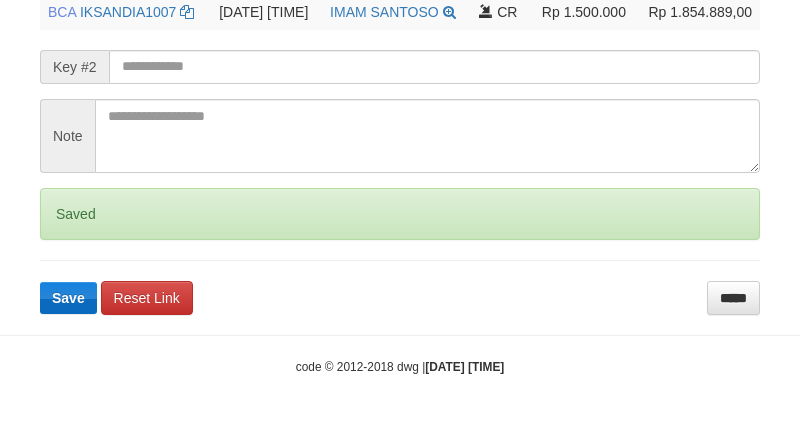 click on "Save" at bounding box center [68, 298] 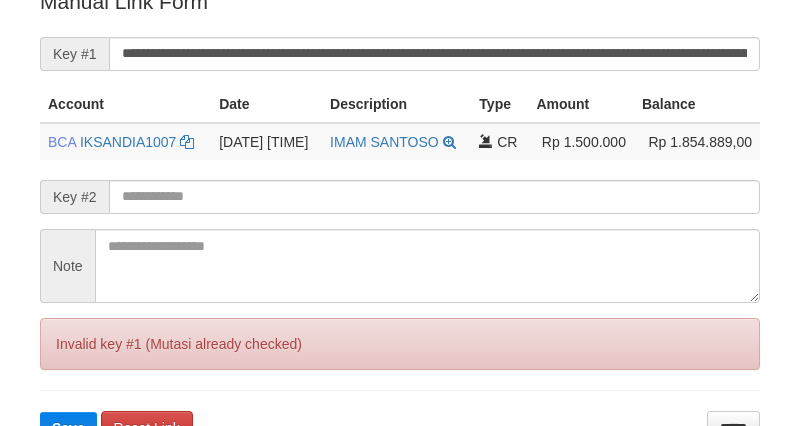 scroll, scrollTop: 232, scrollLeft: 0, axis: vertical 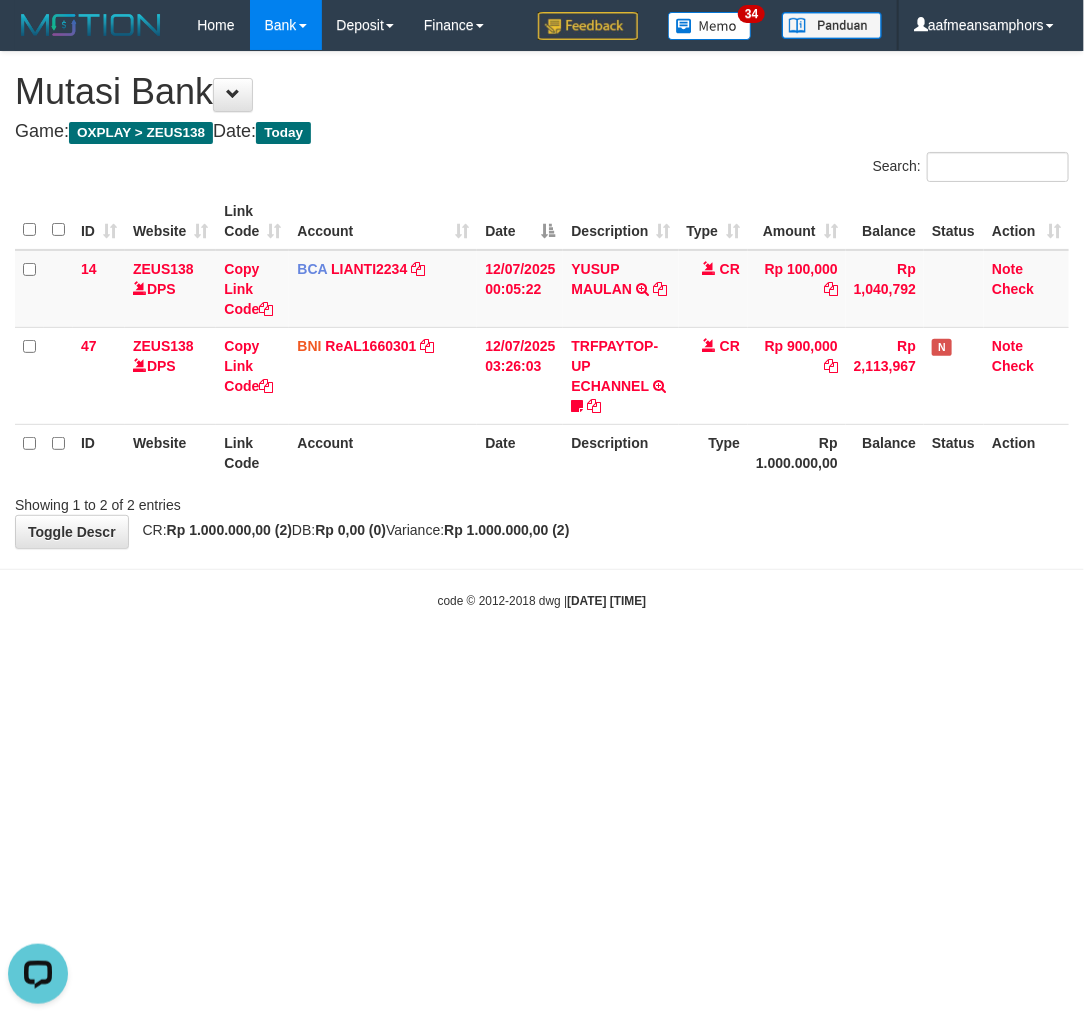 click on "Toggle navigation
Home
Bank
Account List
Load
By Website
Group
[OXPLAY]													ZEUS138
By Load Group (DPS)" at bounding box center (542, 330) 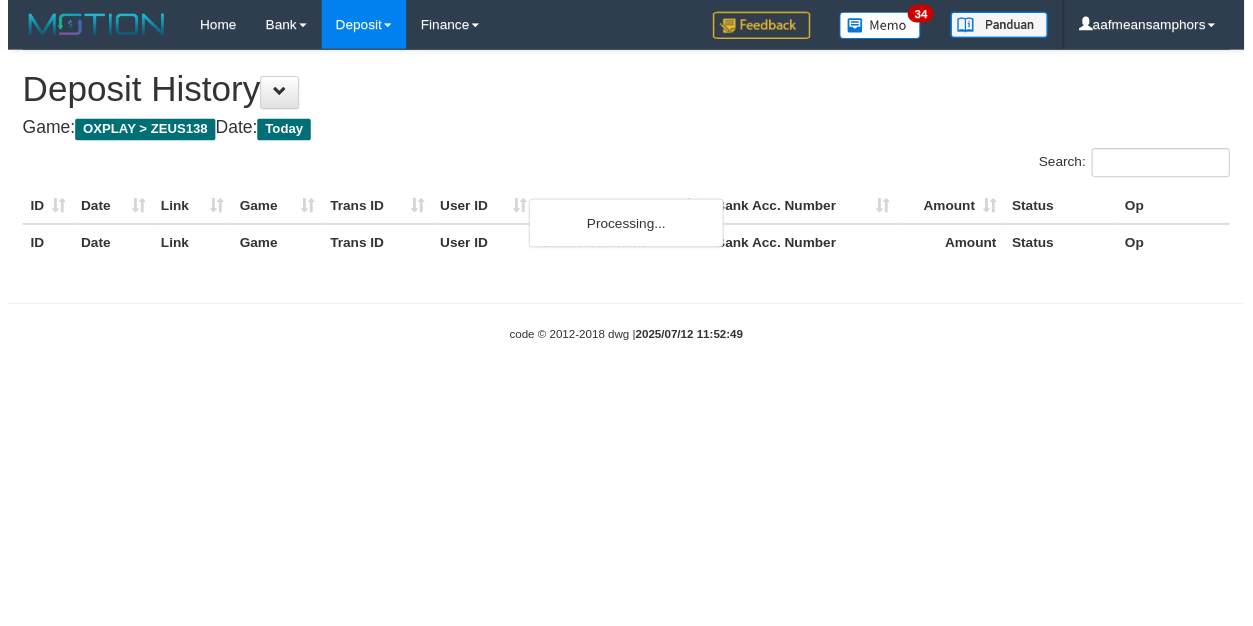 scroll, scrollTop: 0, scrollLeft: 0, axis: both 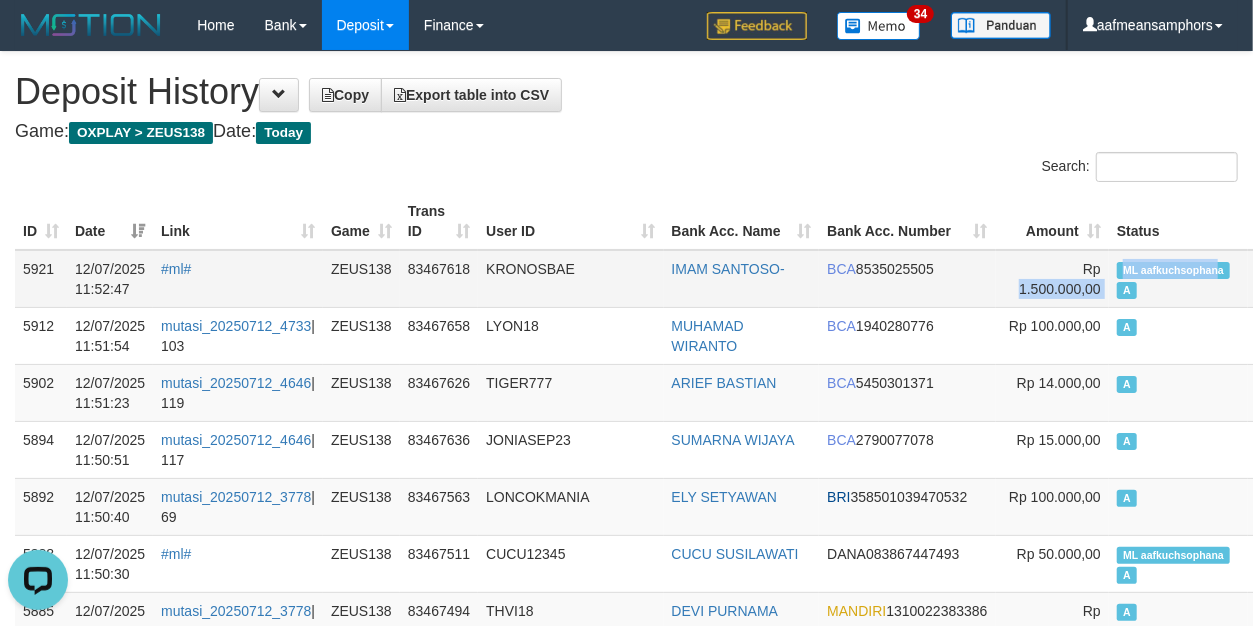 drag, startPoint x: 1061, startPoint y: 268, endPoint x: 1176, endPoint y: 276, distance: 115.27792 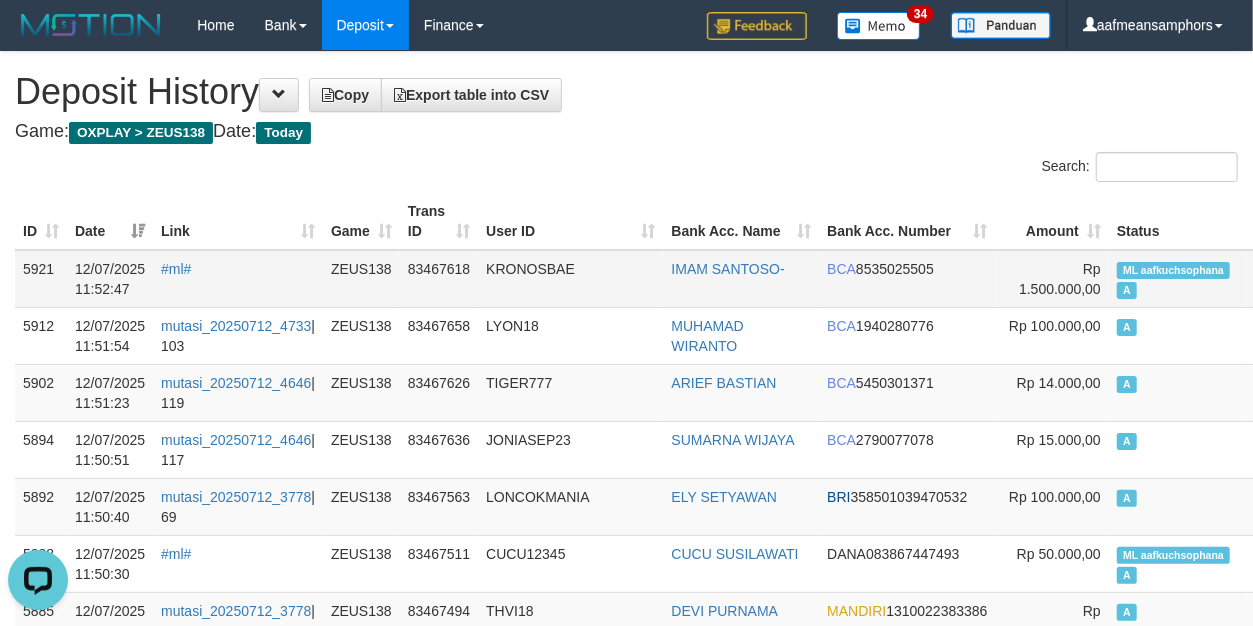 click on "ML aafkuchsophana   A" at bounding box center [1178, 279] 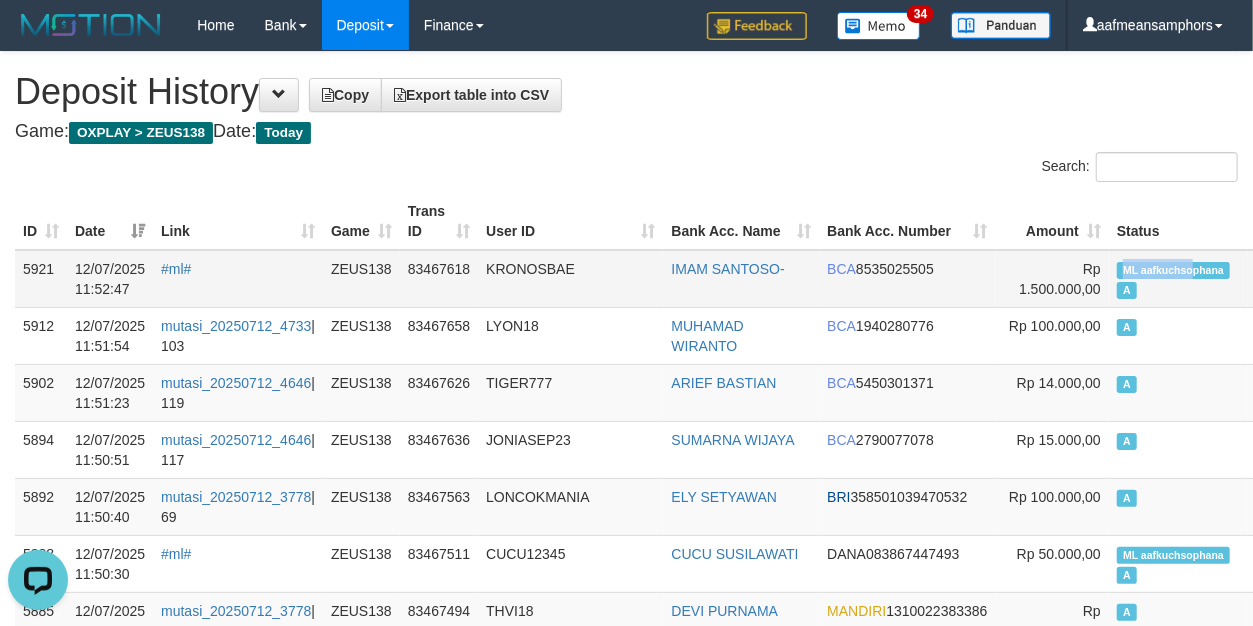 copy on "ML aafkuchso" 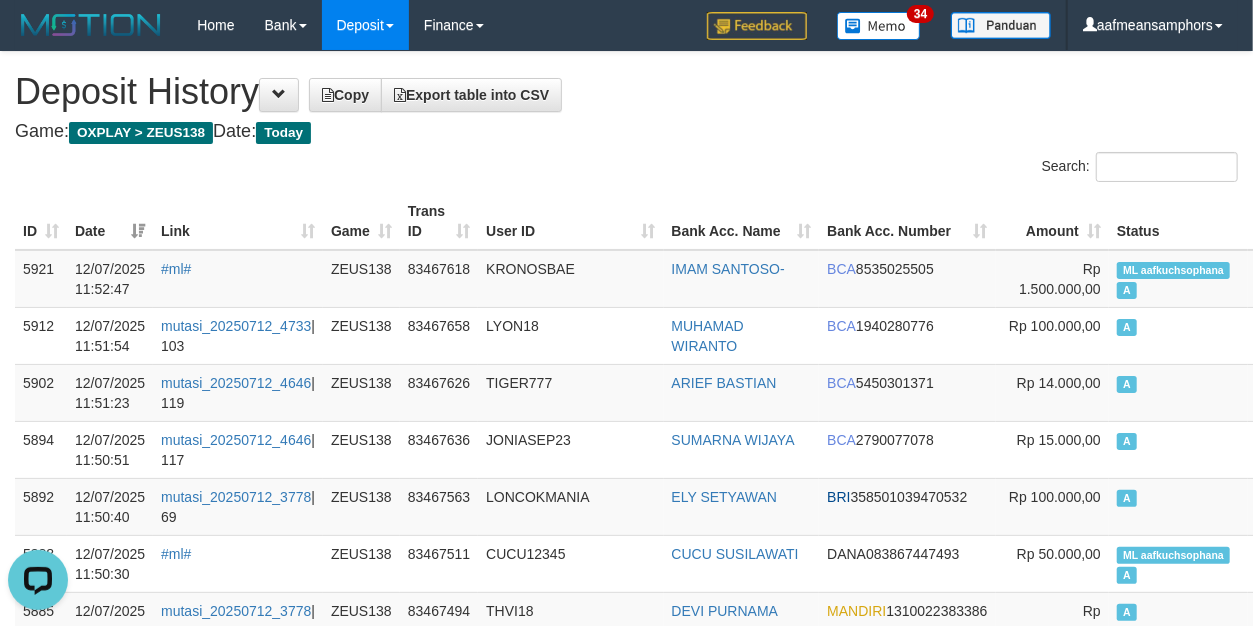 click on "User ID" at bounding box center (570, 221) 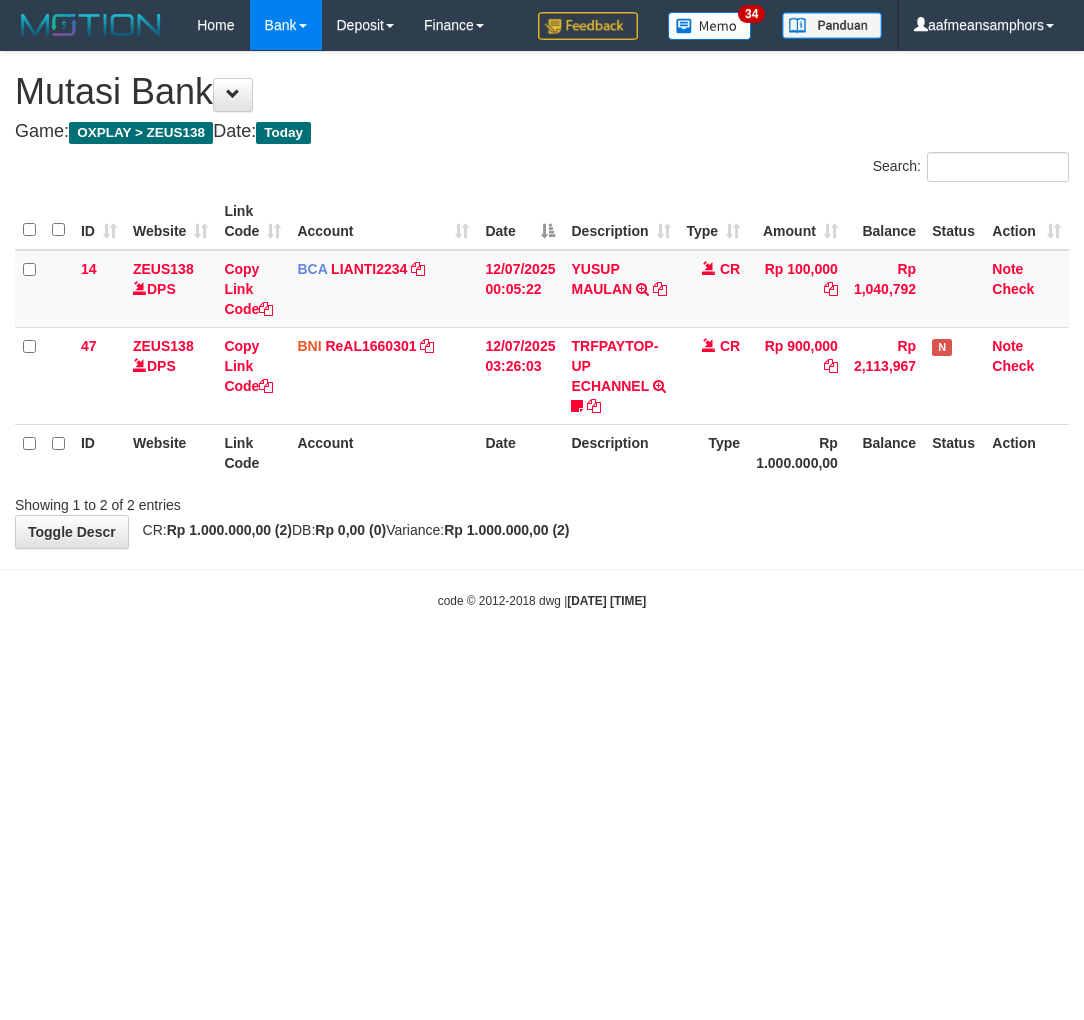 scroll, scrollTop: 0, scrollLeft: 0, axis: both 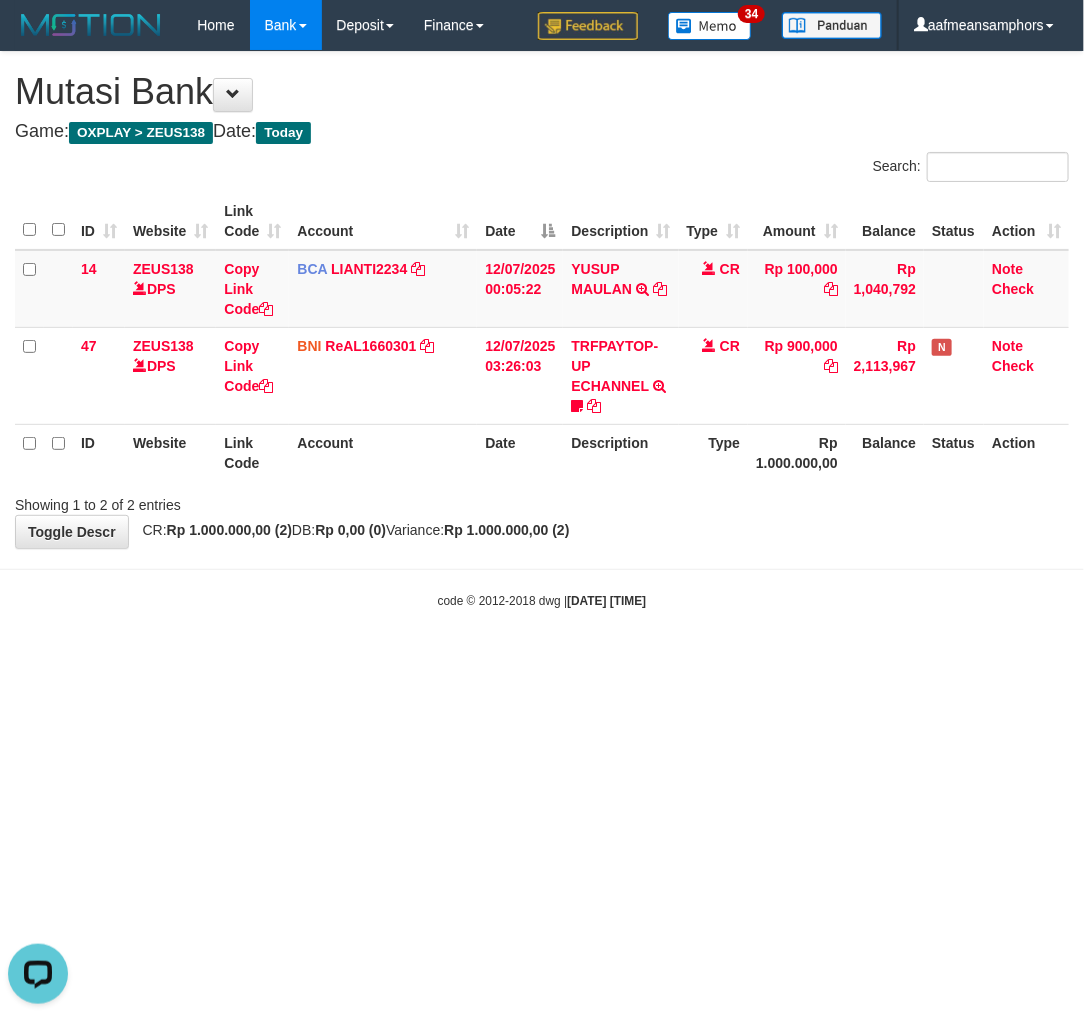 click on "Toggle navigation
Home
Bank
Account List
Load
By Website
Group
[OXPLAY]													ZEUS138
By Load Group (DPS)
Sync" at bounding box center [542, 330] 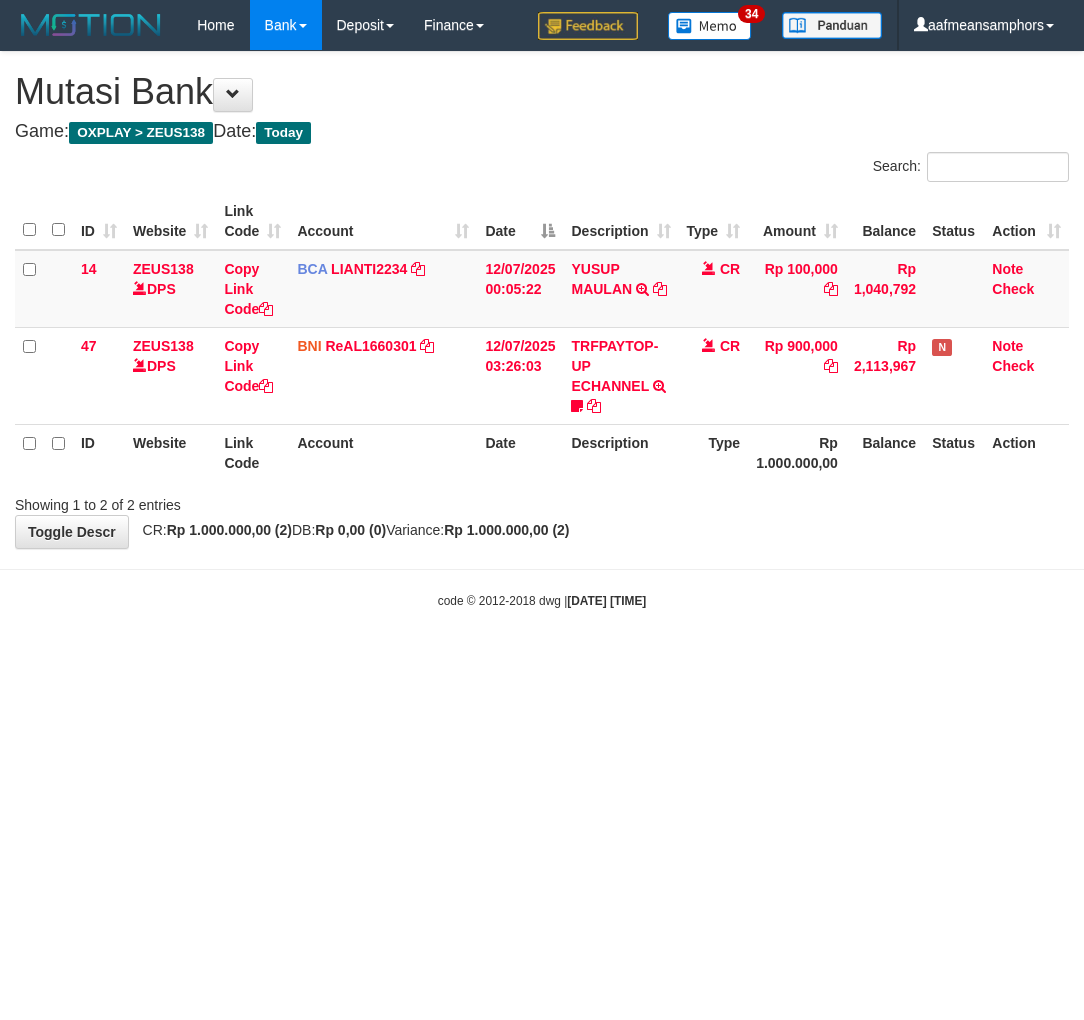 scroll, scrollTop: 0, scrollLeft: 0, axis: both 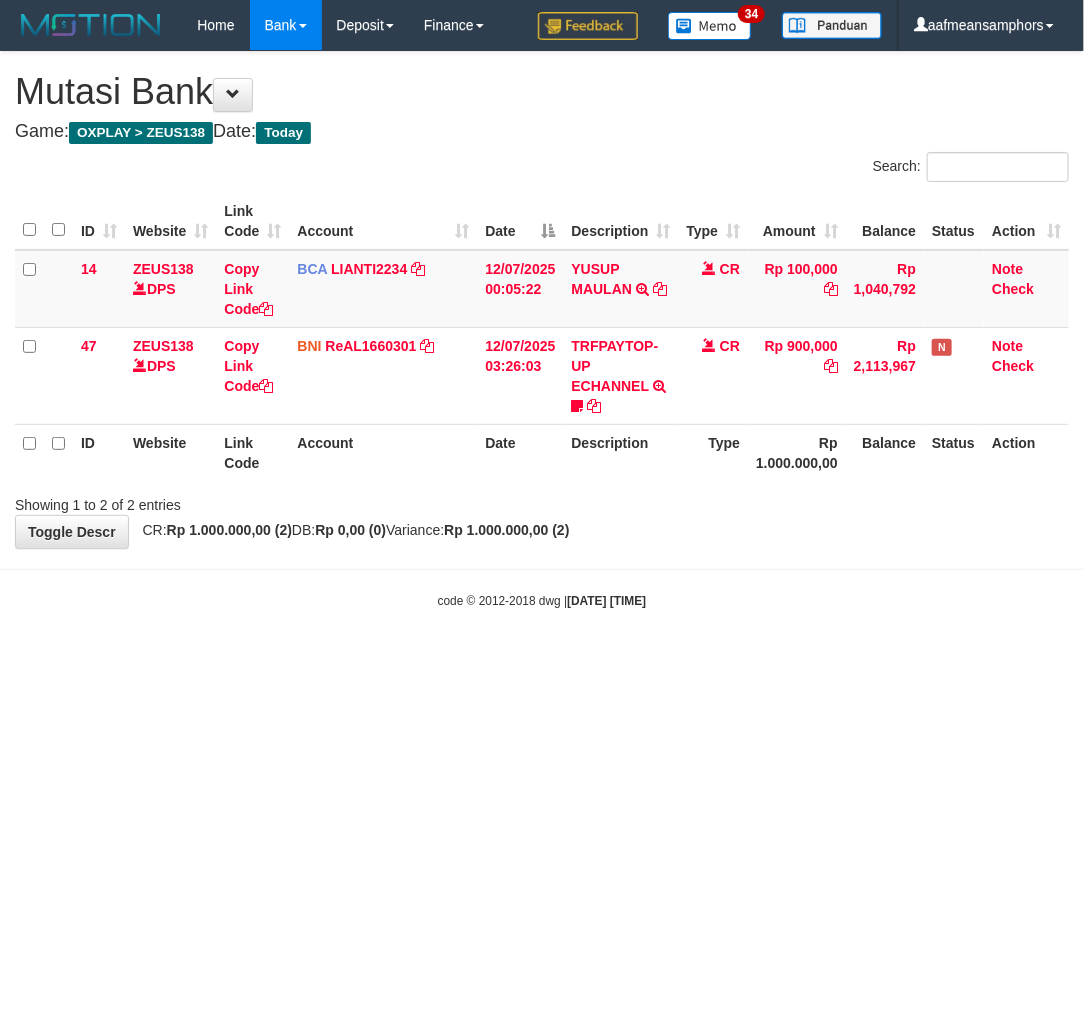 click on "Toggle navigation
Home
Bank
Account List
Load
By Website
Group
[OXPLAY]													ZEUS138
By Load Group (DPS)" at bounding box center [542, 330] 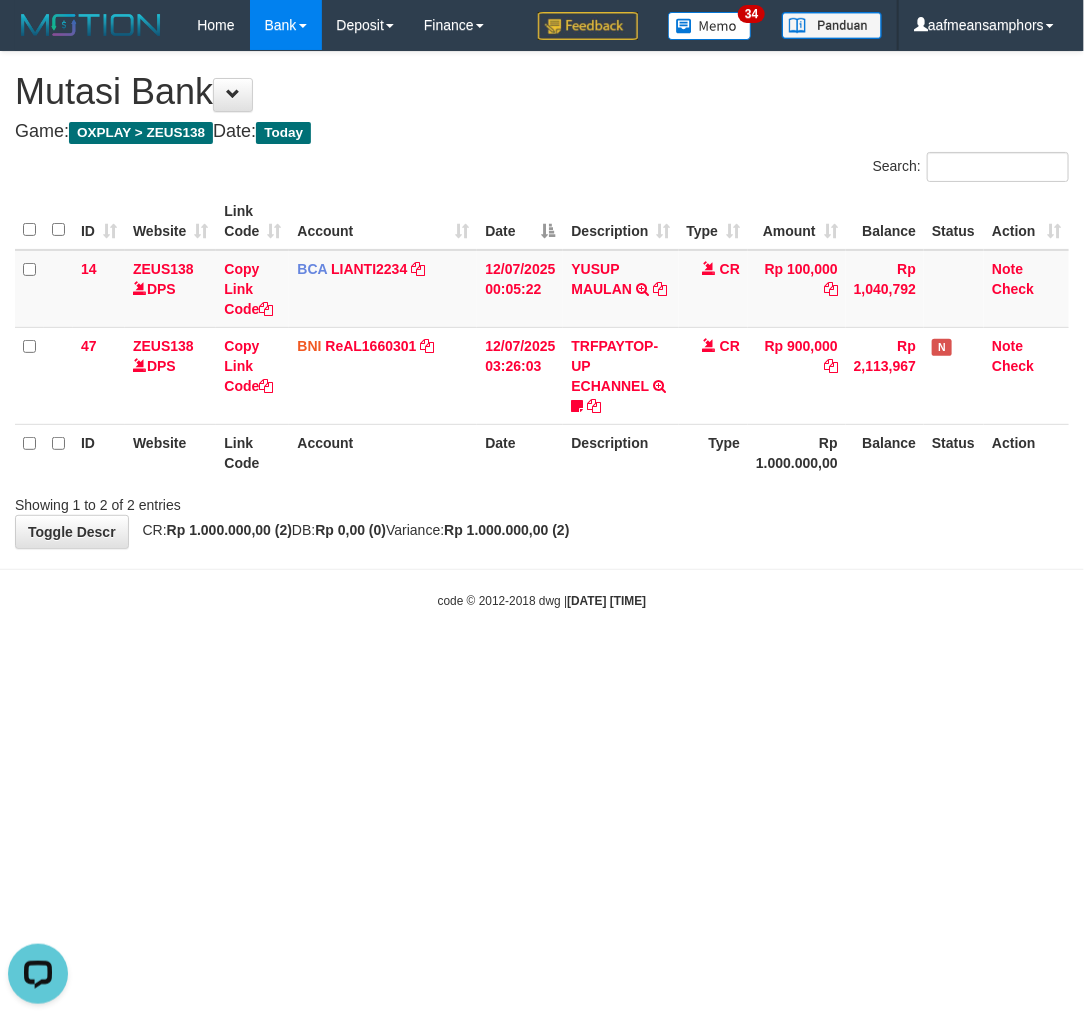 scroll, scrollTop: 0, scrollLeft: 0, axis: both 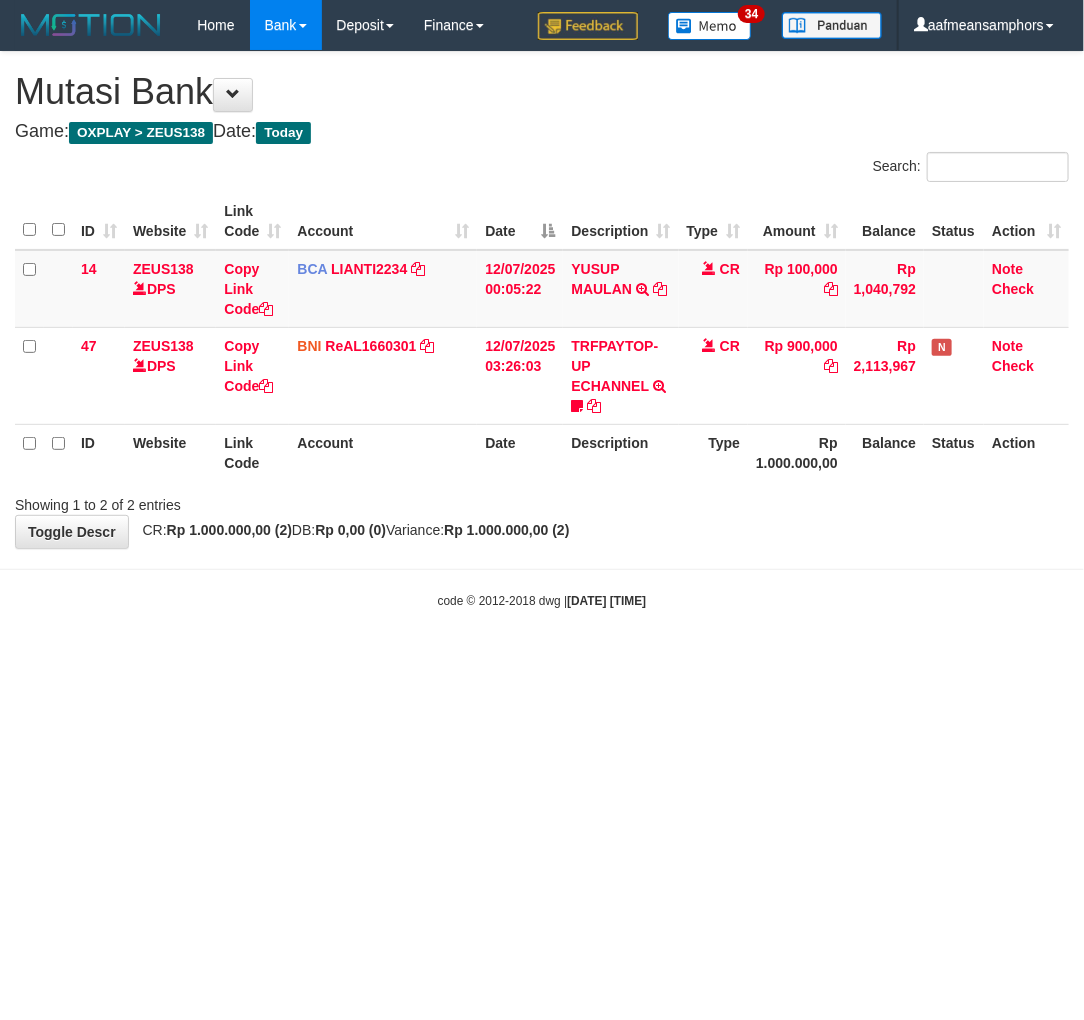 click on "code © [YEAR]-[YEAR] dwg |  [DATE] [TIME]" at bounding box center (542, 600) 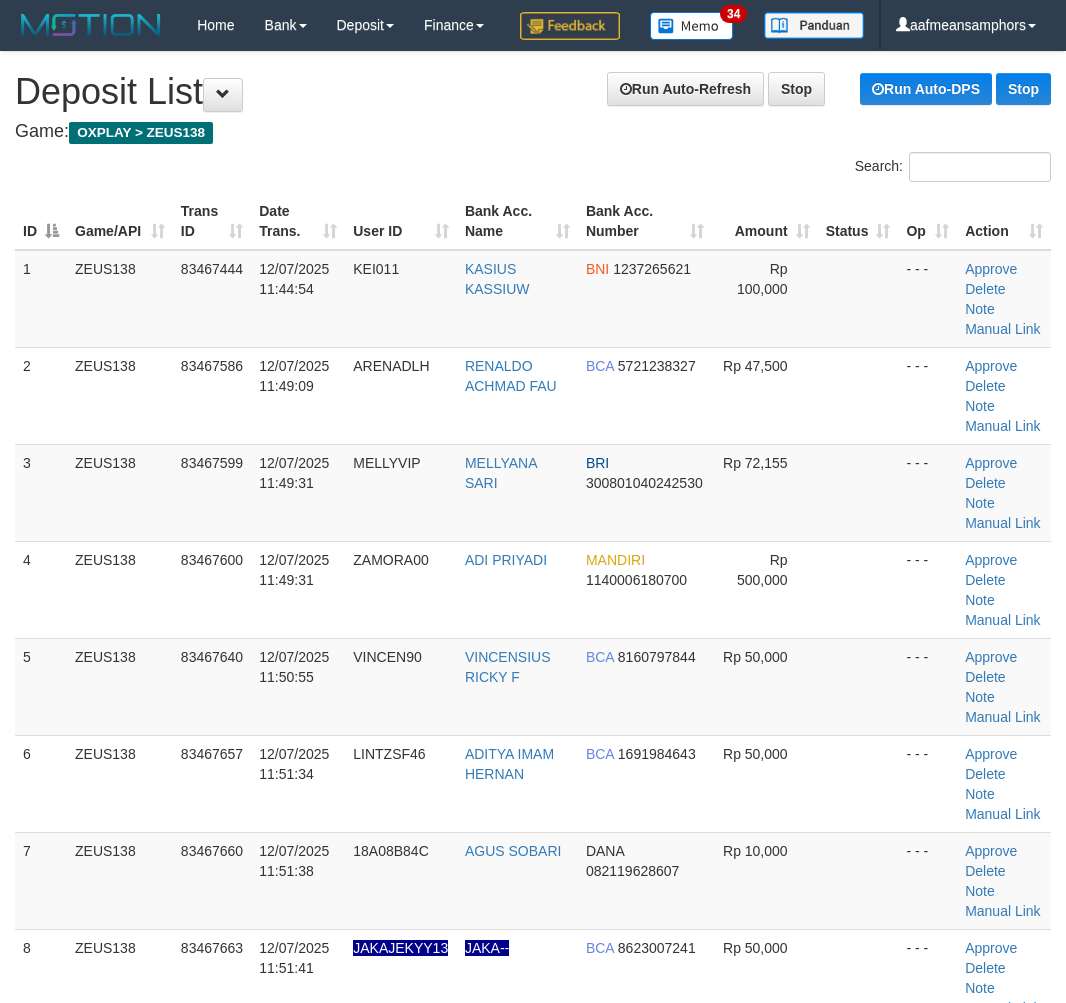 scroll, scrollTop: 0, scrollLeft: 0, axis: both 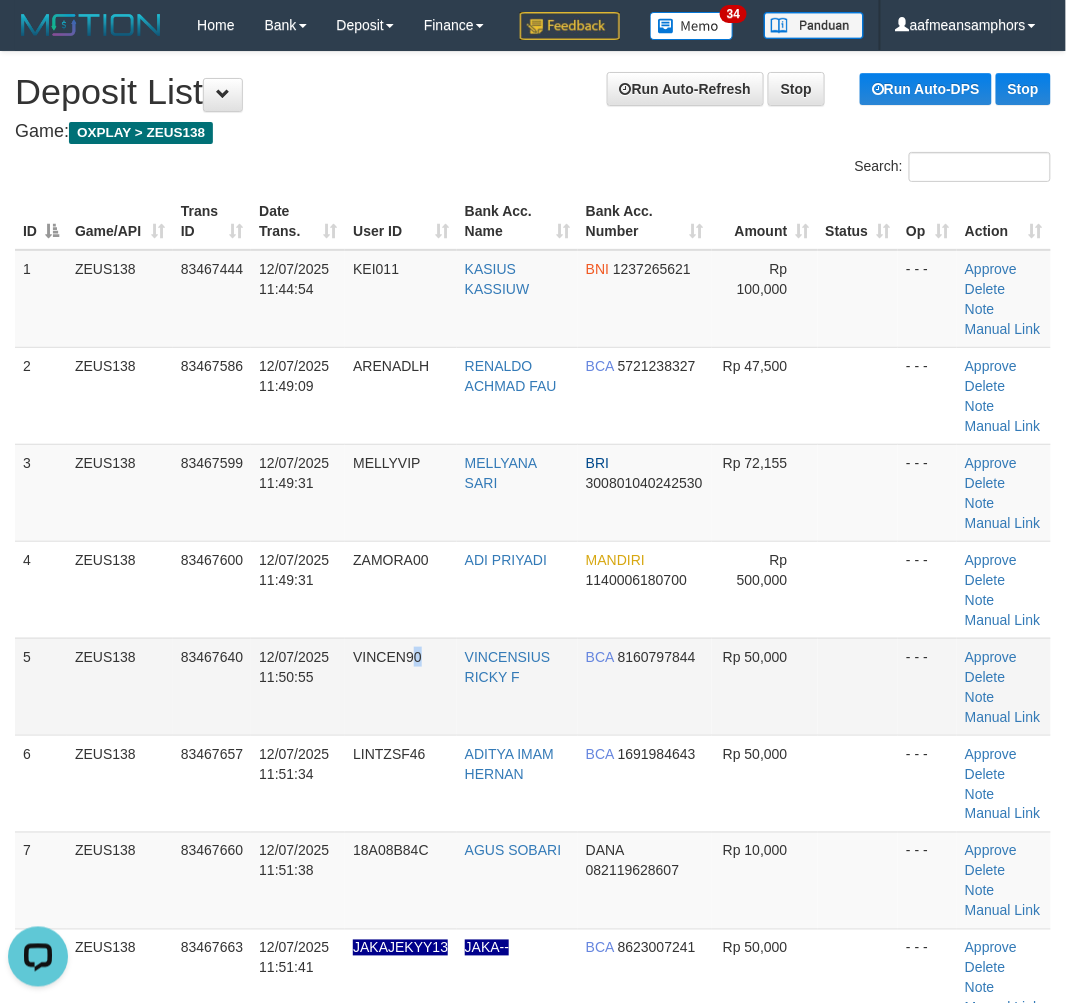 click on "VINCEN90" at bounding box center (401, 686) 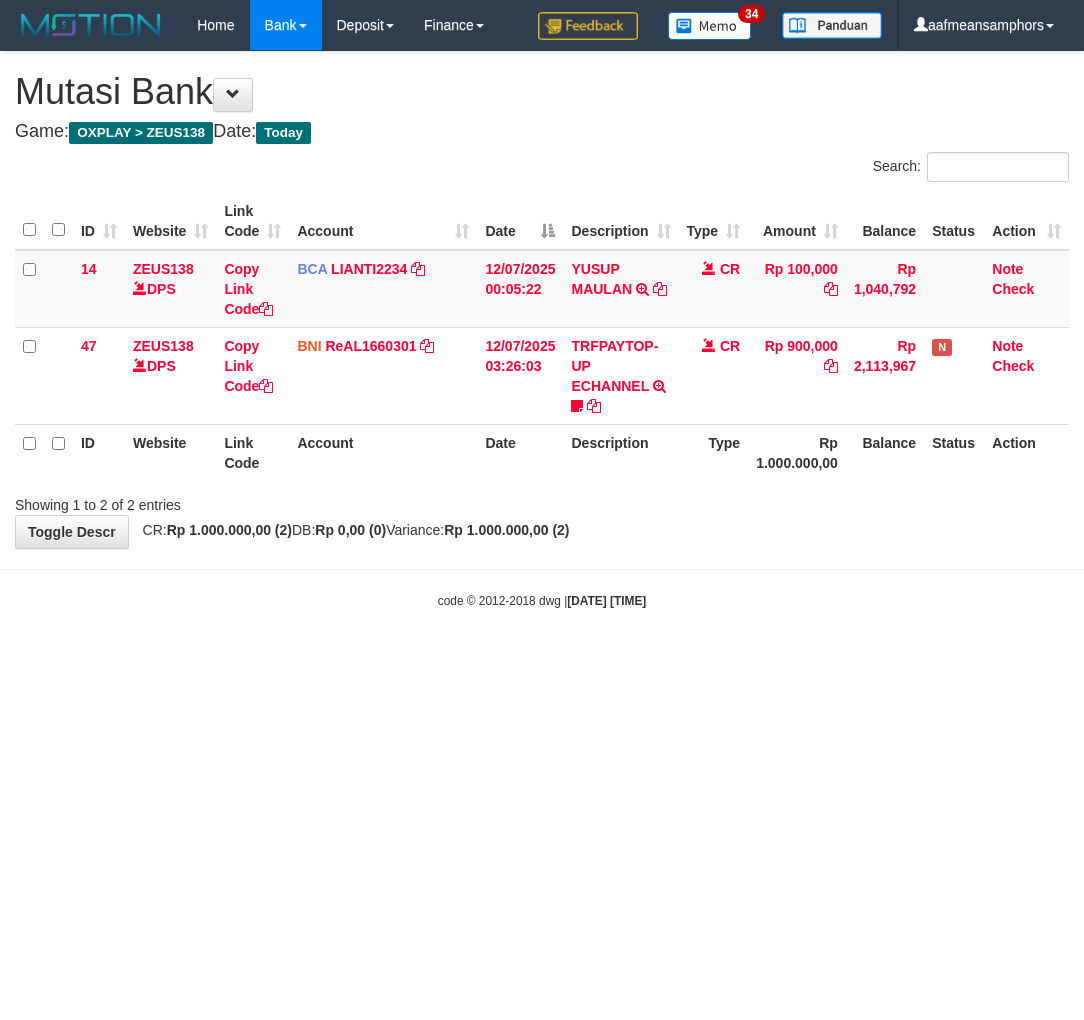 scroll, scrollTop: 0, scrollLeft: 0, axis: both 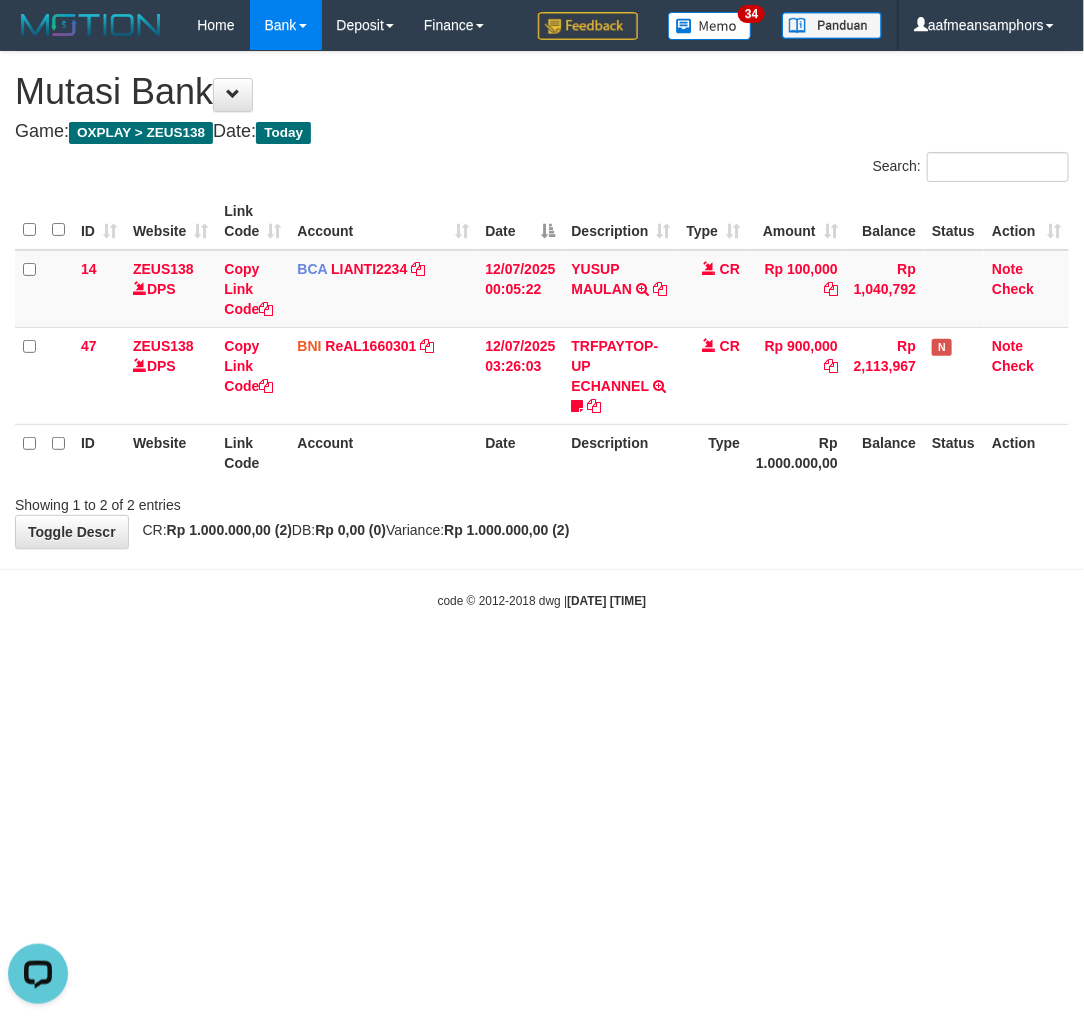 click on "code © [YEAR]-[YEAR] dwg |  [DATE] [TIME]" at bounding box center (542, 600) 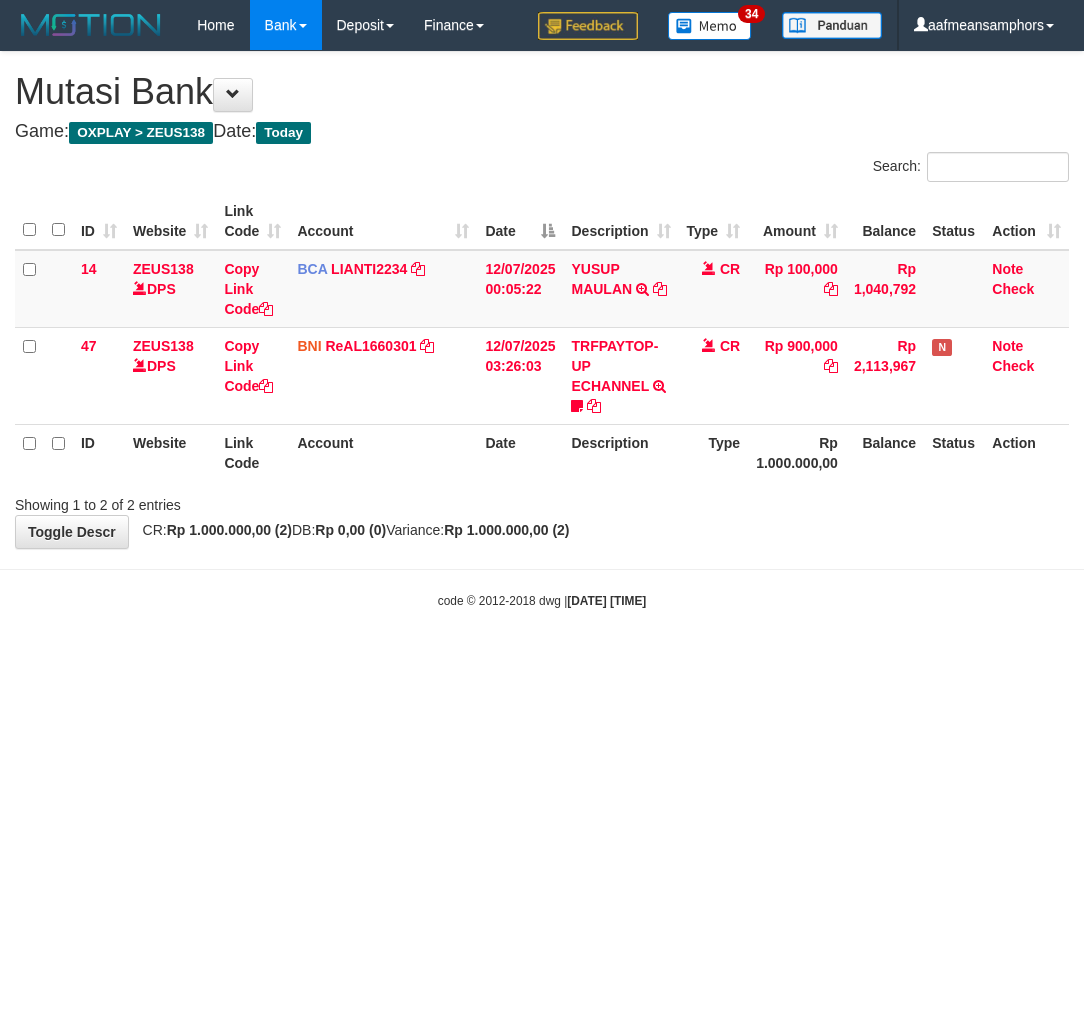 scroll, scrollTop: 0, scrollLeft: 0, axis: both 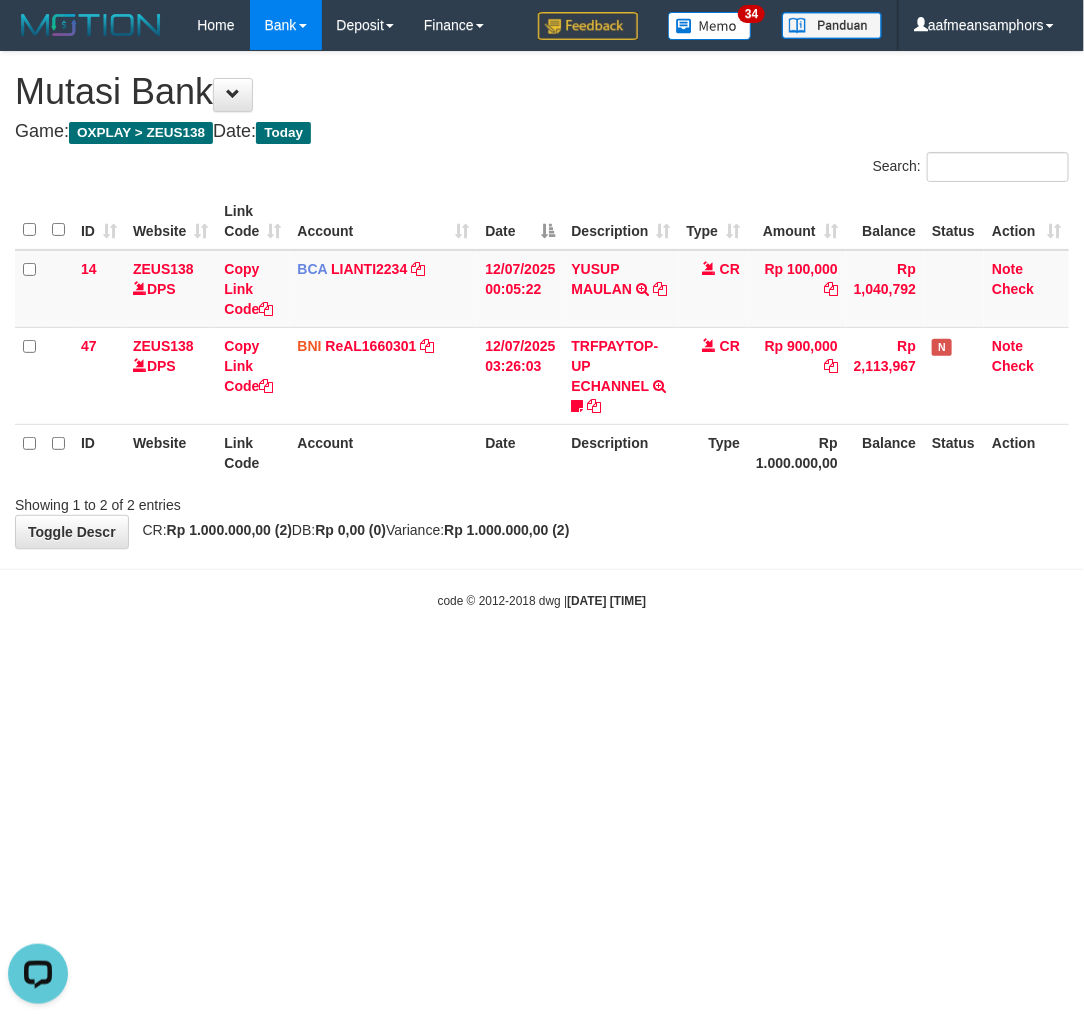 drag, startPoint x: 730, startPoint y: 667, endPoint x: 752, endPoint y: 662, distance: 22.561028 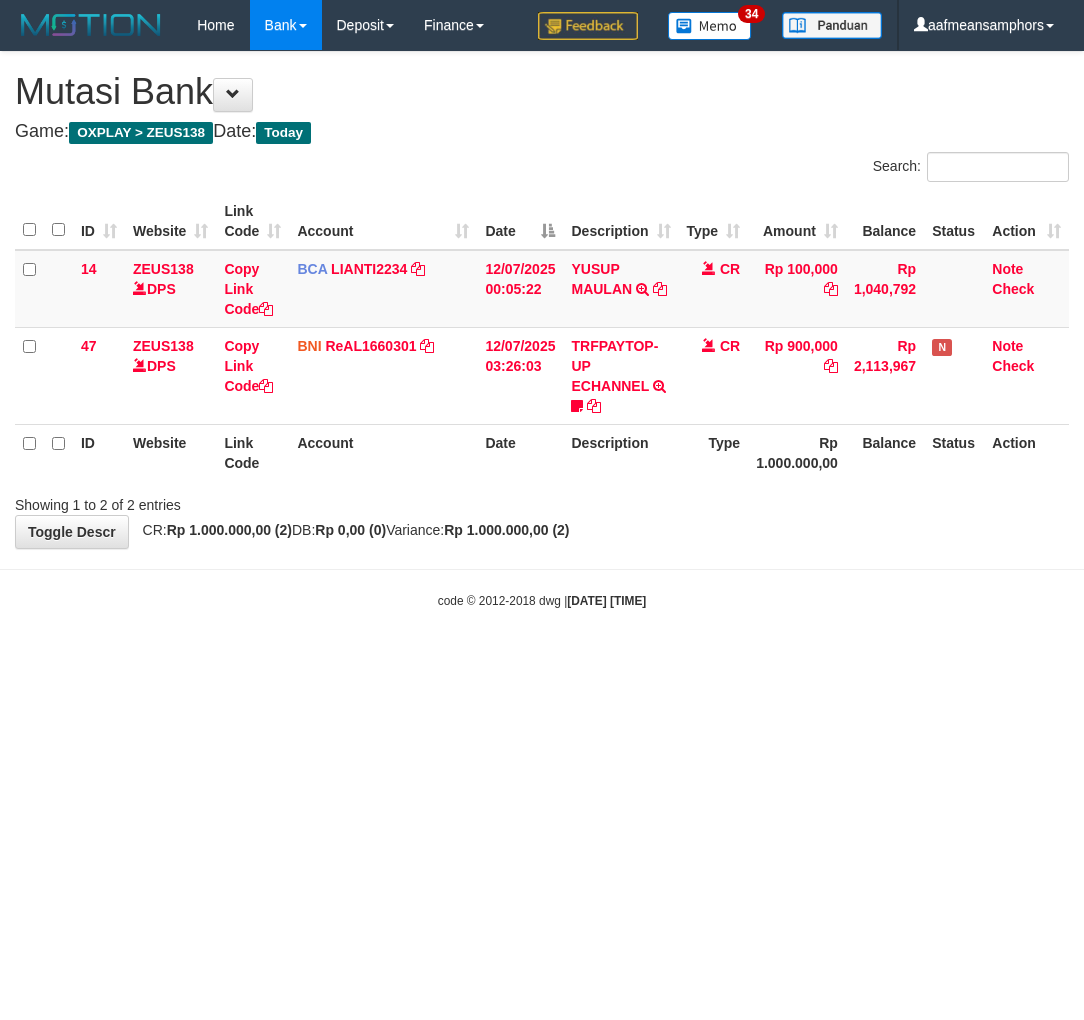 scroll, scrollTop: 0, scrollLeft: 0, axis: both 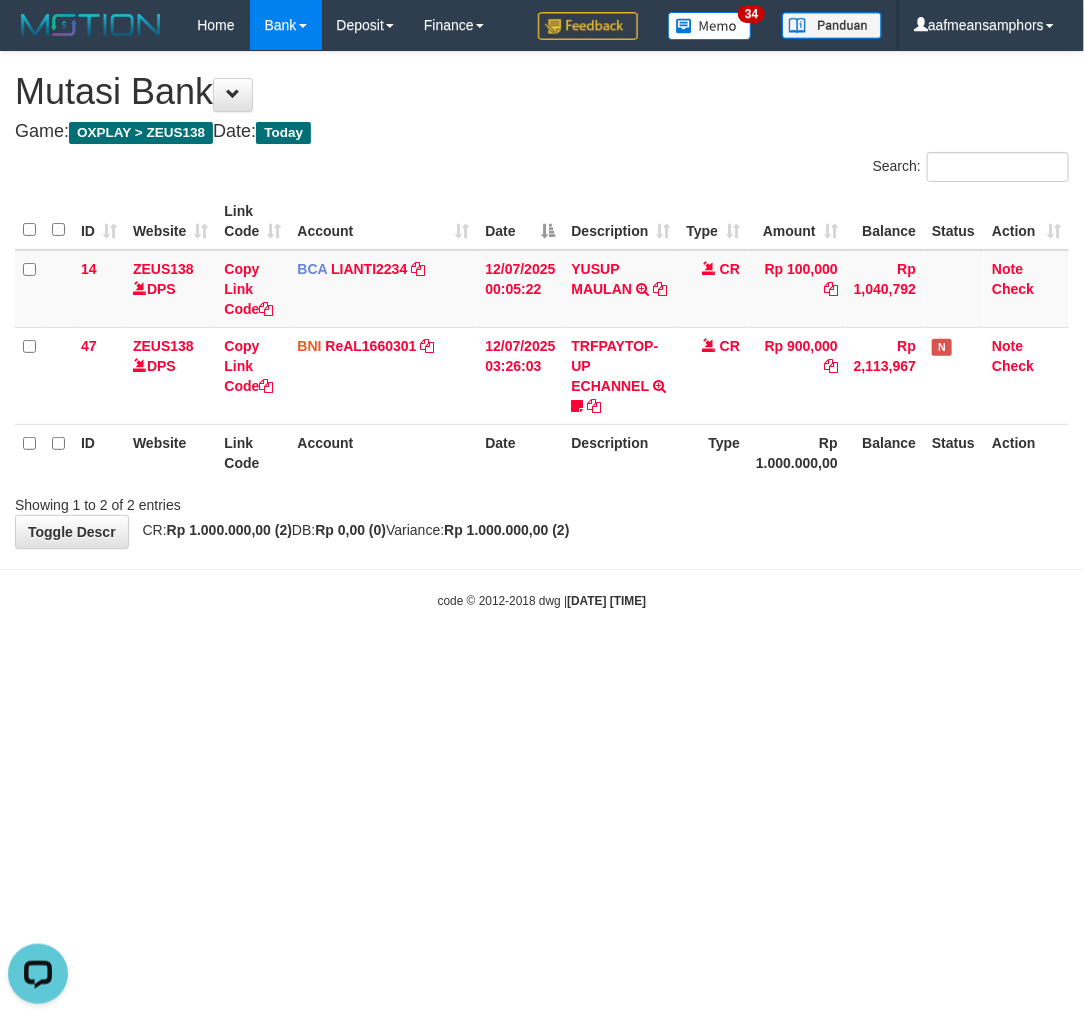 click on "Toggle navigation
Home
Bank
Account List
Load
By Website
Group
[OXPLAY]													ZEUS138
By Load Group (DPS)" at bounding box center (542, 330) 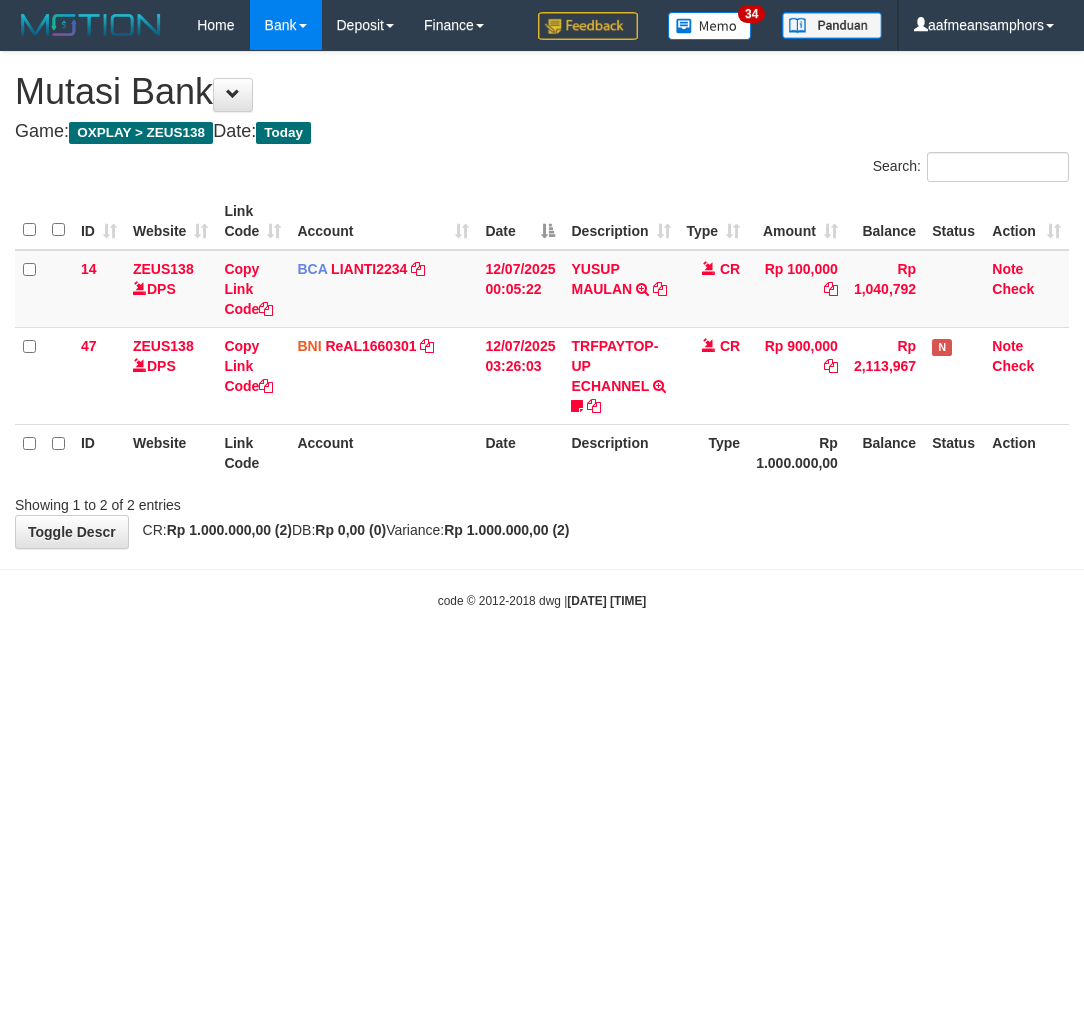 scroll, scrollTop: 0, scrollLeft: 0, axis: both 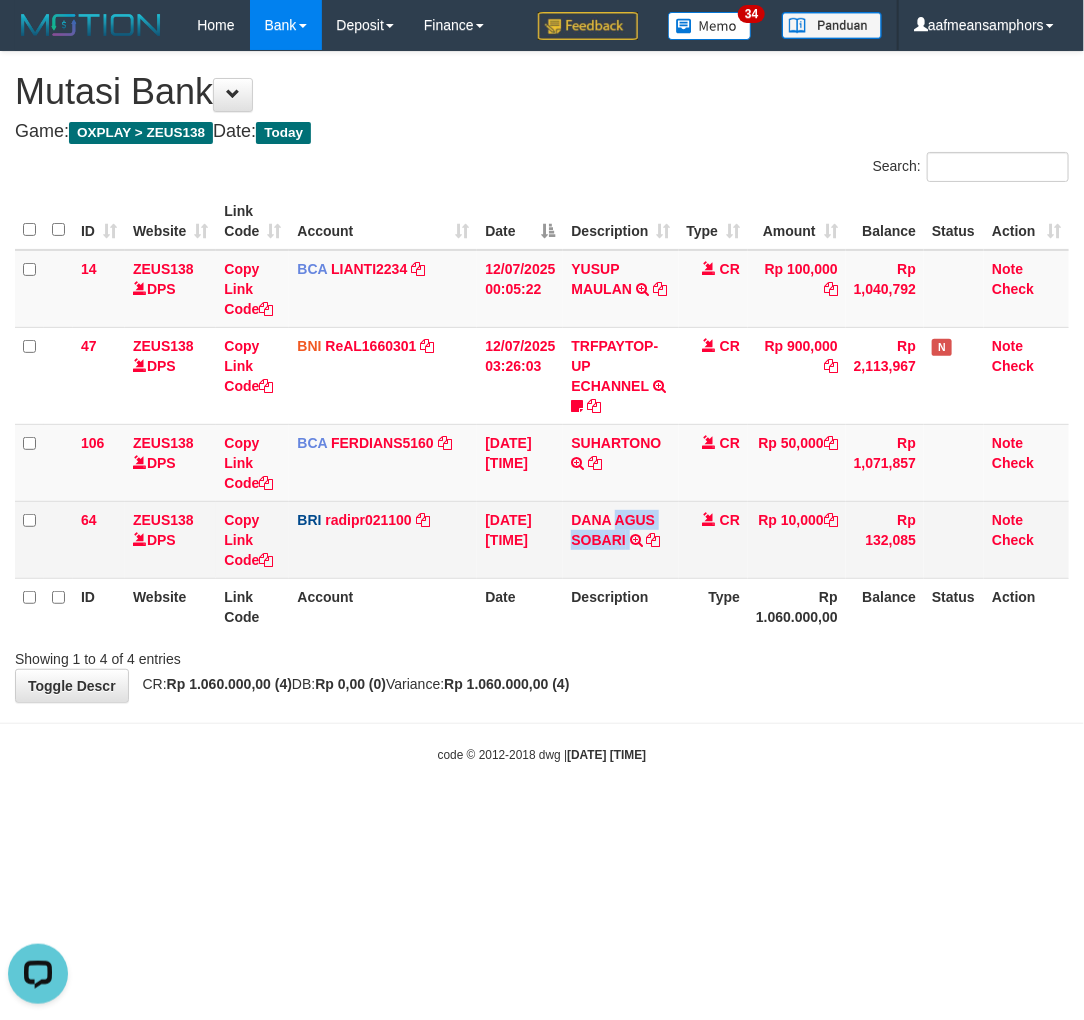 drag, startPoint x: 618, startPoint y: 506, endPoint x: 642, endPoint y: 552, distance: 51.884487 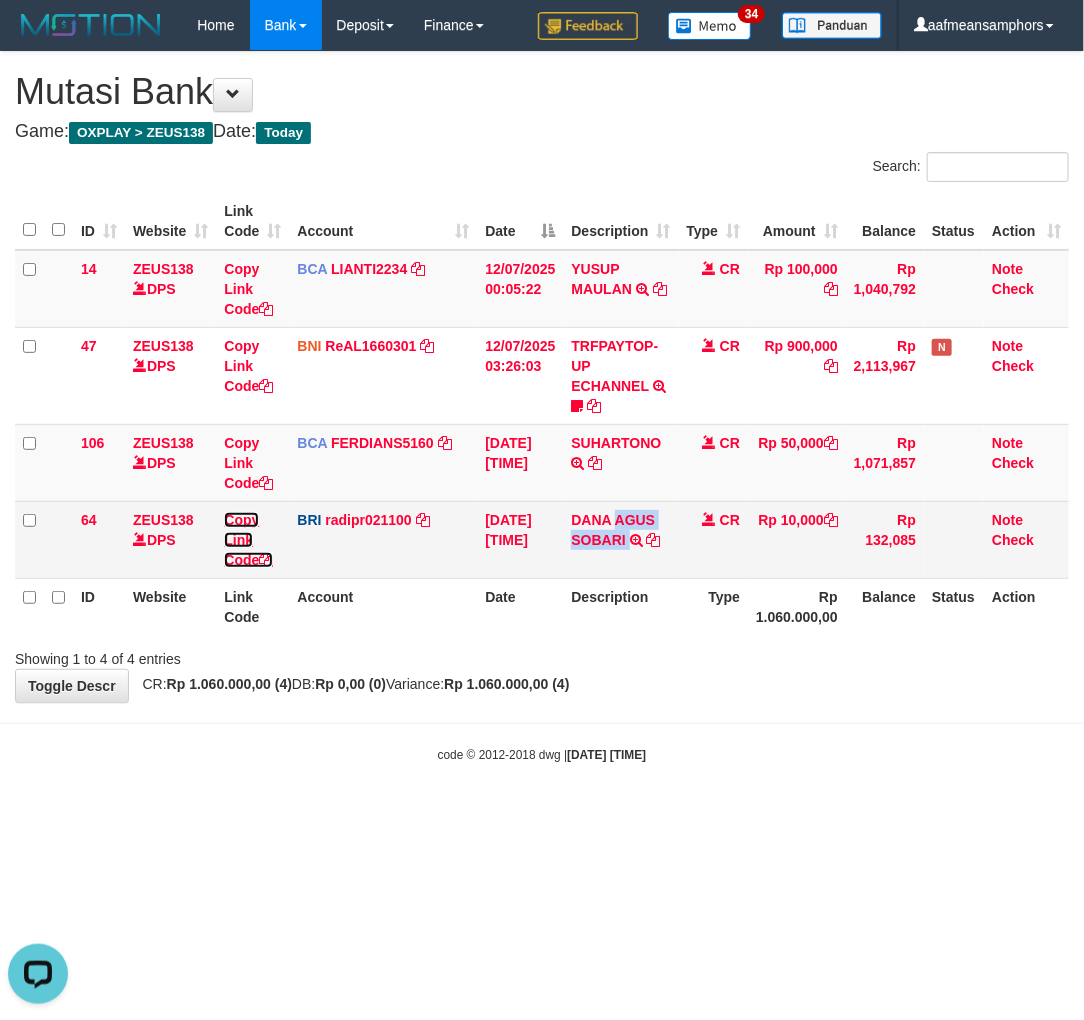click on "Copy Link Code" at bounding box center (248, 540) 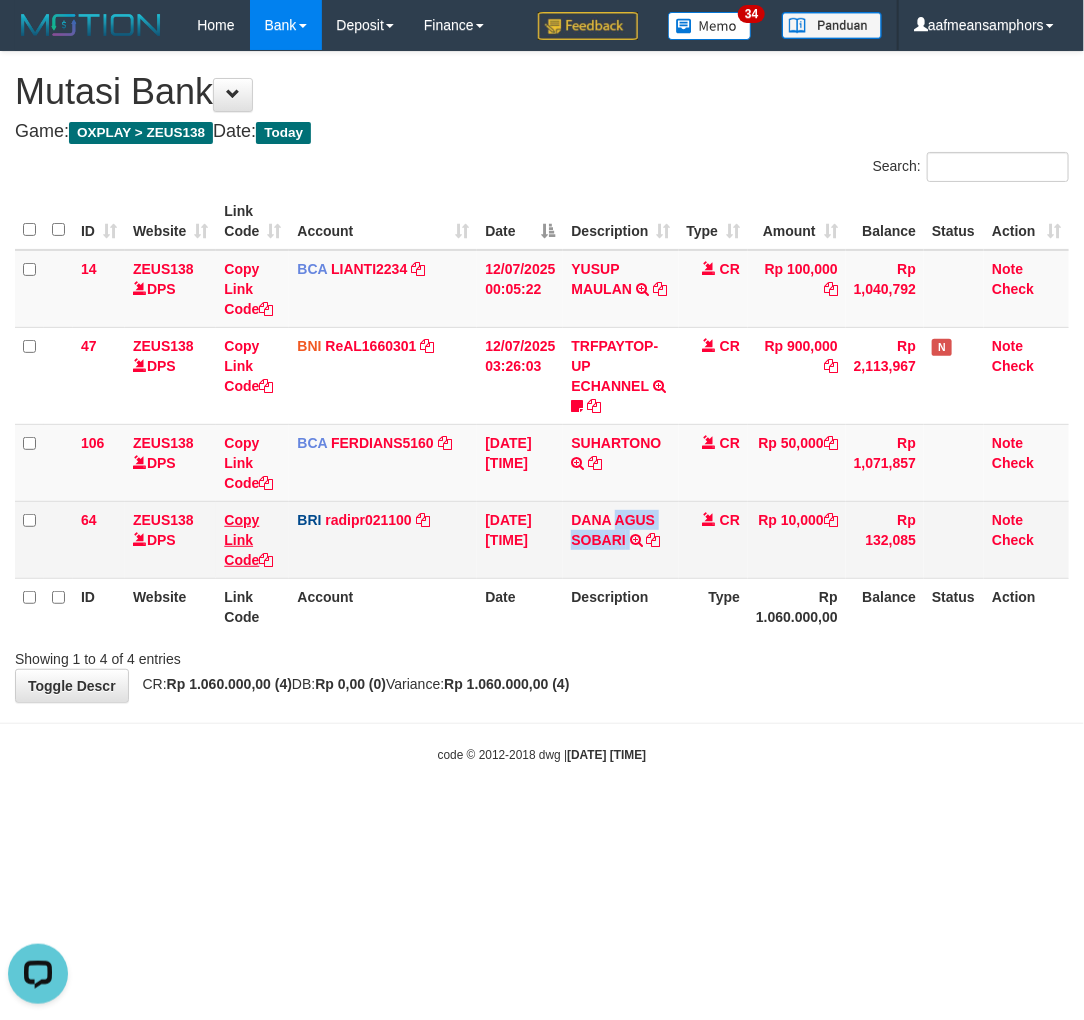 copy on "AGUS SOBARI" 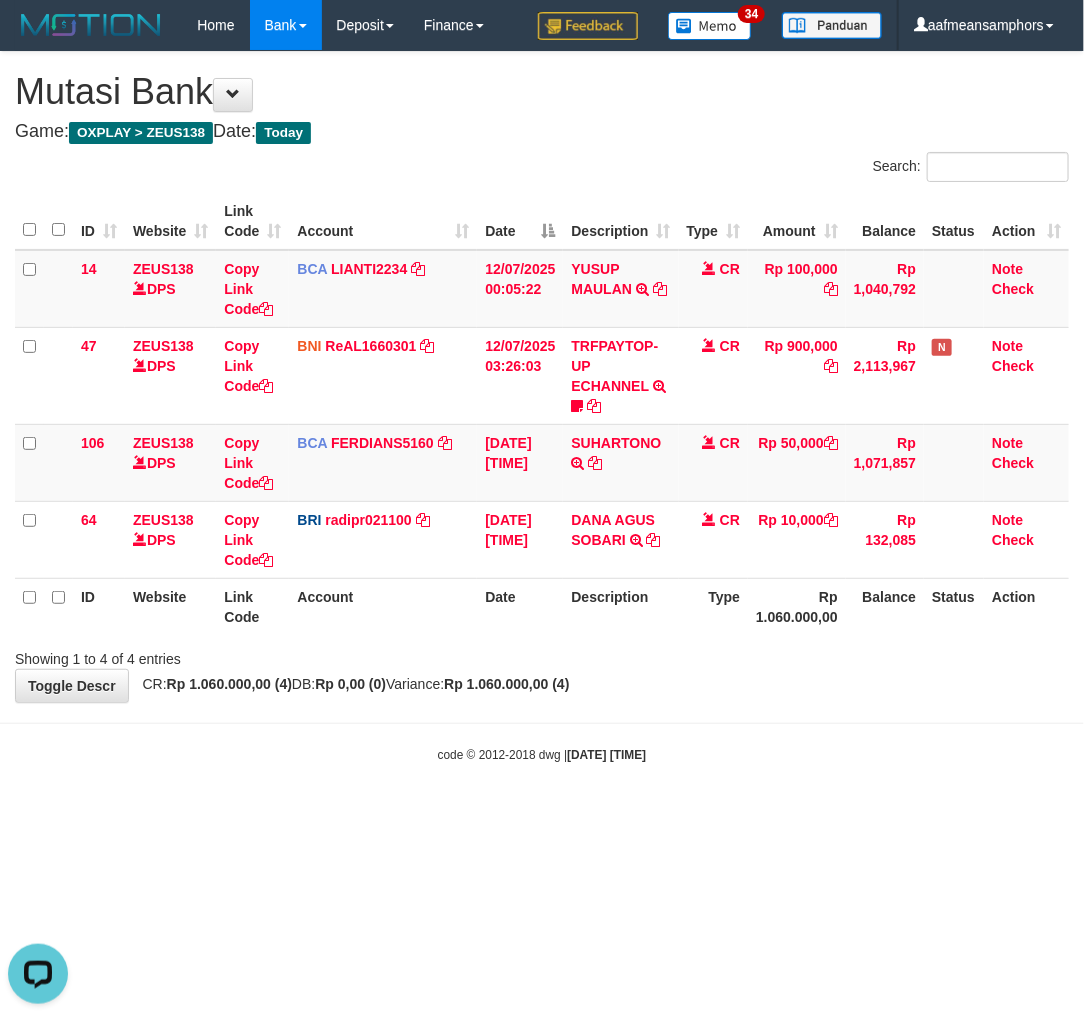 scroll, scrollTop: 252, scrollLeft: 0, axis: vertical 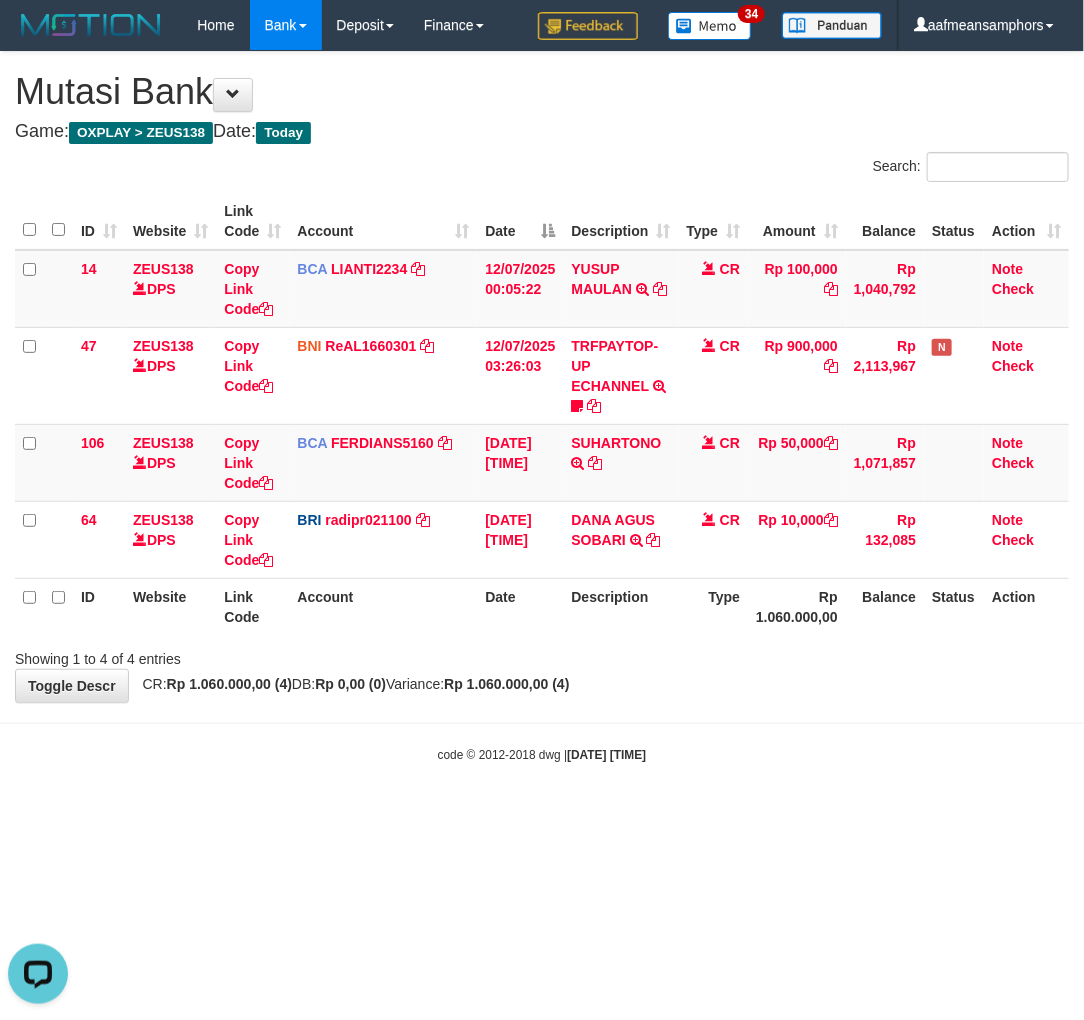 click on "Toggle navigation
Home
Bank
Account List
Load
By Website
Group
[OXPLAY]													ZEUS138
By Load Group (DPS)" at bounding box center [542, 407] 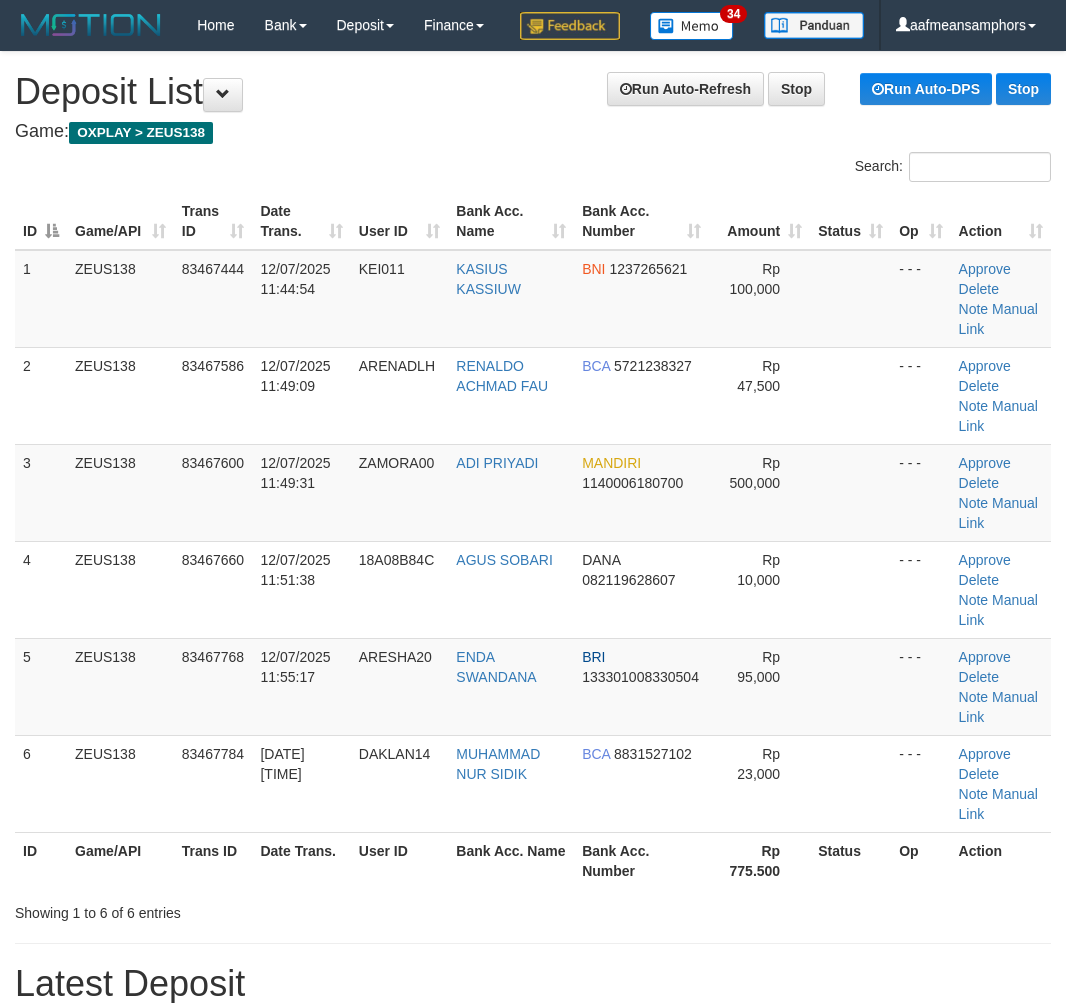 scroll, scrollTop: 0, scrollLeft: 0, axis: both 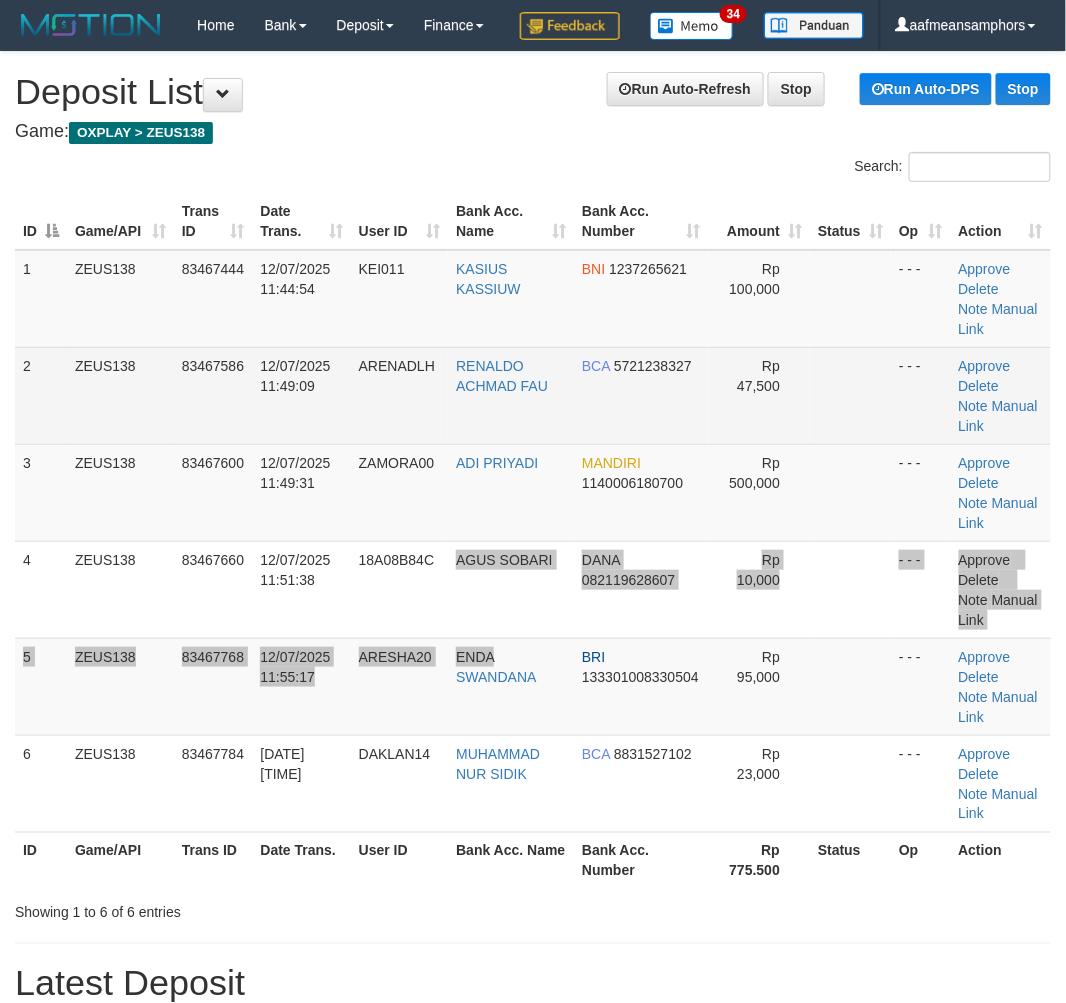 drag, startPoint x: 526, startPoint y: 683, endPoint x: 566, endPoint y: 485, distance: 202 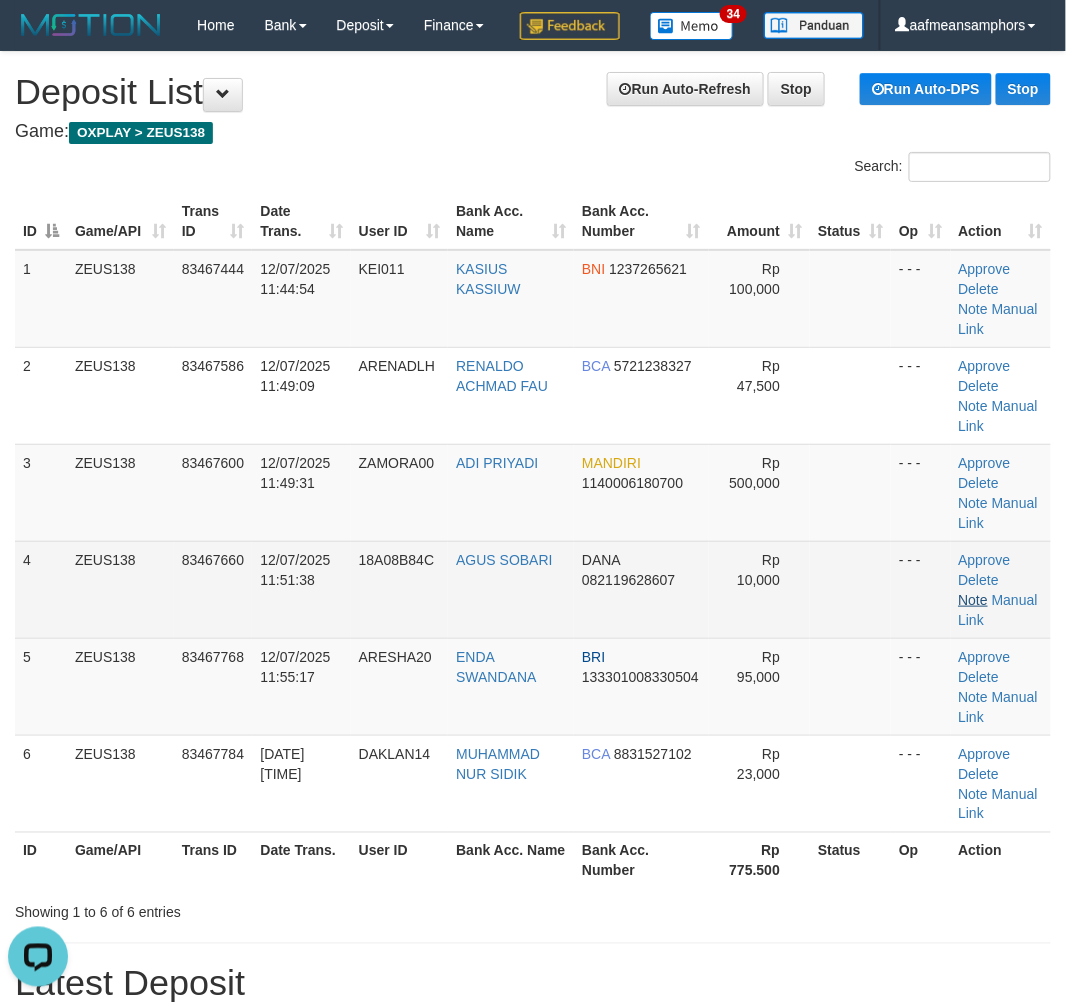 scroll, scrollTop: 0, scrollLeft: 0, axis: both 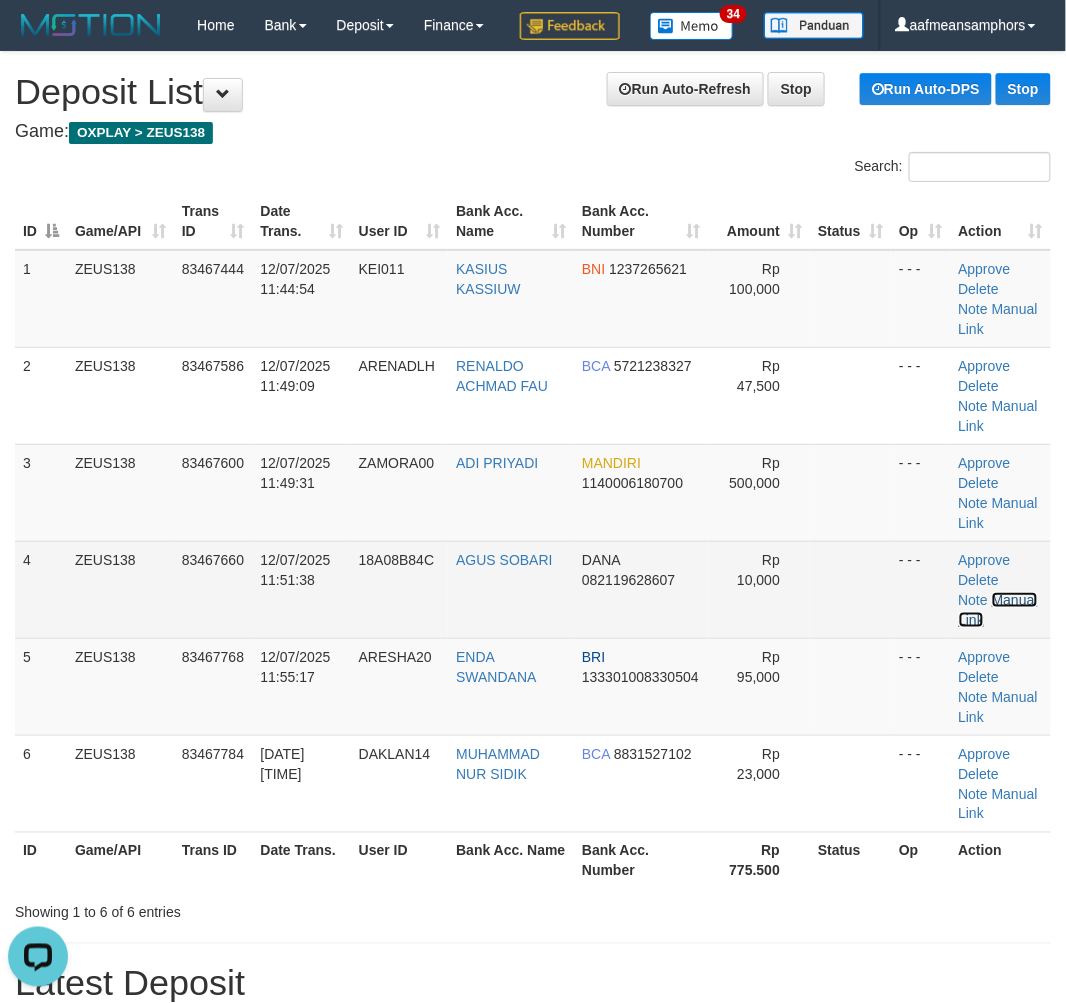 click on "Manual Link" at bounding box center [998, 610] 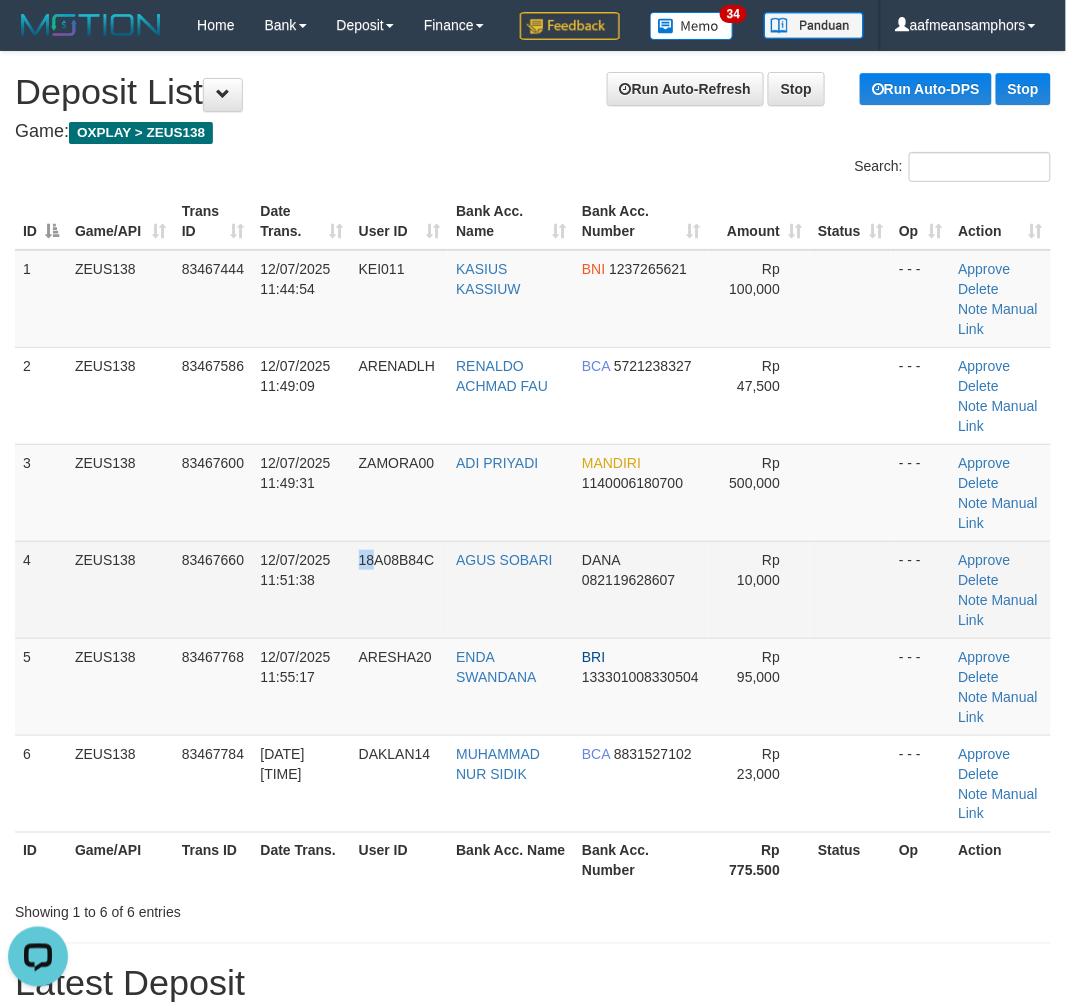 drag, startPoint x: 374, startPoint y: 666, endPoint x: 376, endPoint y: 676, distance: 10.198039 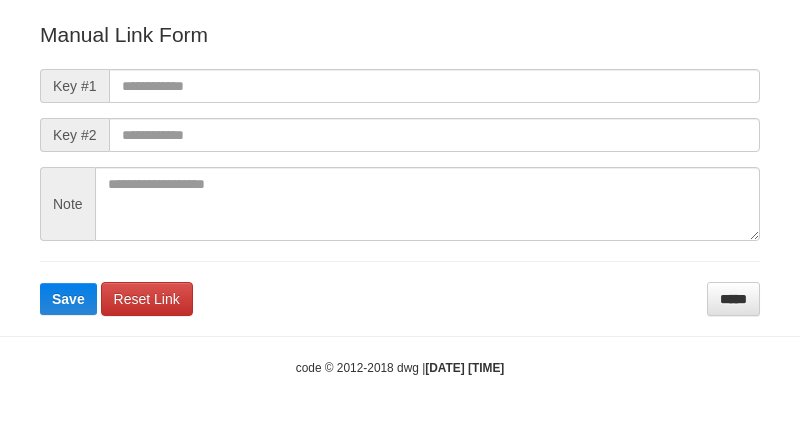 scroll, scrollTop: 222, scrollLeft: 0, axis: vertical 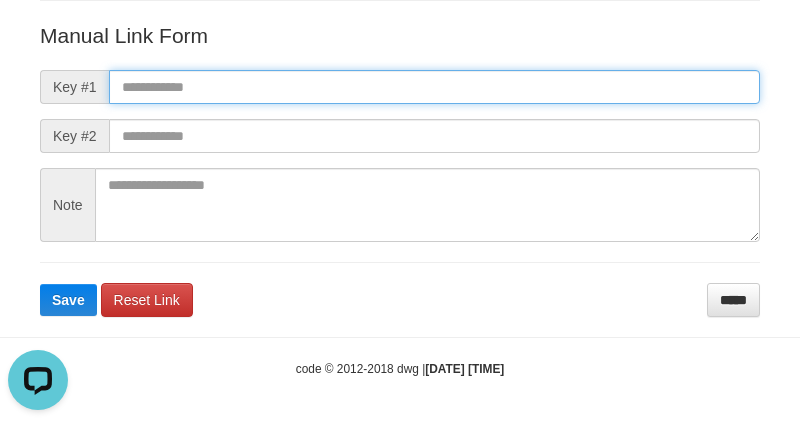 click at bounding box center [434, 87] 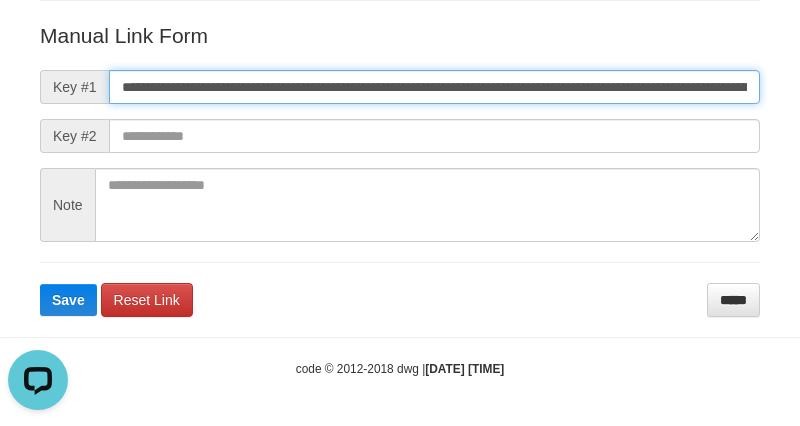 scroll, scrollTop: 0, scrollLeft: 1148, axis: horizontal 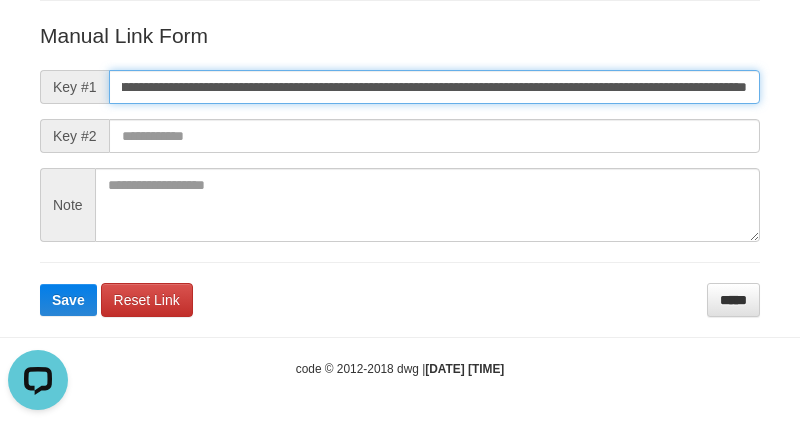 type on "**********" 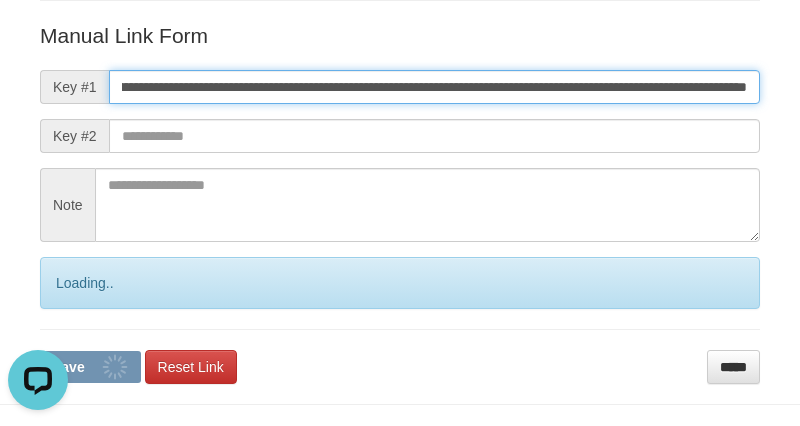 click on "Save" at bounding box center (90, 367) 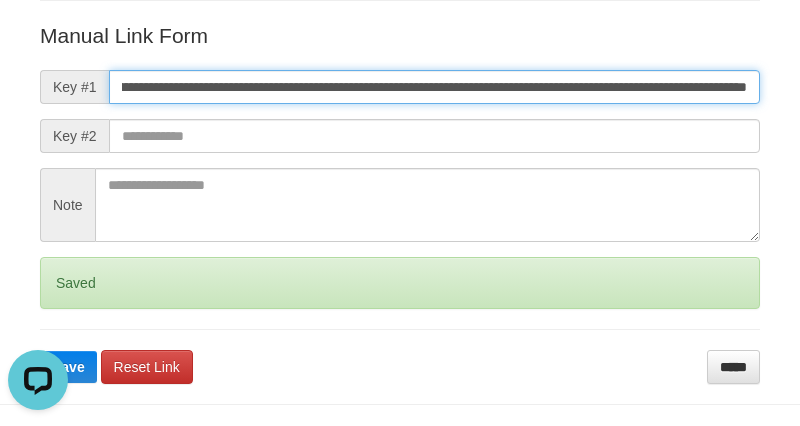 click on "Save" at bounding box center (68, 367) 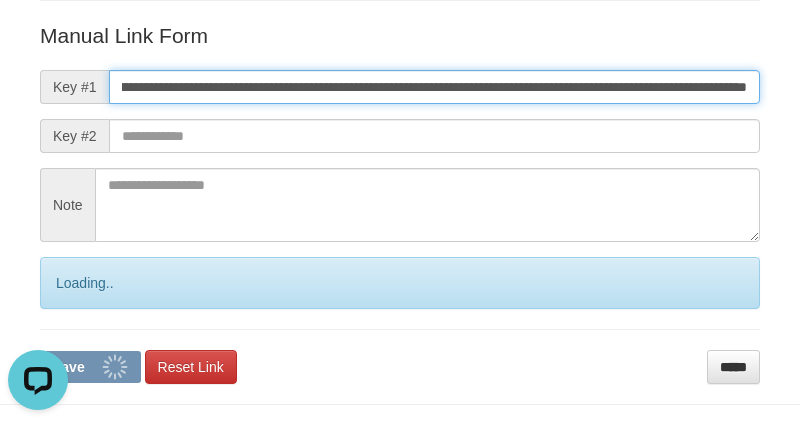 click on "Save" at bounding box center [90, 367] 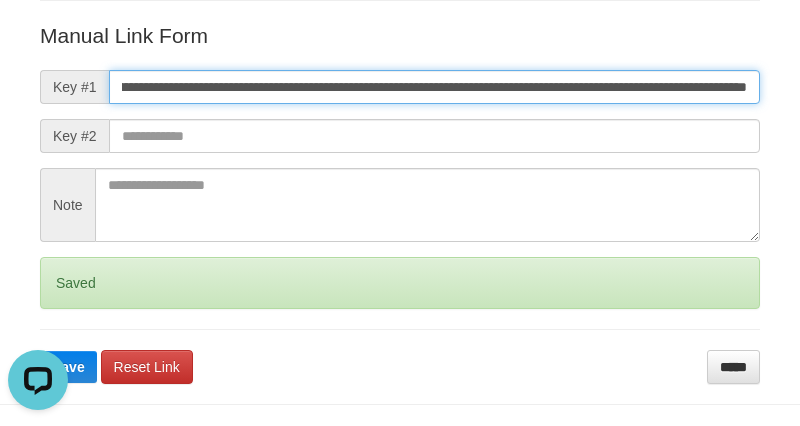 click on "Save" at bounding box center [68, 367] 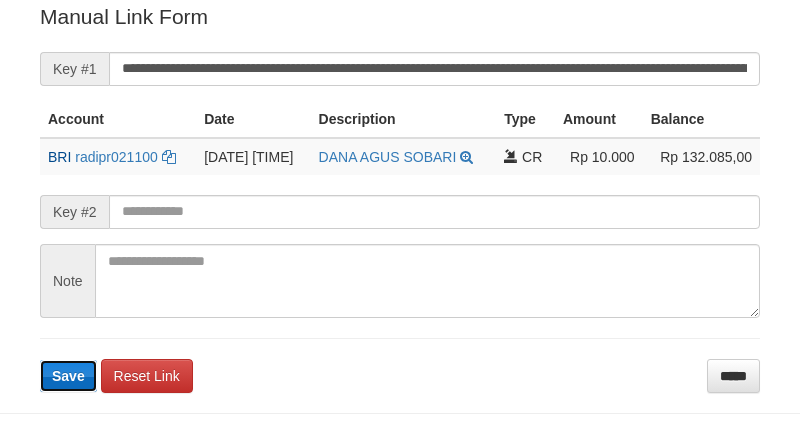 click on "Save" at bounding box center [68, 376] 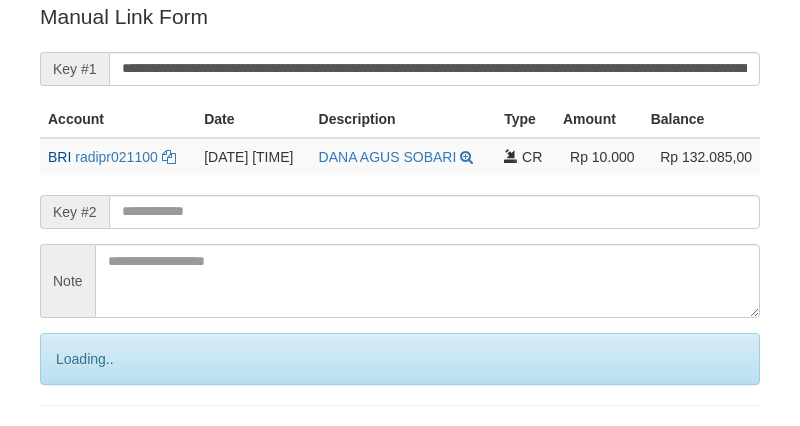 scroll, scrollTop: 404, scrollLeft: 0, axis: vertical 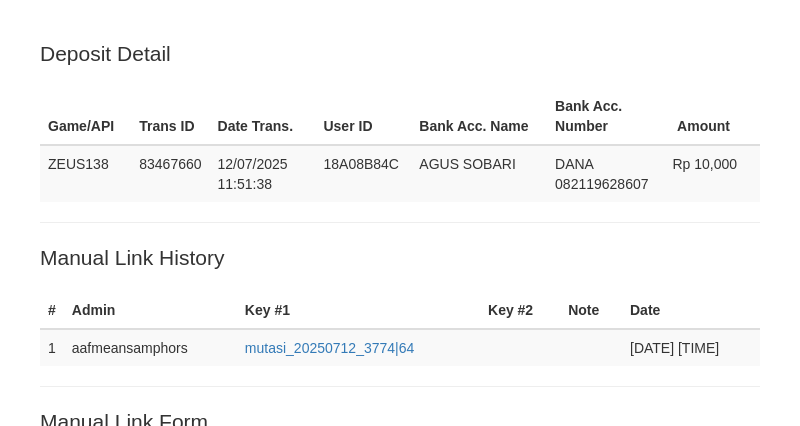 click on "Save" at bounding box center (68, 781) 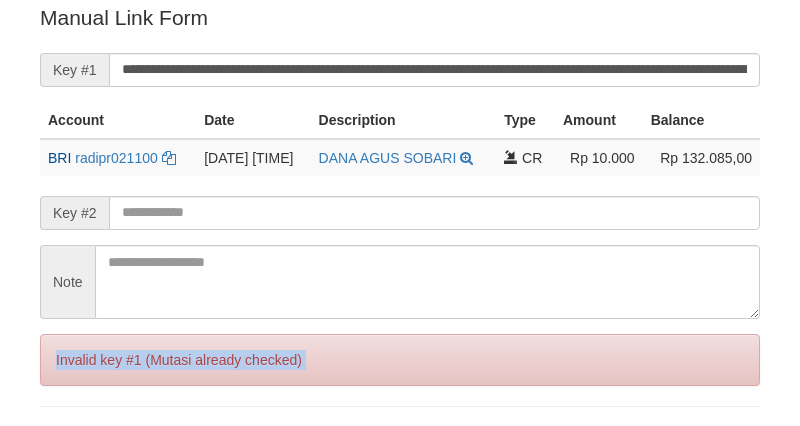 click on "**********" at bounding box center (400, 231) 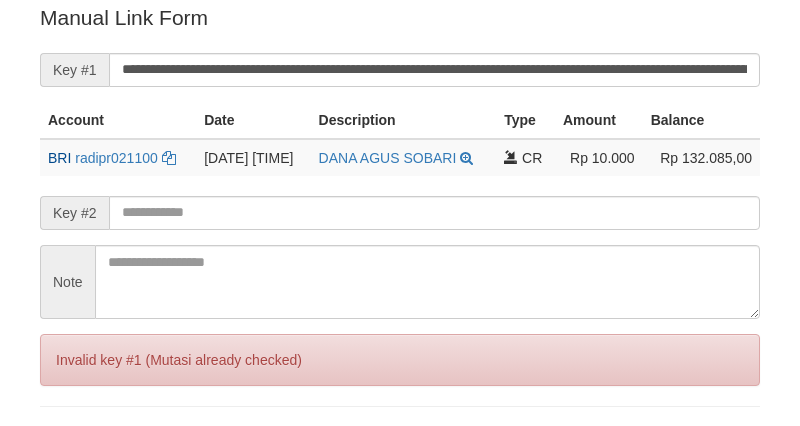 click on "Invalid key #1 (Mutasi already checked)" at bounding box center [400, 360] 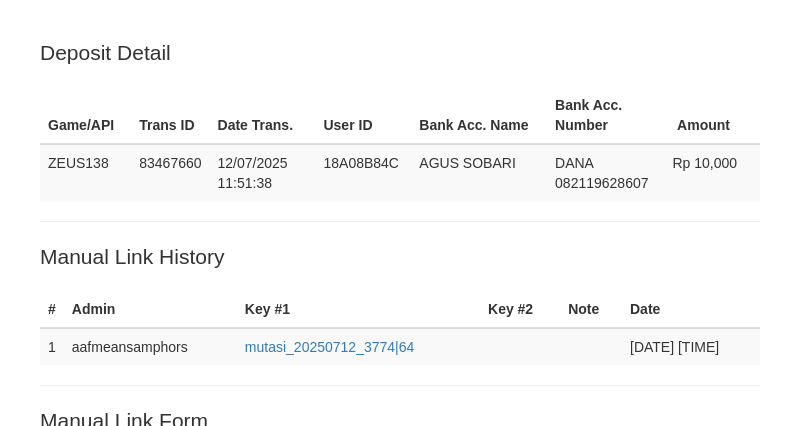 scroll, scrollTop: 0, scrollLeft: 0, axis: both 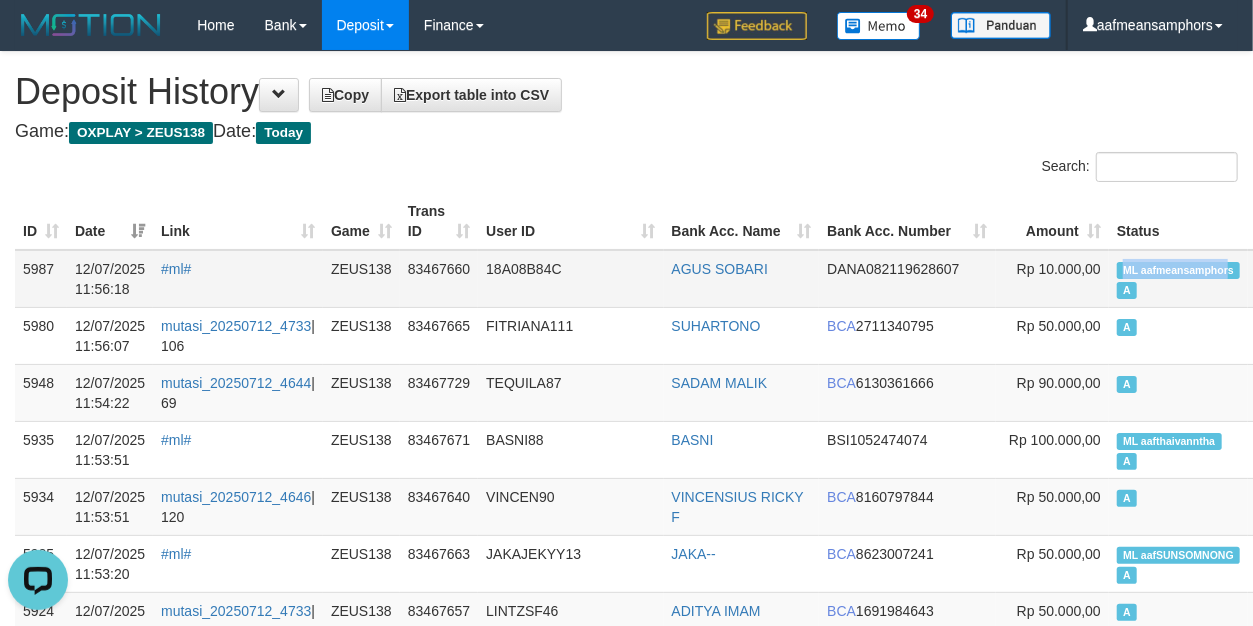 drag, startPoint x: 1093, startPoint y: 263, endPoint x: 1190, endPoint y: 264, distance: 97.00516 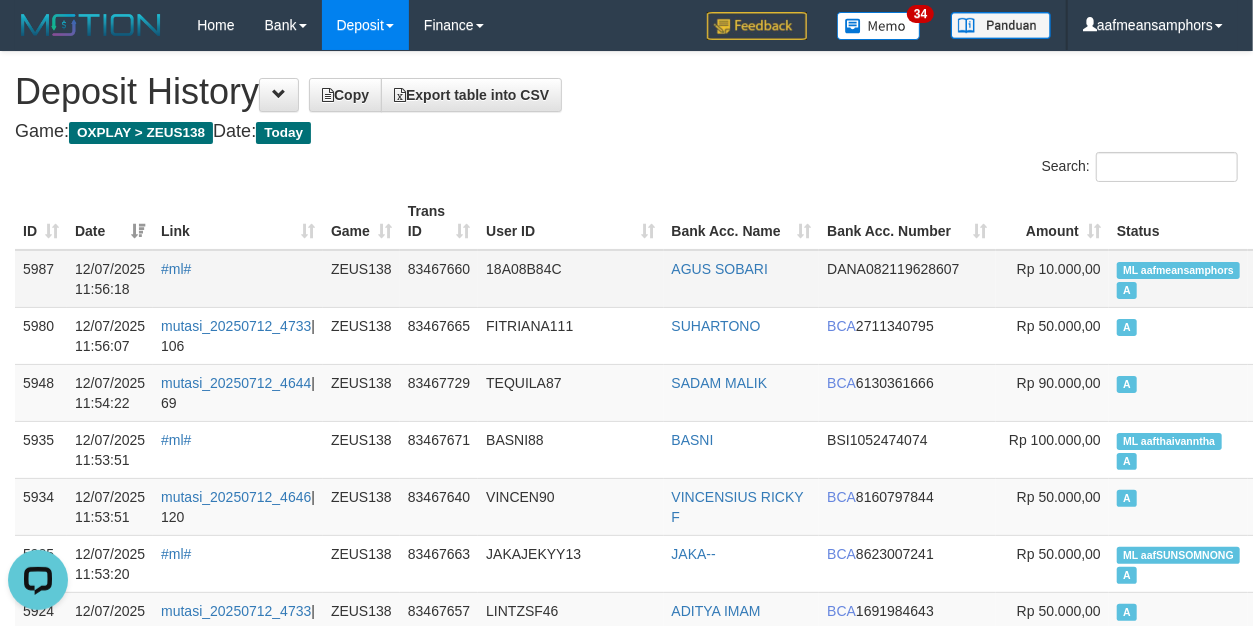 click on "ML aafmeansamphors   A" at bounding box center (1178, 279) 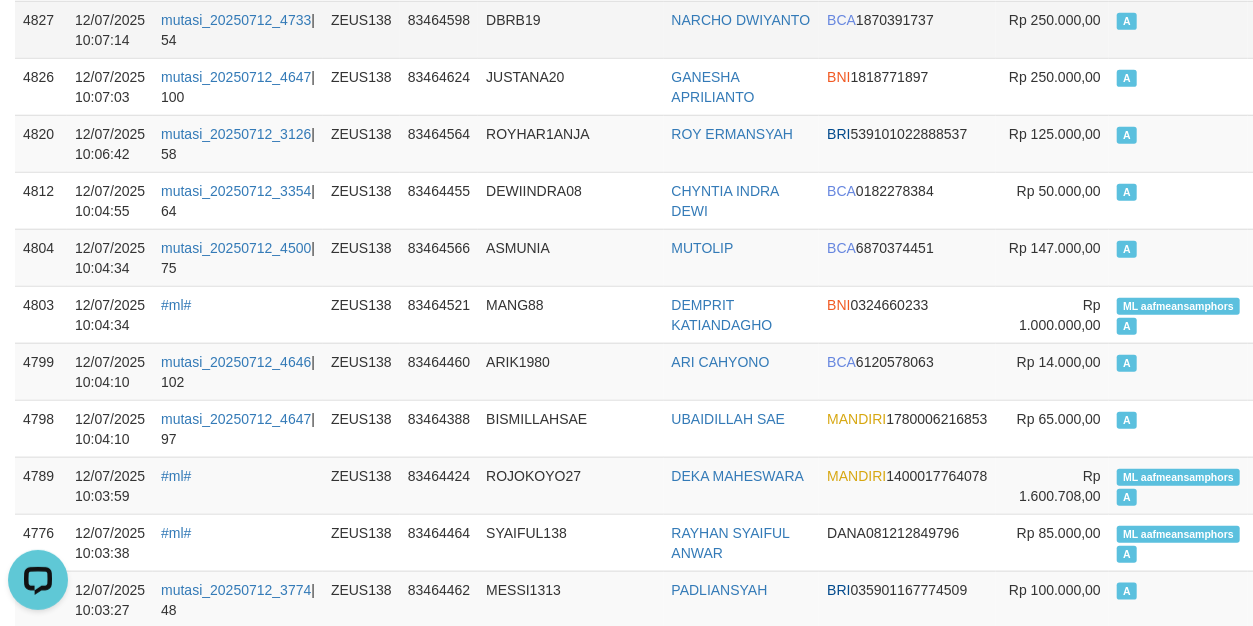 scroll, scrollTop: 0, scrollLeft: 0, axis: both 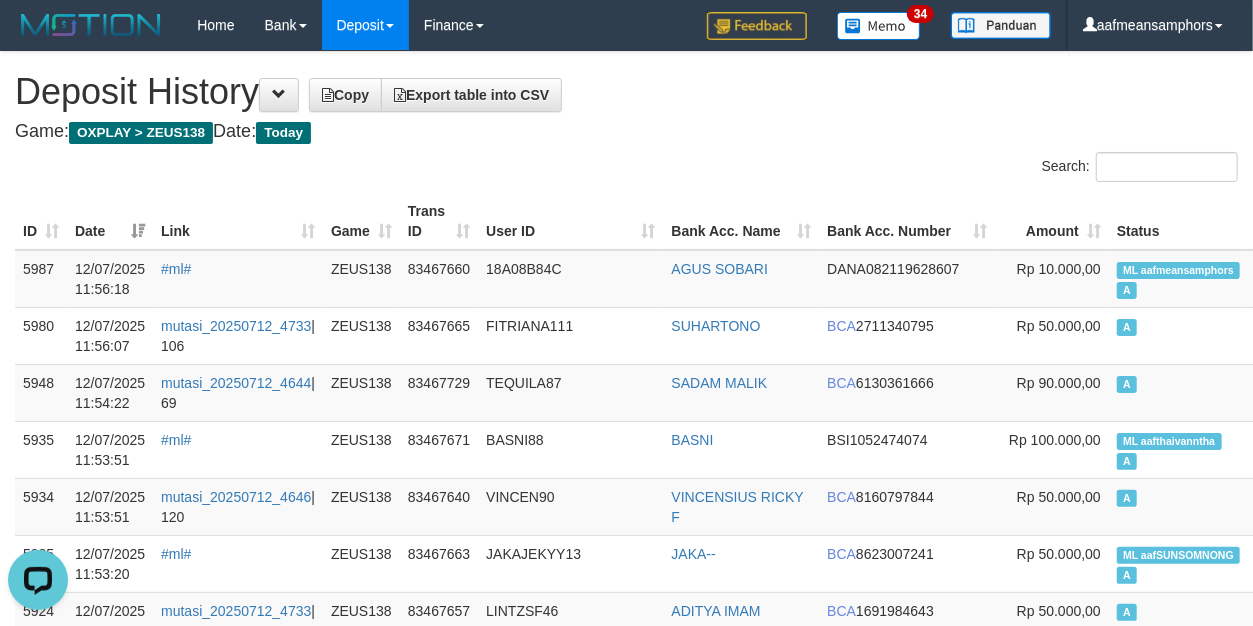 click on "**********" at bounding box center (626, 35697) 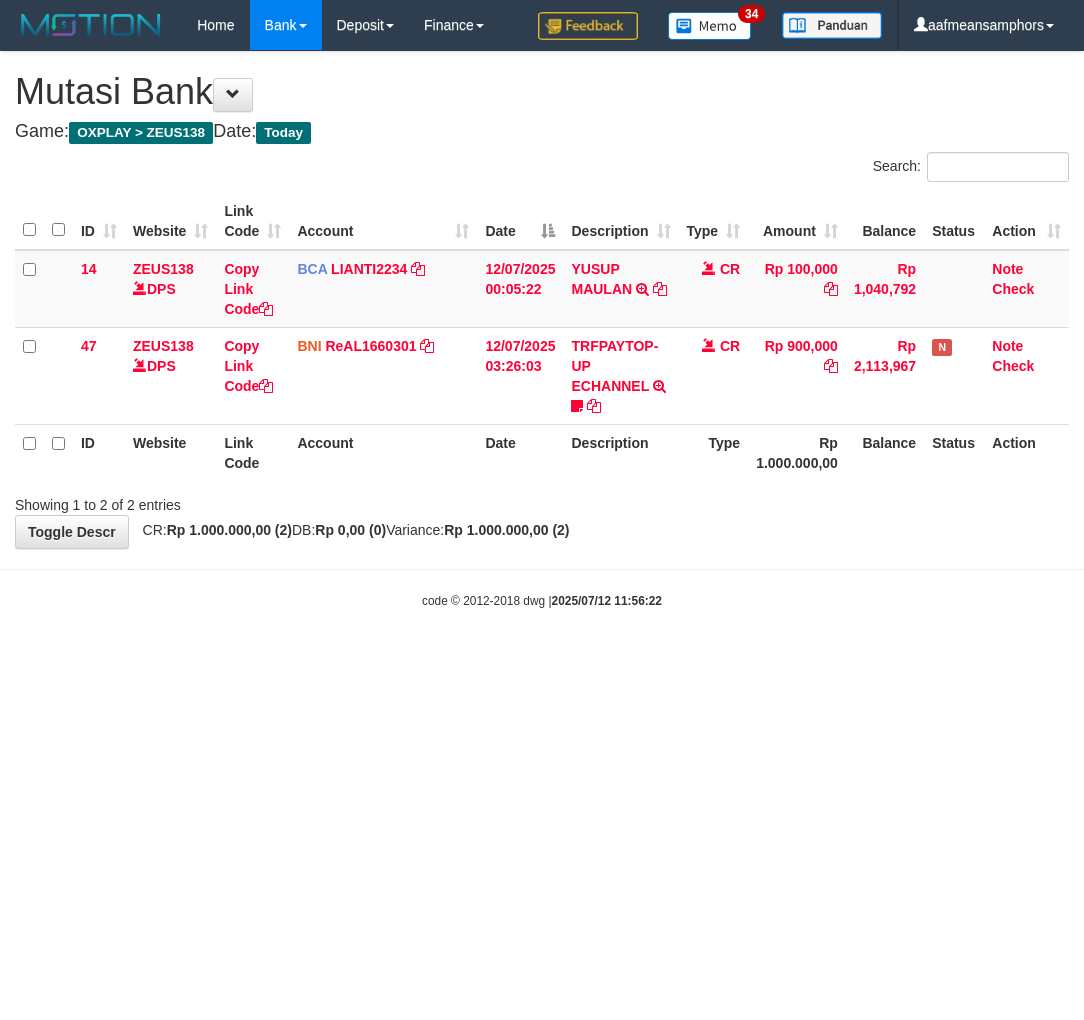 scroll, scrollTop: 0, scrollLeft: 0, axis: both 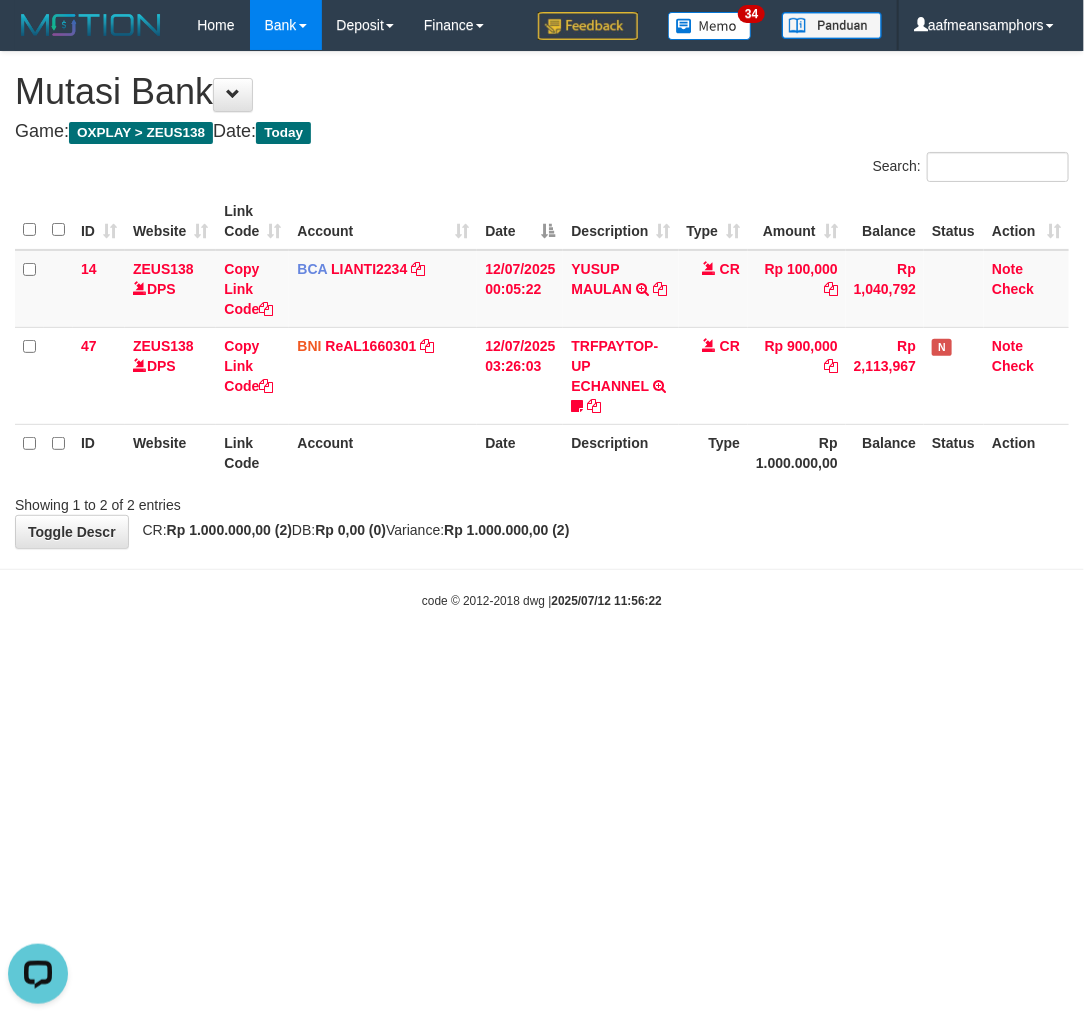 click on "Toggle navigation
Home
Bank
Account List
Load
By Website
Group
[OXPLAY]													ZEUS138
By Load Group (DPS)
Sync" at bounding box center [542, 330] 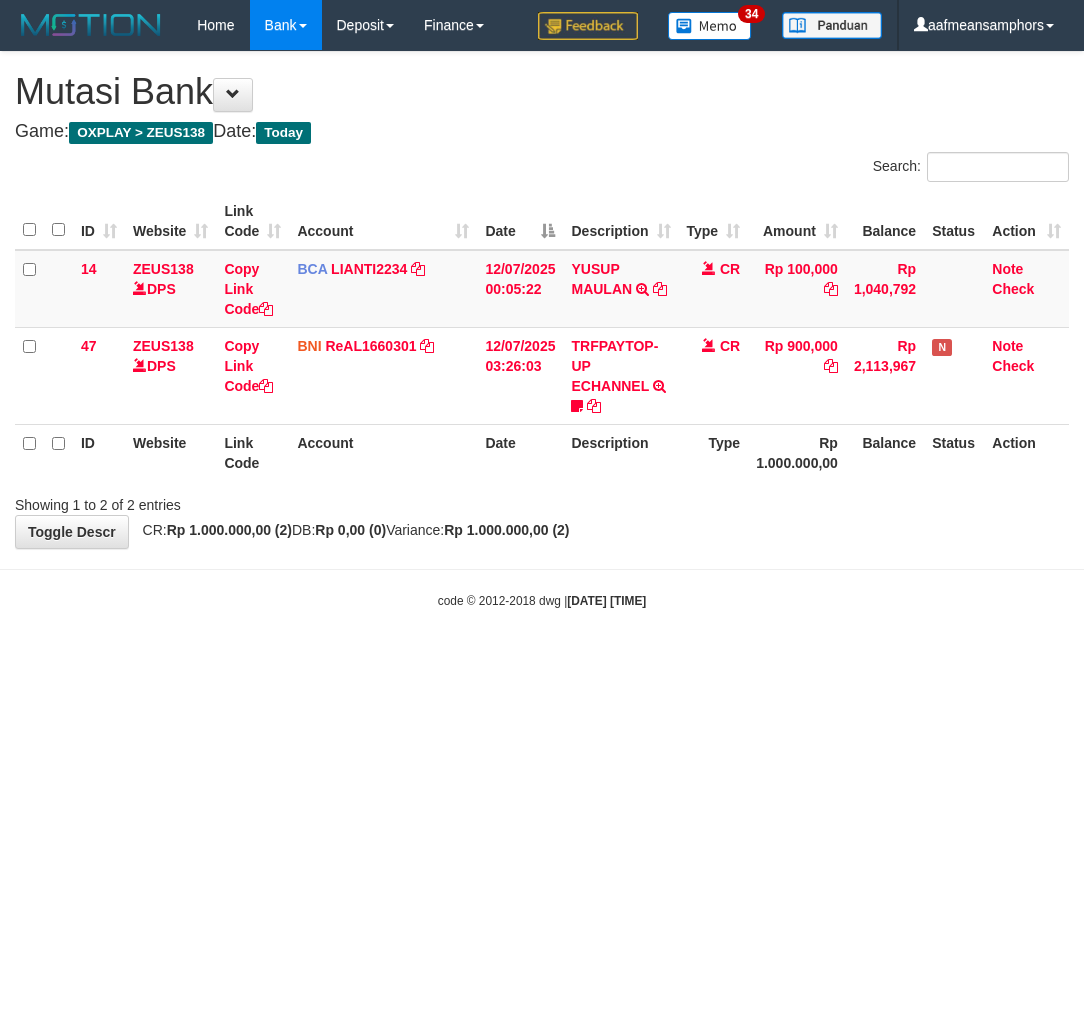 scroll, scrollTop: 0, scrollLeft: 0, axis: both 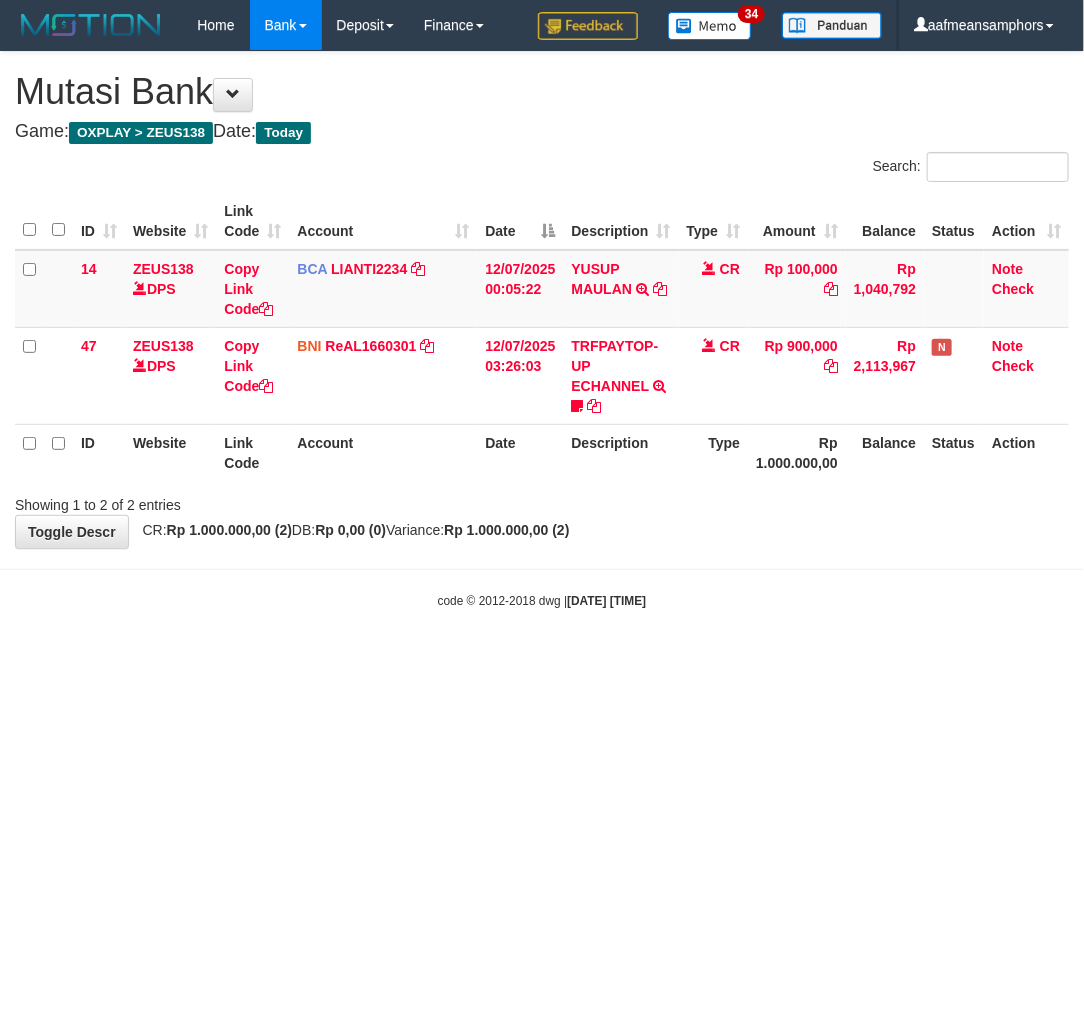 click on "Toggle navigation
Home
Bank
Account List
Load
By Website
Group
[OXPLAY]													ZEUS138
By Load Group (DPS)" at bounding box center [542, 330] 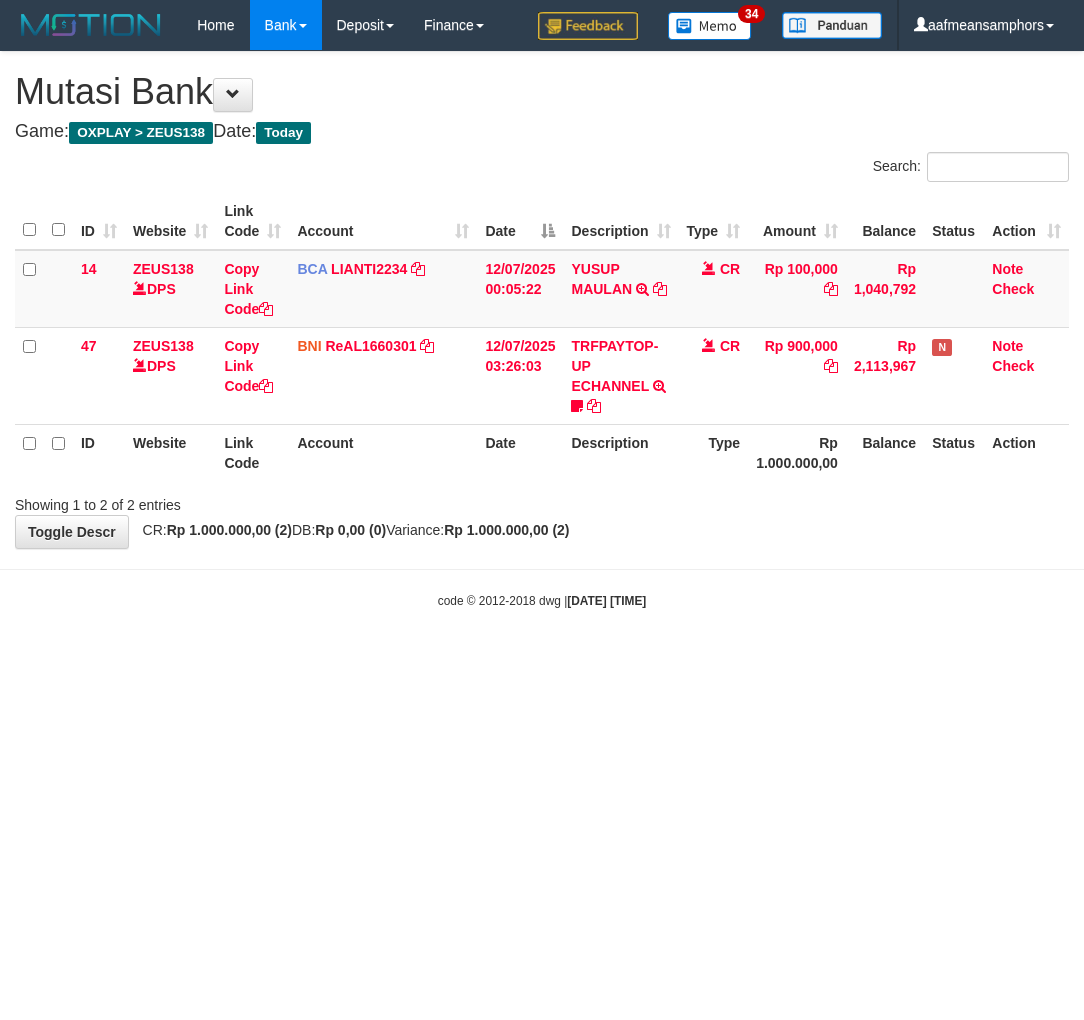 scroll, scrollTop: 0, scrollLeft: 0, axis: both 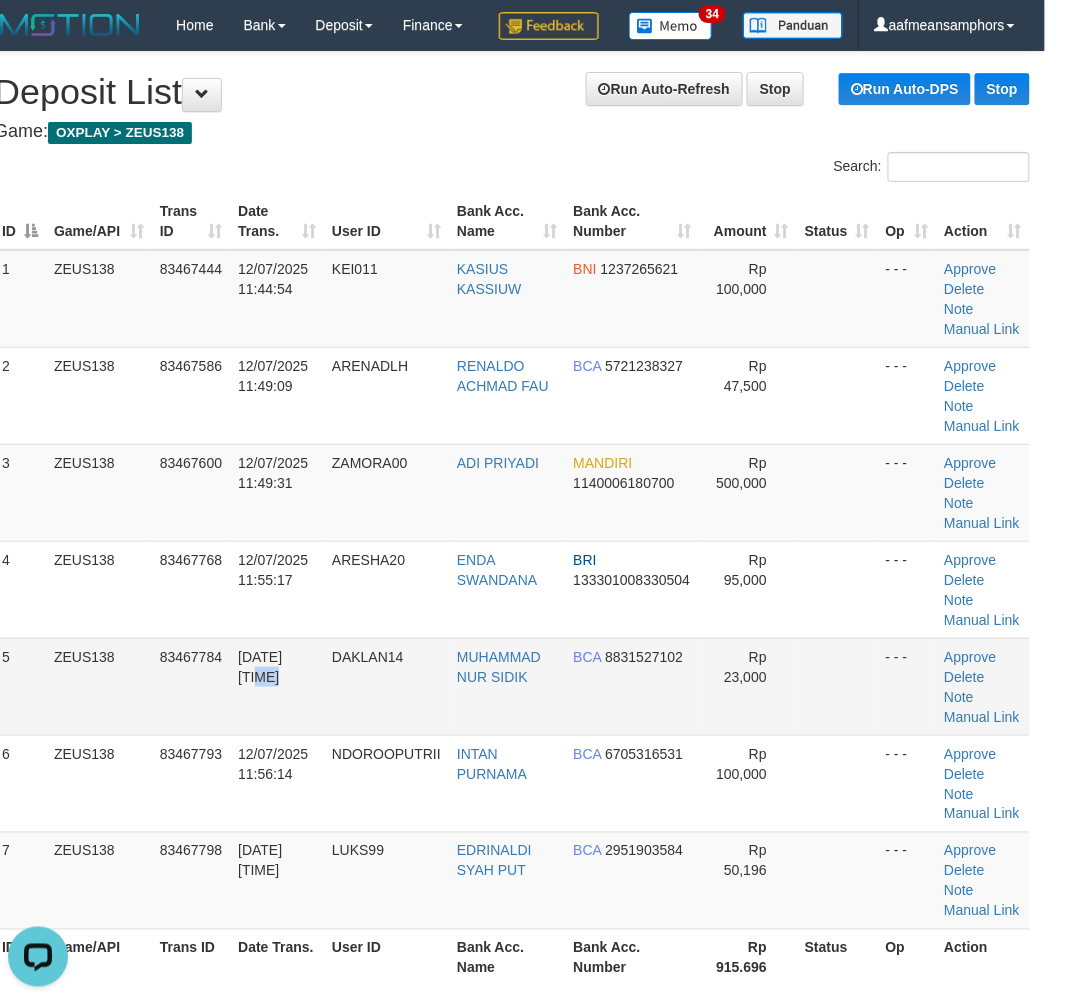 click on "5
ZEUS138
83467784
[DATE] [TIME]
DAKLAN14
[FIRST] [LAST]
BCA
[PHONE]
Rp 23,000
- - -
Approve
Delete
Note
Manual Link" at bounding box center (512, 686) 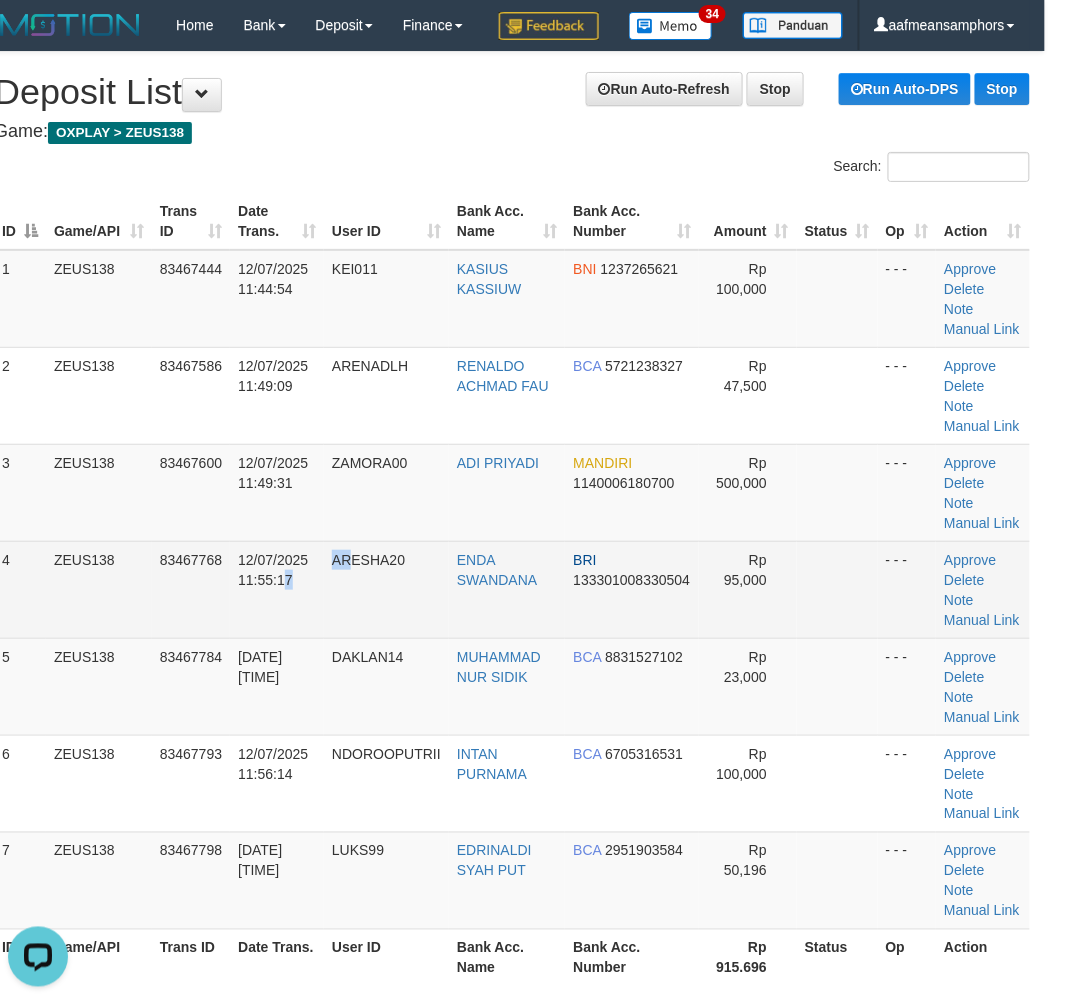 click on "4
ZEUS138
83467768
[DATE] [TIME]
ARESHA20
[FIRST] [LAST]
BRI
[PHONE]
Rp 95,000
- - -
Approve
Delete
Note
Manual Link" at bounding box center (512, 589) 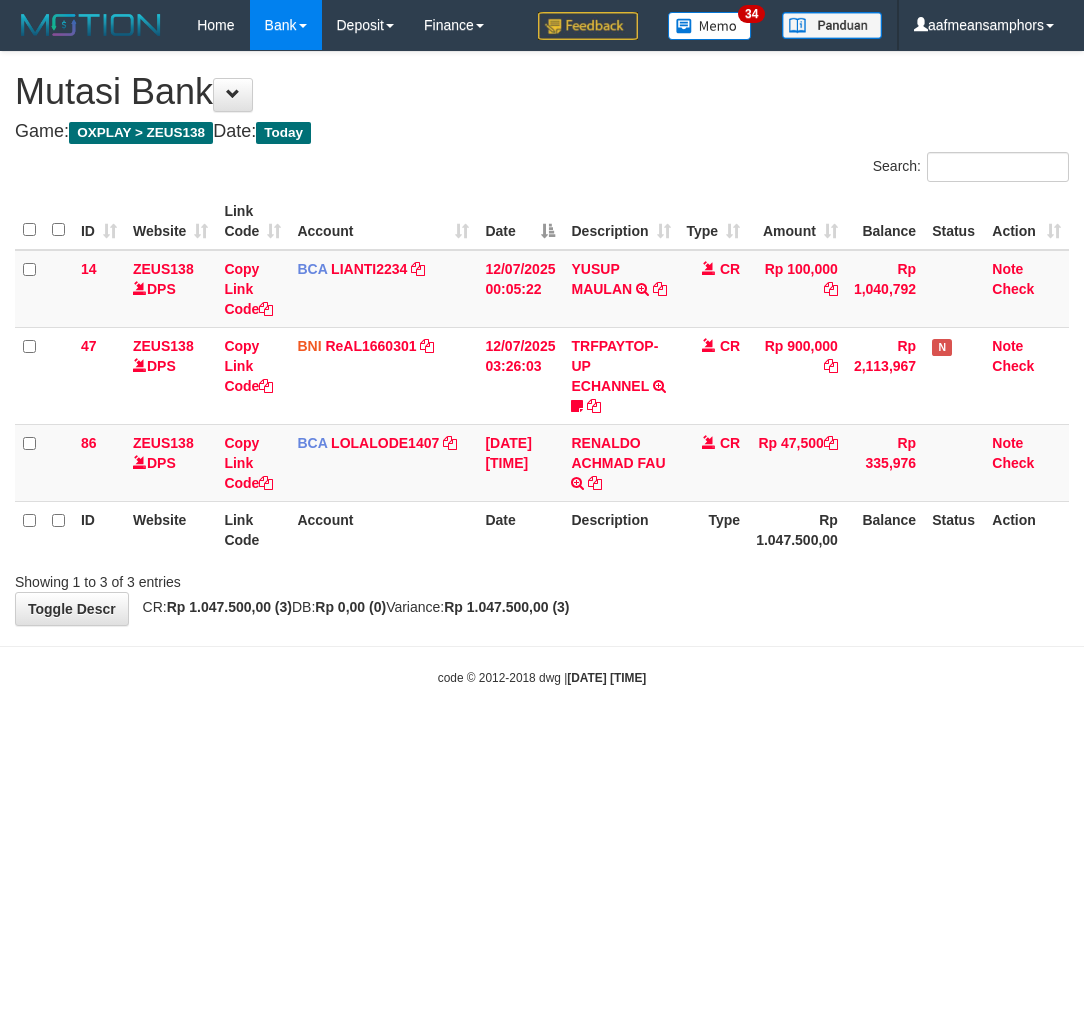 scroll, scrollTop: 0, scrollLeft: 0, axis: both 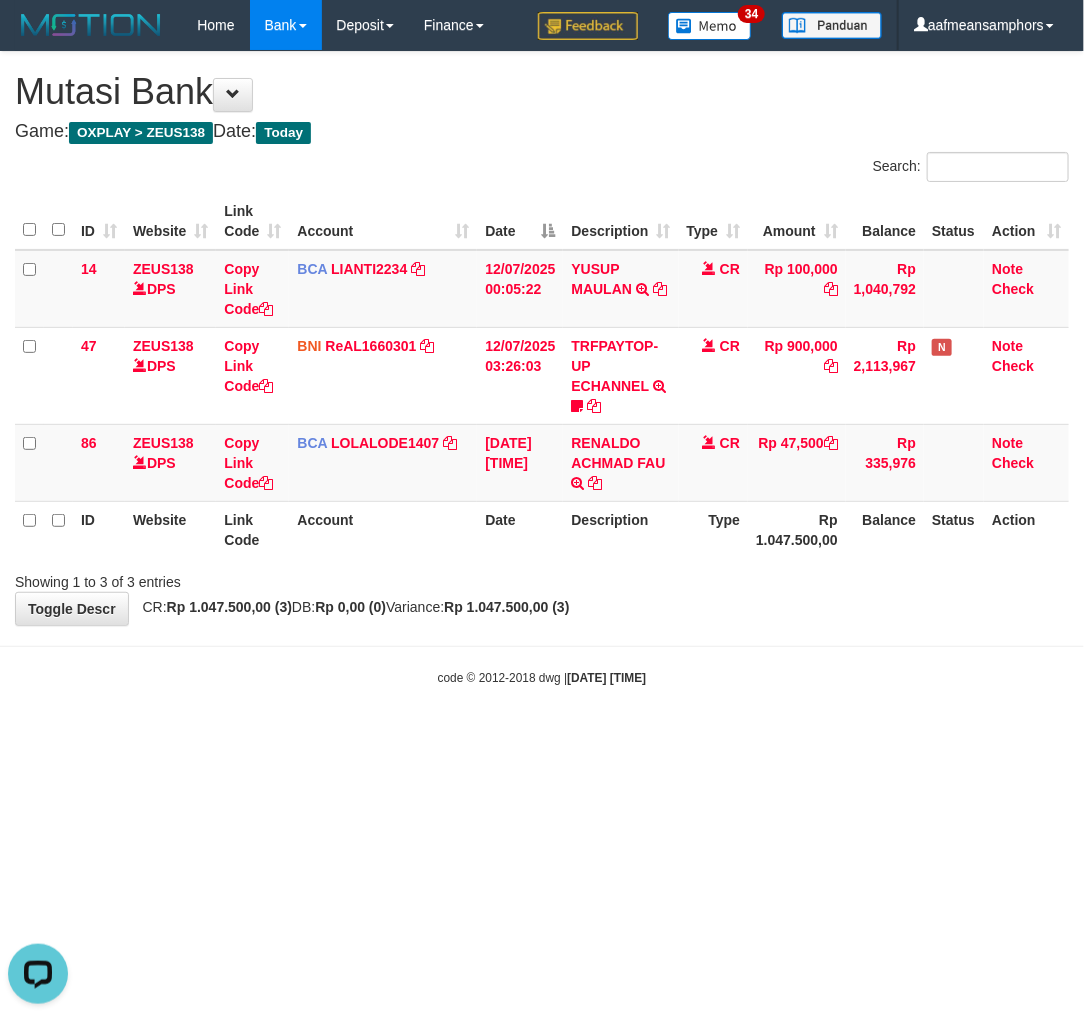 click on "Toggle navigation
Home
Bank
Account List
Load
By Website
Group
[OXPLAY]													ZEUS138
By Load Group (DPS)" at bounding box center [542, 368] 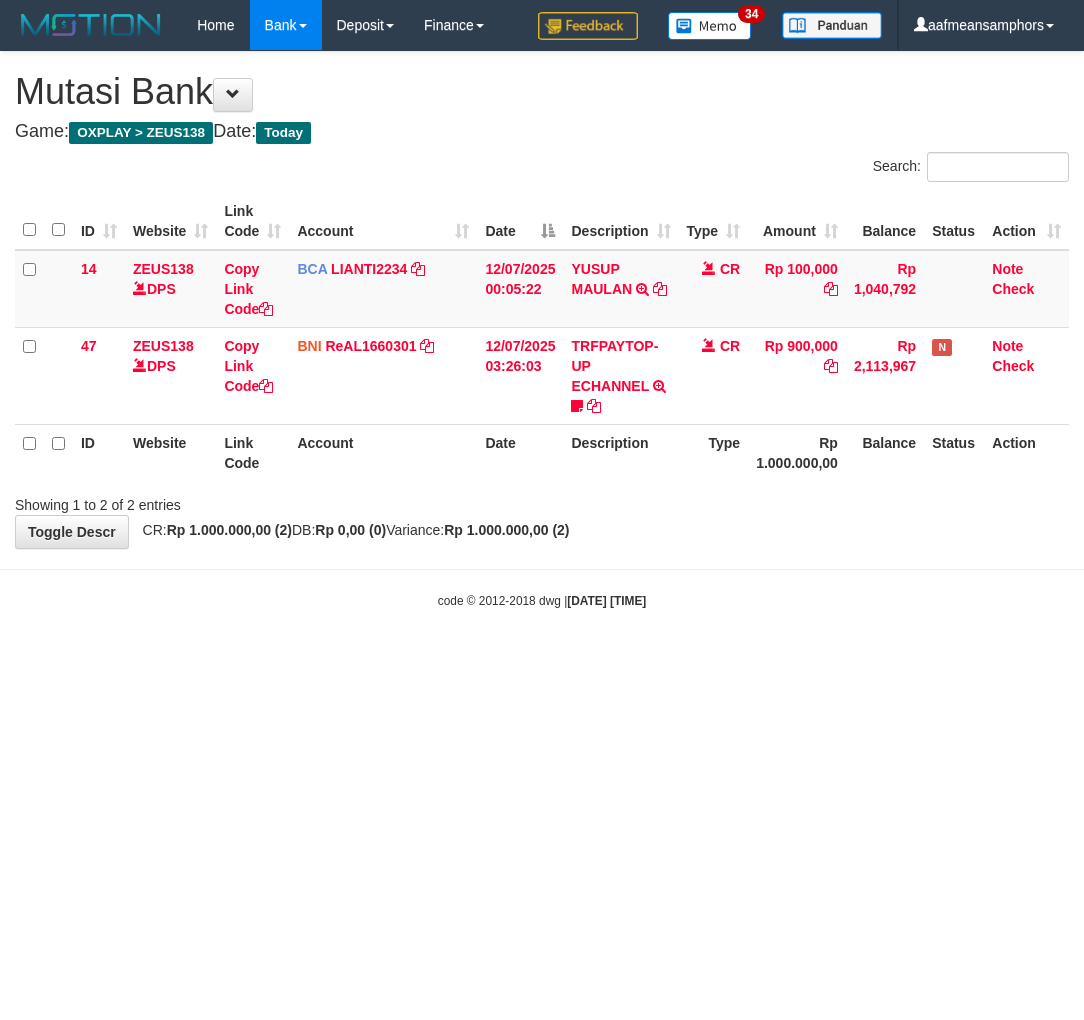scroll, scrollTop: 0, scrollLeft: 0, axis: both 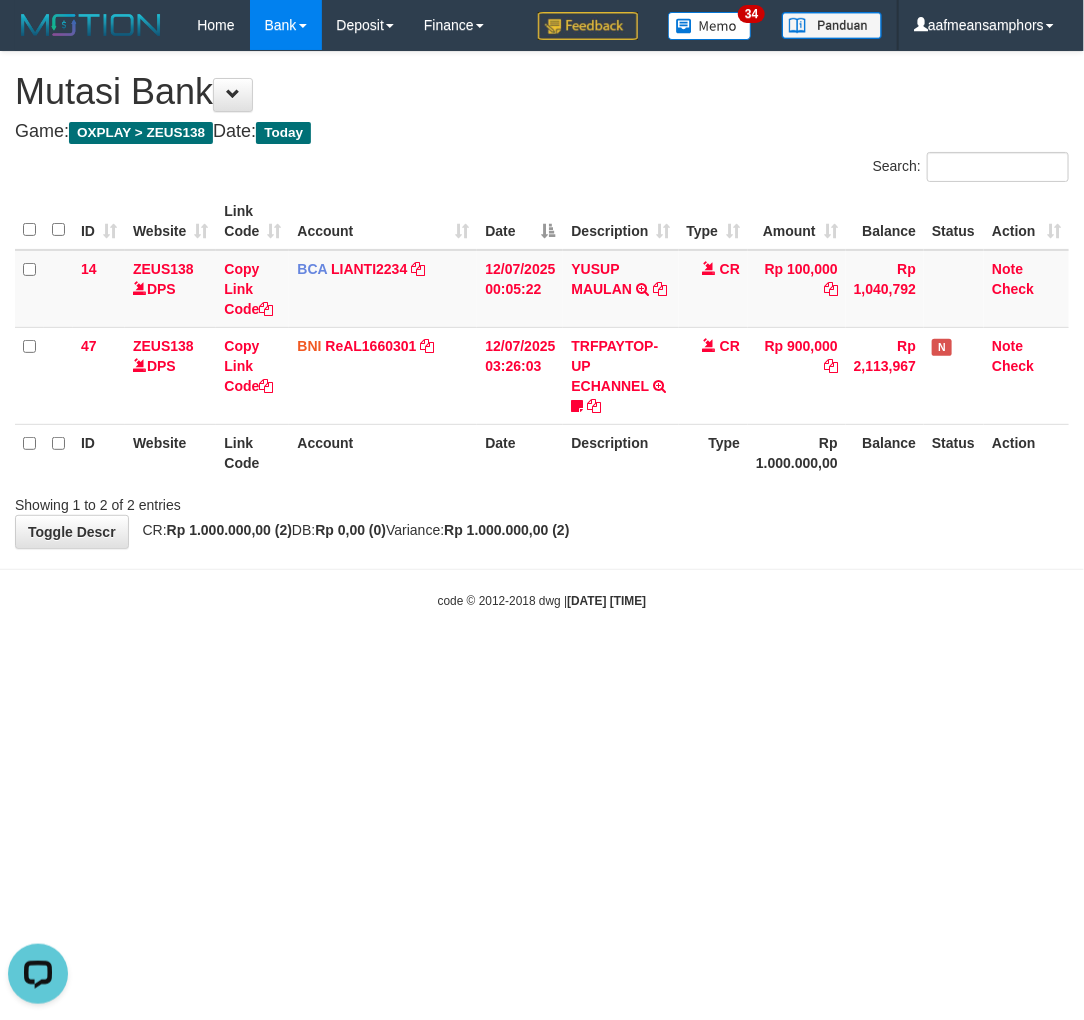 drag, startPoint x: 737, startPoint y: 587, endPoint x: 720, endPoint y: 602, distance: 22.671568 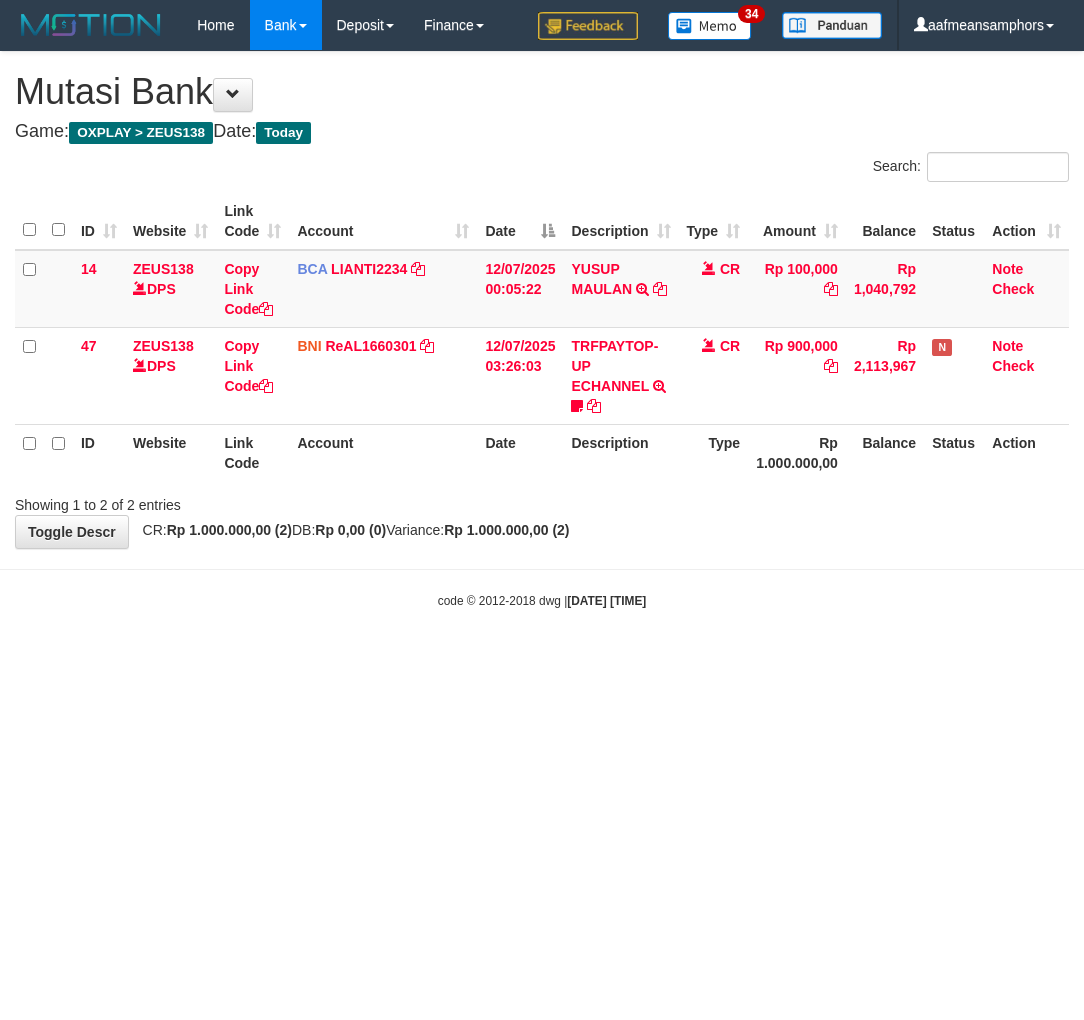 scroll, scrollTop: 0, scrollLeft: 0, axis: both 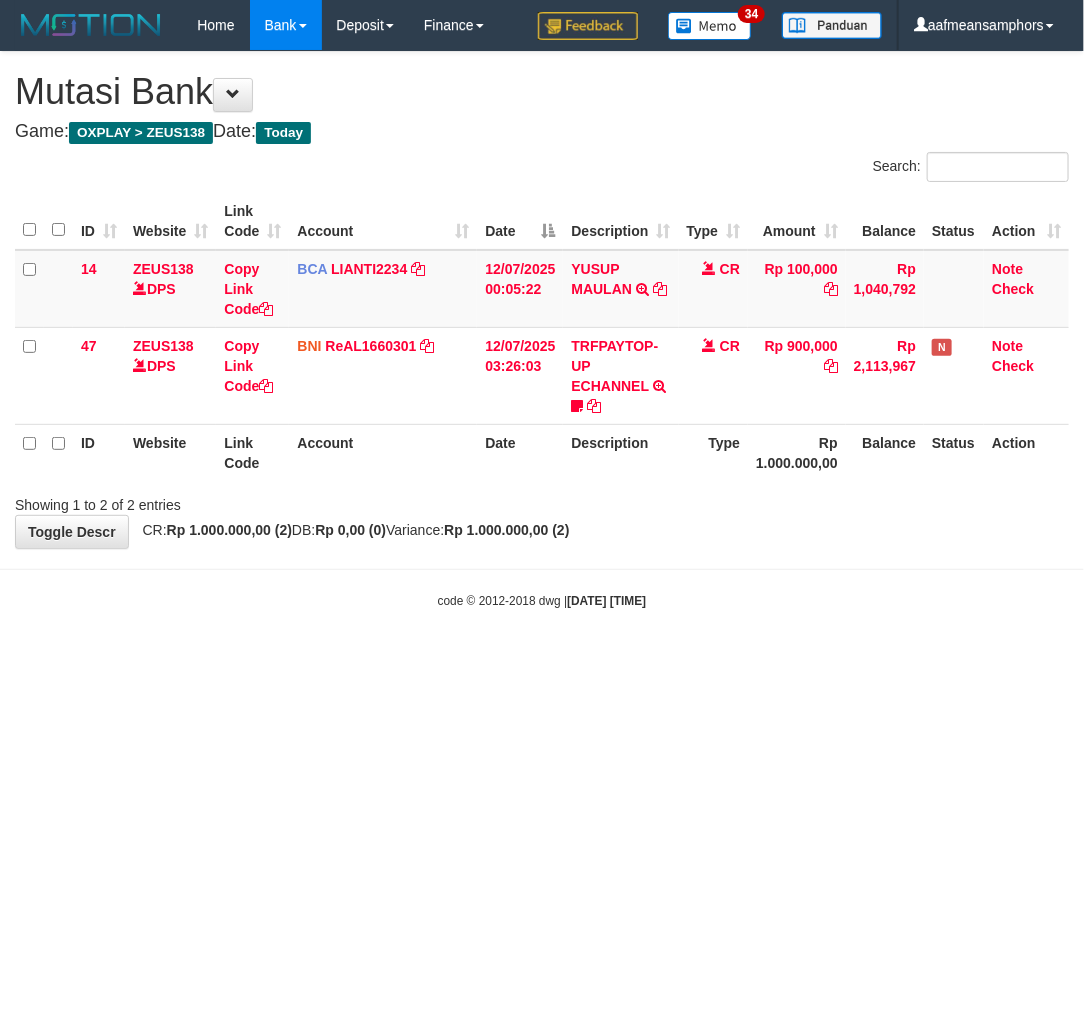 click on "Toggle navigation
Home
Bank
Account List
Load
By Website
Group
[OXPLAY]													ZEUS138
By Load Group (DPS)" at bounding box center [542, 330] 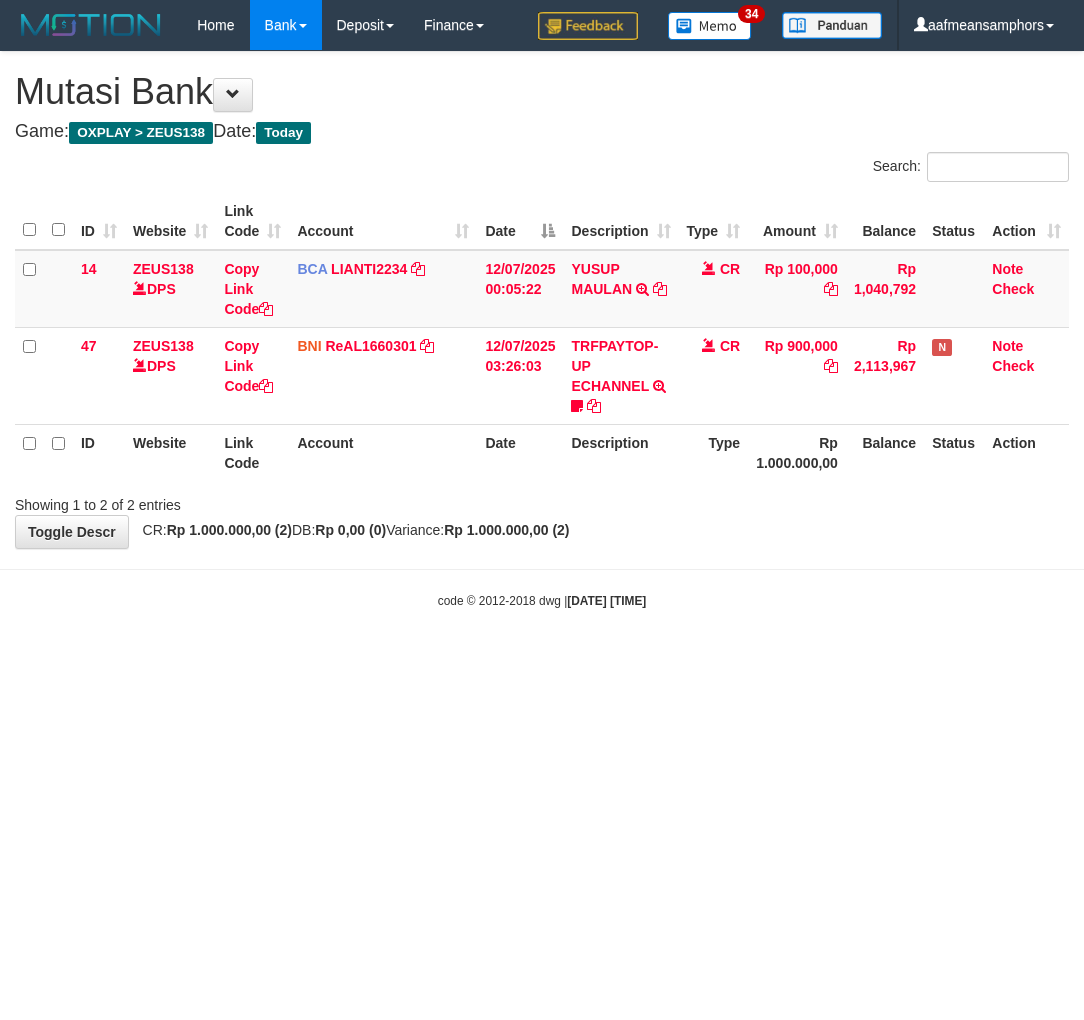 scroll, scrollTop: 0, scrollLeft: 0, axis: both 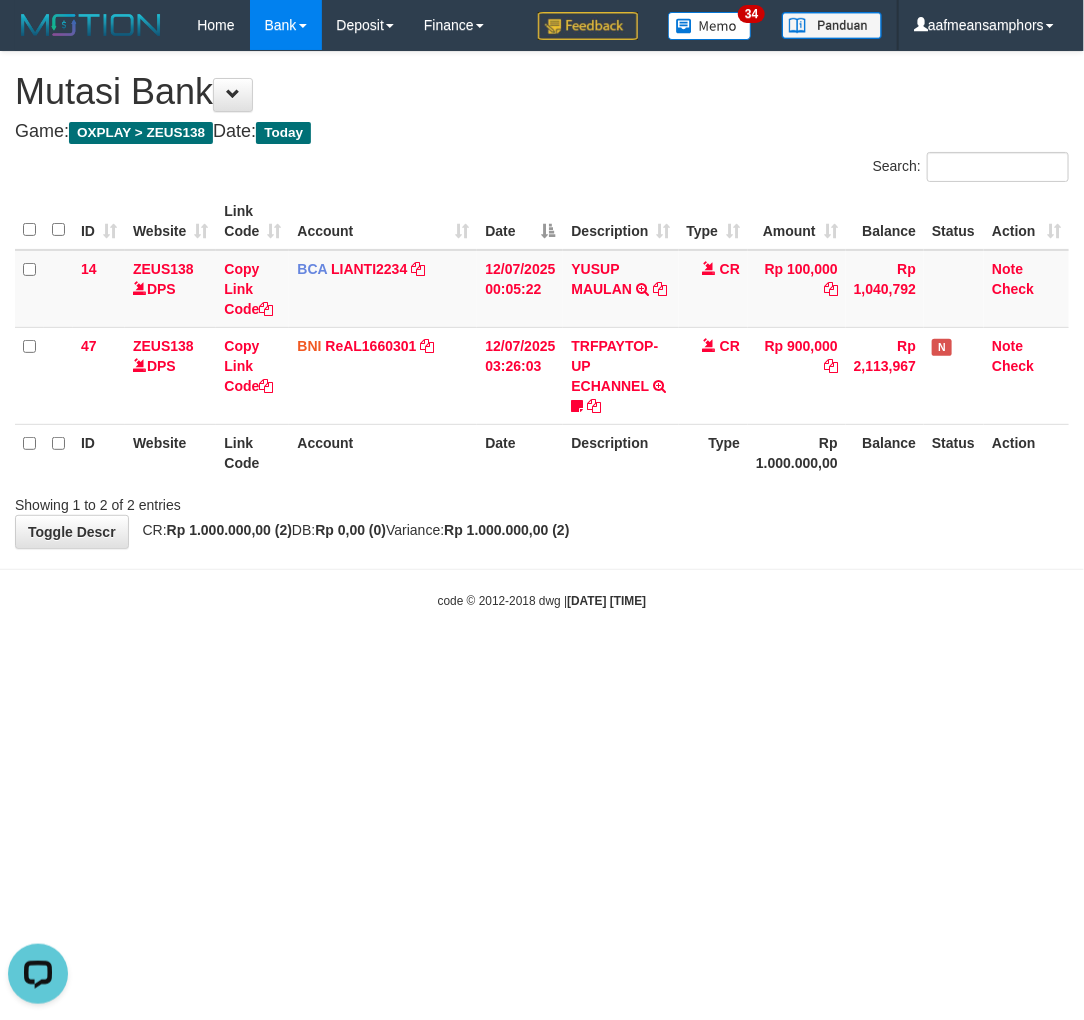 click on "code © 2012-2018 dwg |  2025/07/12 11:57:26" at bounding box center [542, 600] 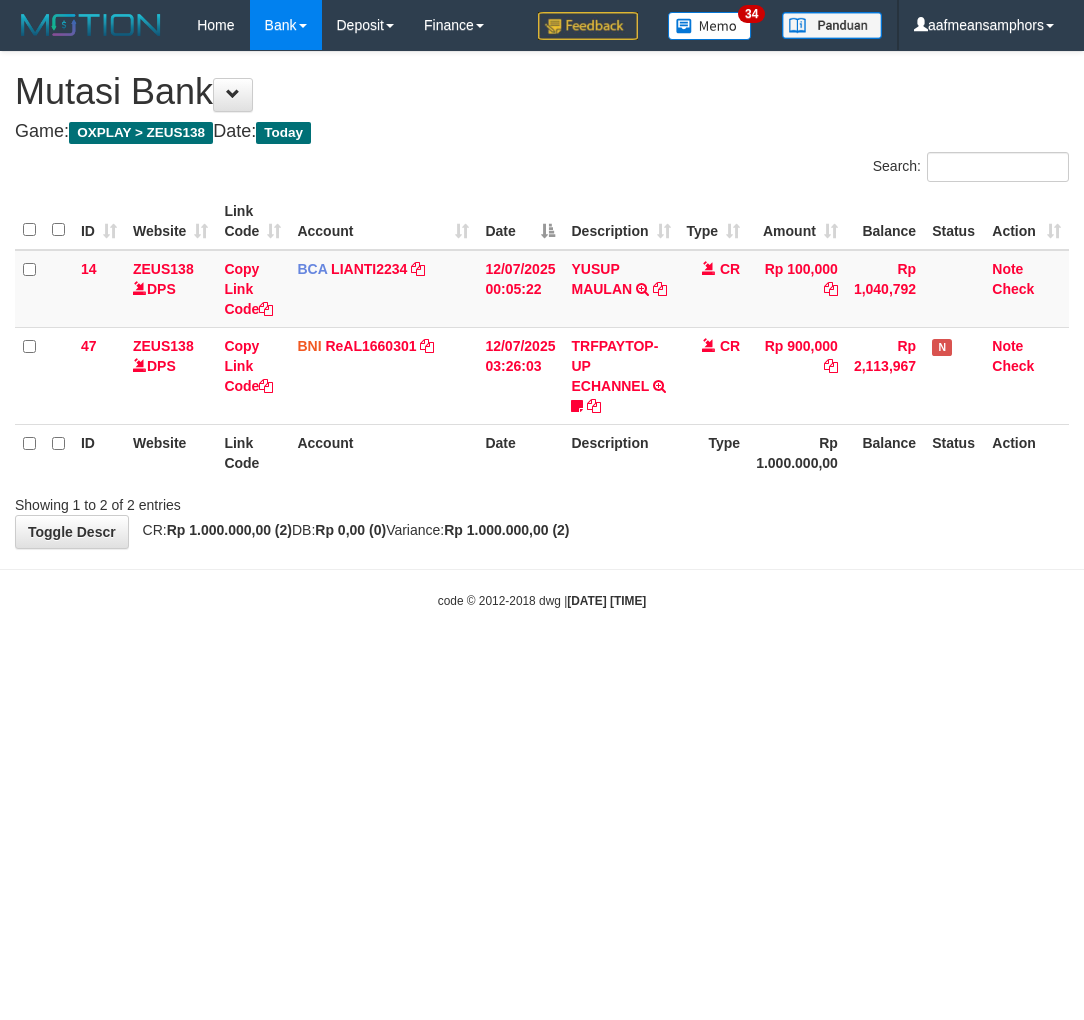 scroll, scrollTop: 0, scrollLeft: 0, axis: both 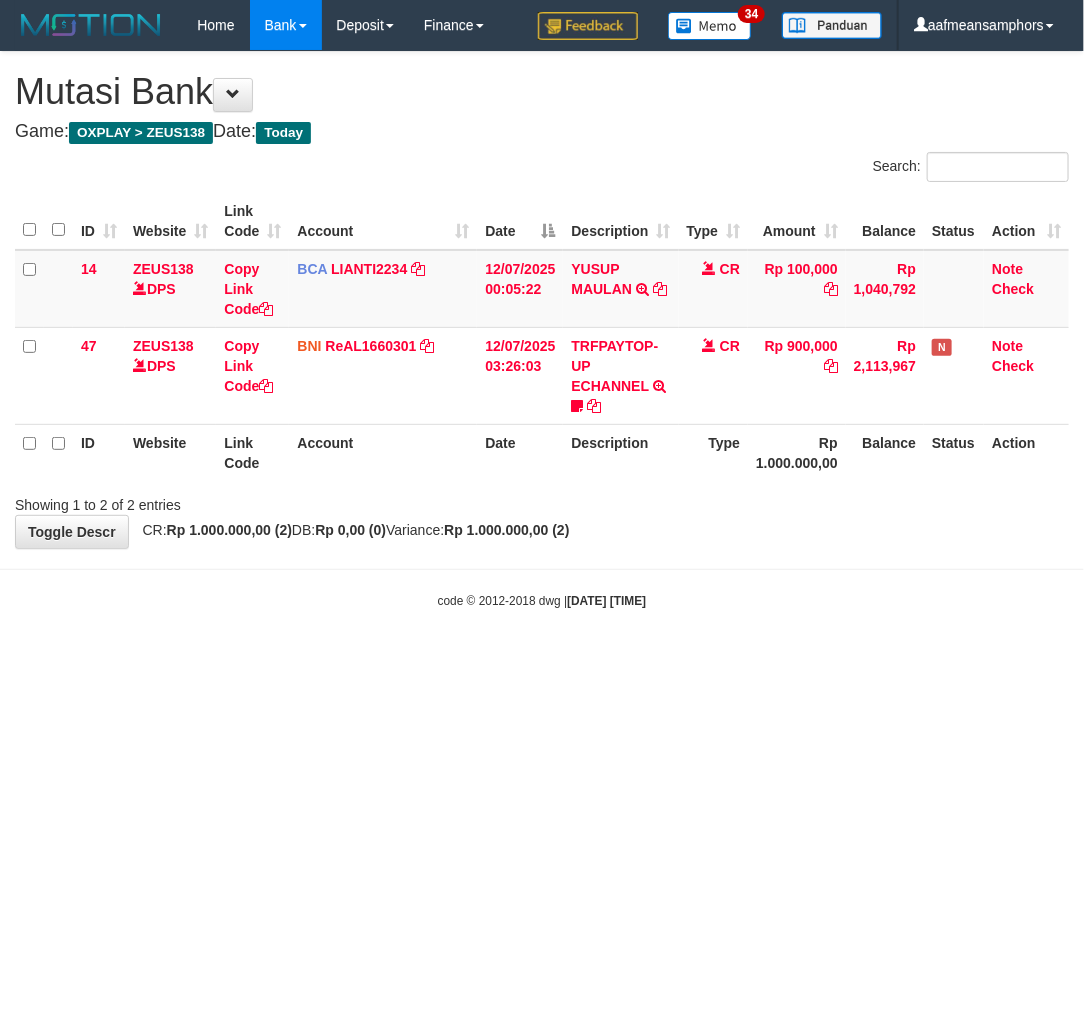 click on "Toggle navigation
Home
Bank
Account List
Load
By Website
Group
[OXPLAY]													ZEUS138
By Load Group (DPS)" at bounding box center [542, 330] 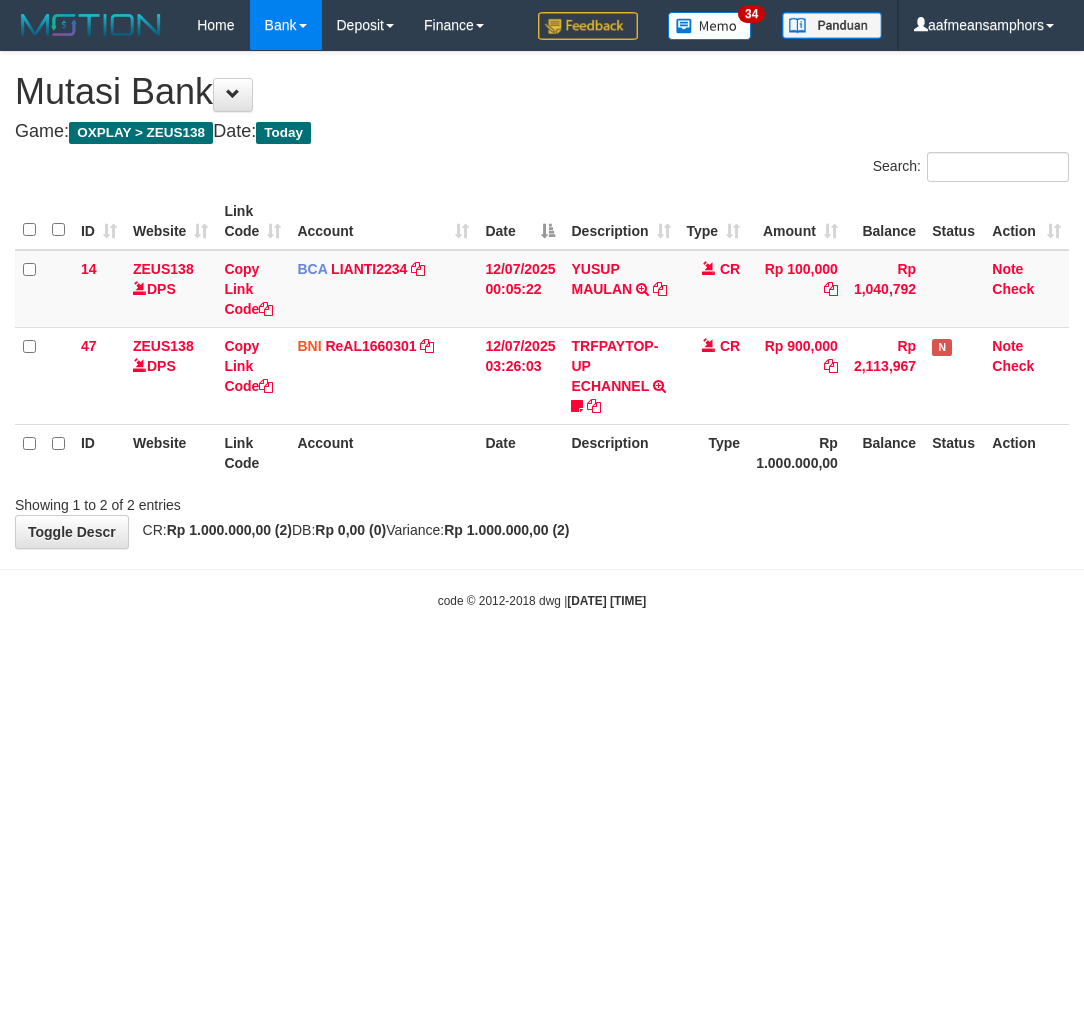 scroll, scrollTop: 0, scrollLeft: 0, axis: both 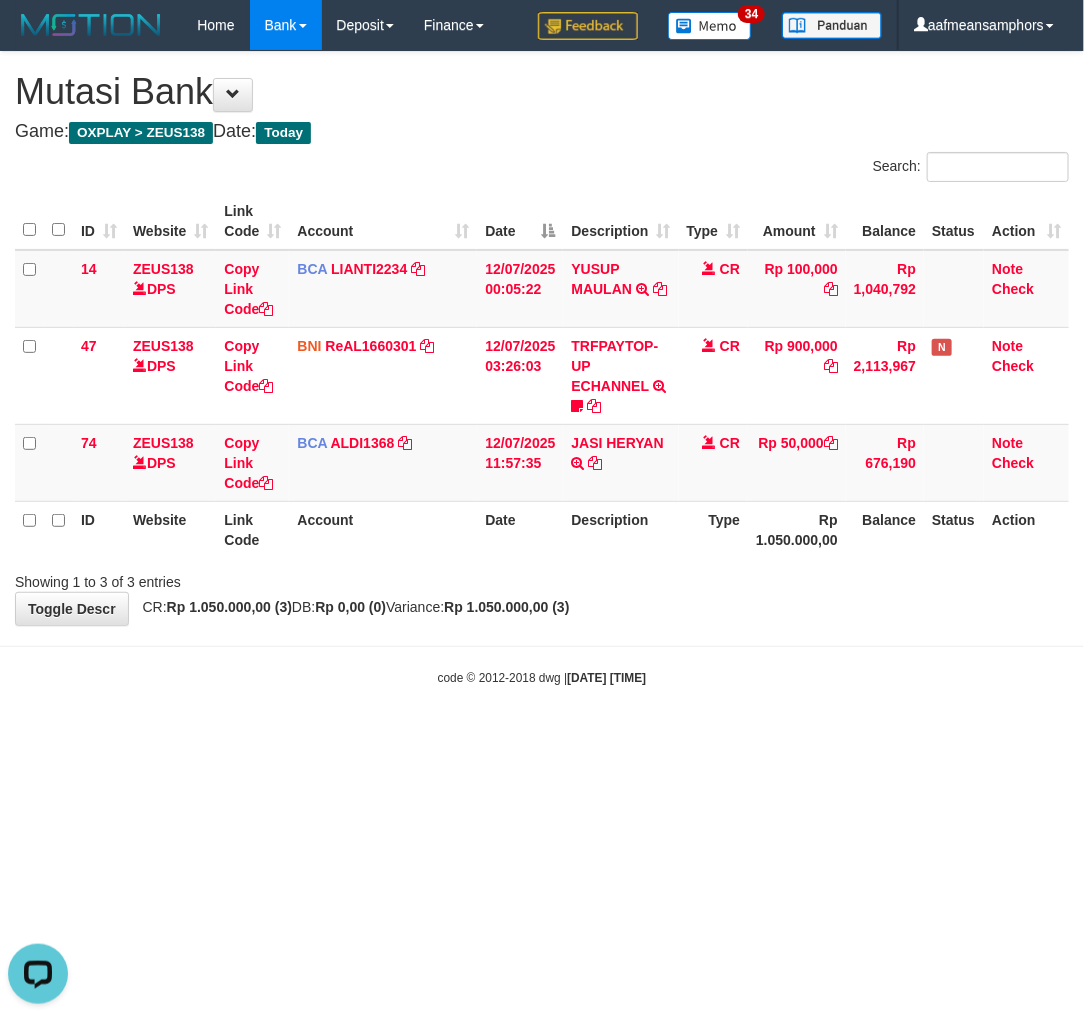 click on "Toggle navigation
Home
Bank
Account List
Load
By Website
Group
[OXPLAY]													ZEUS138
By Load Group (DPS)" at bounding box center [542, 368] 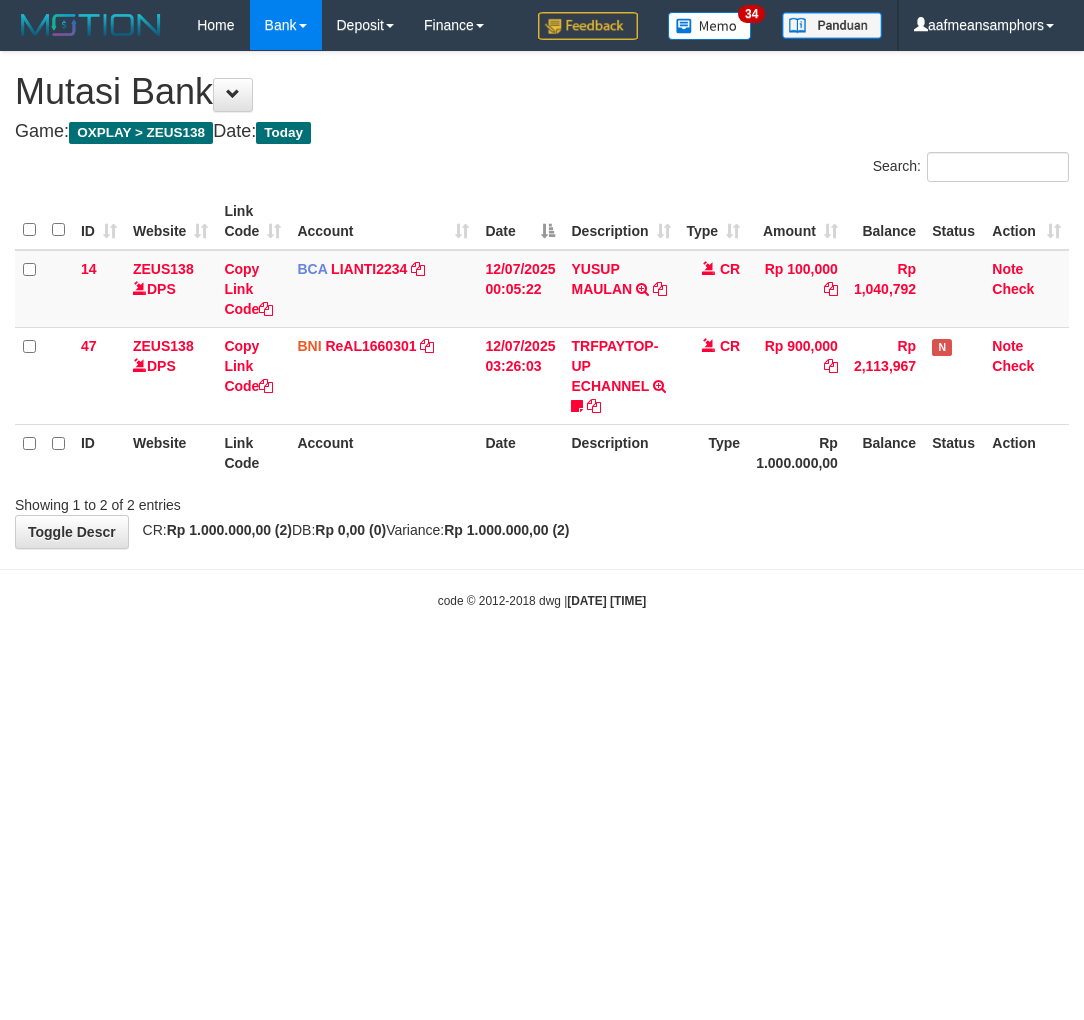 scroll, scrollTop: 0, scrollLeft: 0, axis: both 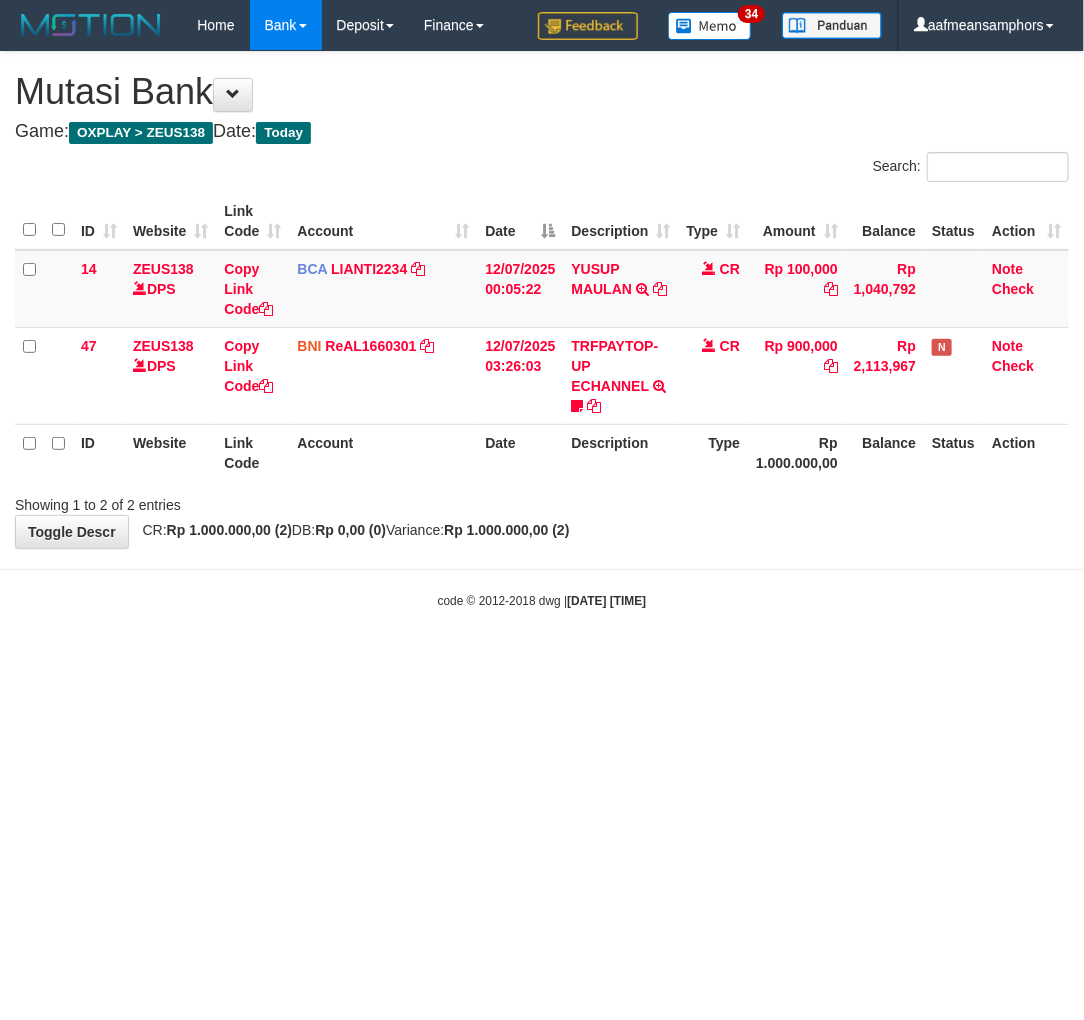 click on "Toggle navigation
Home
Bank
Account List
Load
By Website
Group
[OXPLAY]													ZEUS138
By Load Group (DPS)
Sync" at bounding box center (542, 330) 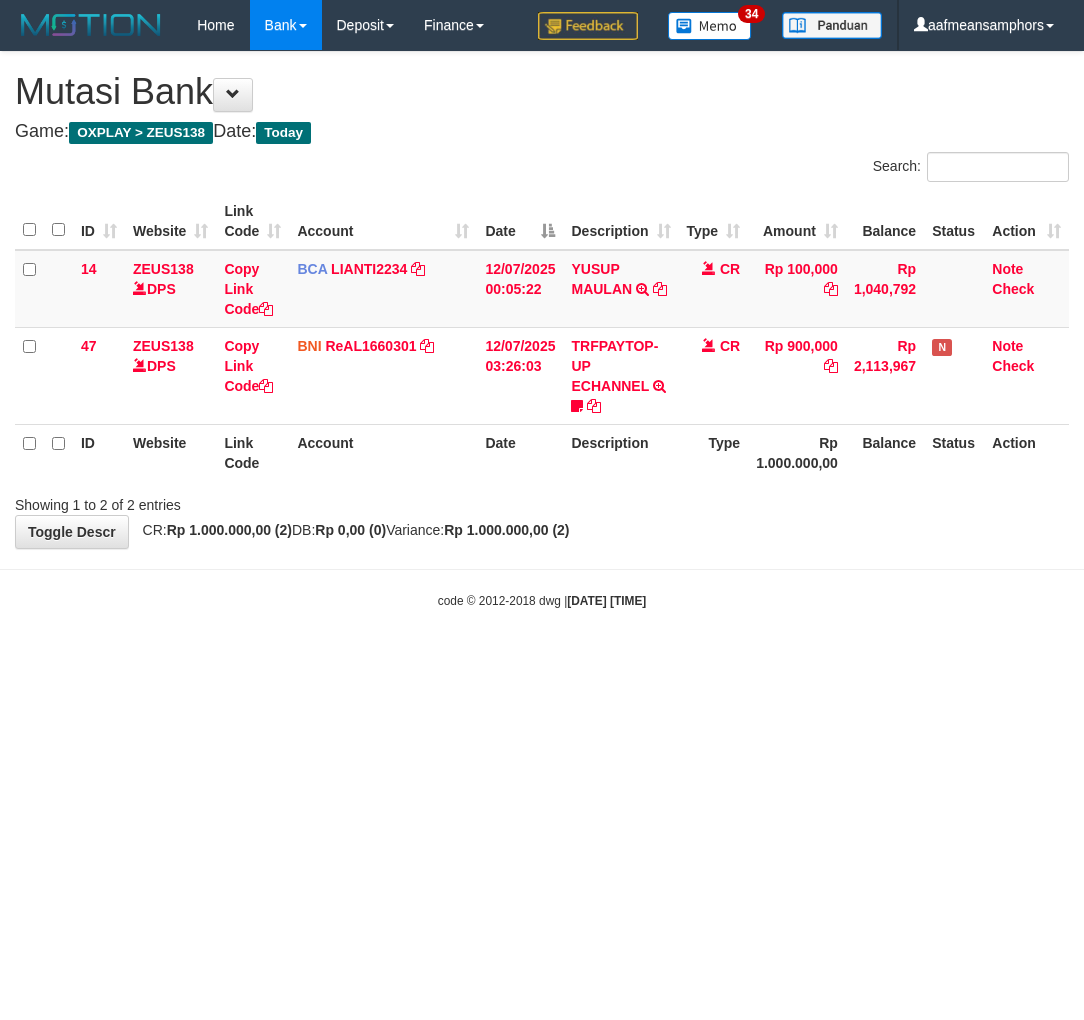 scroll, scrollTop: 0, scrollLeft: 0, axis: both 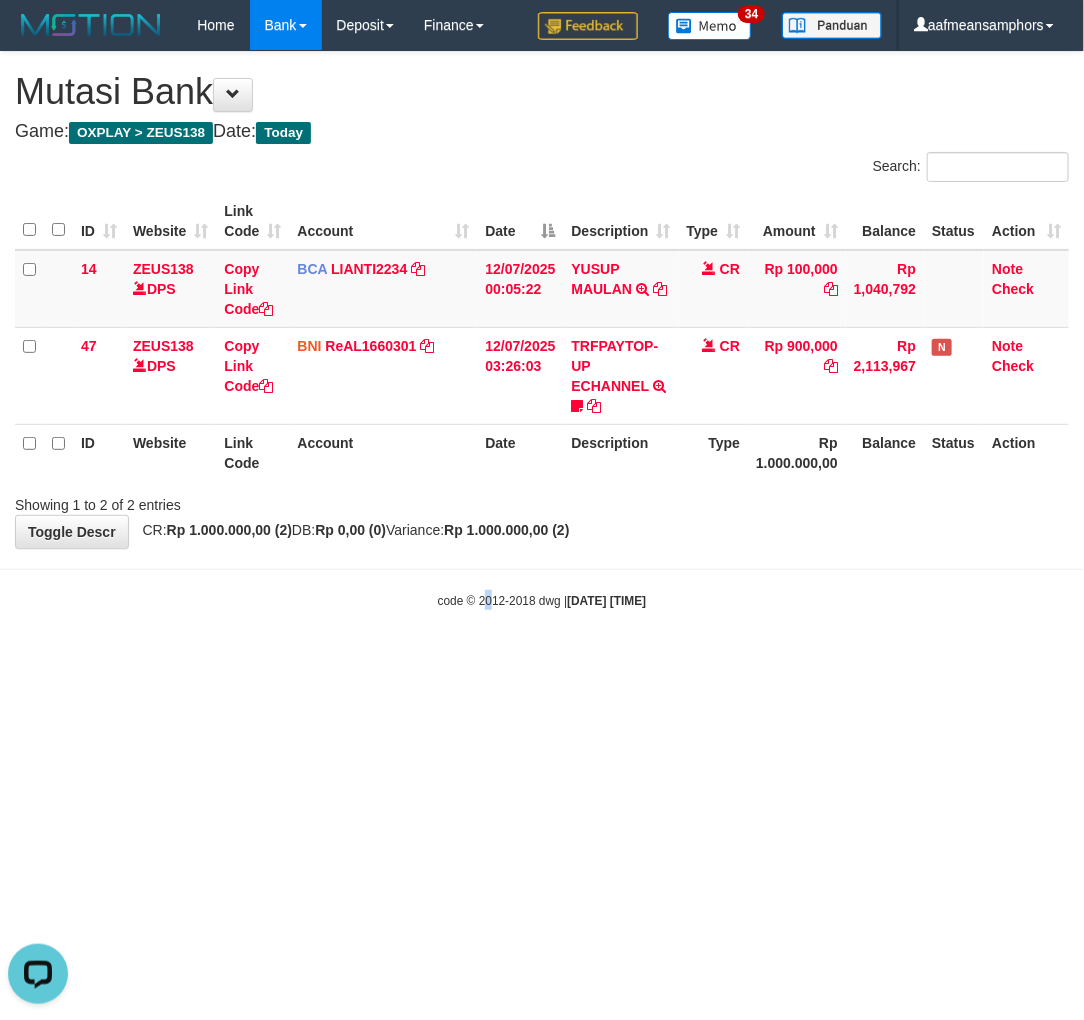 drag, startPoint x: 477, startPoint y: 773, endPoint x: 544, endPoint y: 778, distance: 67.18631 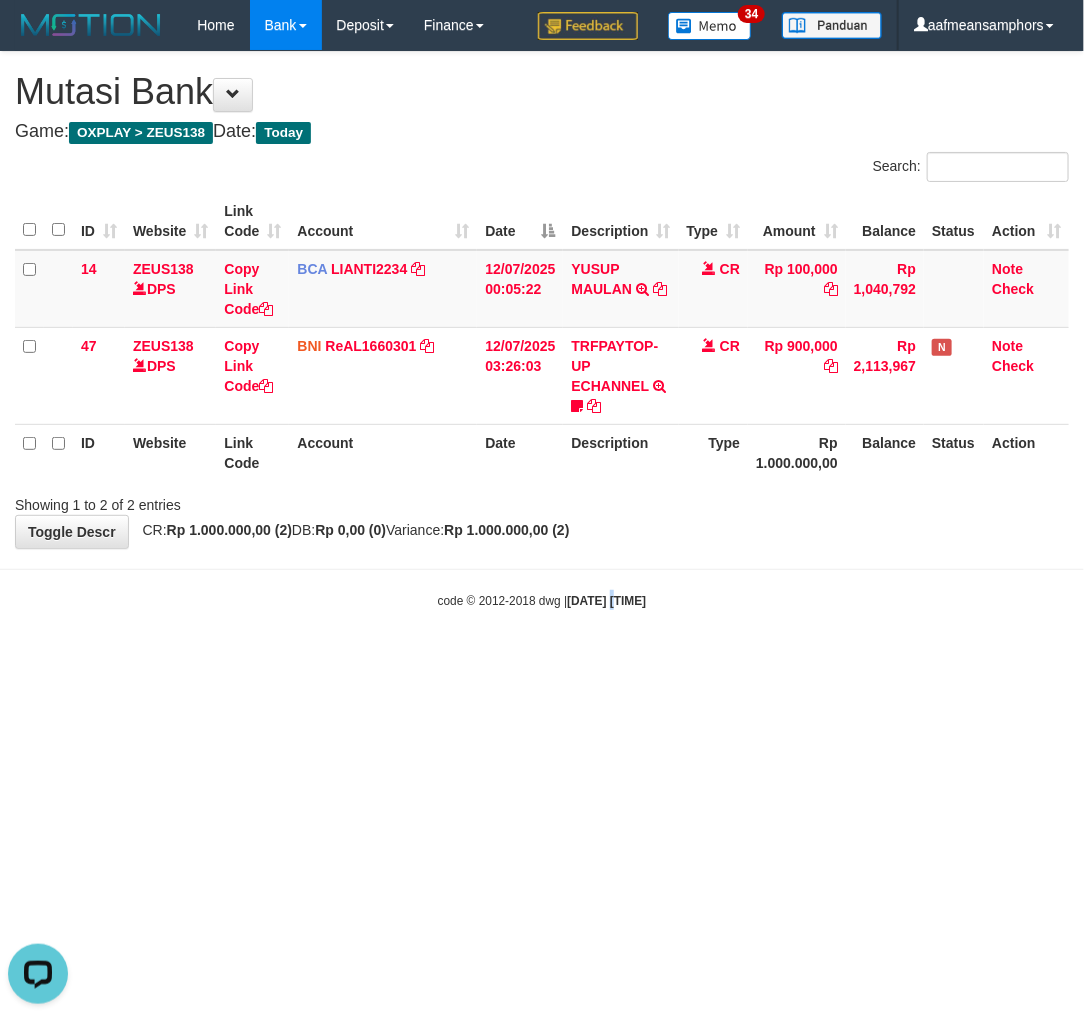 click on "Toggle navigation
Home
Bank
Account List
Load
By Website
Group
[OXPLAY]													ZEUS138
By Load Group (DPS)
Sync" at bounding box center (542, 330) 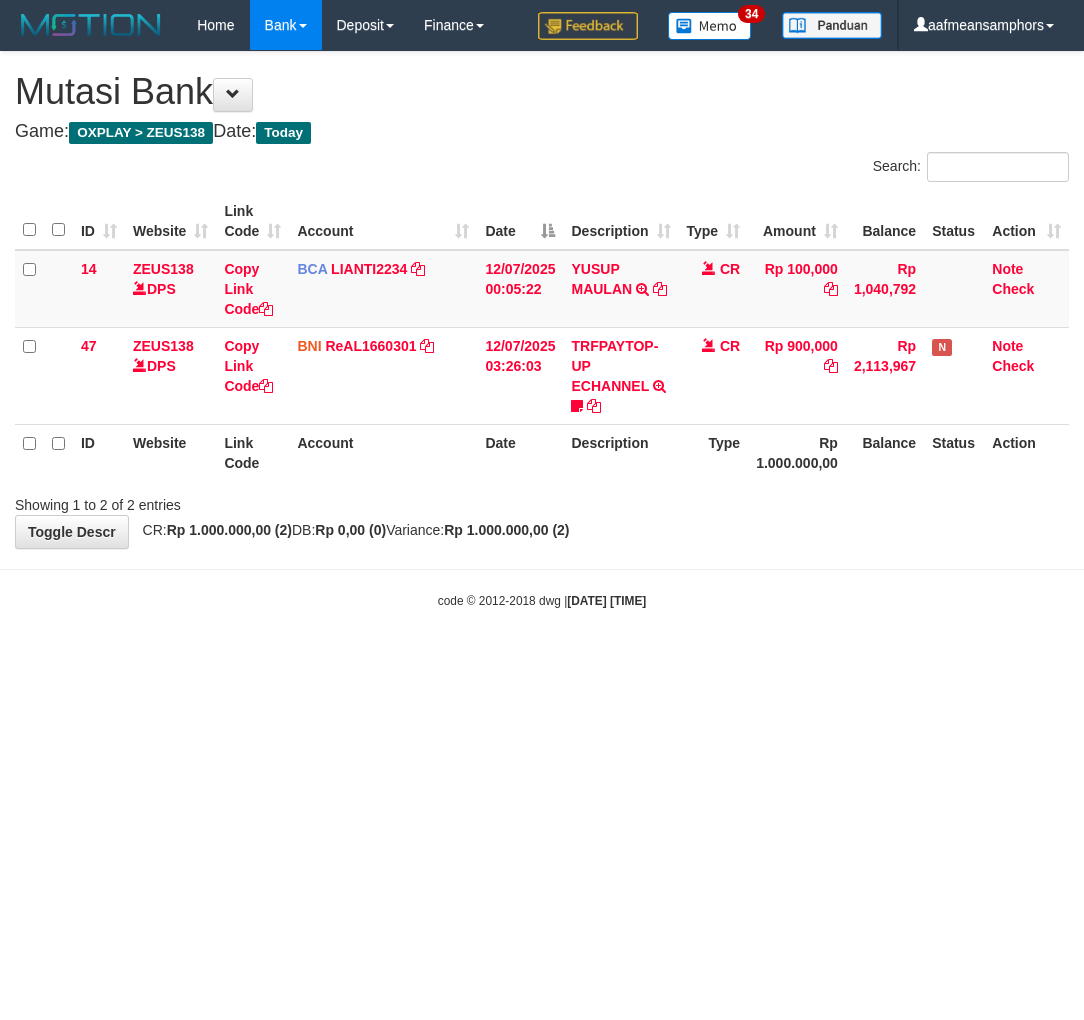 scroll, scrollTop: 0, scrollLeft: 0, axis: both 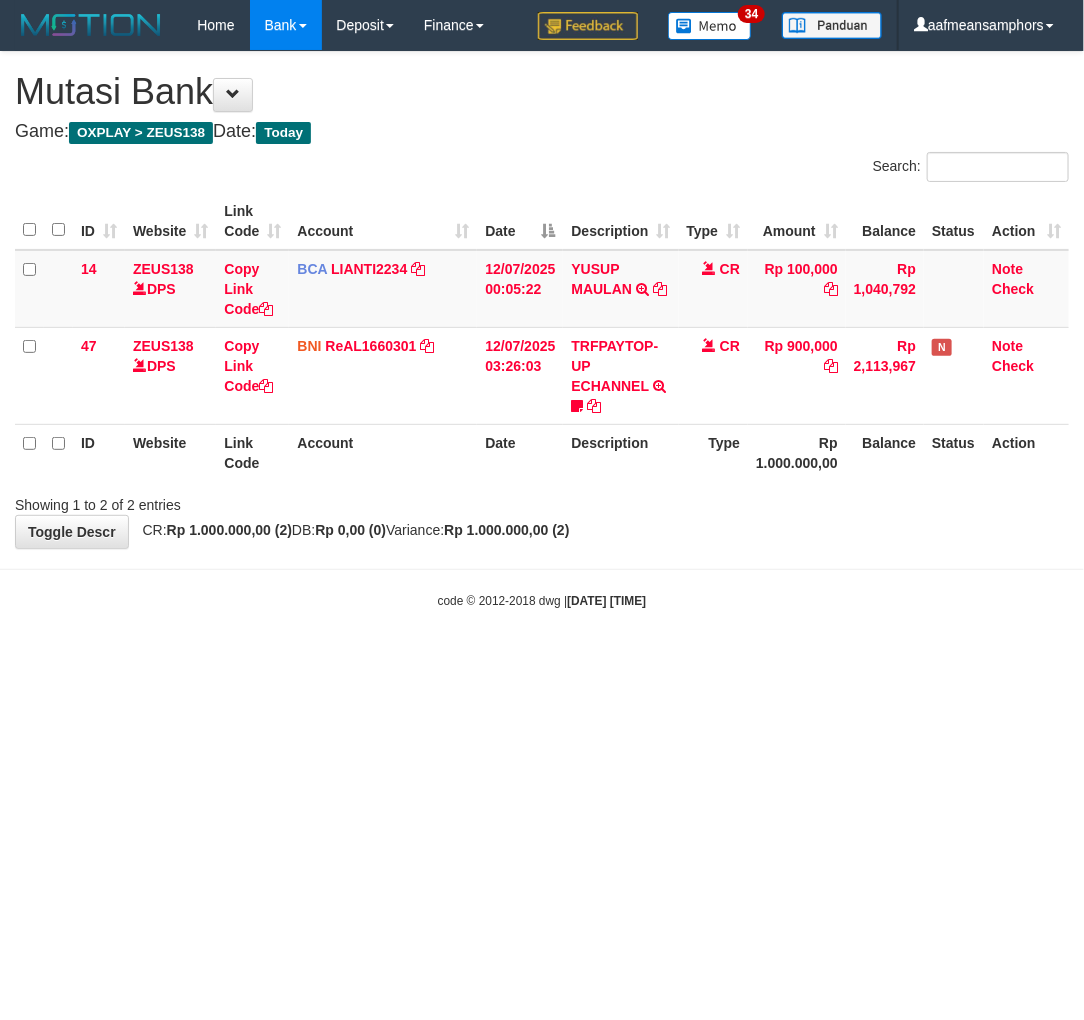 click on "Toggle navigation
Home
Bank
Account List
Load
By Website
Group
[OXPLAY]													ZEUS138
By Load Group (DPS)" at bounding box center [542, 330] 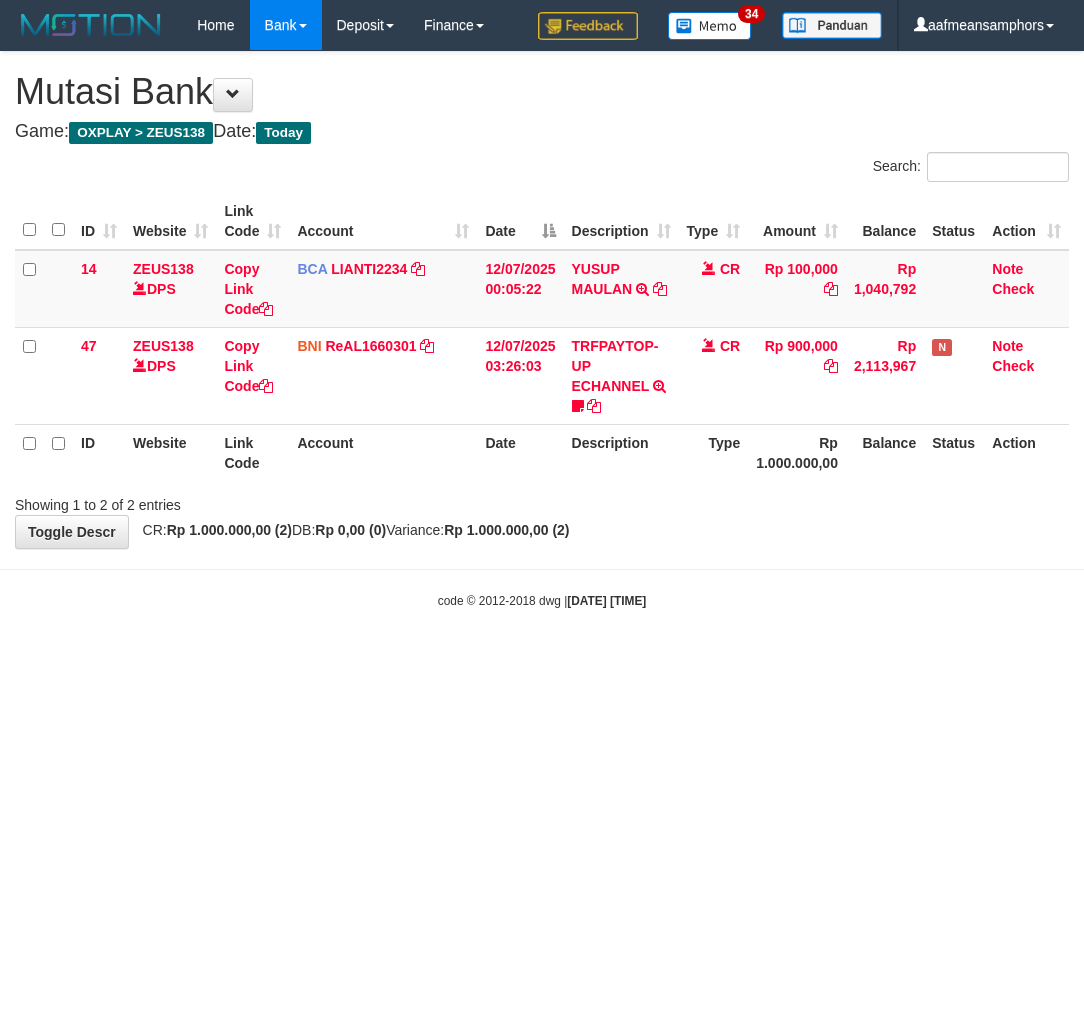 click on "Toggle navigation
Home
Bank
Account List
Load
By Website
Group
[OXPLAY]													ZEUS138
By Load Group (DPS)
Sync" at bounding box center (542, 330) 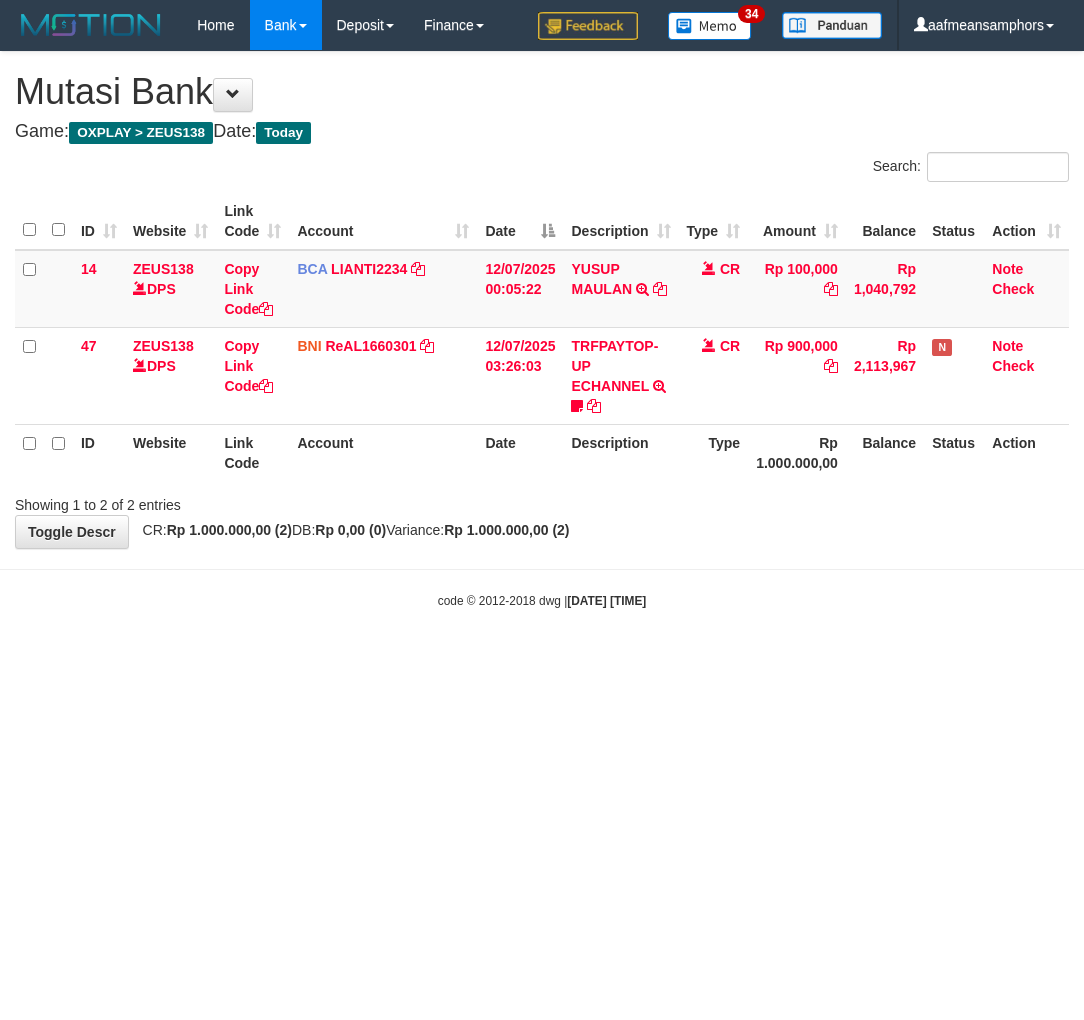 scroll, scrollTop: 0, scrollLeft: 0, axis: both 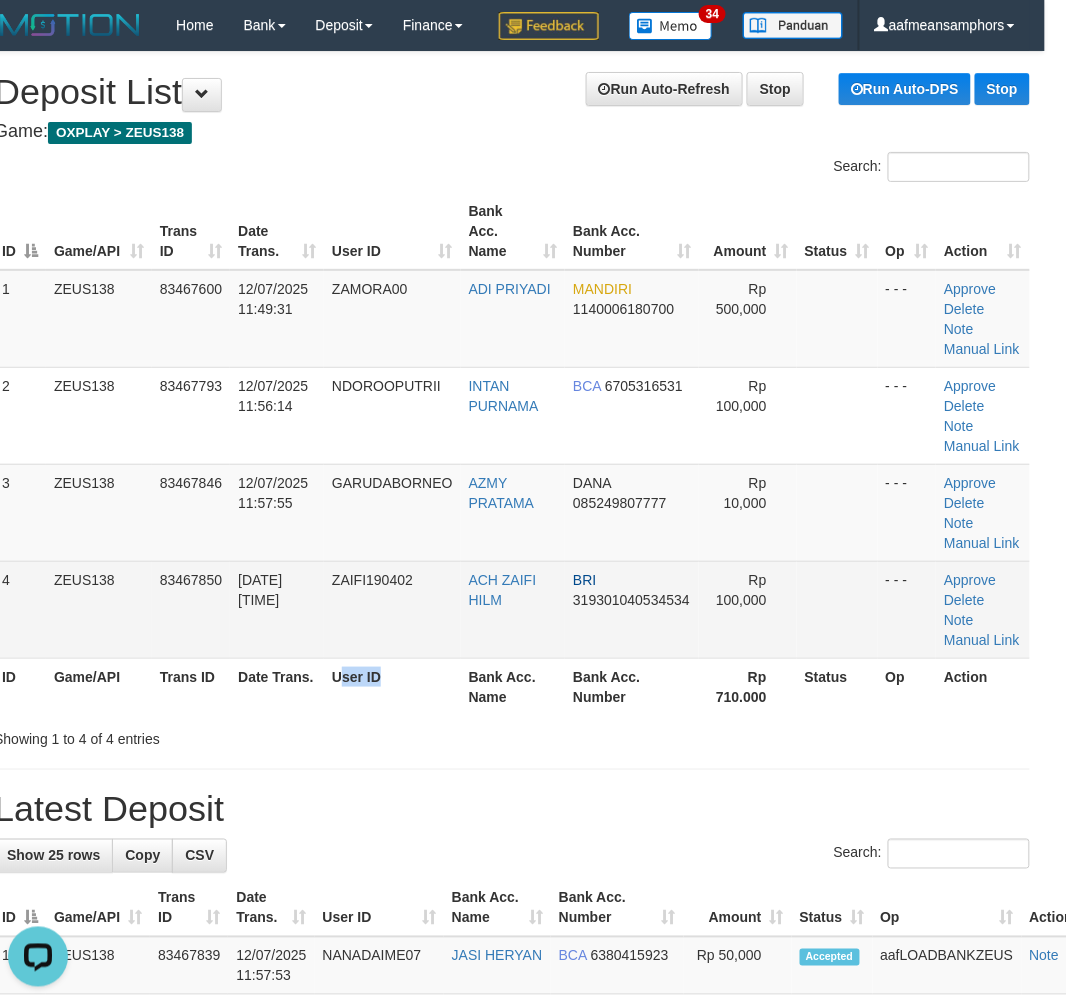 drag, startPoint x: 358, startPoint y: 716, endPoint x: 335, endPoint y: 686, distance: 37.802116 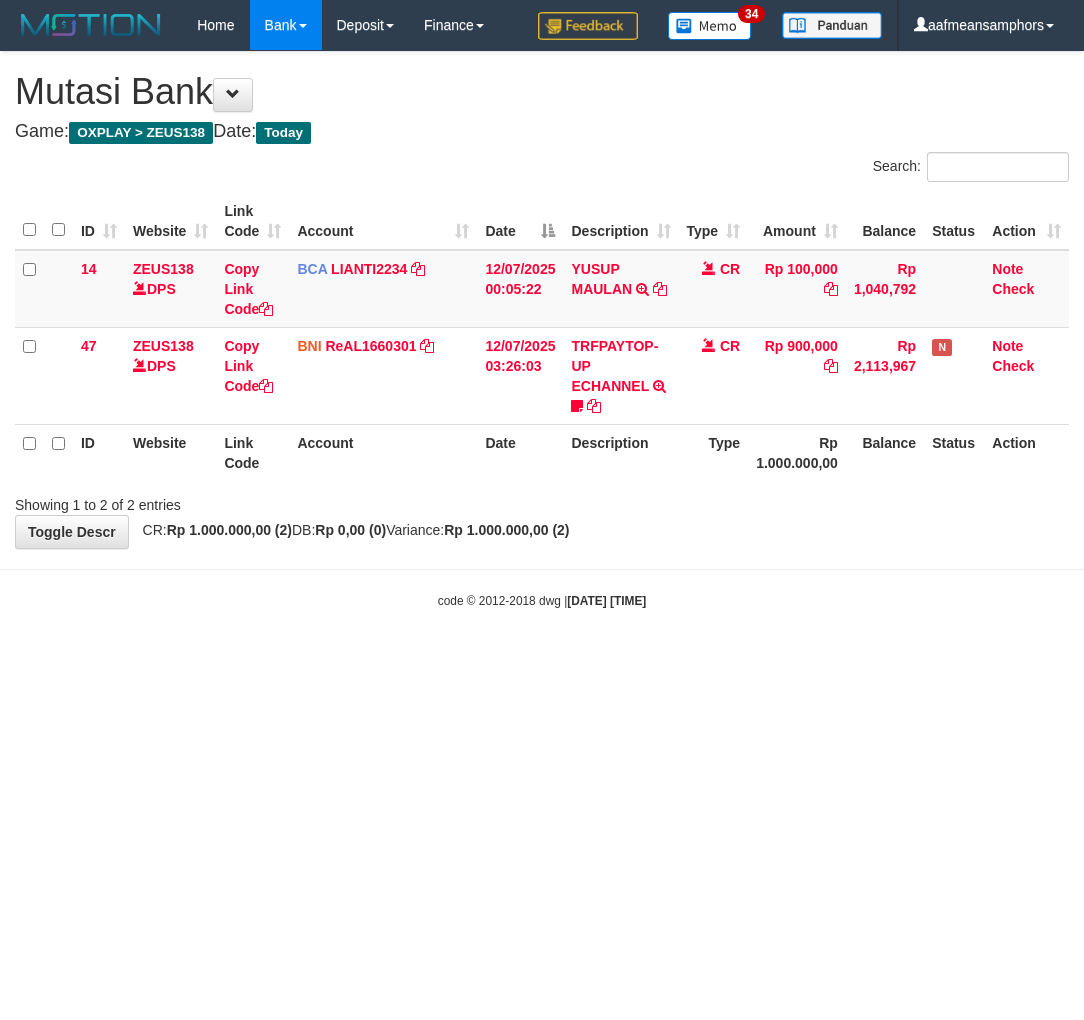 scroll, scrollTop: 0, scrollLeft: 0, axis: both 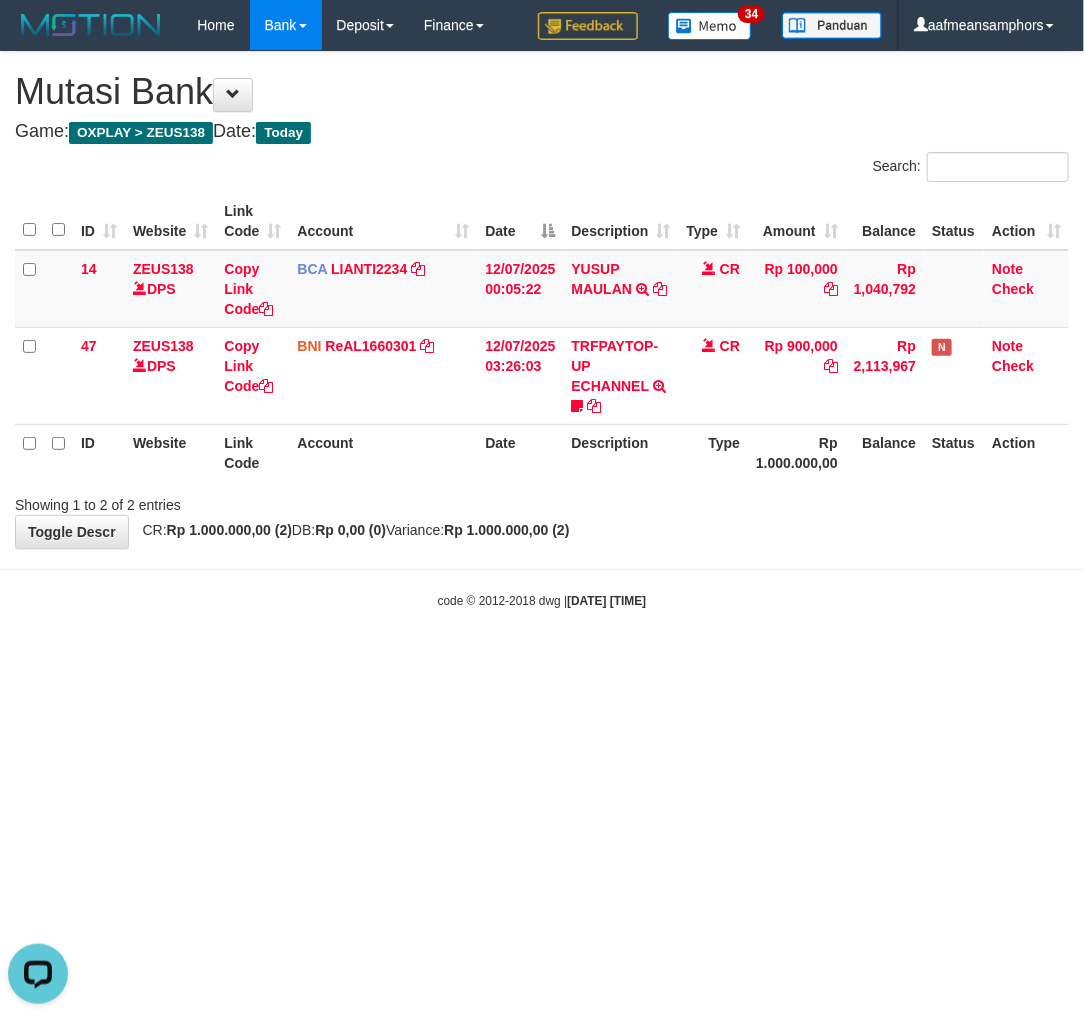 click on "Toggle navigation
Home
Bank
Account List
Load
By Website
Group
[OXPLAY]													ZEUS138
By Load Group (DPS)" at bounding box center [542, 330] 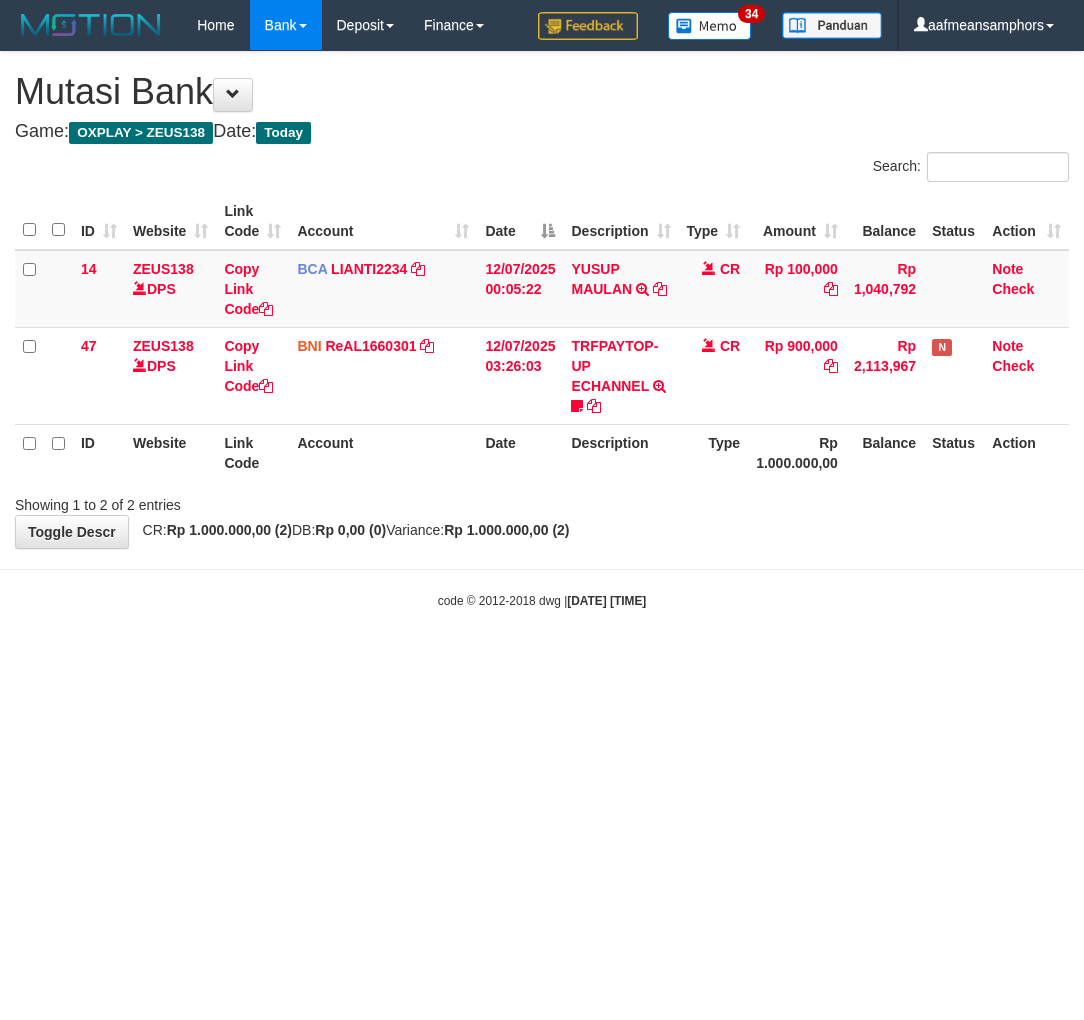 scroll, scrollTop: 0, scrollLeft: 0, axis: both 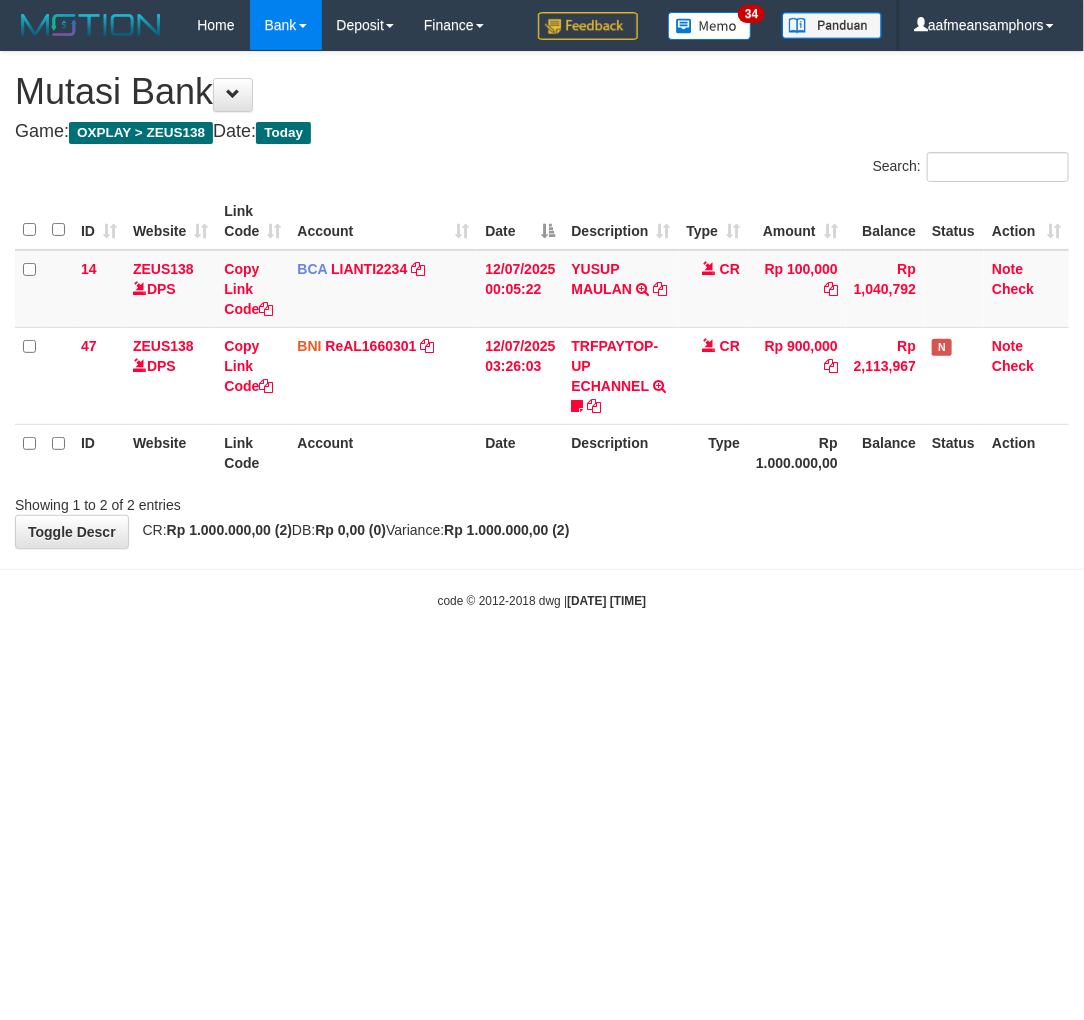 click on "Toggle navigation
Home
Bank
Account List
Load
By Website
Group
[OXPLAY]													ZEUS138
By Load Group (DPS)
Sync" at bounding box center [542, 330] 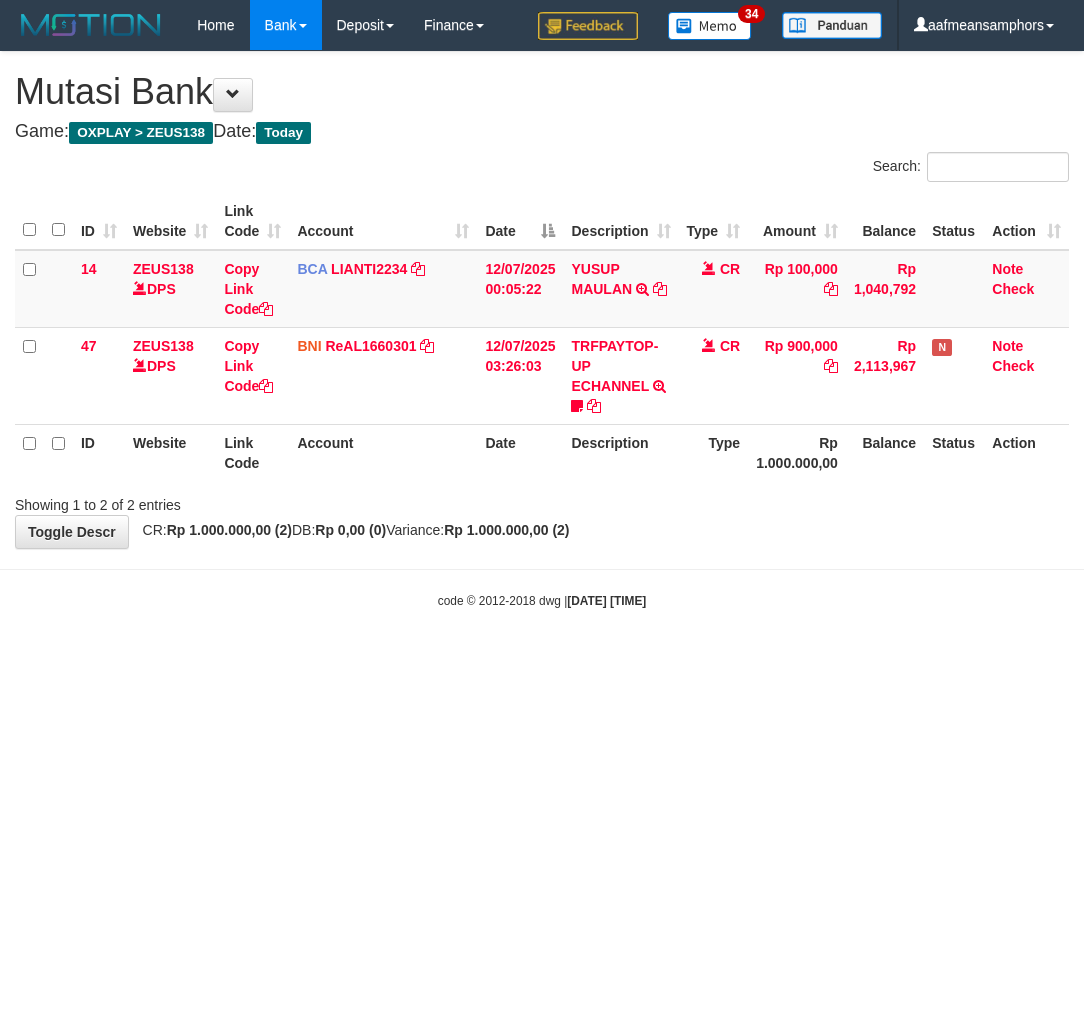scroll, scrollTop: 0, scrollLeft: 0, axis: both 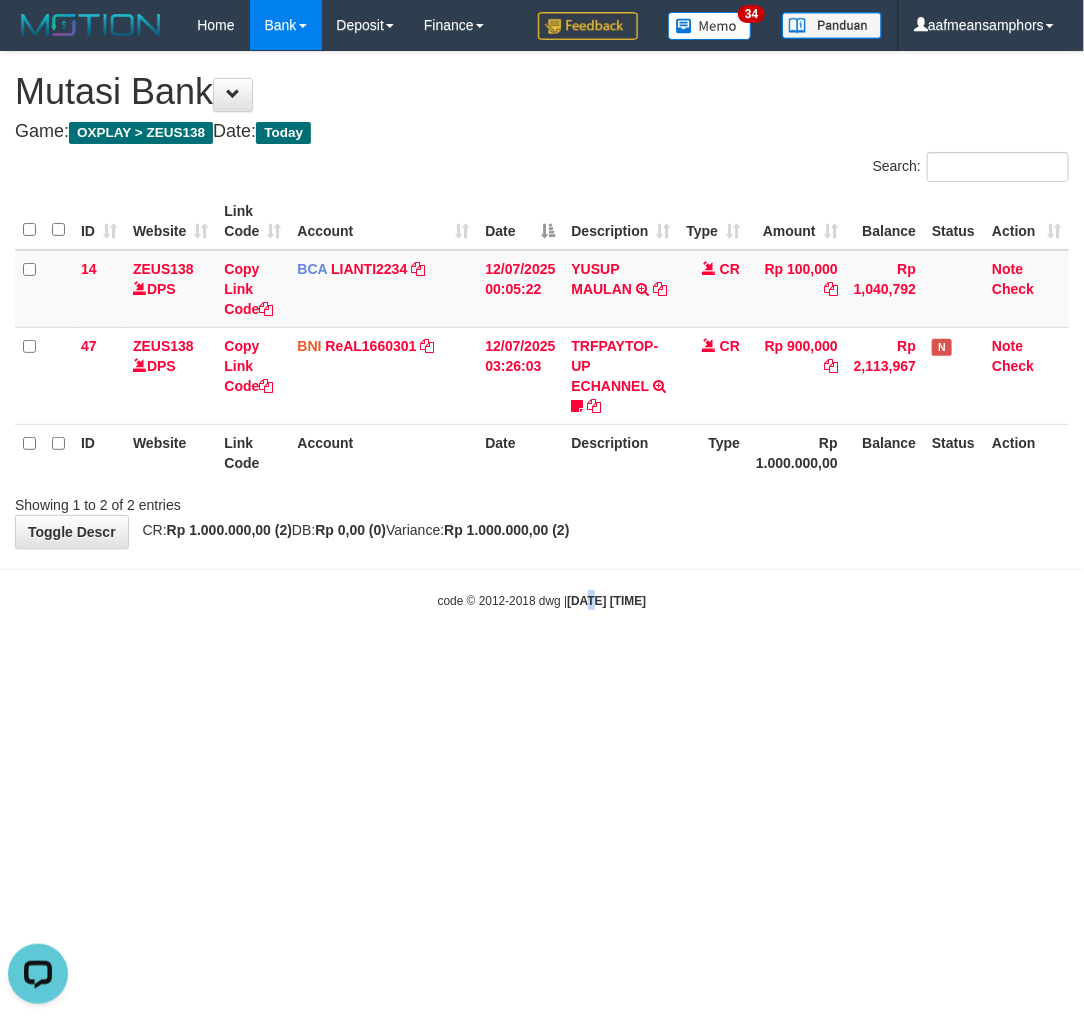 click on "Toggle navigation
Home
Bank
Account List
Load
By Website
Group
[OXPLAY]													ZEUS138
By Load Group (DPS)" at bounding box center (542, 330) 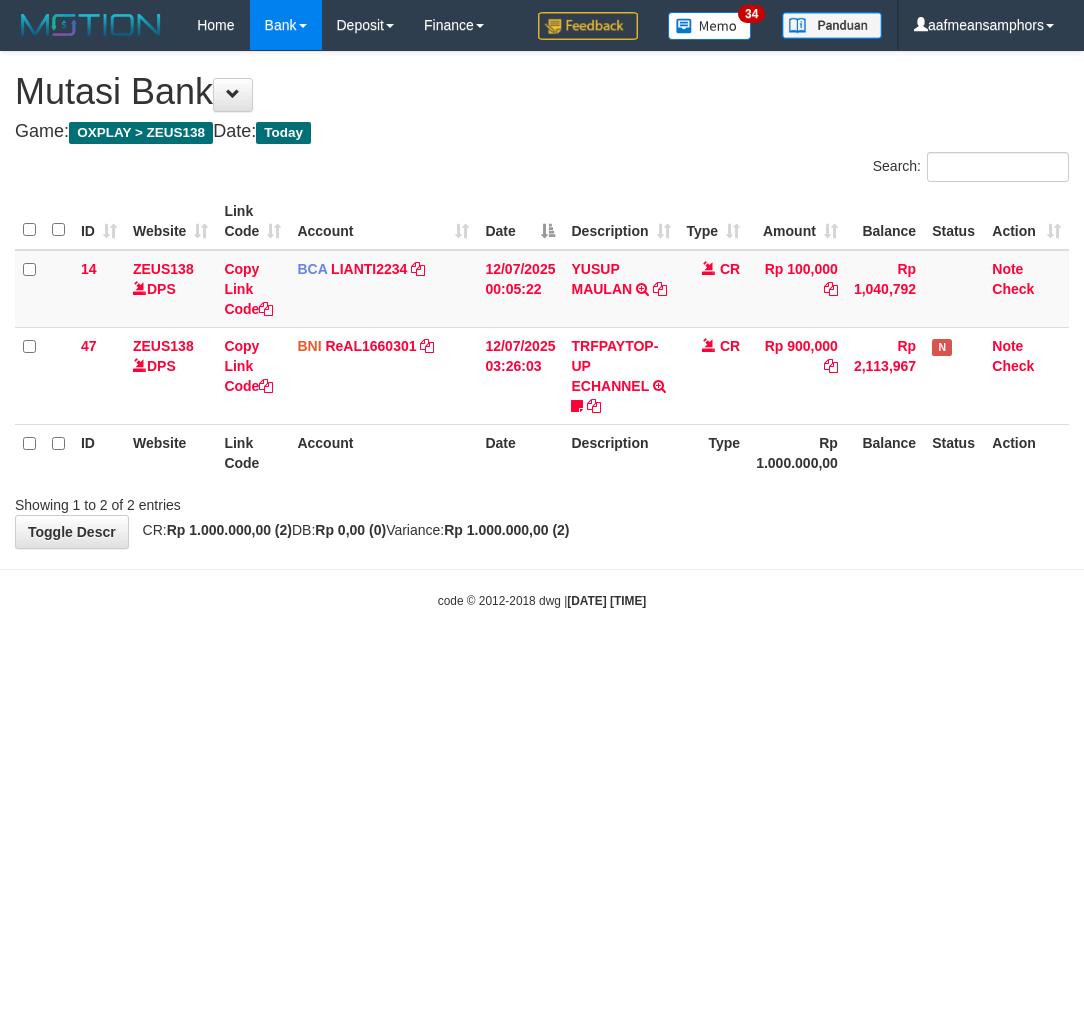 scroll, scrollTop: 0, scrollLeft: 0, axis: both 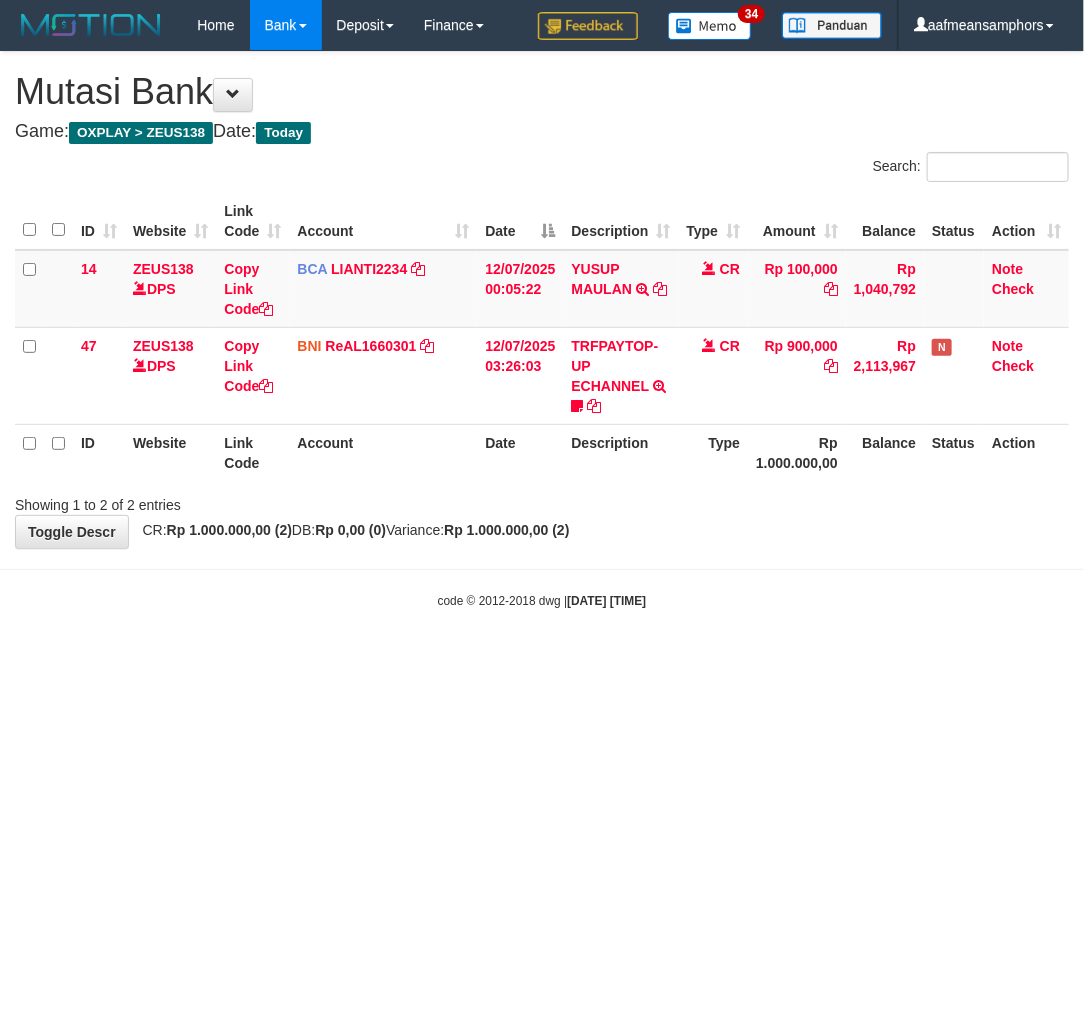 click on "Toggle navigation
Home
Bank
Account List
Load
By Website
Group
[OXPLAY]													ZEUS138
By Load Group (DPS)" at bounding box center [542, 330] 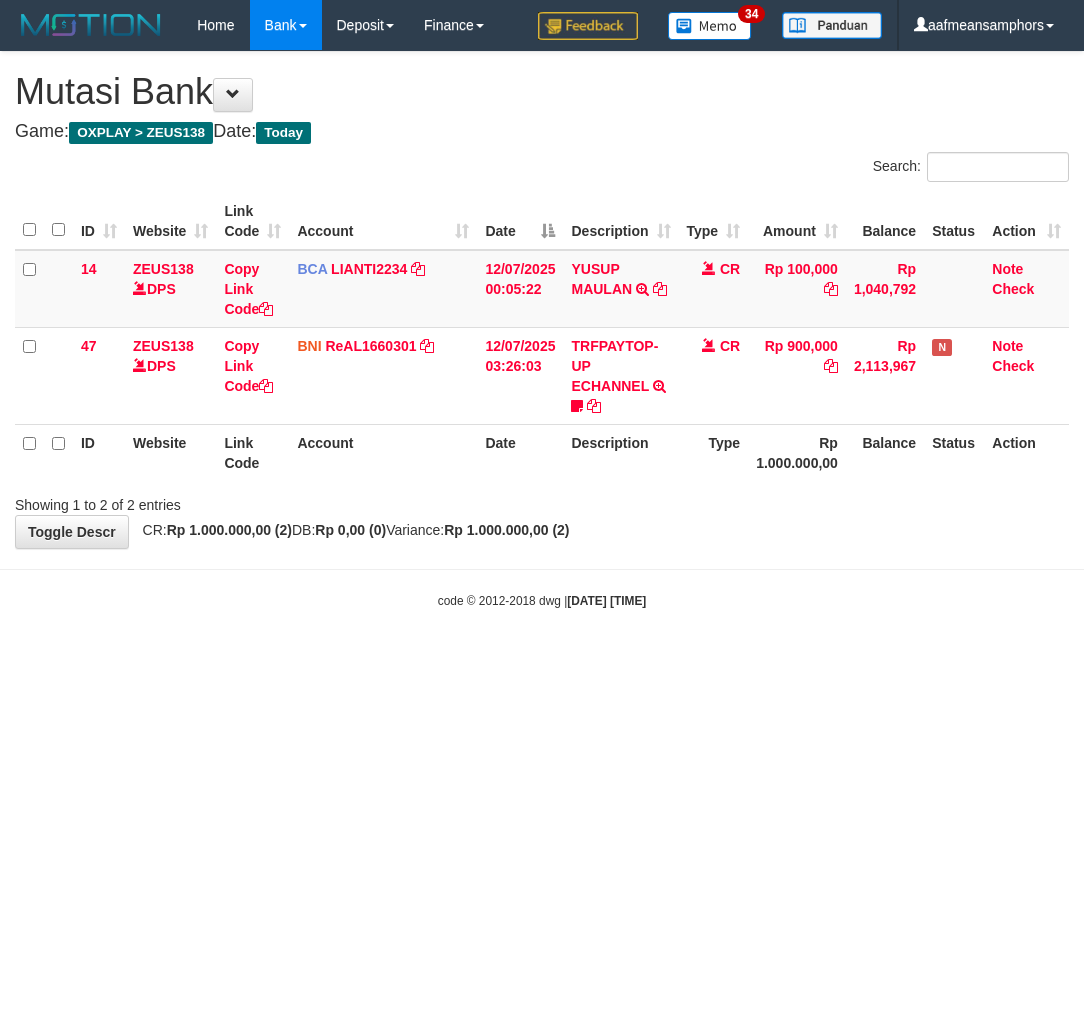 scroll, scrollTop: 0, scrollLeft: 0, axis: both 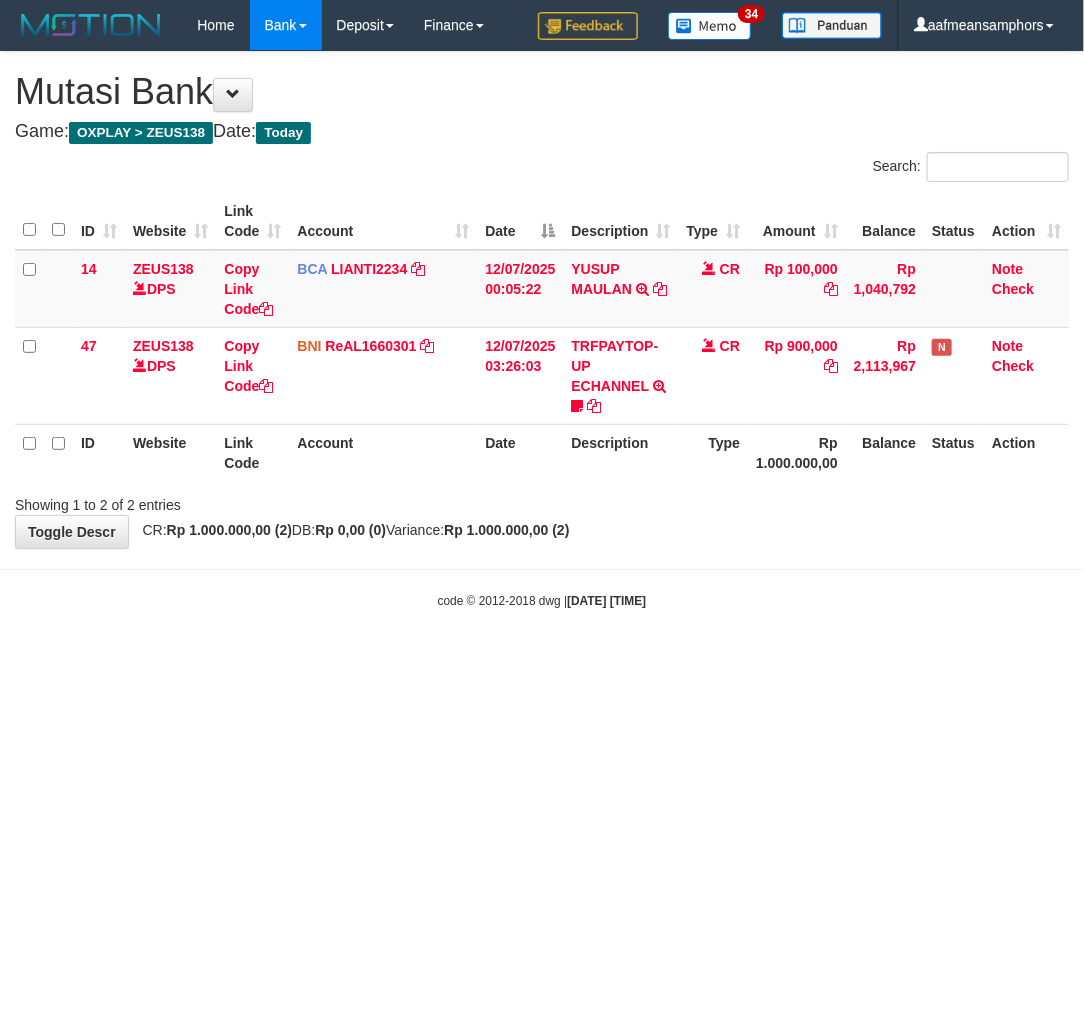 click on "Toggle navigation
Home
Bank
Account List
Load
By Website
Group
[OXPLAY]													ZEUS138
By Load Group (DPS)" at bounding box center (542, 330) 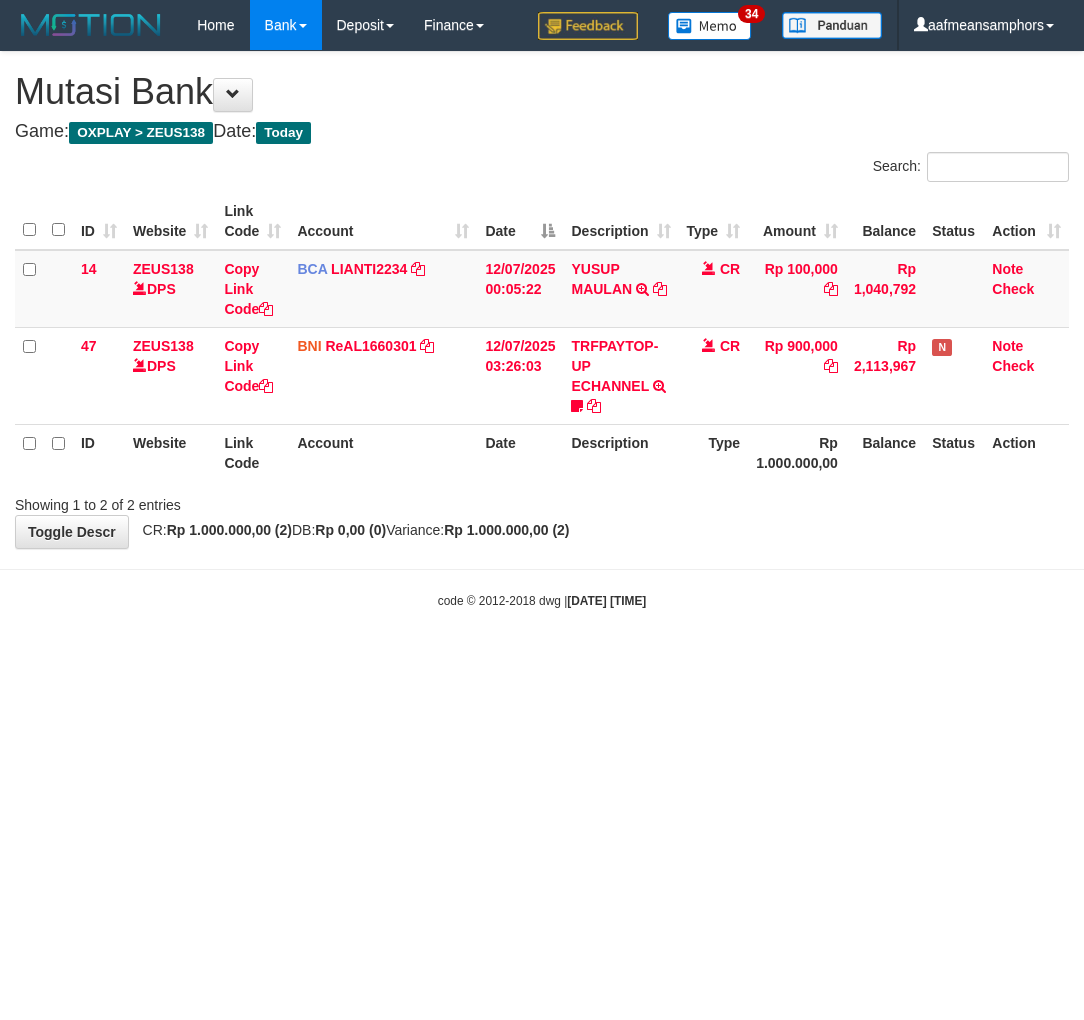 scroll, scrollTop: 0, scrollLeft: 0, axis: both 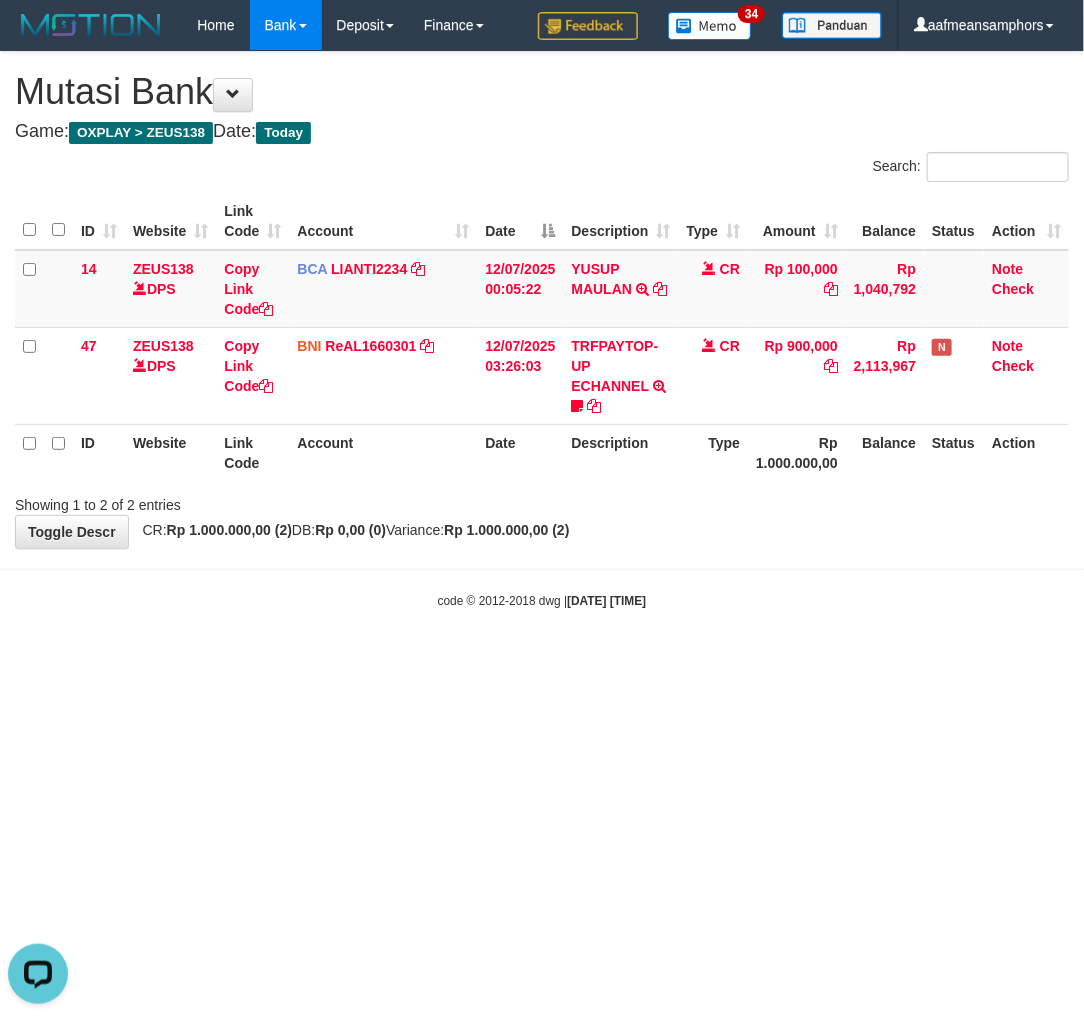 click on "Toggle navigation
Home
Bank
Account List
Load
By Website
Group
[OXPLAY]													ZEUS138
By Load Group (DPS)
Sync" at bounding box center [542, 330] 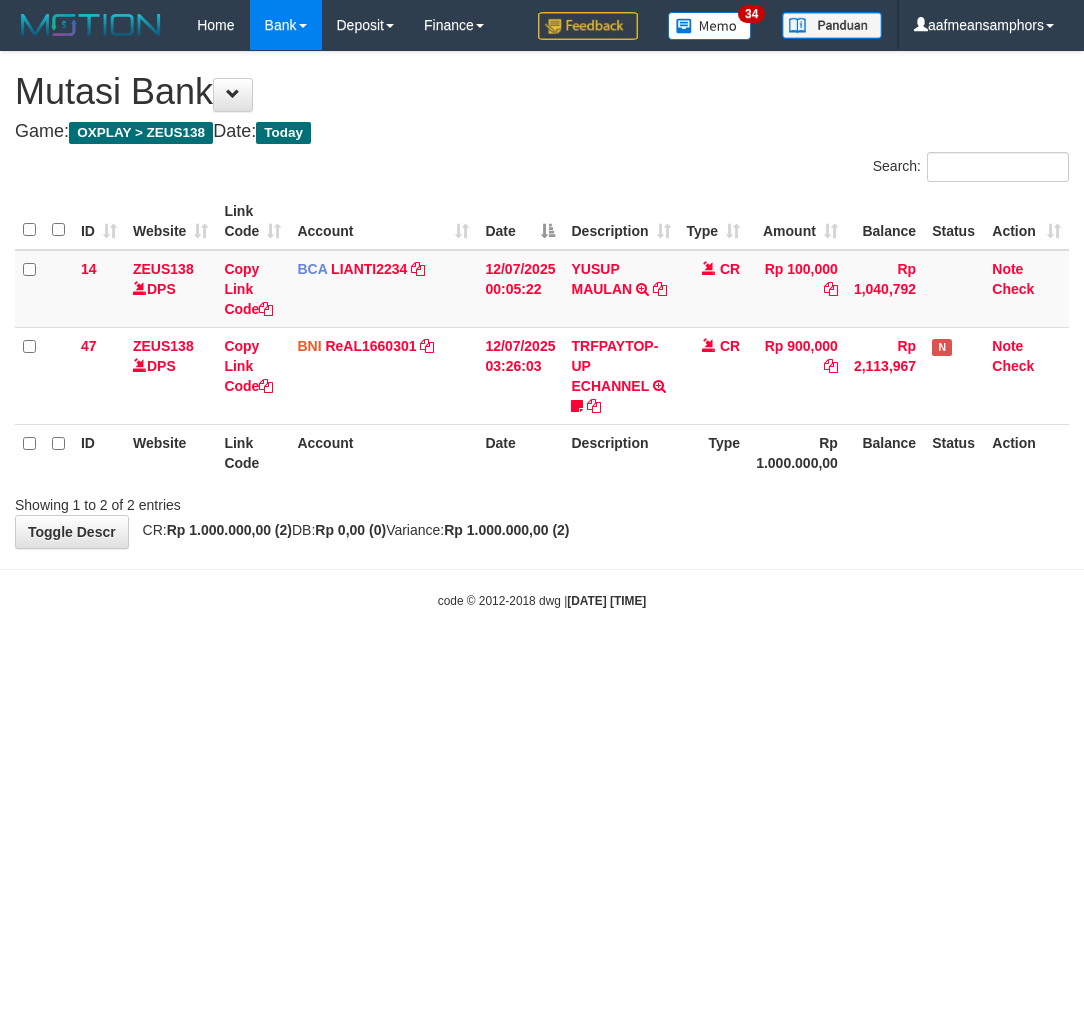 scroll, scrollTop: 0, scrollLeft: 0, axis: both 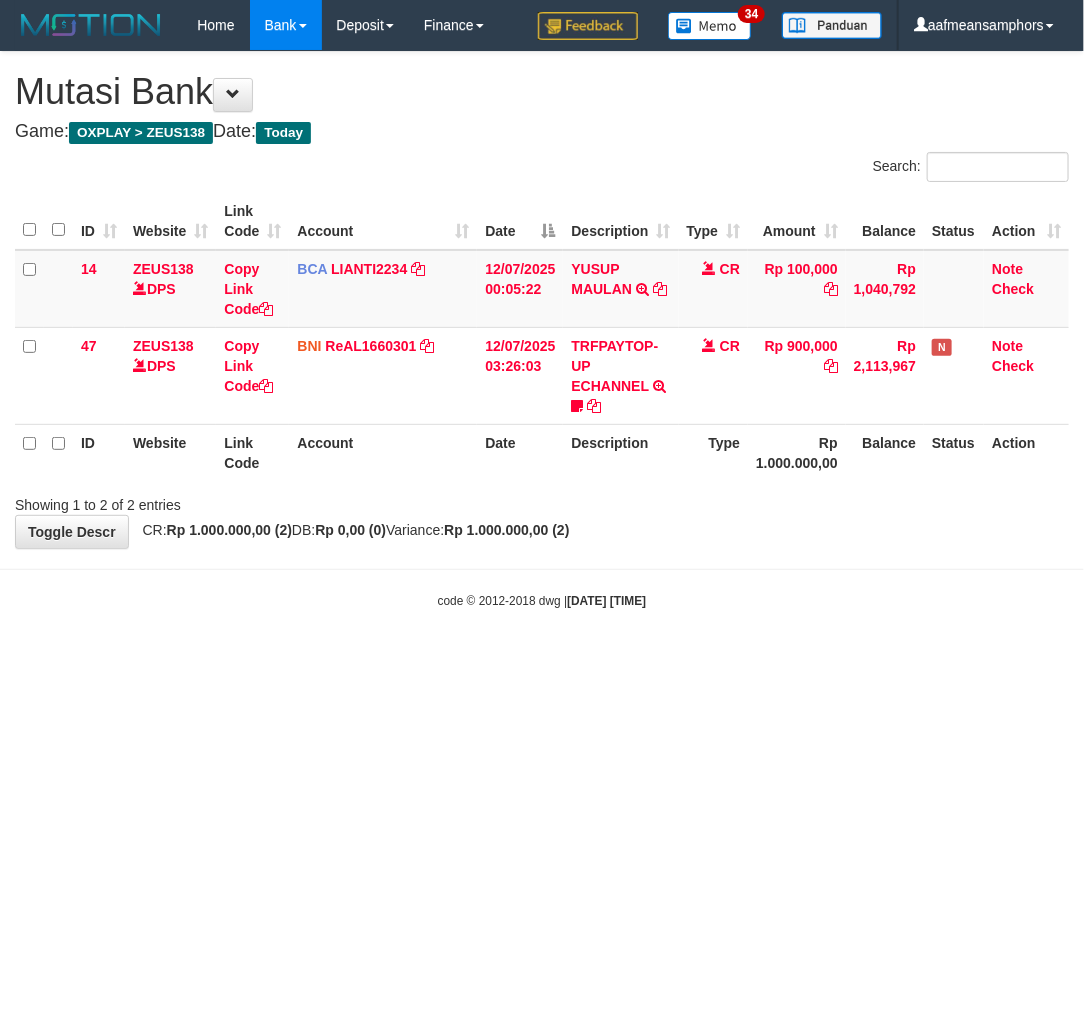 click on "Toggle navigation
Home
Bank
Account List
Load
By Website
Group
[OXPLAY]													ZEUS138
By Load Group (DPS)" at bounding box center [542, 330] 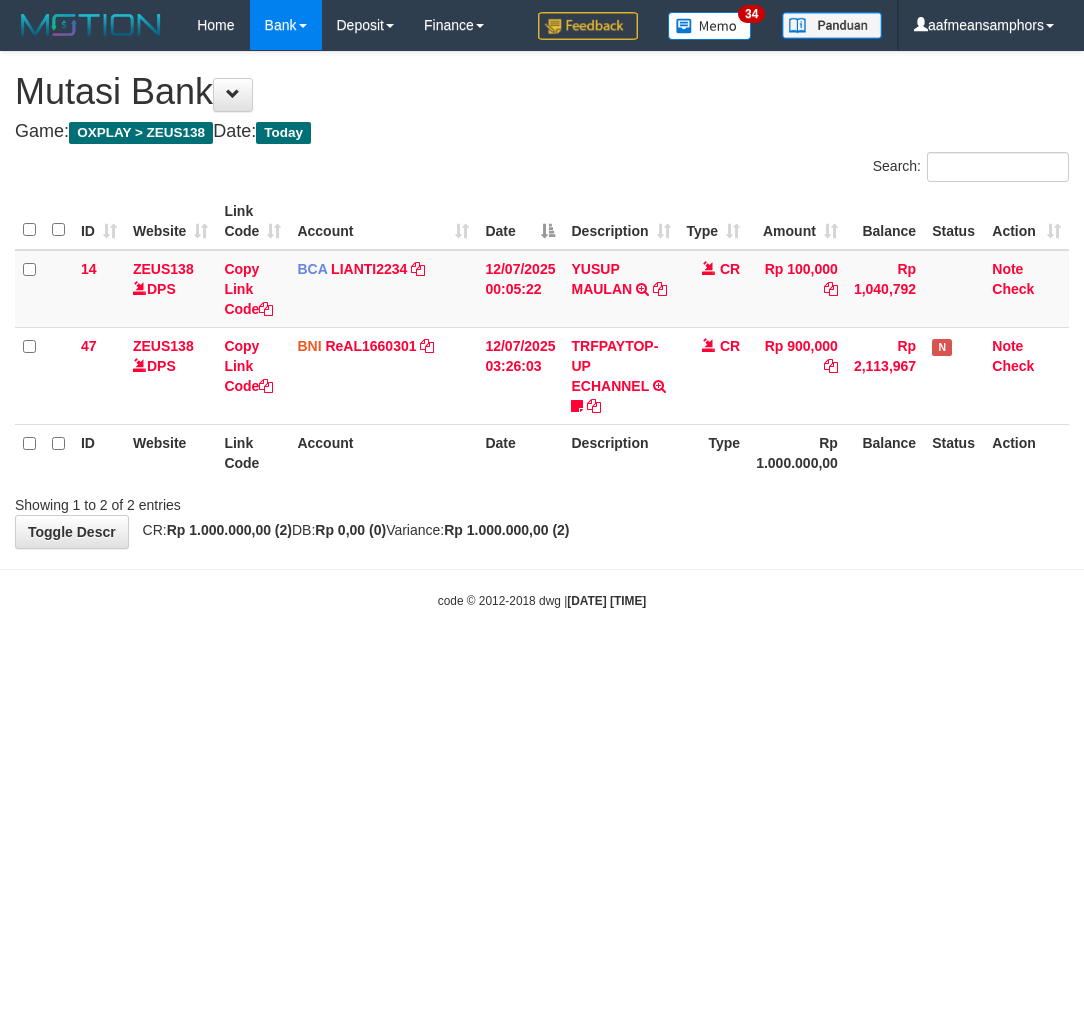scroll, scrollTop: 0, scrollLeft: 0, axis: both 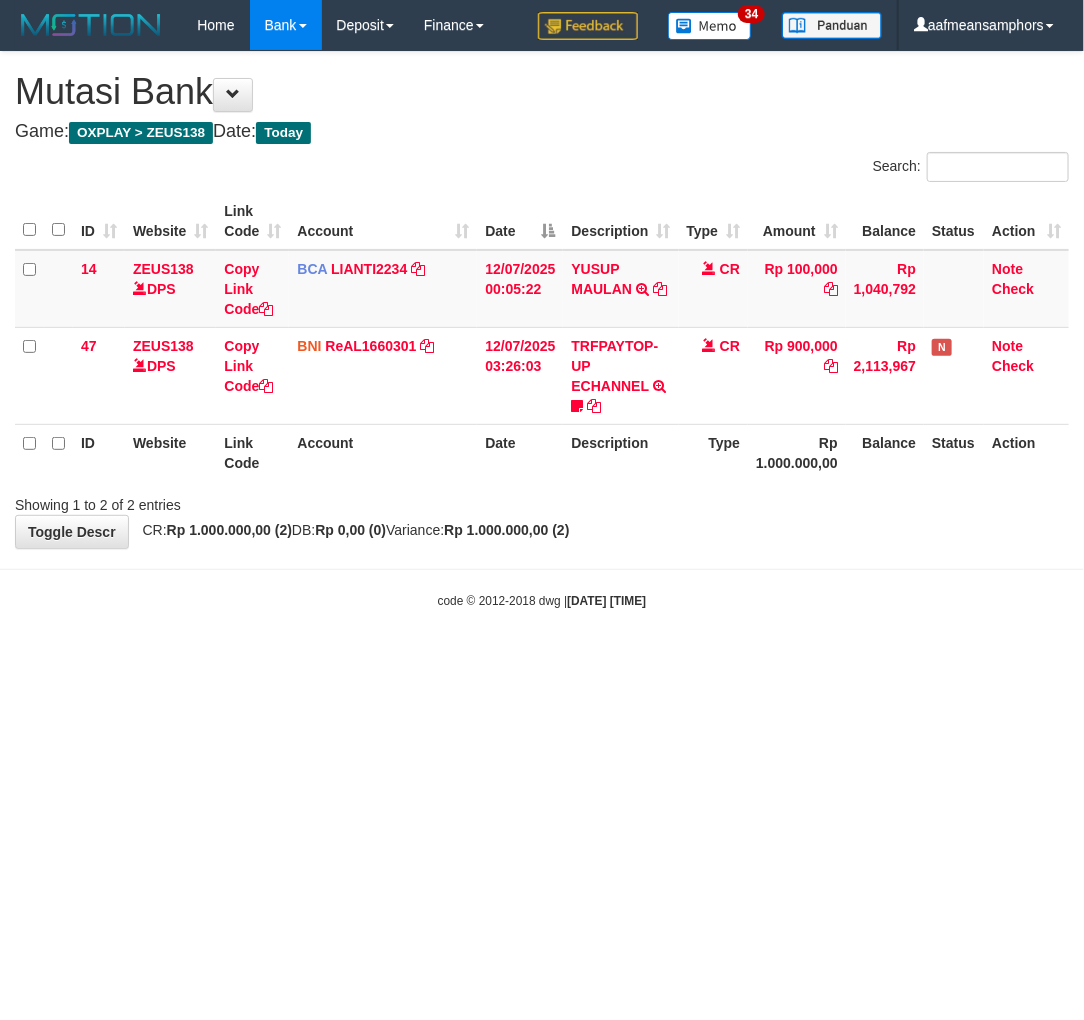 click on "Toggle navigation
Home
Bank
Account List
Load
By Website
Group
[OXPLAY]													ZEUS138
By Load Group (DPS)" at bounding box center (542, 330) 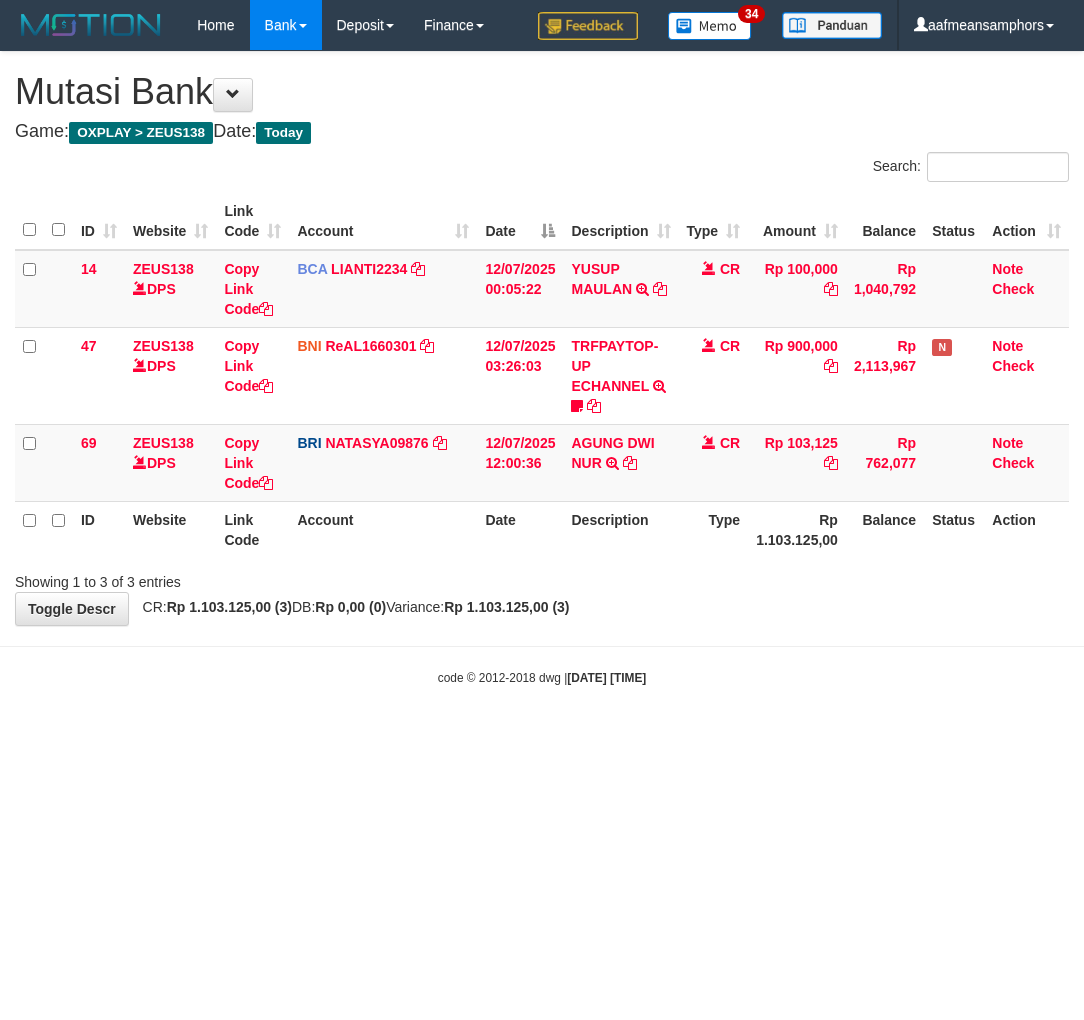 scroll, scrollTop: 0, scrollLeft: 0, axis: both 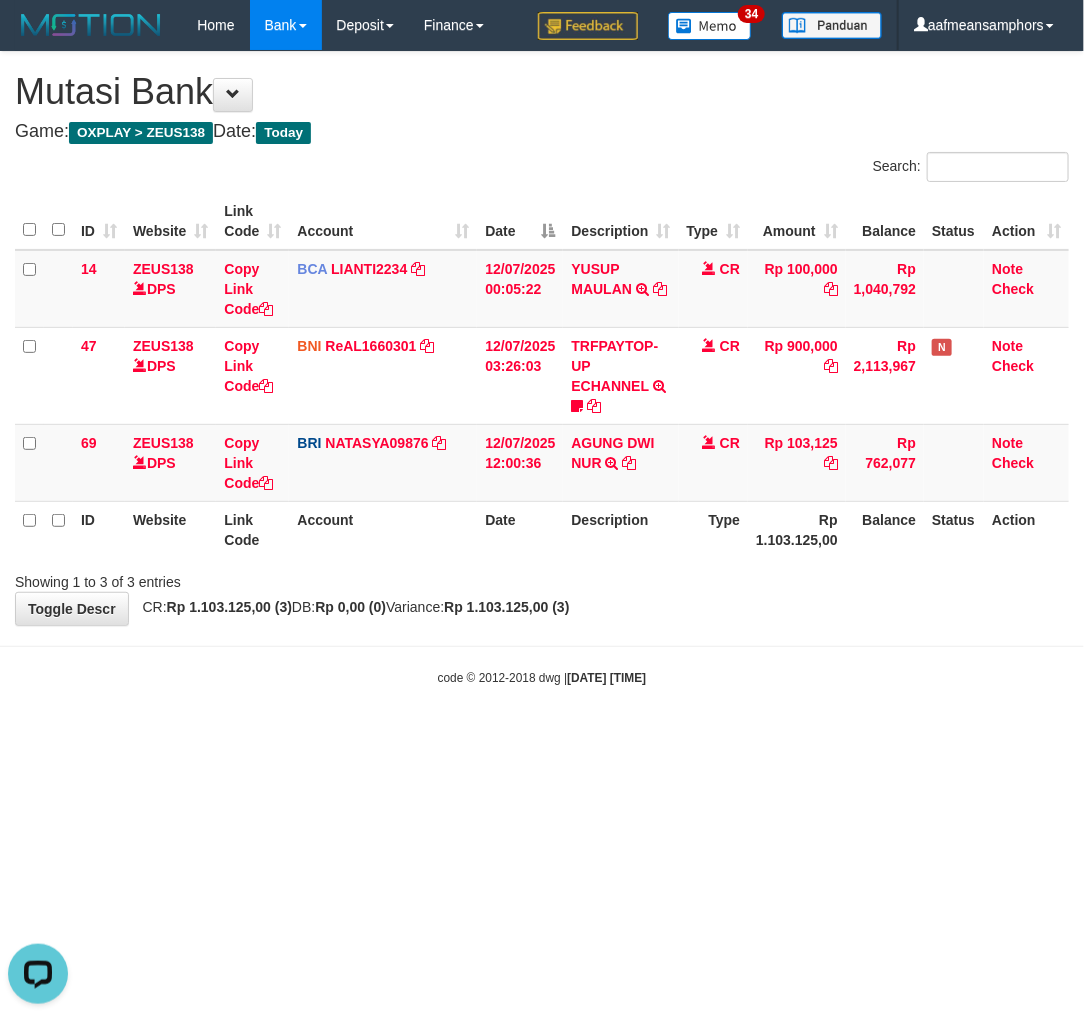 drag, startPoint x: 626, startPoint y: 706, endPoint x: 462, endPoint y: 805, distance: 191.5646 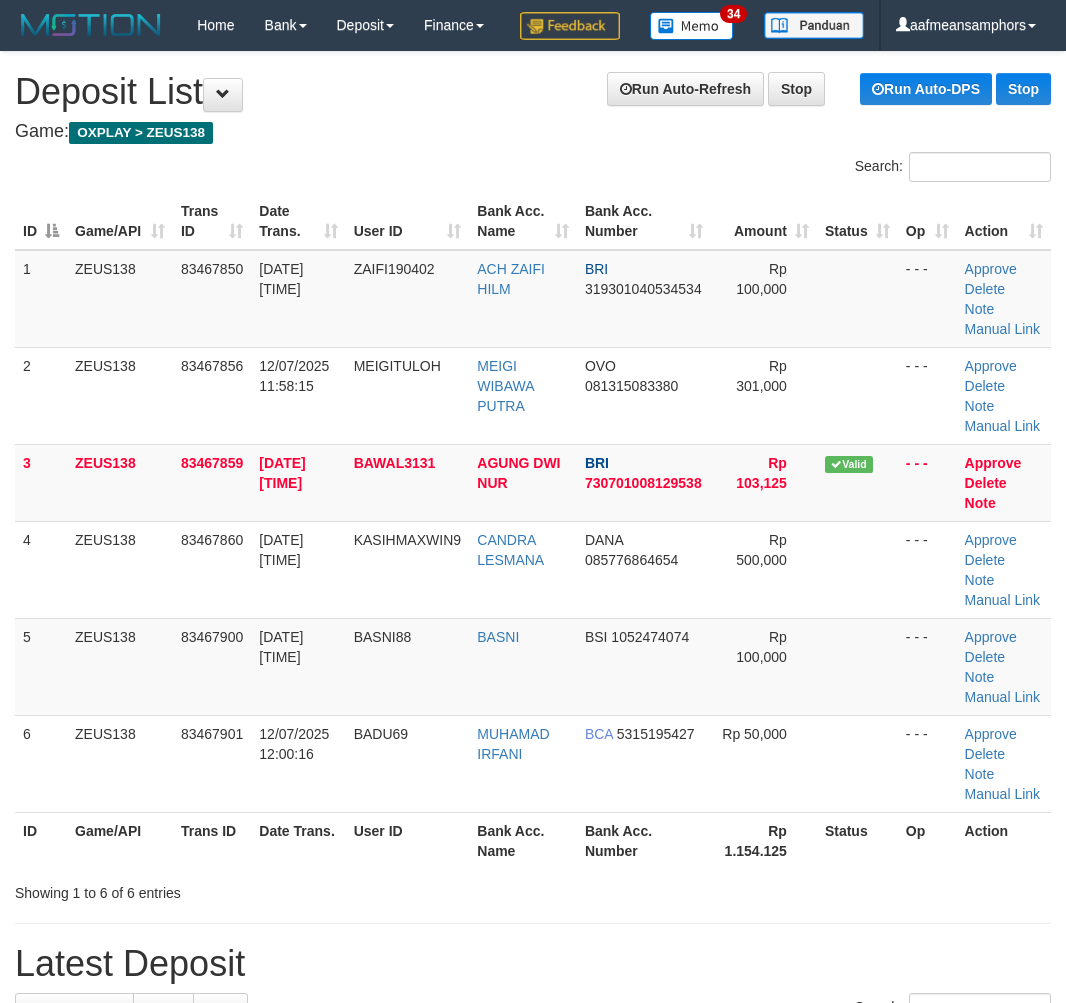 scroll, scrollTop: 0, scrollLeft: 21, axis: horizontal 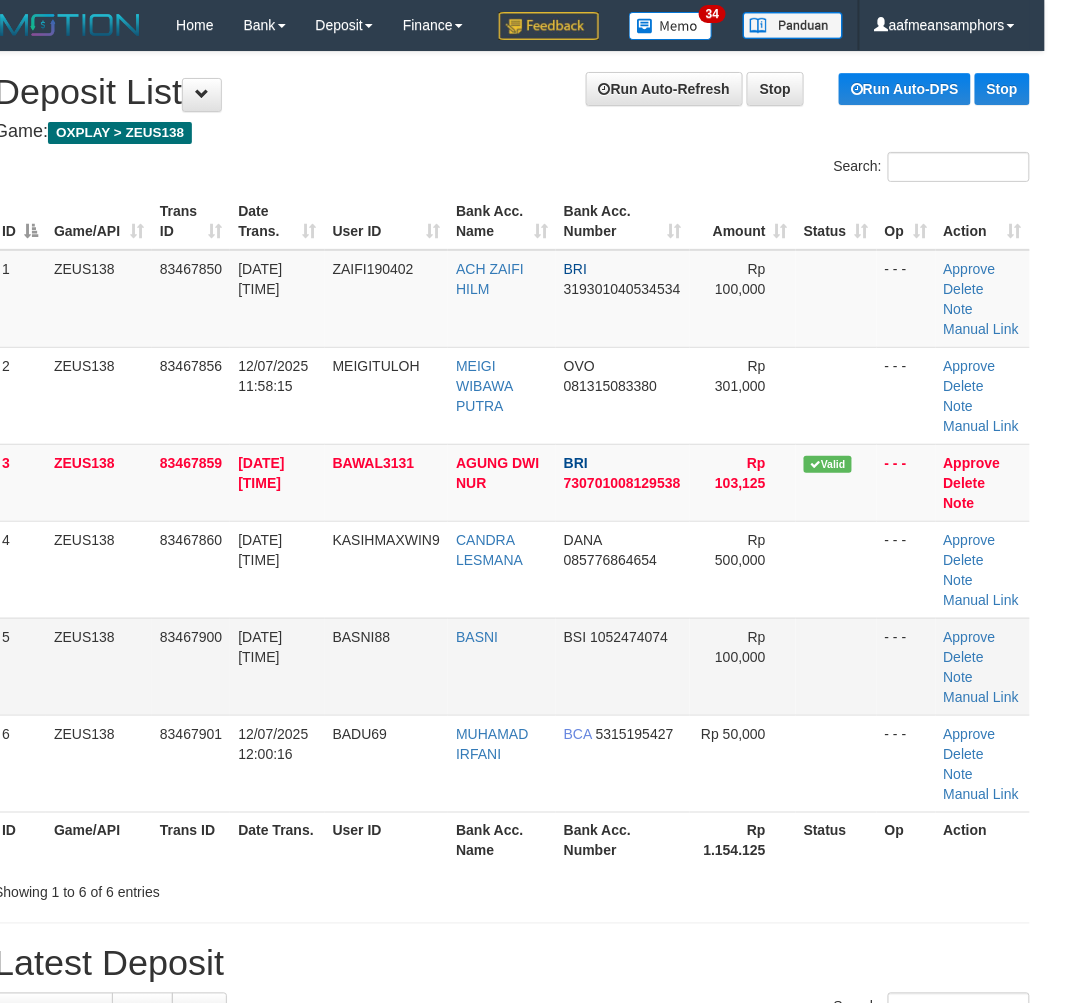 drag, startPoint x: 143, startPoint y: 706, endPoint x: 106, endPoint y: 705, distance: 37.01351 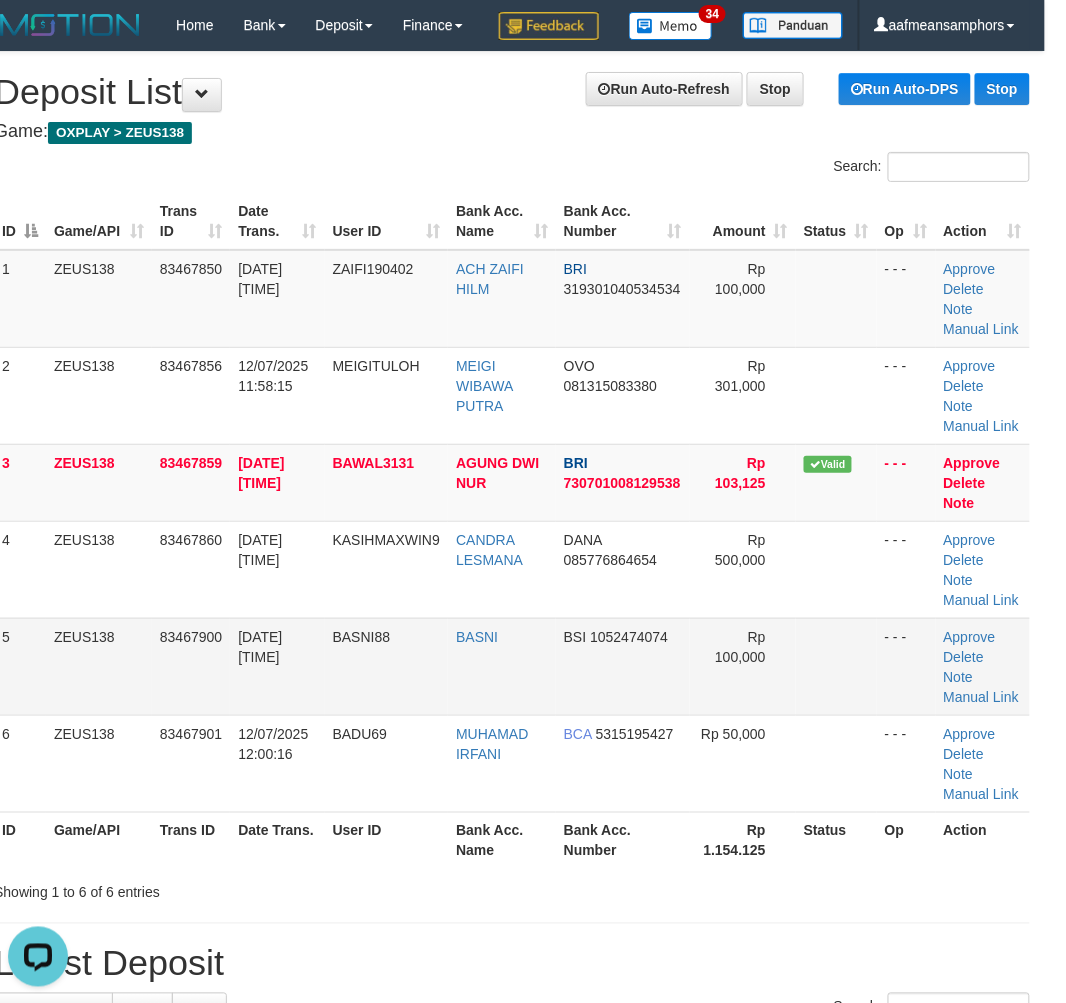 scroll, scrollTop: 0, scrollLeft: 0, axis: both 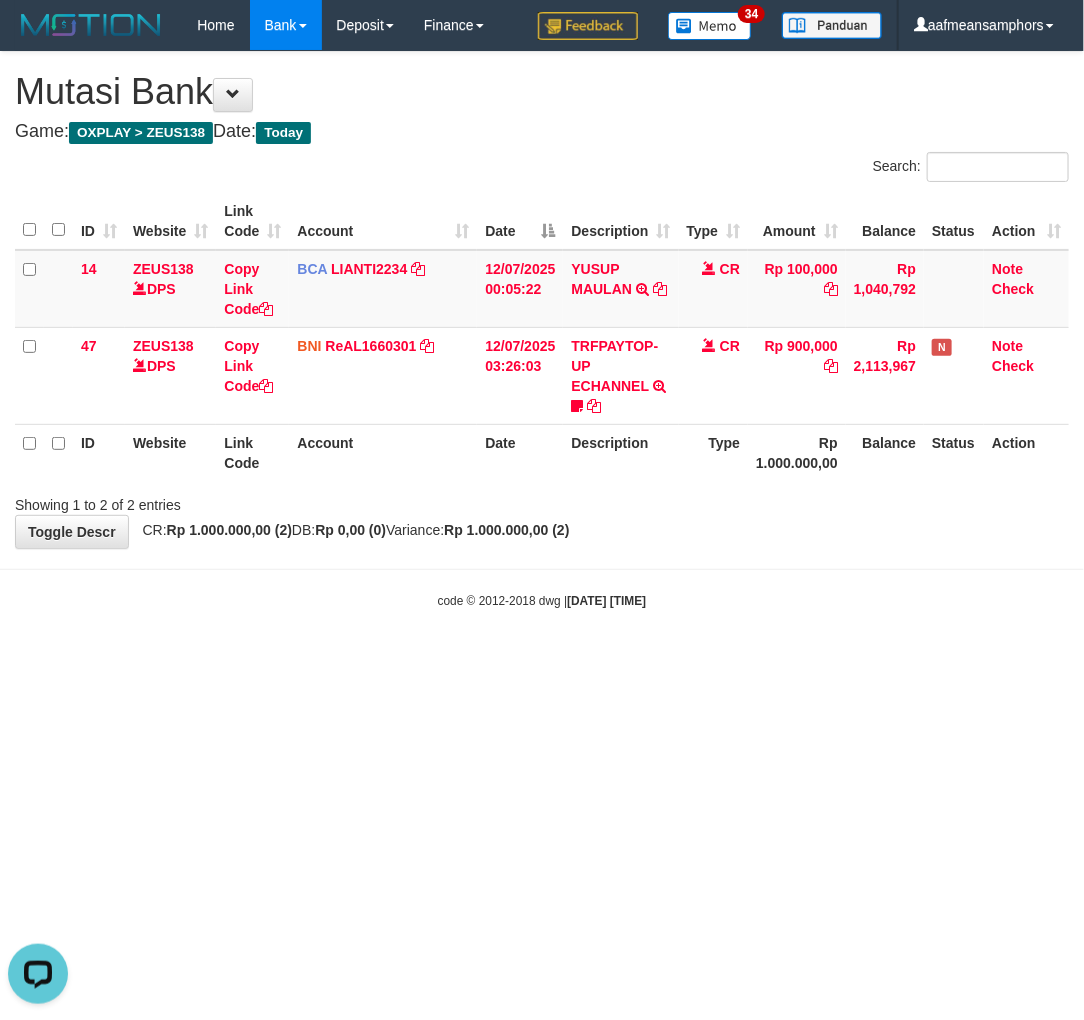 click on "Toggle navigation
Home
Bank
Account List
Load
By Website
Group
[OXPLAY]													ZEUS138
By Load Group (DPS)
Sync" at bounding box center [542, 330] 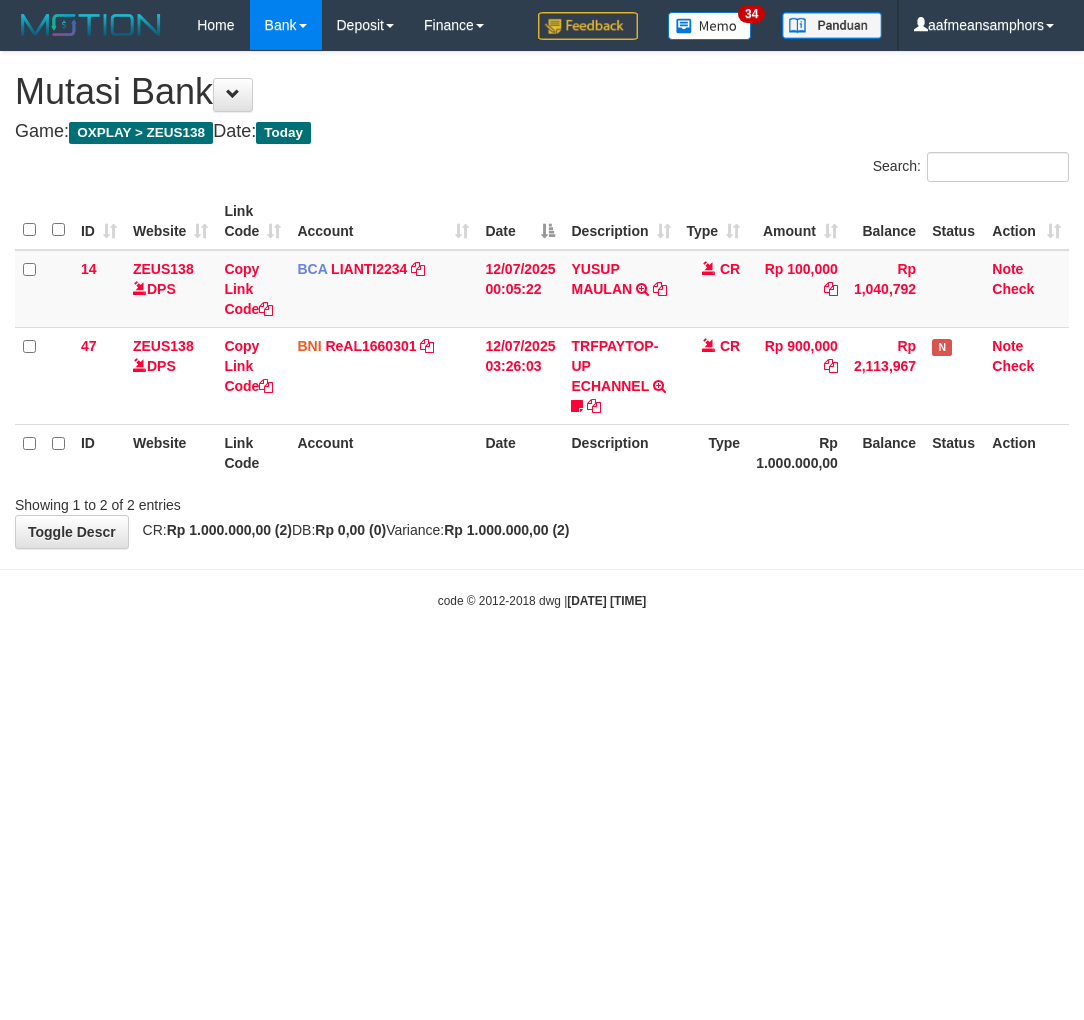 scroll, scrollTop: 0, scrollLeft: 0, axis: both 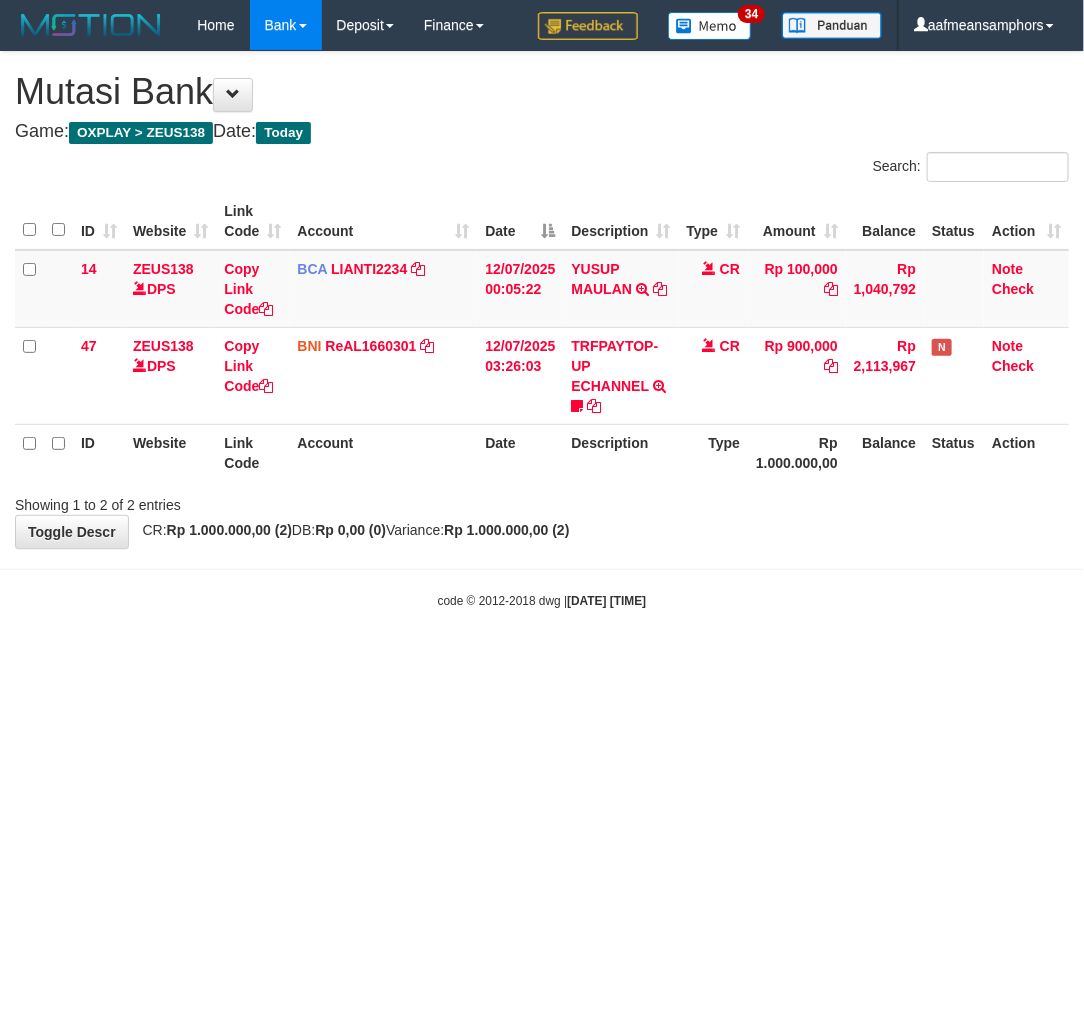 click on "Toggle navigation
Home
Bank
Account List
Load
By Website
Group
[OXPLAY]													ZEUS138
By Load Group (DPS)" at bounding box center (542, 330) 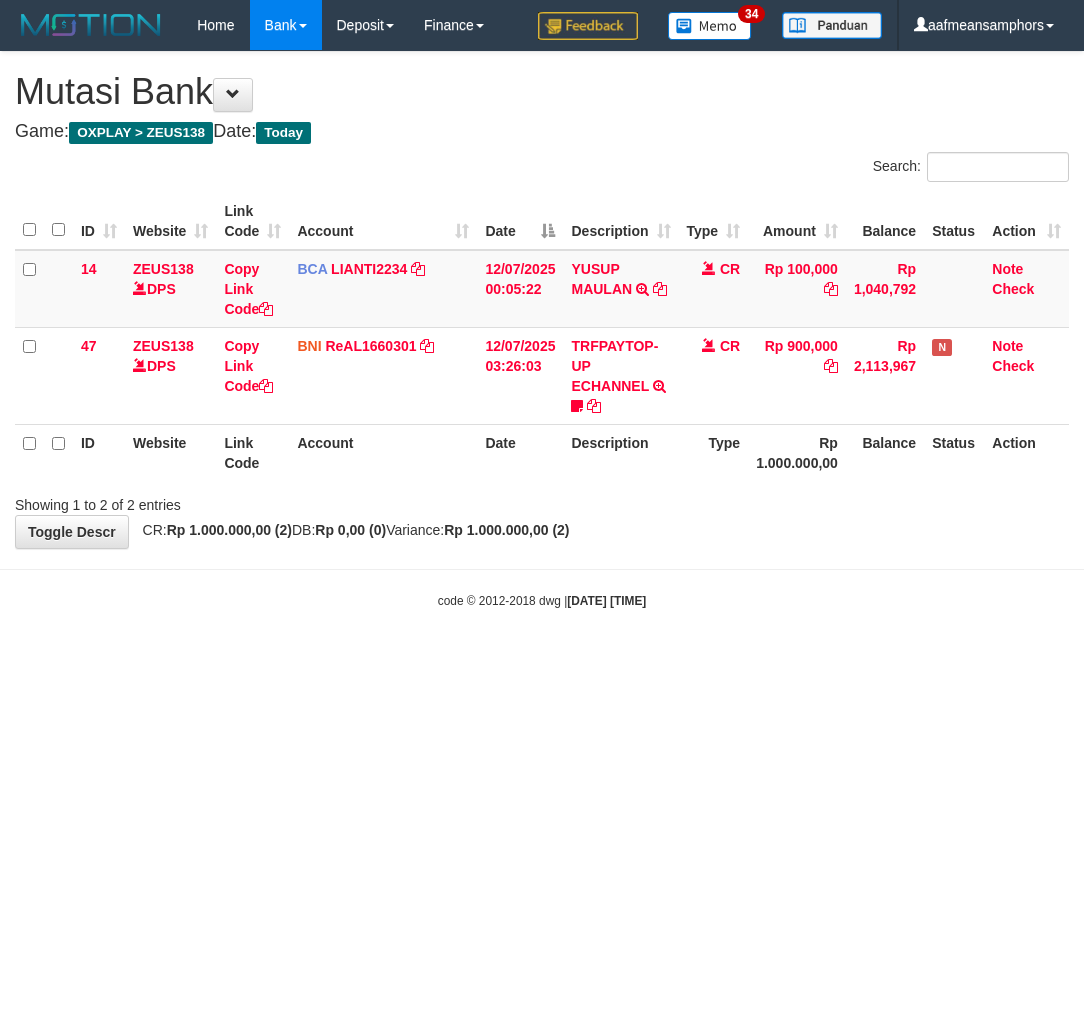 scroll, scrollTop: 0, scrollLeft: 0, axis: both 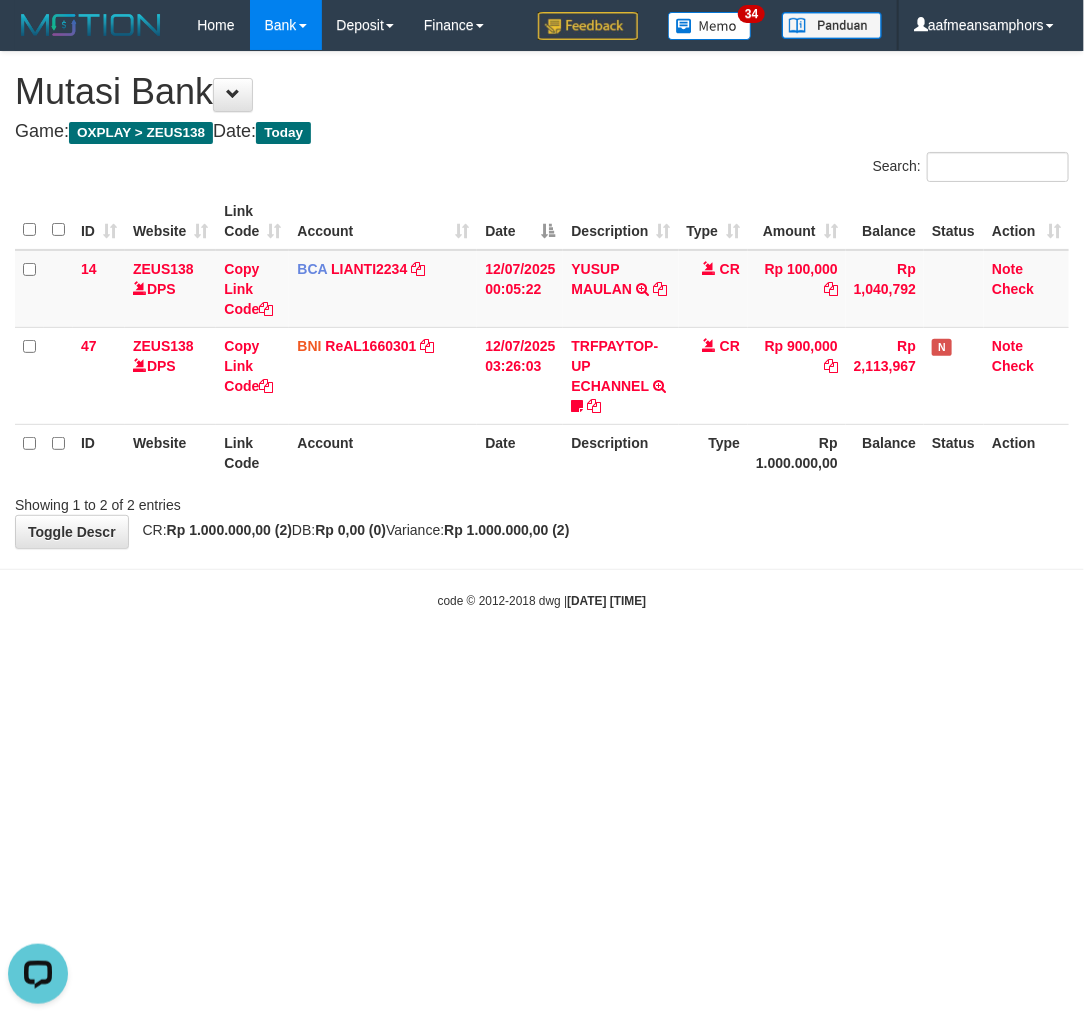 drag, startPoint x: 505, startPoint y: 521, endPoint x: 498, endPoint y: 533, distance: 13.892444 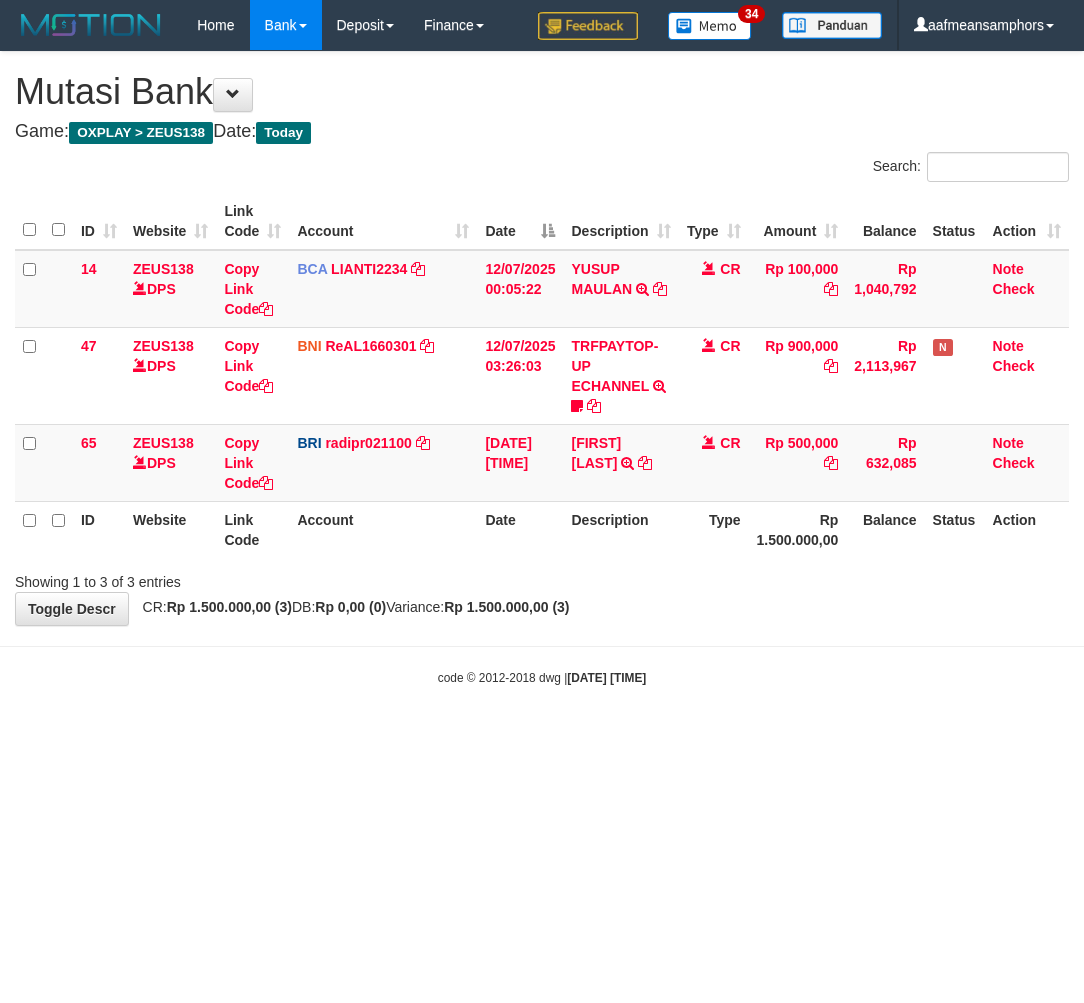 scroll, scrollTop: 0, scrollLeft: 0, axis: both 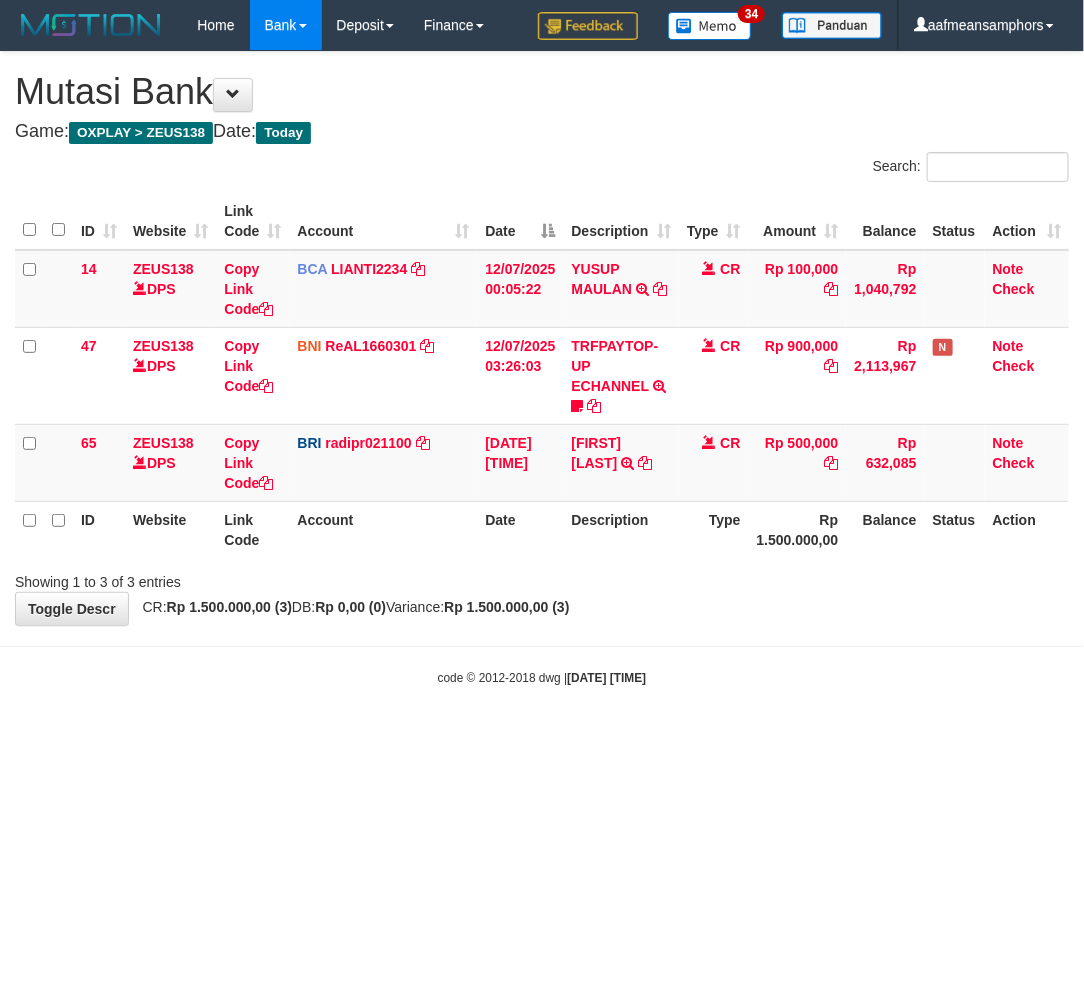 drag, startPoint x: 0, startPoint y: 0, endPoint x: 662, endPoint y: 525, distance: 844.9077 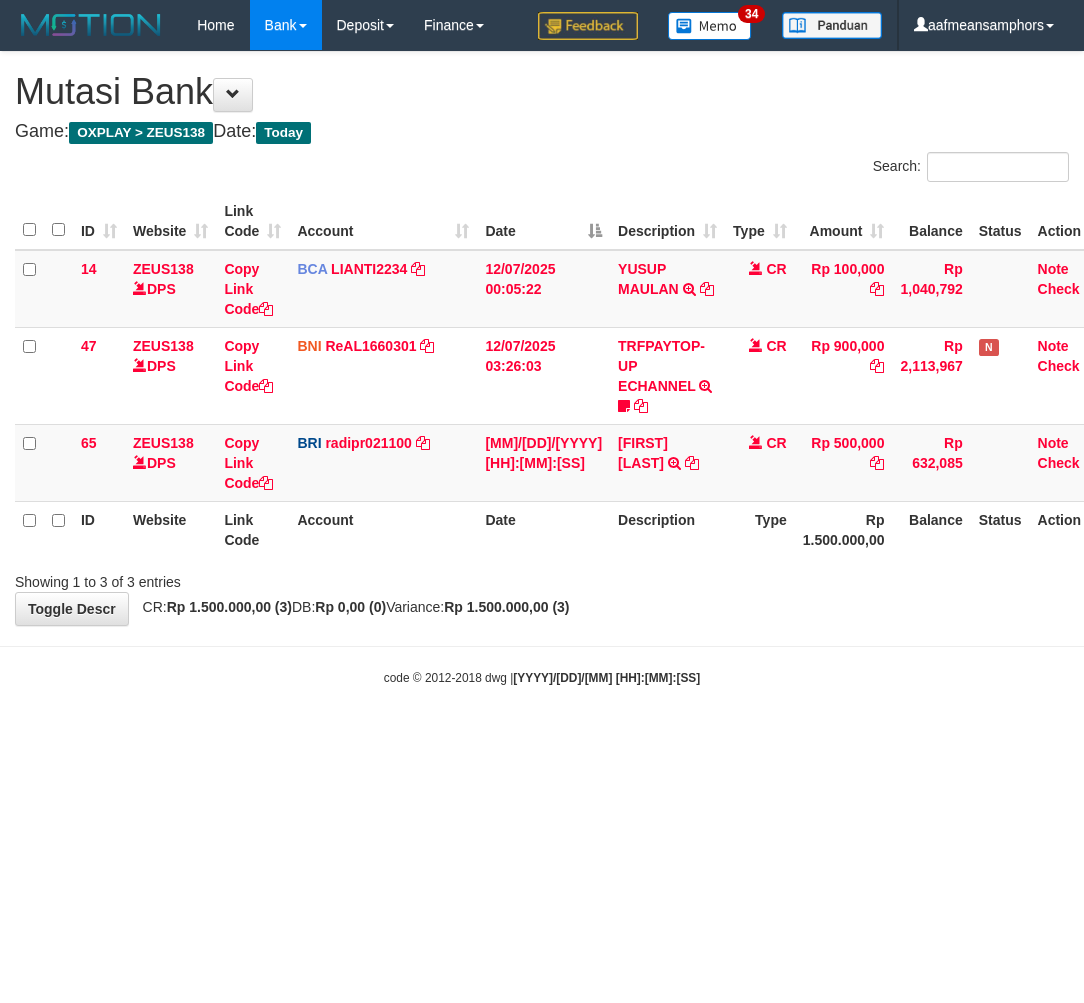 scroll, scrollTop: 0, scrollLeft: 0, axis: both 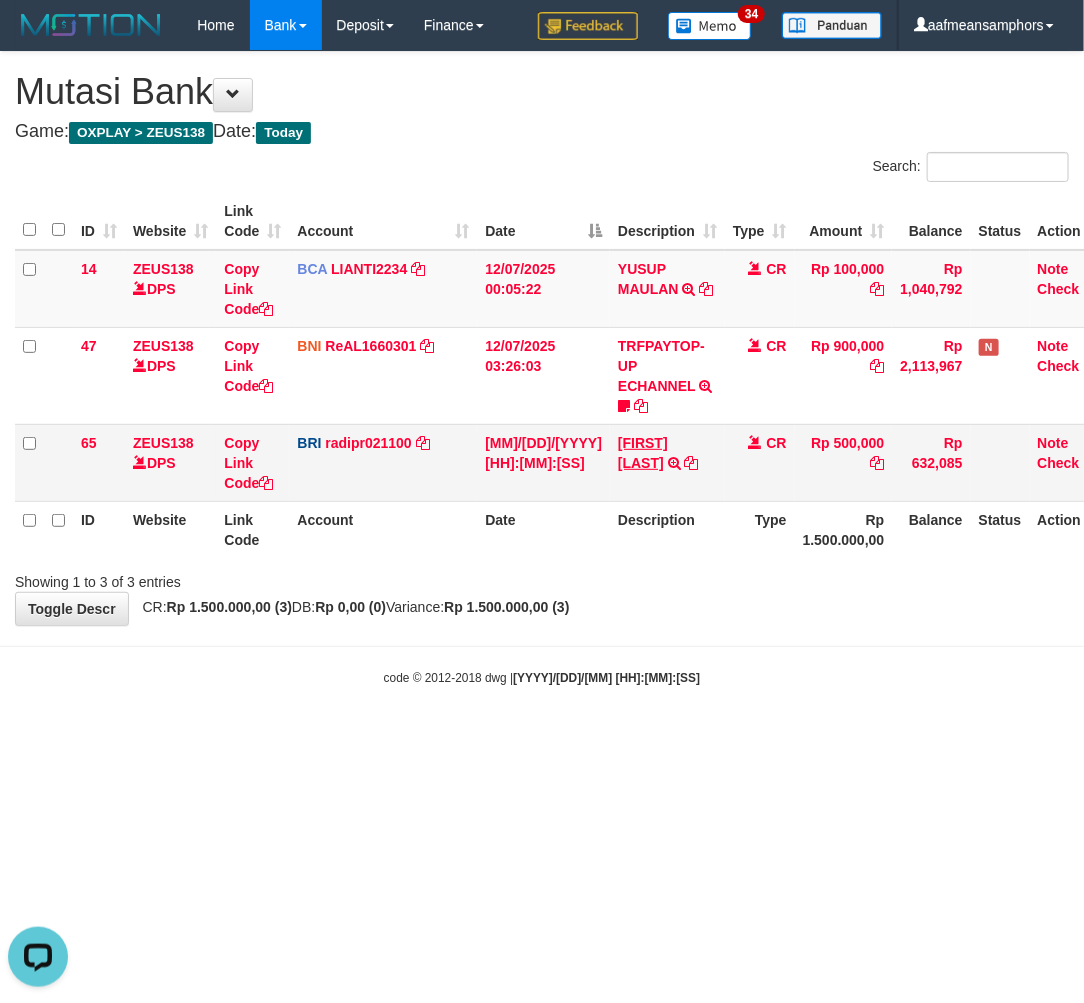 drag, startPoint x: 565, startPoint y: 438, endPoint x: 677, endPoint y: 442, distance: 112.0714 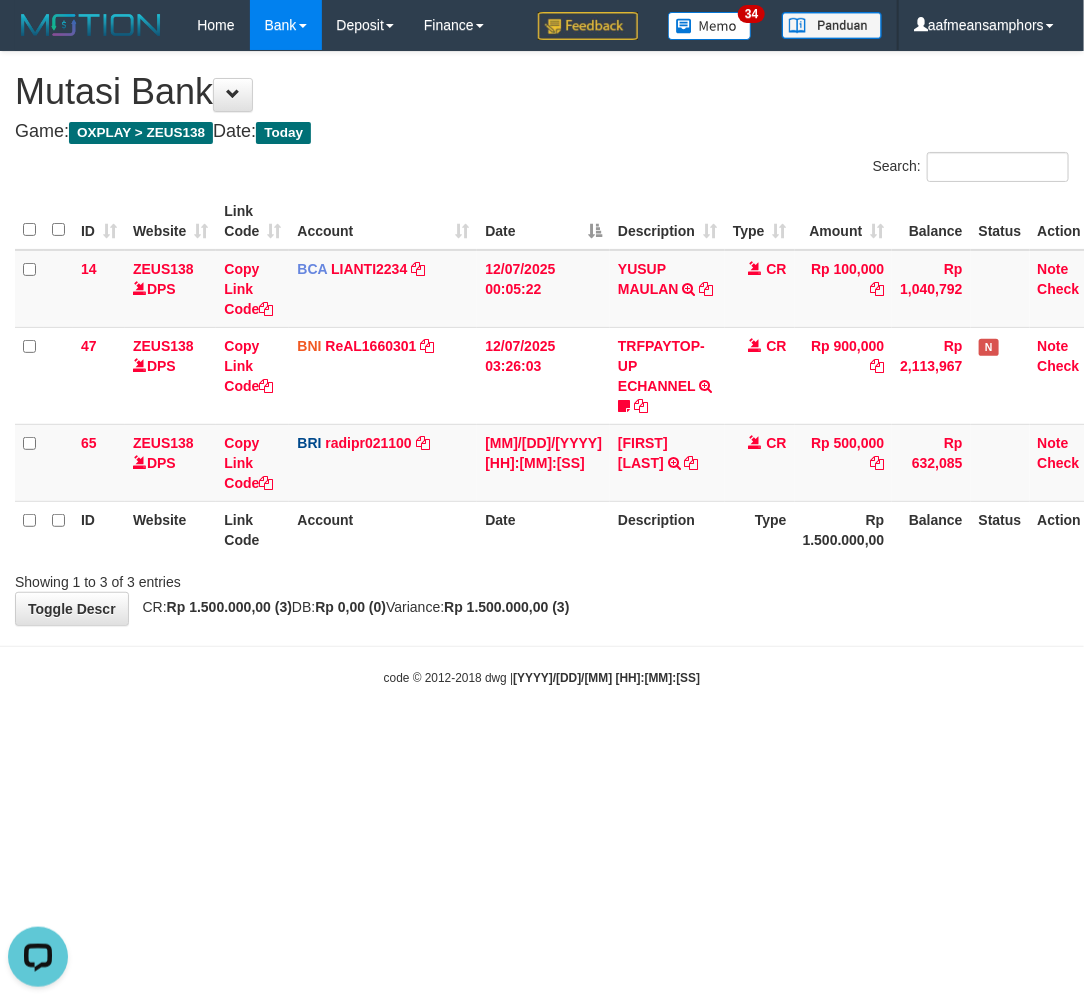copy on "CANDRALESMA" 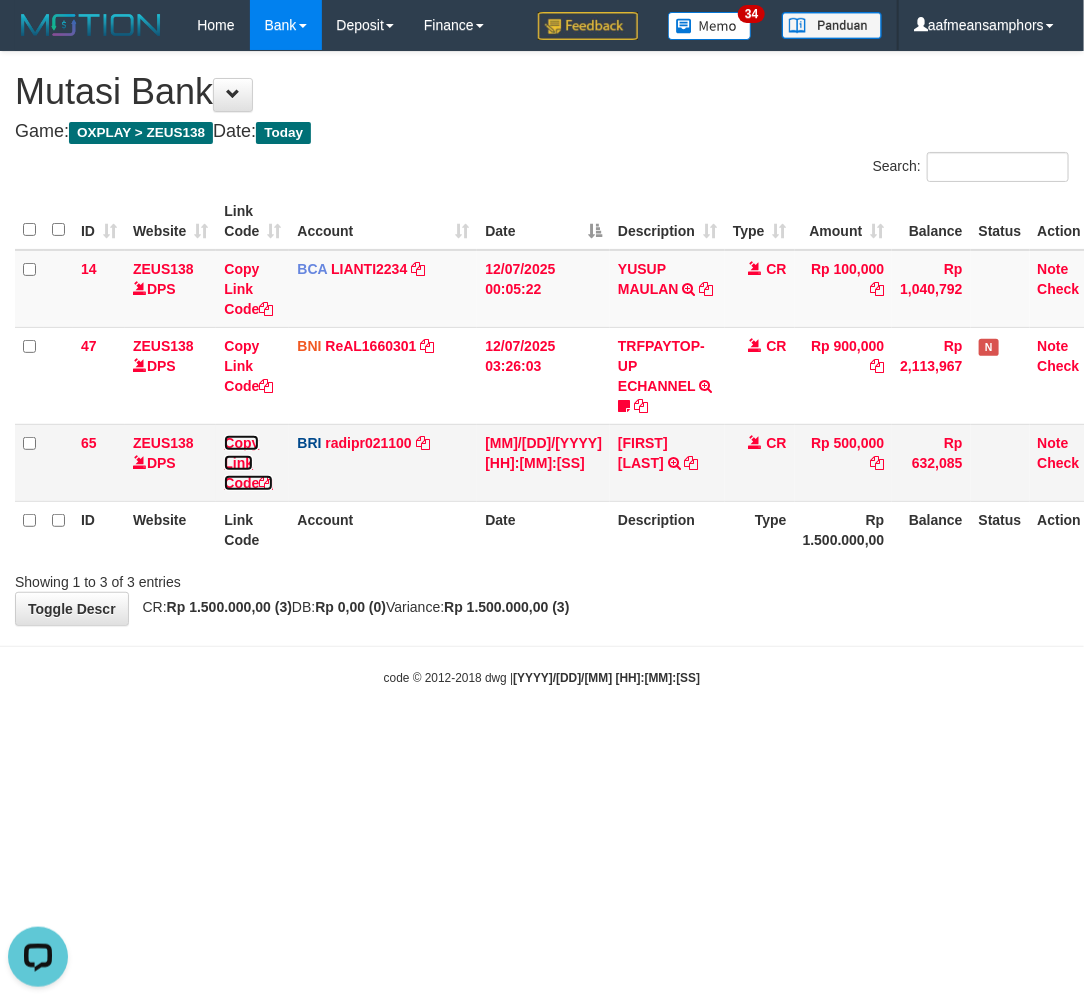 click on "Copy Link Code" at bounding box center [248, 463] 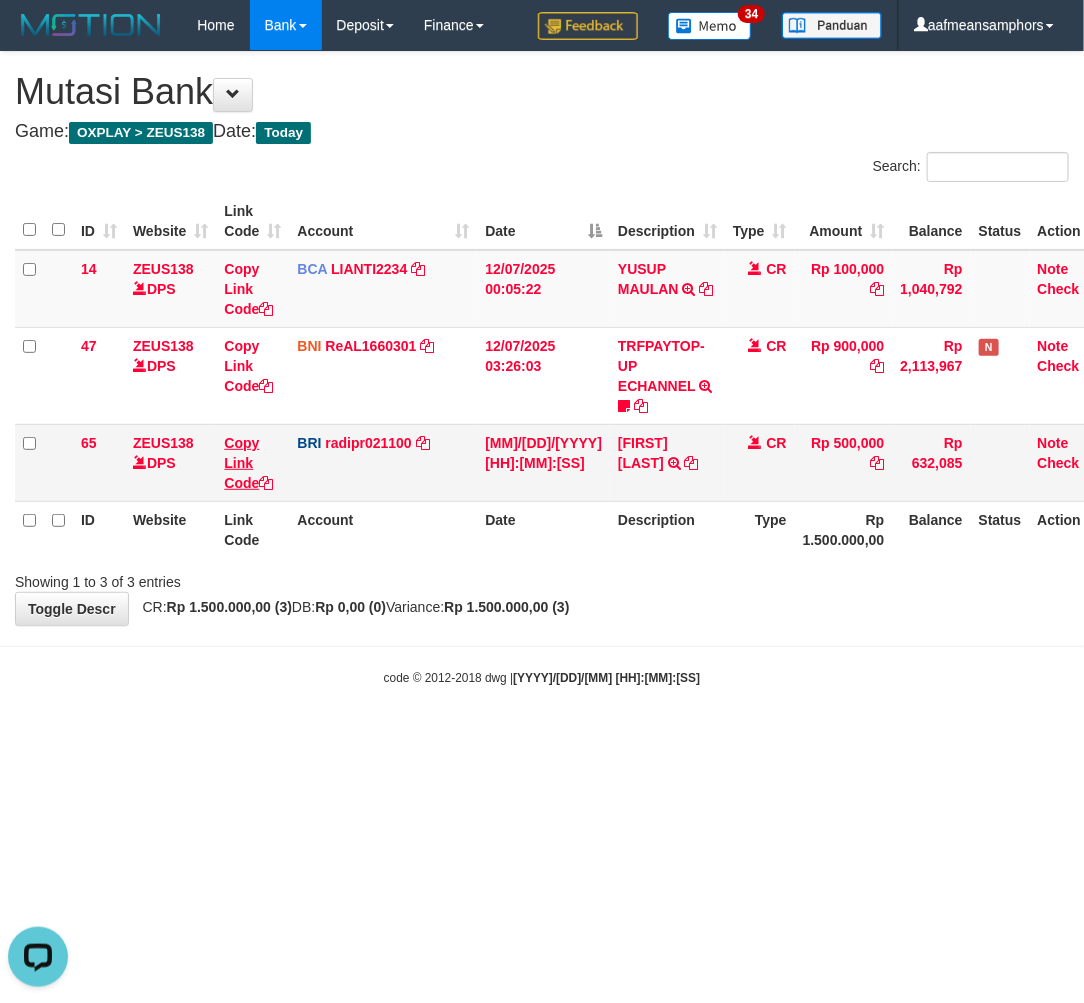 copy on "CANDRALESMA" 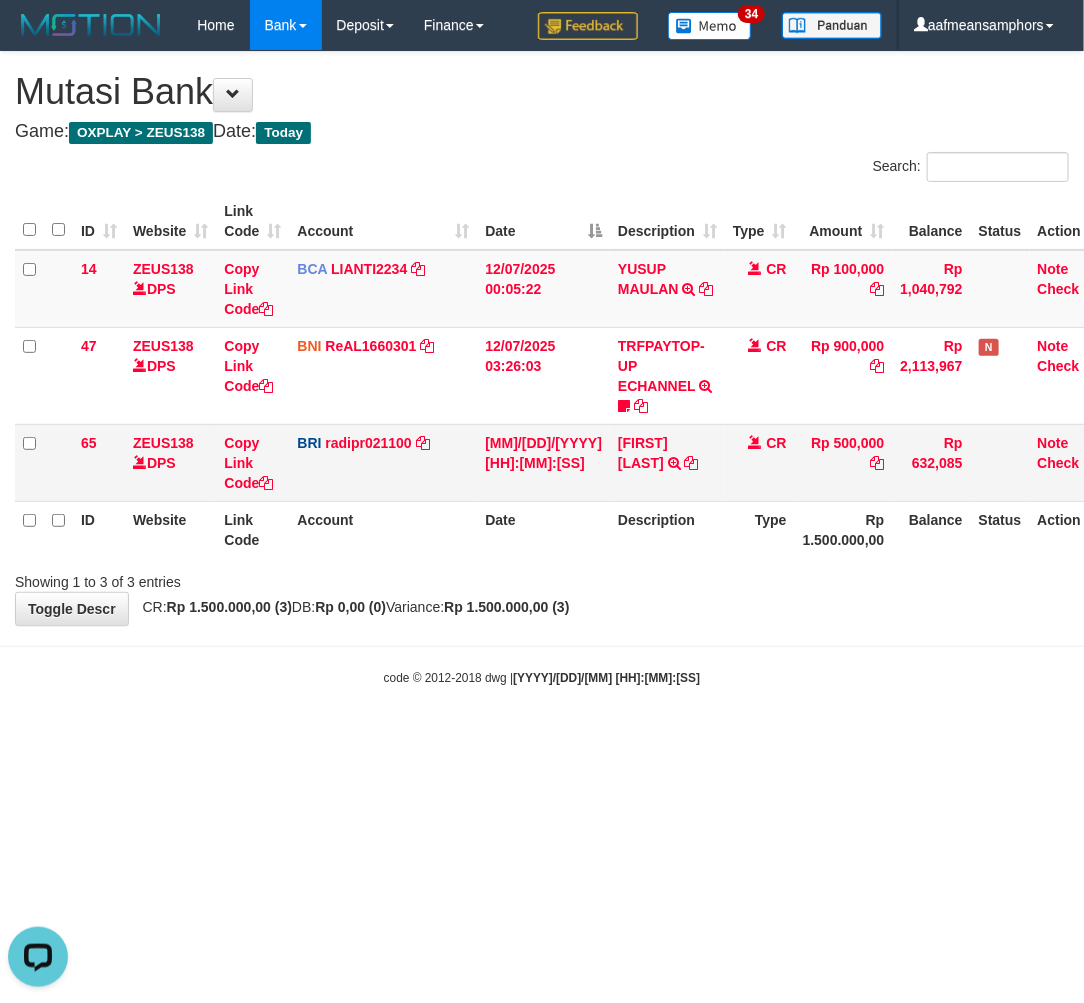 scroll, scrollTop: 252, scrollLeft: 0, axis: vertical 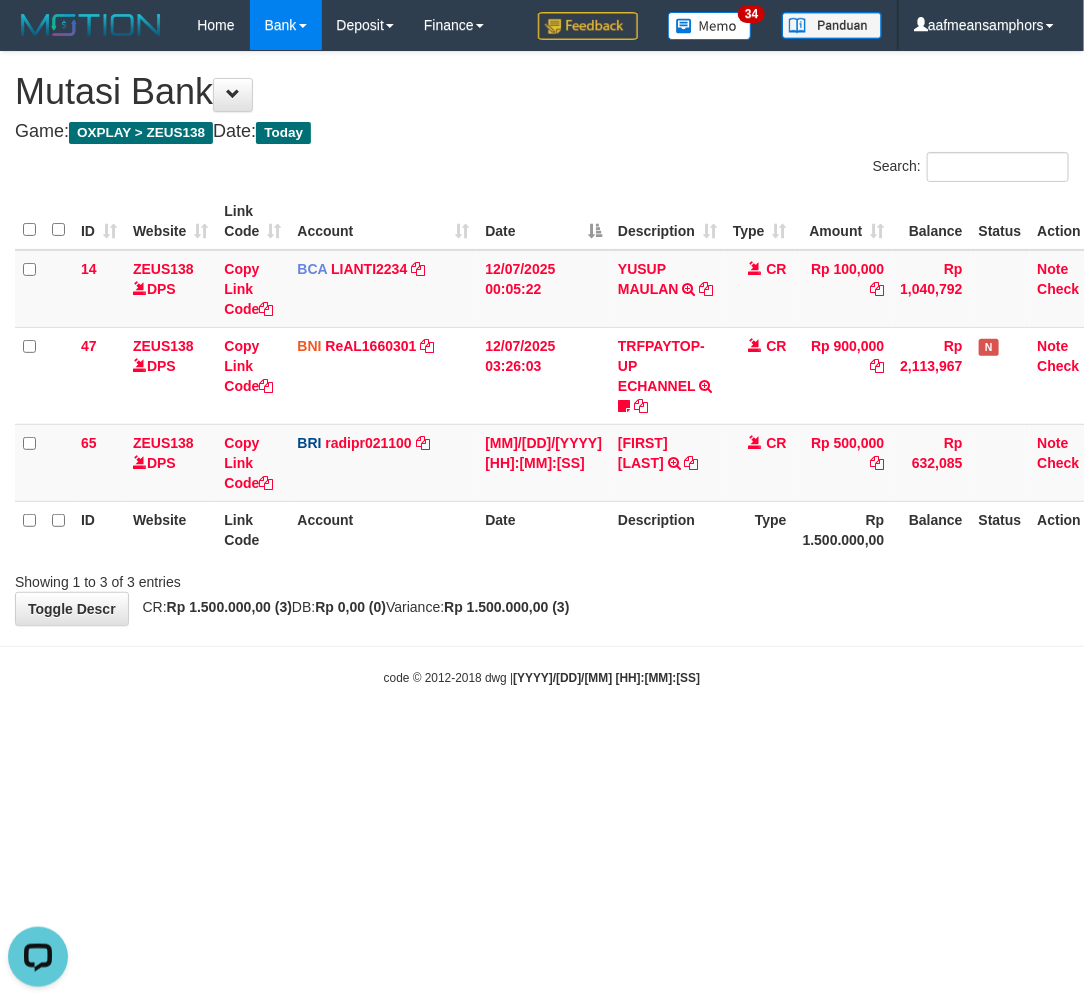 click on "Toggle navigation
Home
Bank
Account List
Load
By Website
Group
[OXPLAY]													ZEUS138
By Load Group (DPS)
Sync" at bounding box center (542, 368) 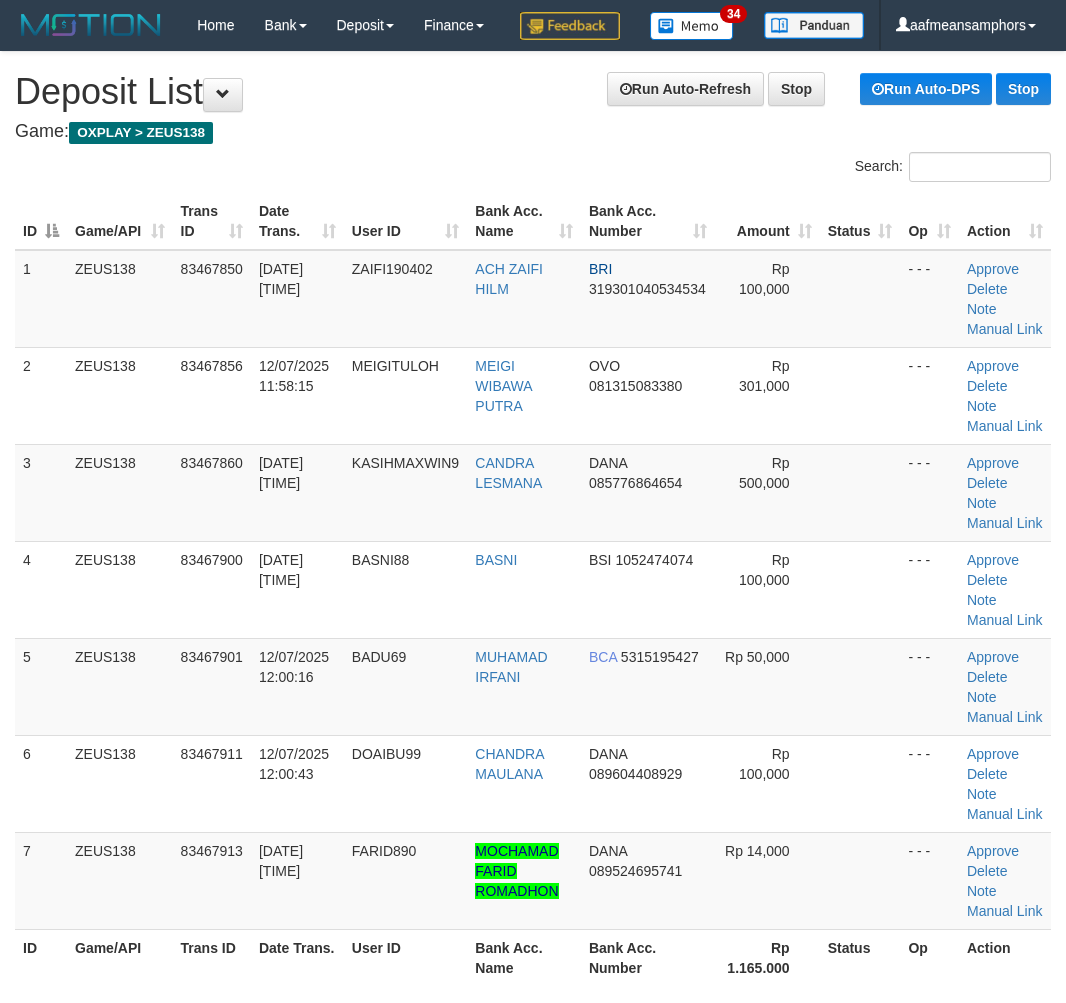 scroll, scrollTop: 0, scrollLeft: 21, axis: horizontal 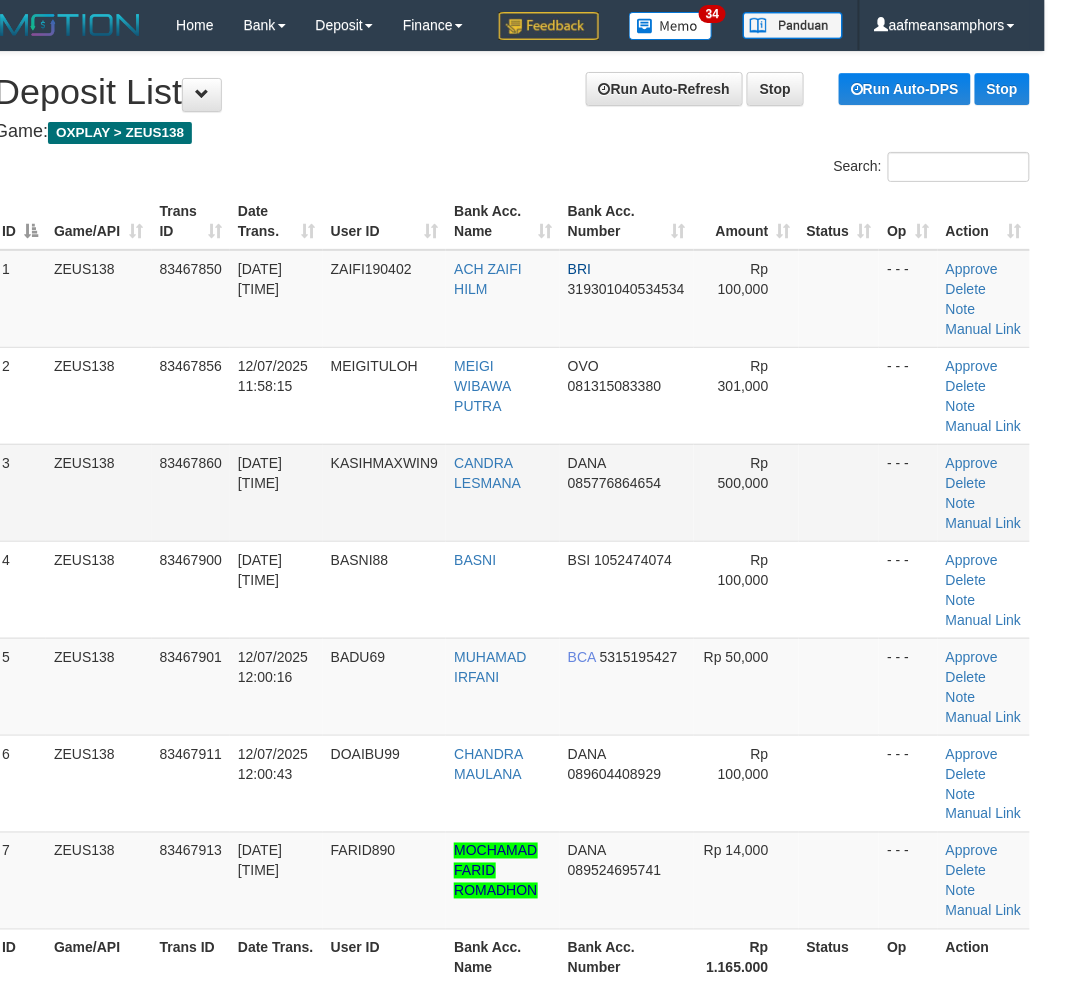 drag, startPoint x: 683, startPoint y: 672, endPoint x: 732, endPoint y: 546, distance: 135.19246 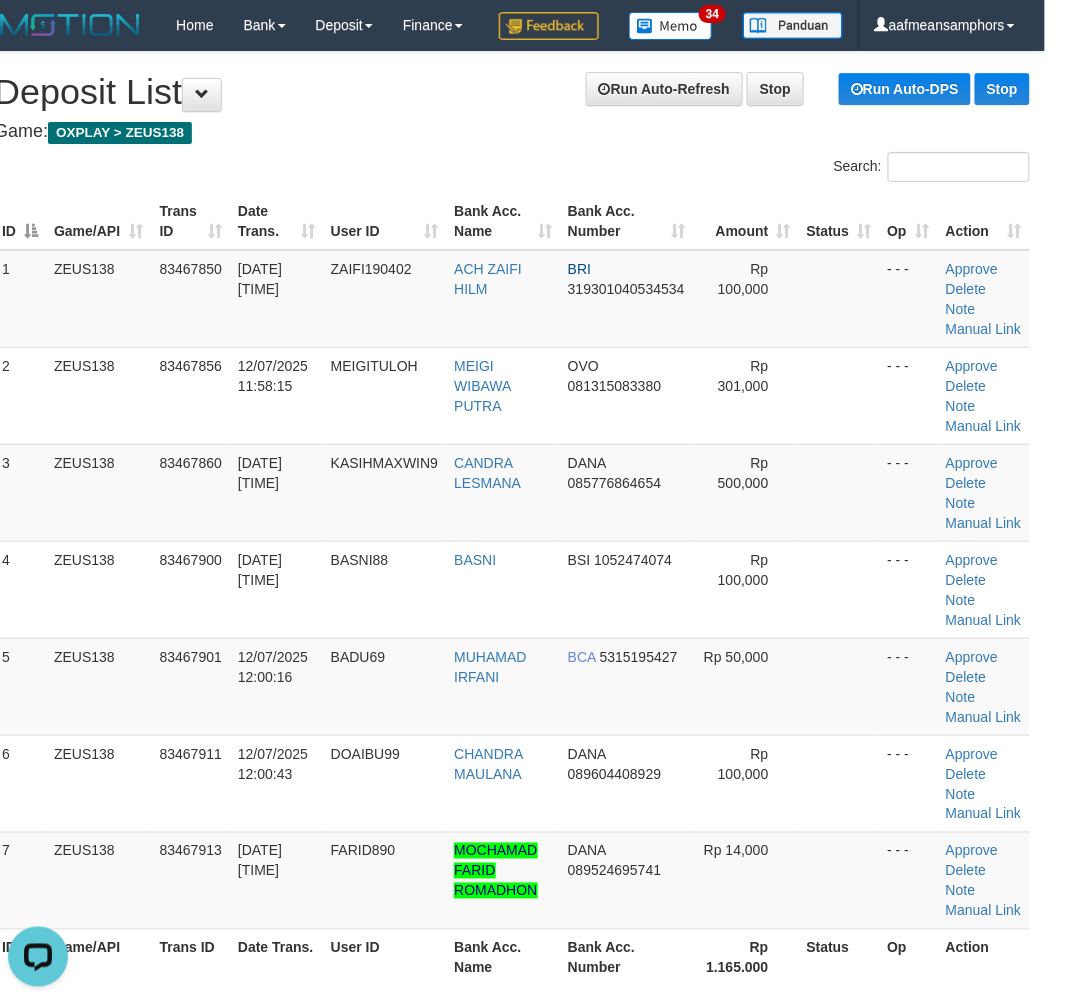scroll, scrollTop: 0, scrollLeft: 0, axis: both 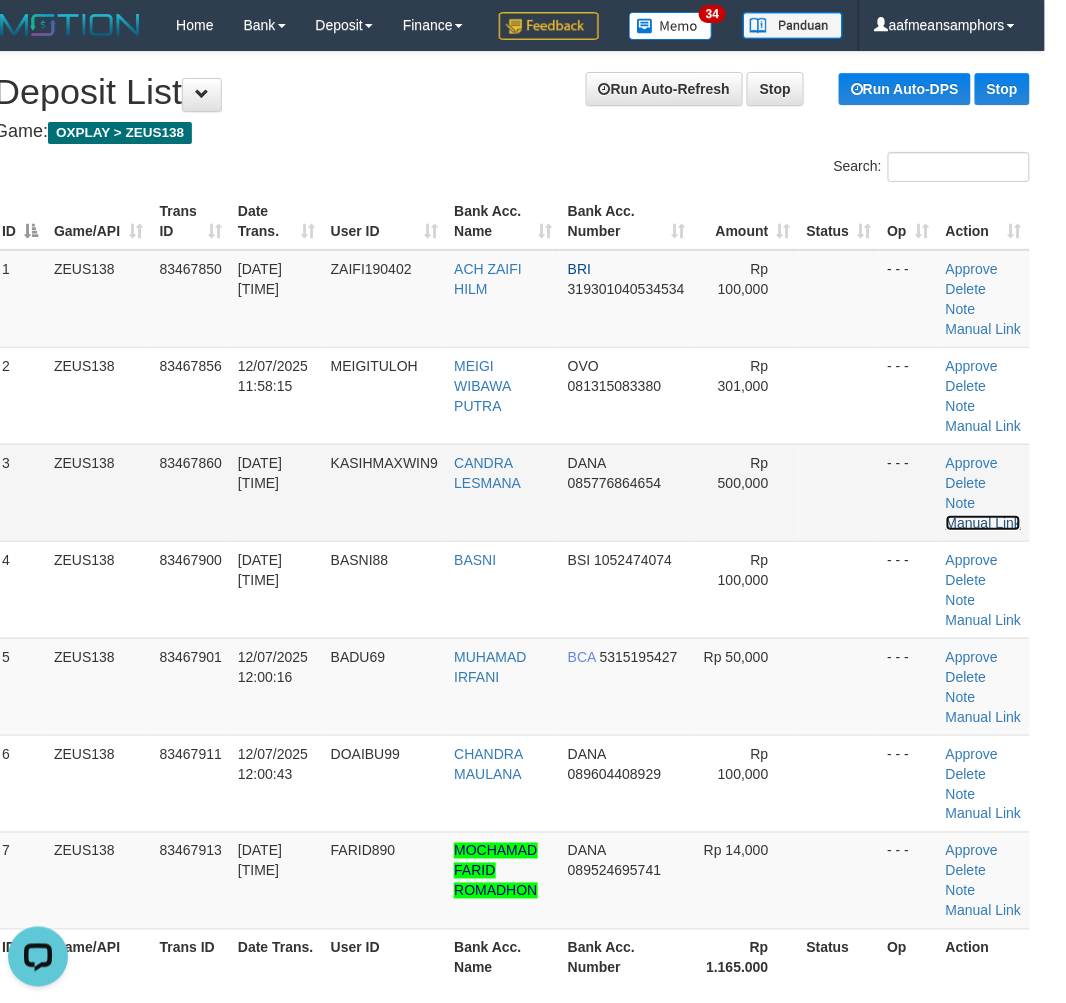 click on "Manual Link" at bounding box center [984, 523] 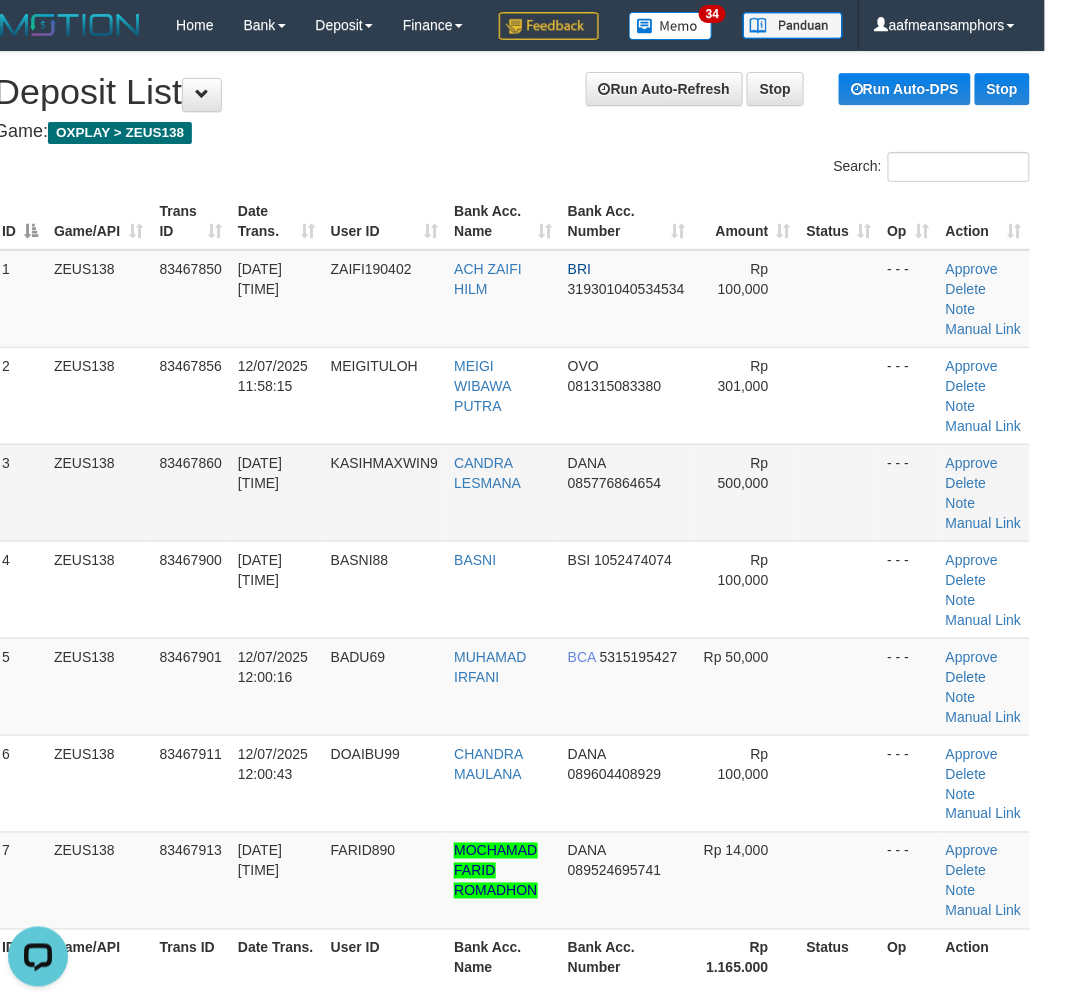 click on "KASIHMAXWIN9" at bounding box center (385, 492) 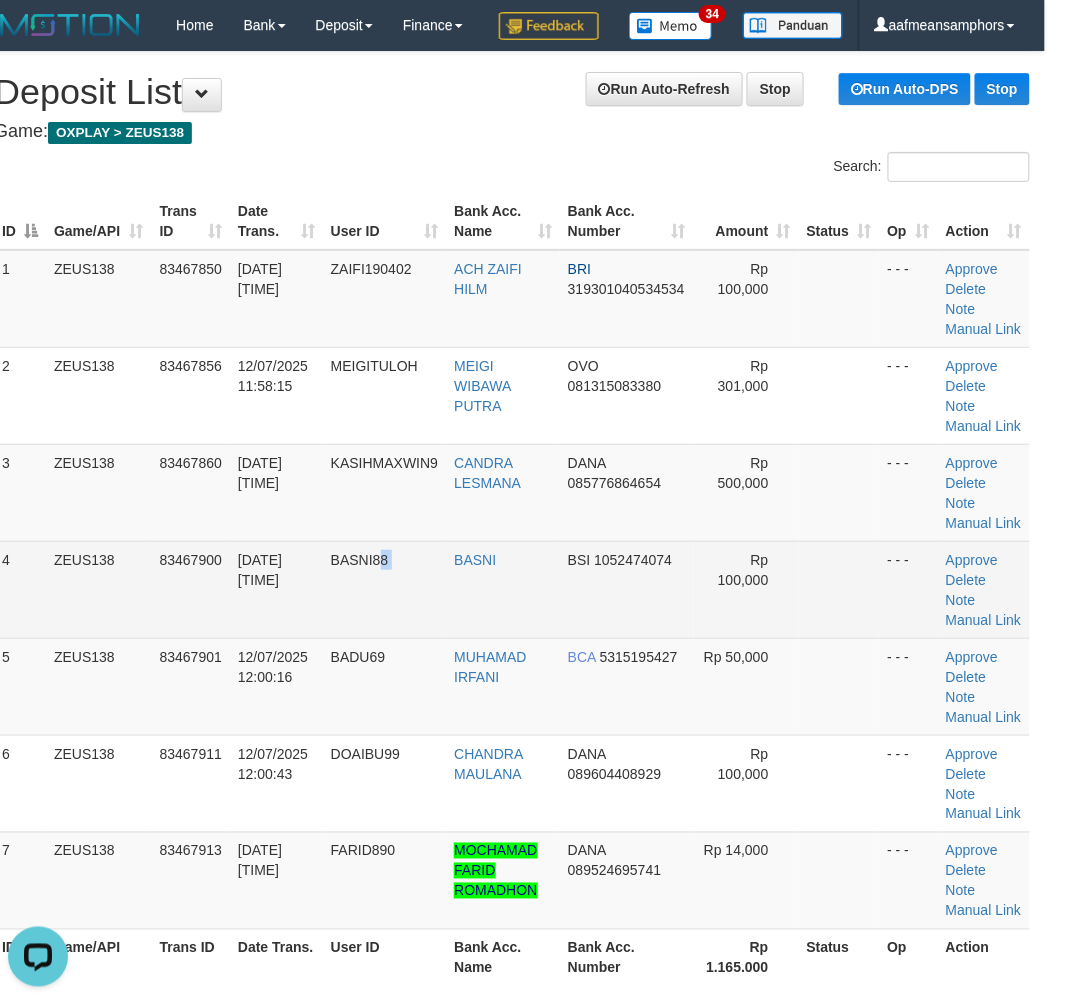 click on "4
ZEUS138
83467900
12/07/2025 12:00:07
BASNI88
BASNI
BSI
1052474074
Rp 100,000
- - -
Approve
Delete
Note
Manual Link" at bounding box center [512, 589] 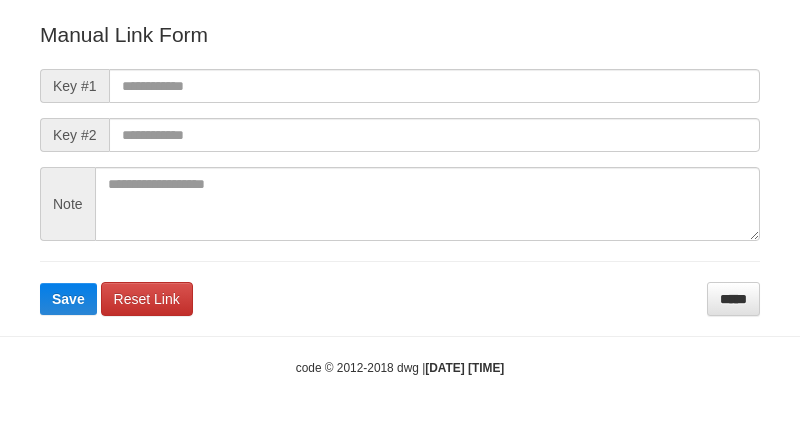 scroll, scrollTop: 222, scrollLeft: 0, axis: vertical 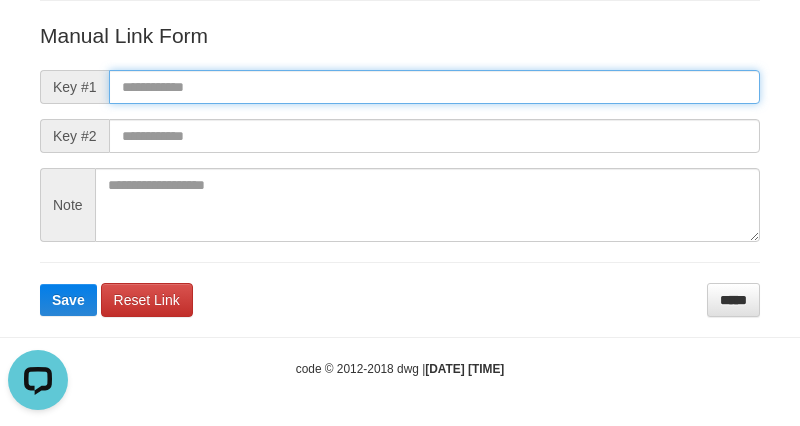 click at bounding box center [434, 87] 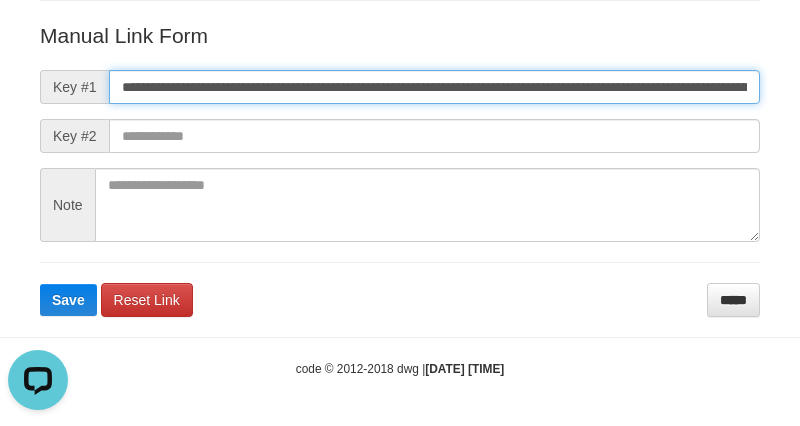 scroll, scrollTop: 0, scrollLeft: 1122, axis: horizontal 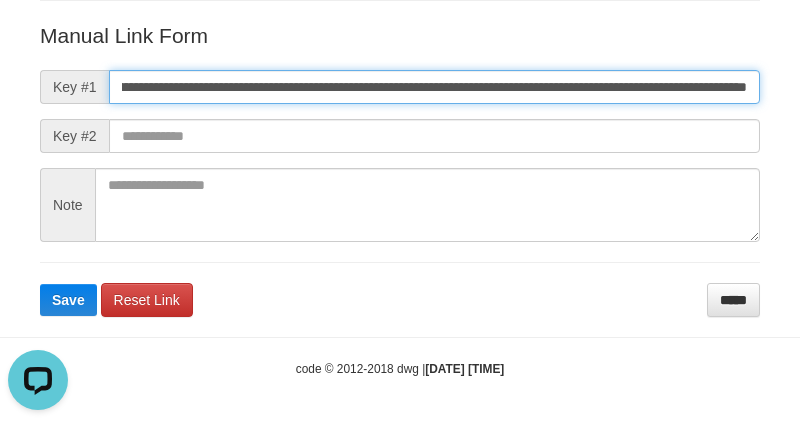 type on "**********" 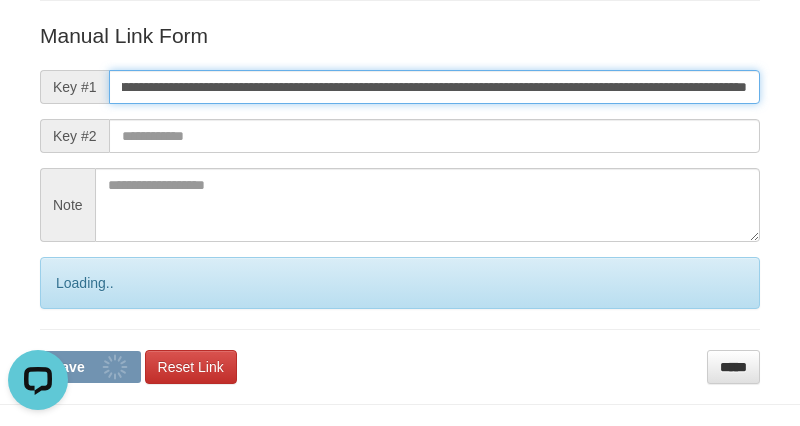 click on "Save" at bounding box center (90, 367) 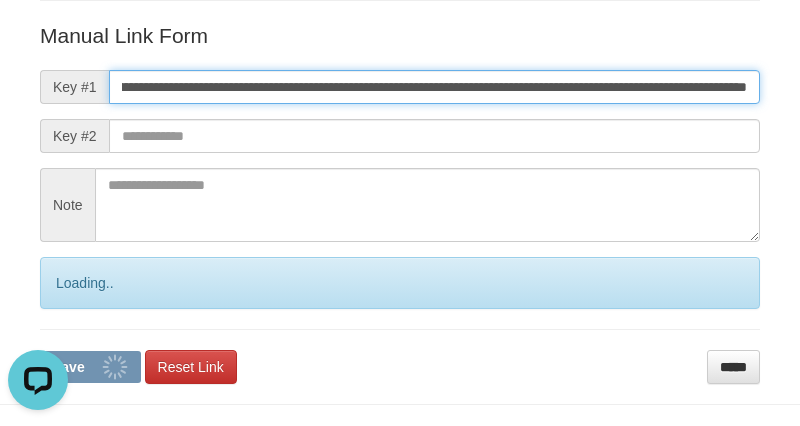 click on "Save" at bounding box center [90, 367] 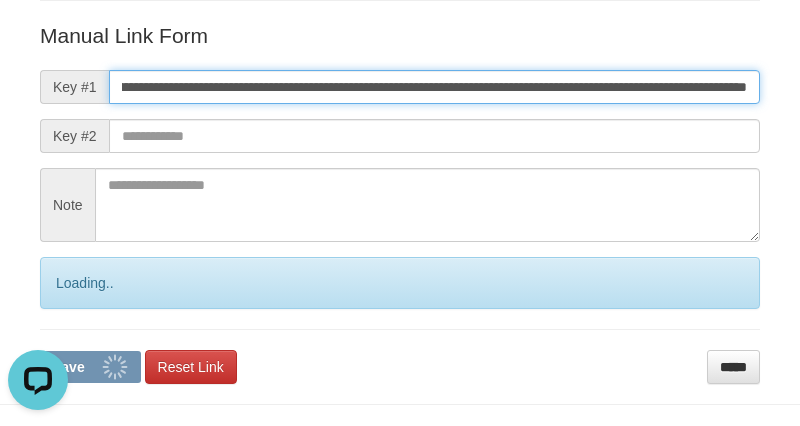 click on "Save" at bounding box center (90, 367) 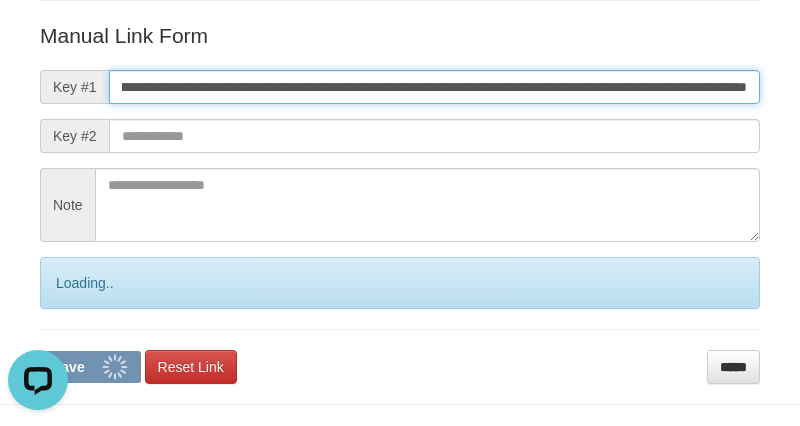 click on "Save" at bounding box center [90, 367] 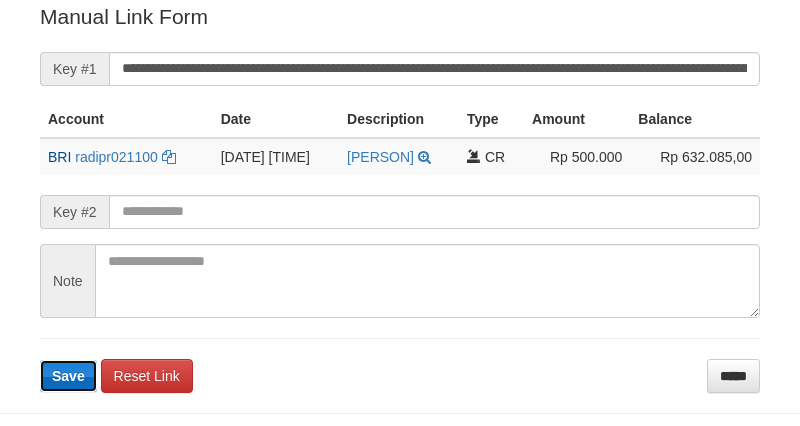 click on "Save" at bounding box center [68, 376] 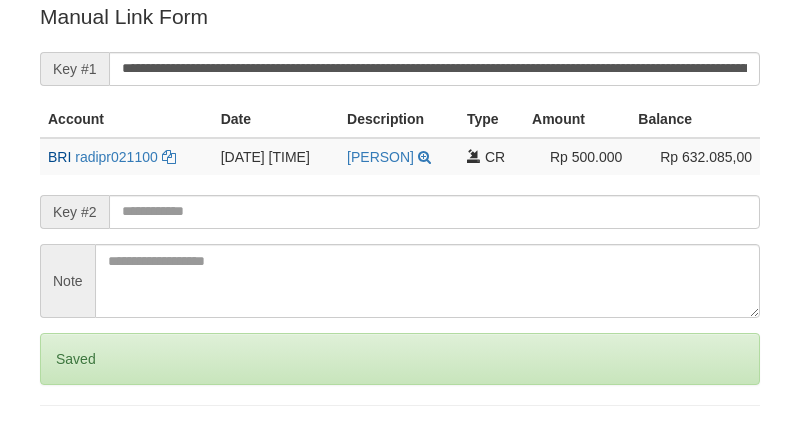 scroll, scrollTop: 404, scrollLeft: 0, axis: vertical 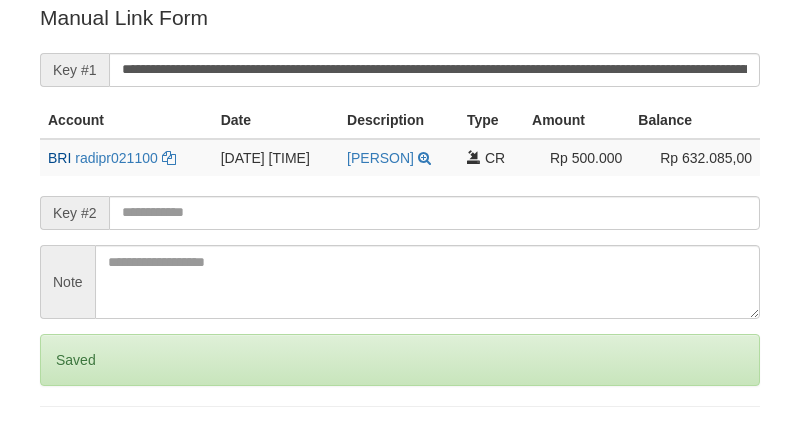 click on "Saved" at bounding box center [400, 360] 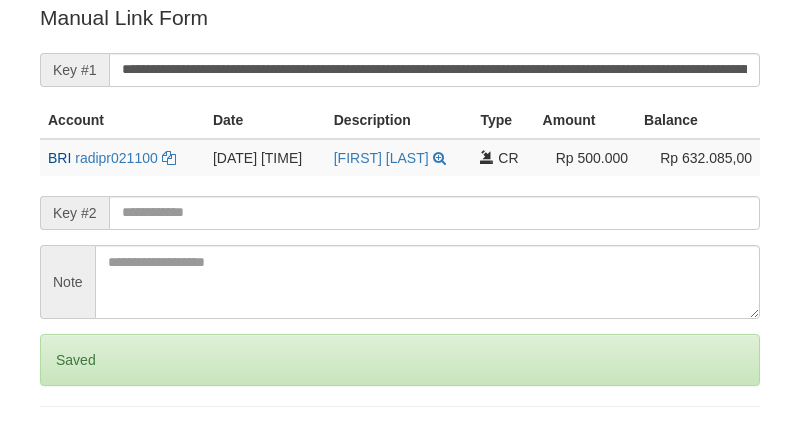 click on "Saved" at bounding box center (400, 360) 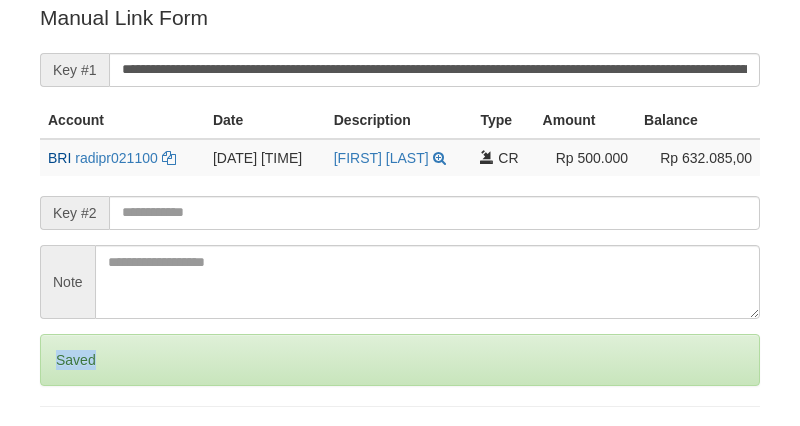 click on "Saved" at bounding box center (400, 360) 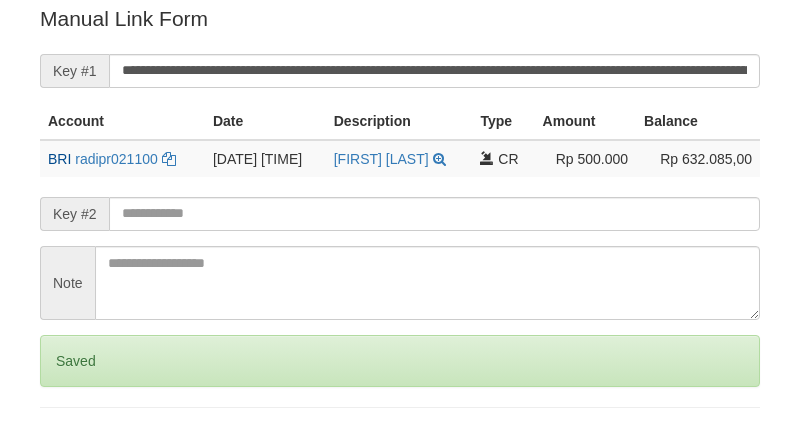 click on "Saved" at bounding box center (400, 361) 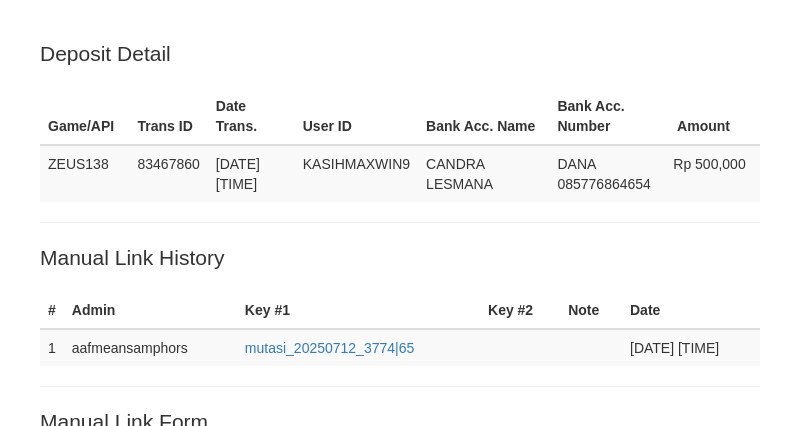 scroll, scrollTop: 403, scrollLeft: 0, axis: vertical 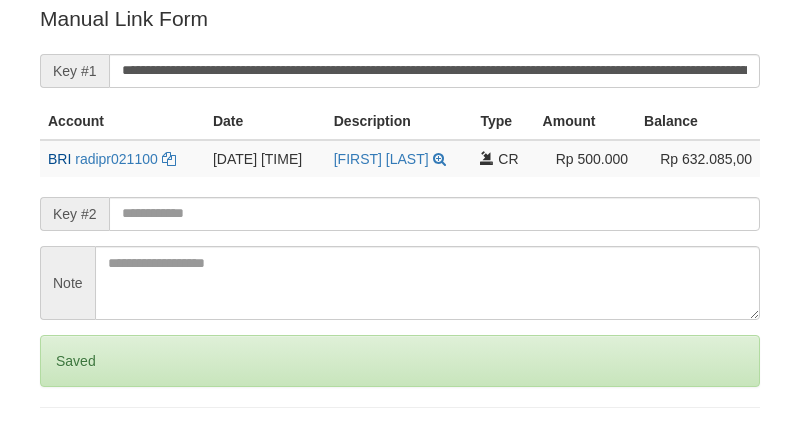 click on "Saved" at bounding box center (400, 361) 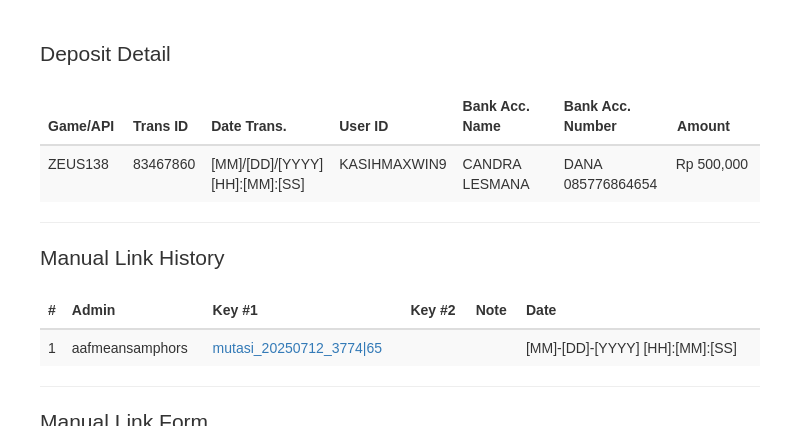 scroll, scrollTop: 403, scrollLeft: 0, axis: vertical 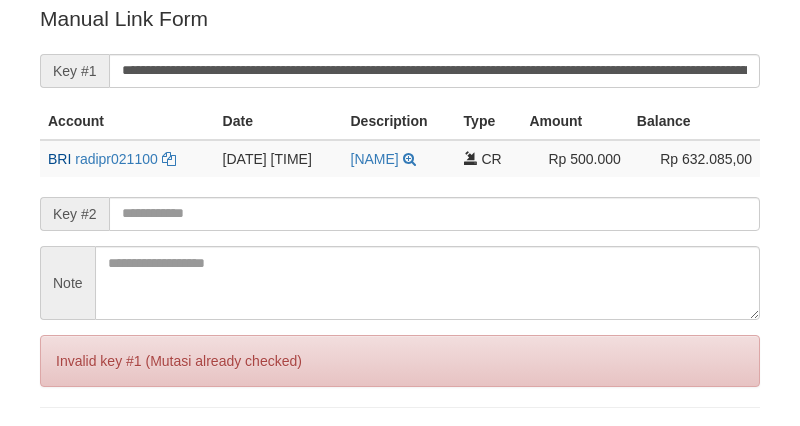 click on "Invalid key #1 (Mutasi already checked)" at bounding box center (400, 361) 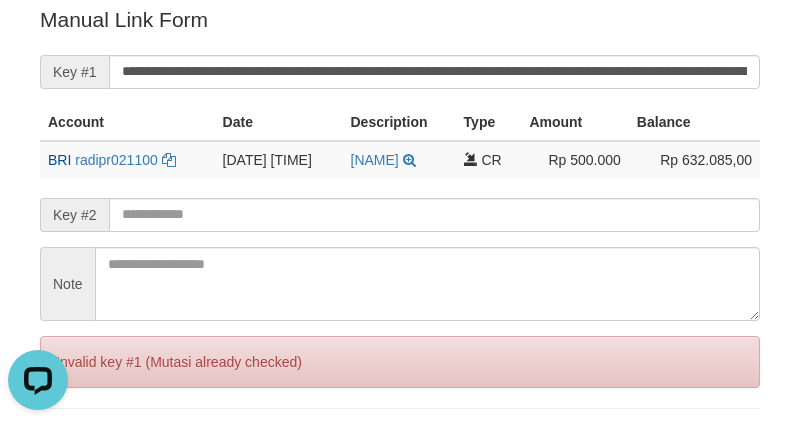 scroll, scrollTop: 0, scrollLeft: 0, axis: both 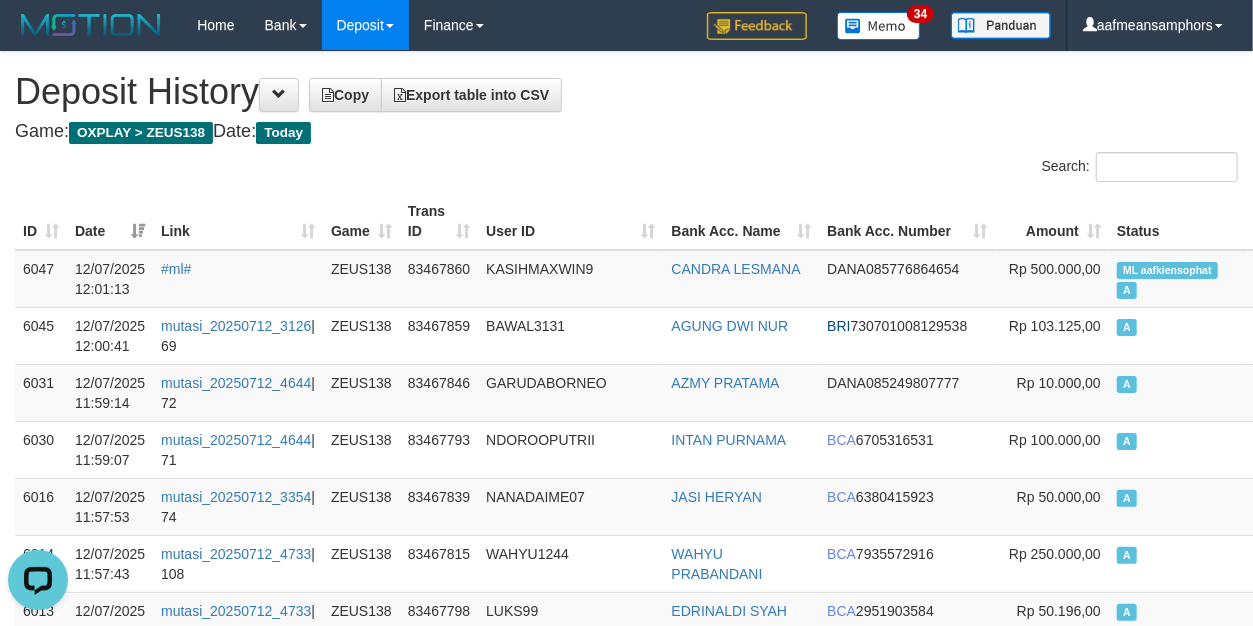 drag, startPoint x: 302, startPoint y: 174, endPoint x: 257, endPoint y: 174, distance: 45 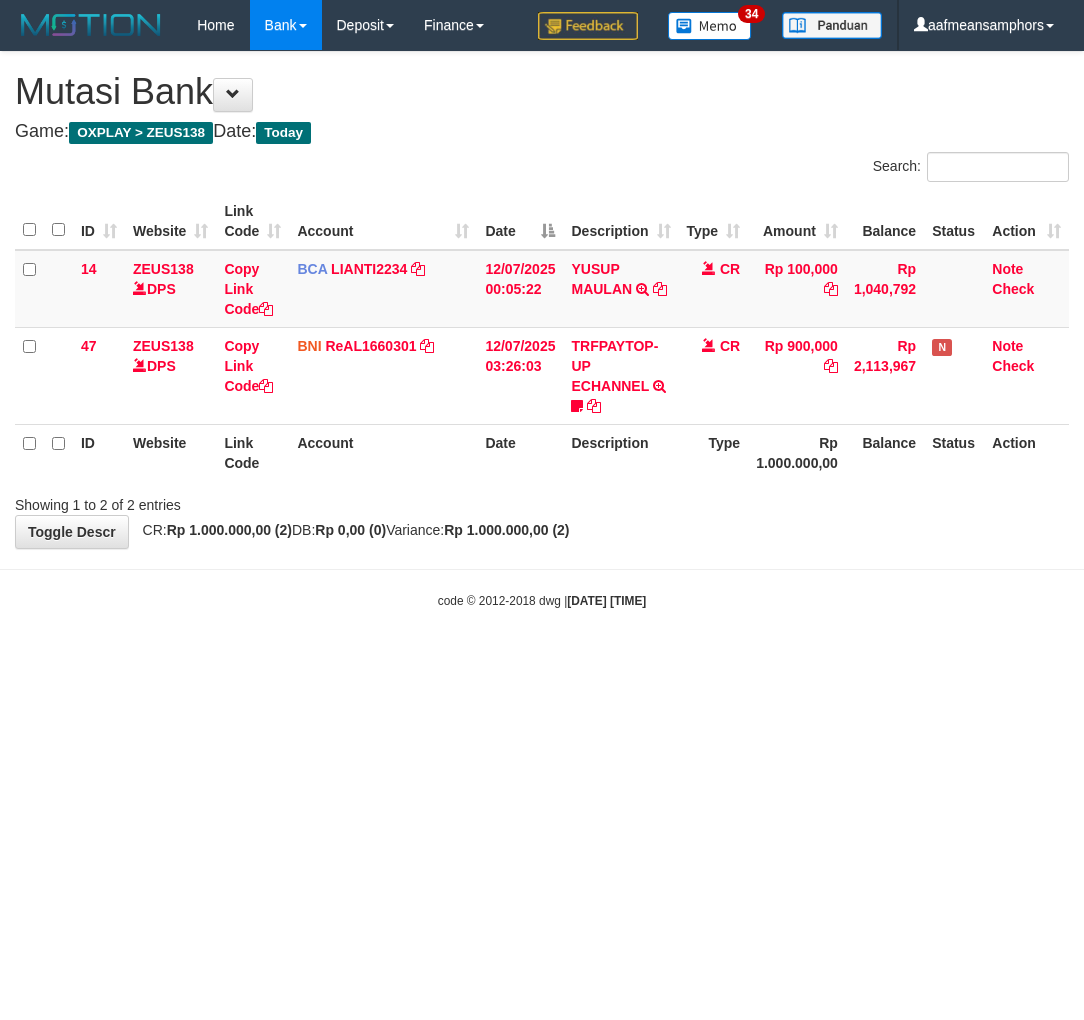 scroll, scrollTop: 0, scrollLeft: 0, axis: both 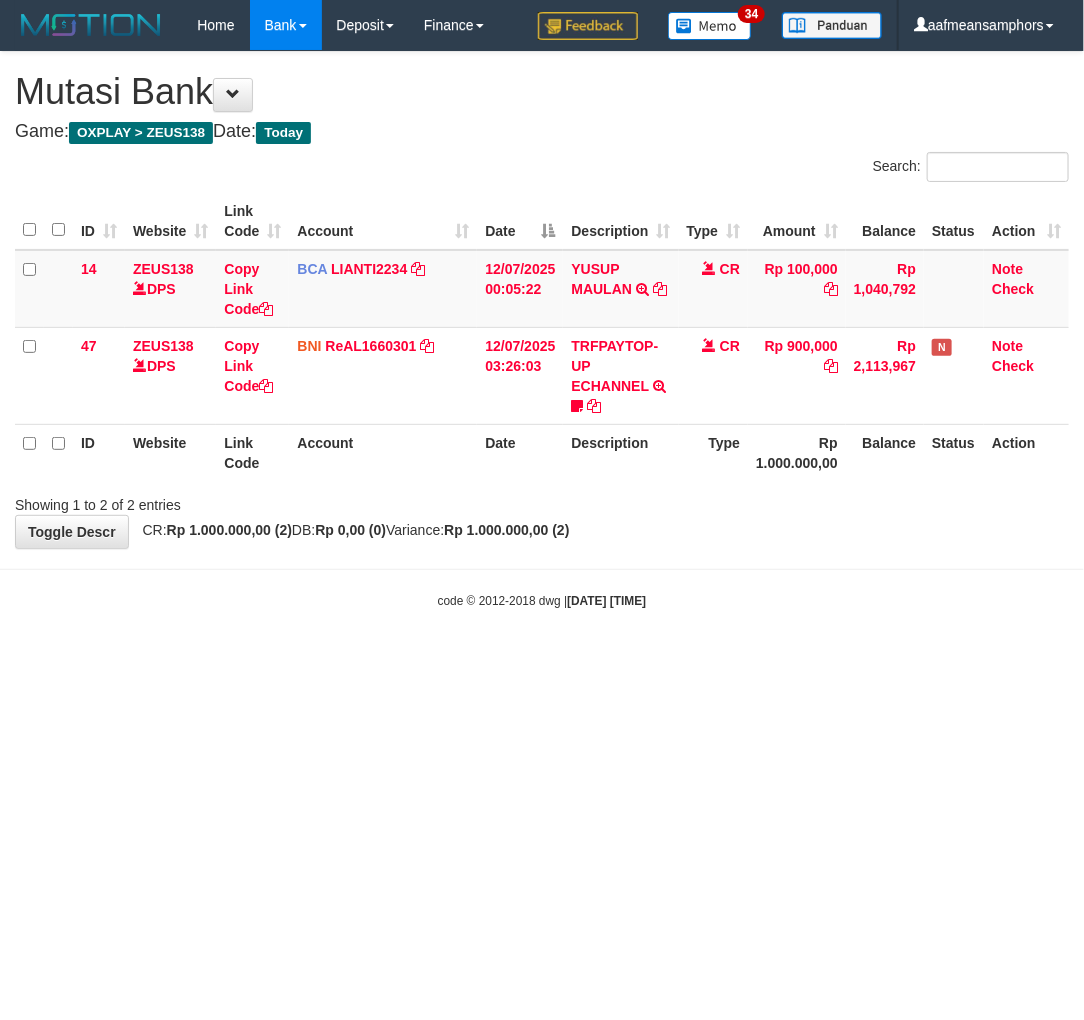 click on "Toggle navigation
Home
Bank
Account List
Load
By Website
Group
[OXPLAY]													ZEUS138
By Load Group (DPS)
Sync" at bounding box center [542, 330] 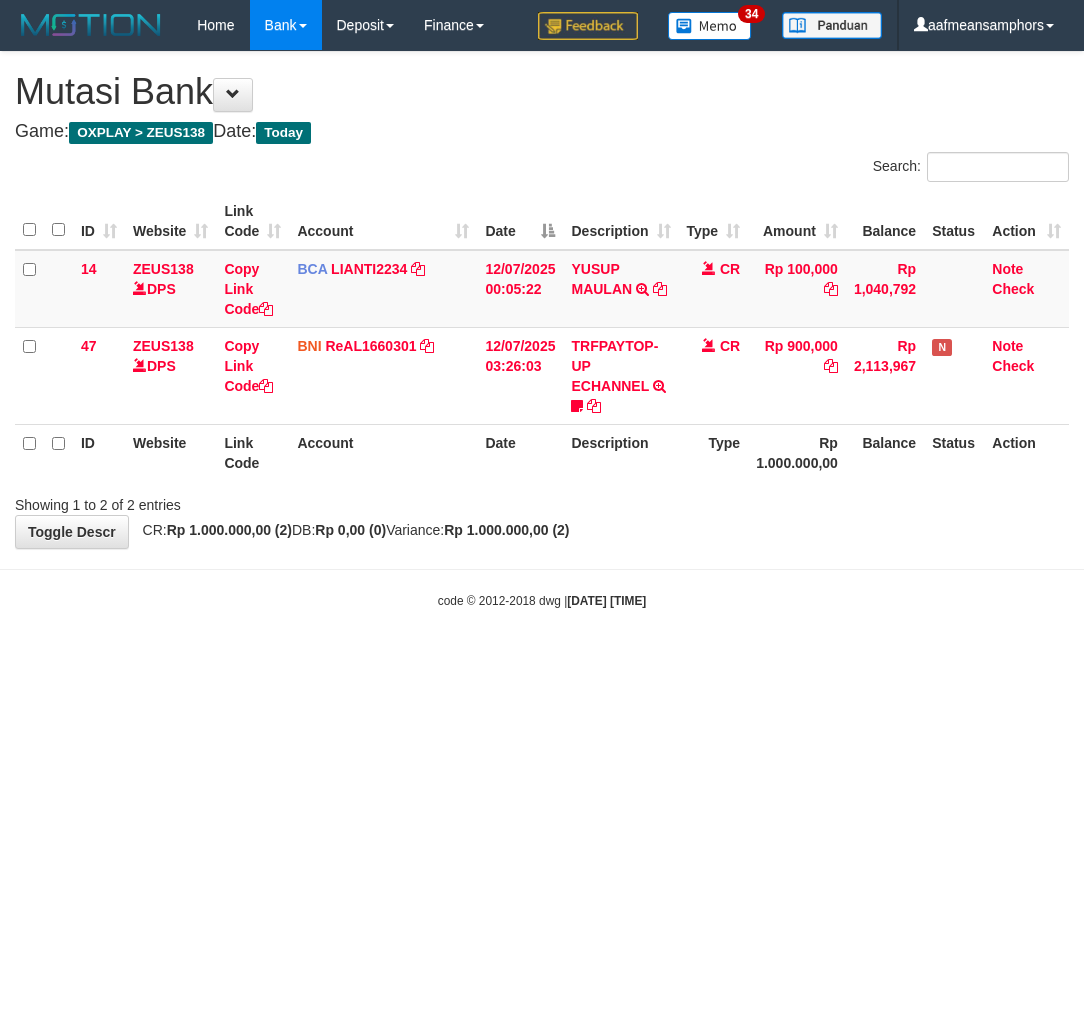 scroll, scrollTop: 0, scrollLeft: 0, axis: both 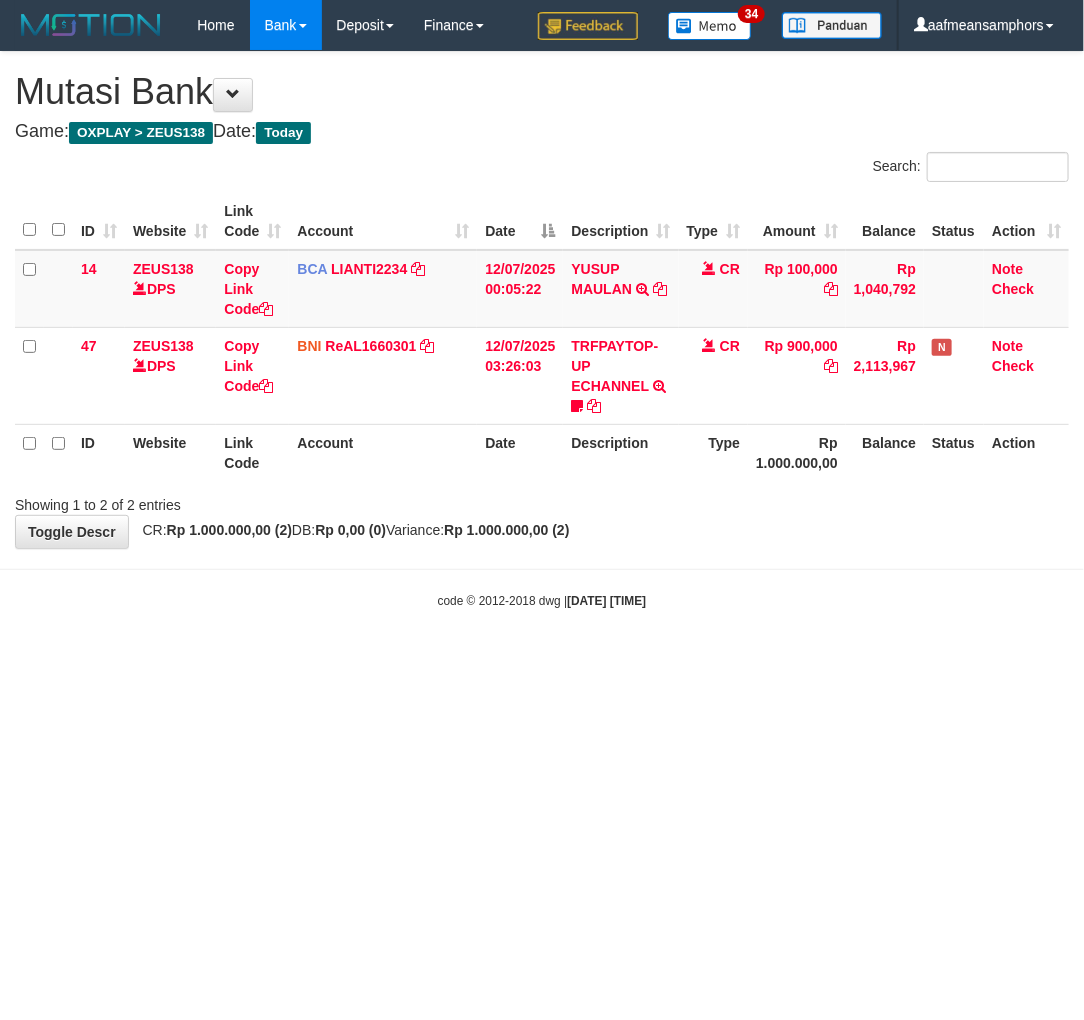 drag, startPoint x: 937, startPoint y: 623, endPoint x: 1077, endPoint y: 584, distance: 145.33066 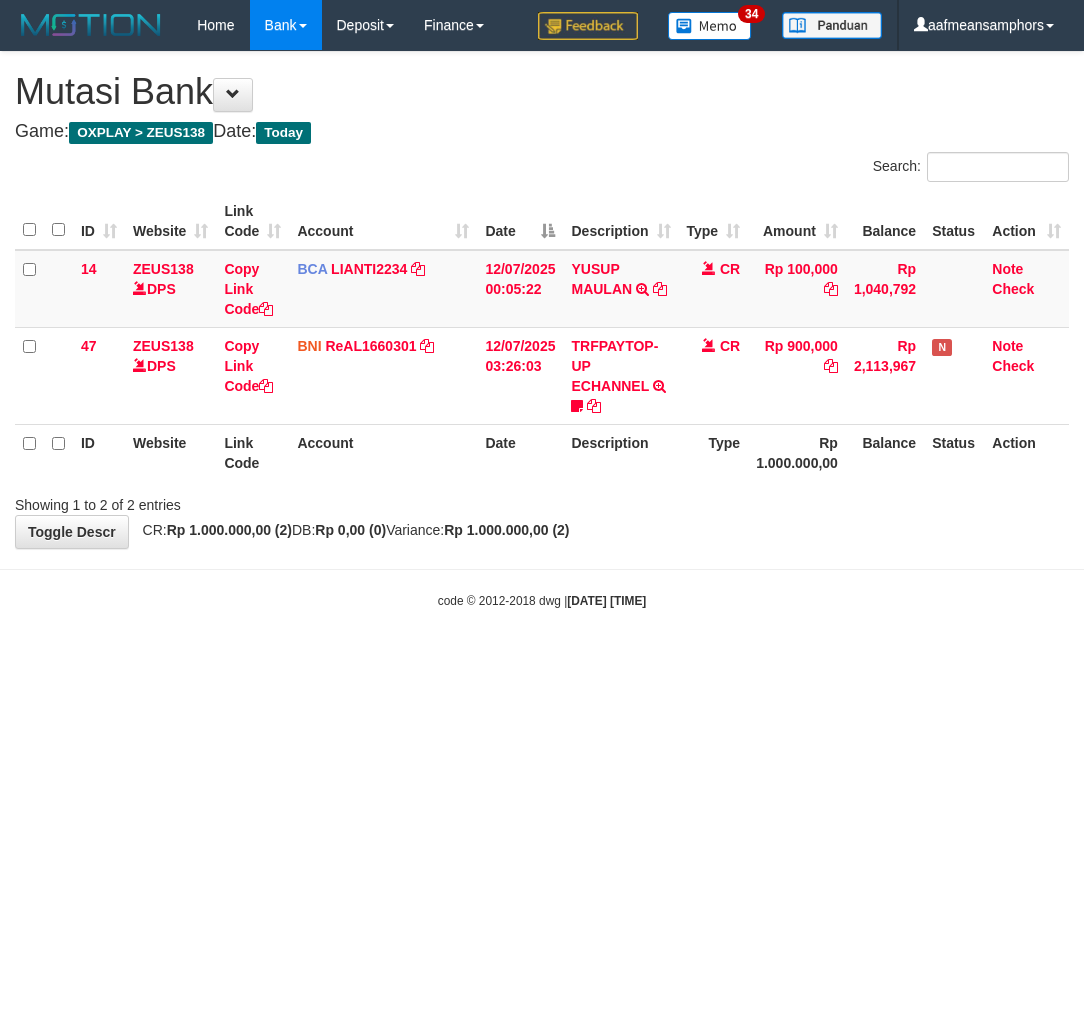 scroll, scrollTop: 0, scrollLeft: 0, axis: both 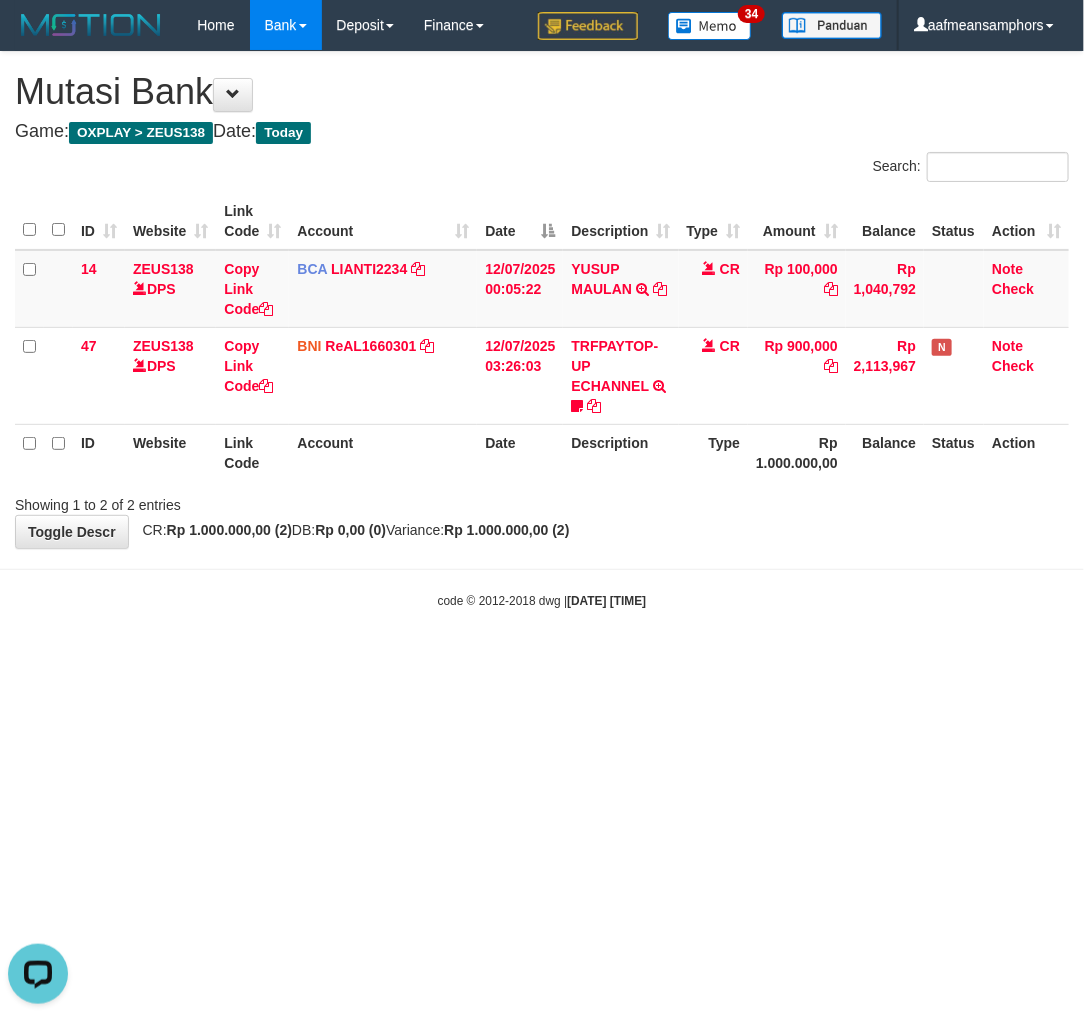 click on "Toggle navigation
Home
Bank
Account List
Load
By Website
Group
[OXPLAY]													ZEUS138
By Load Group (DPS)" at bounding box center (542, 330) 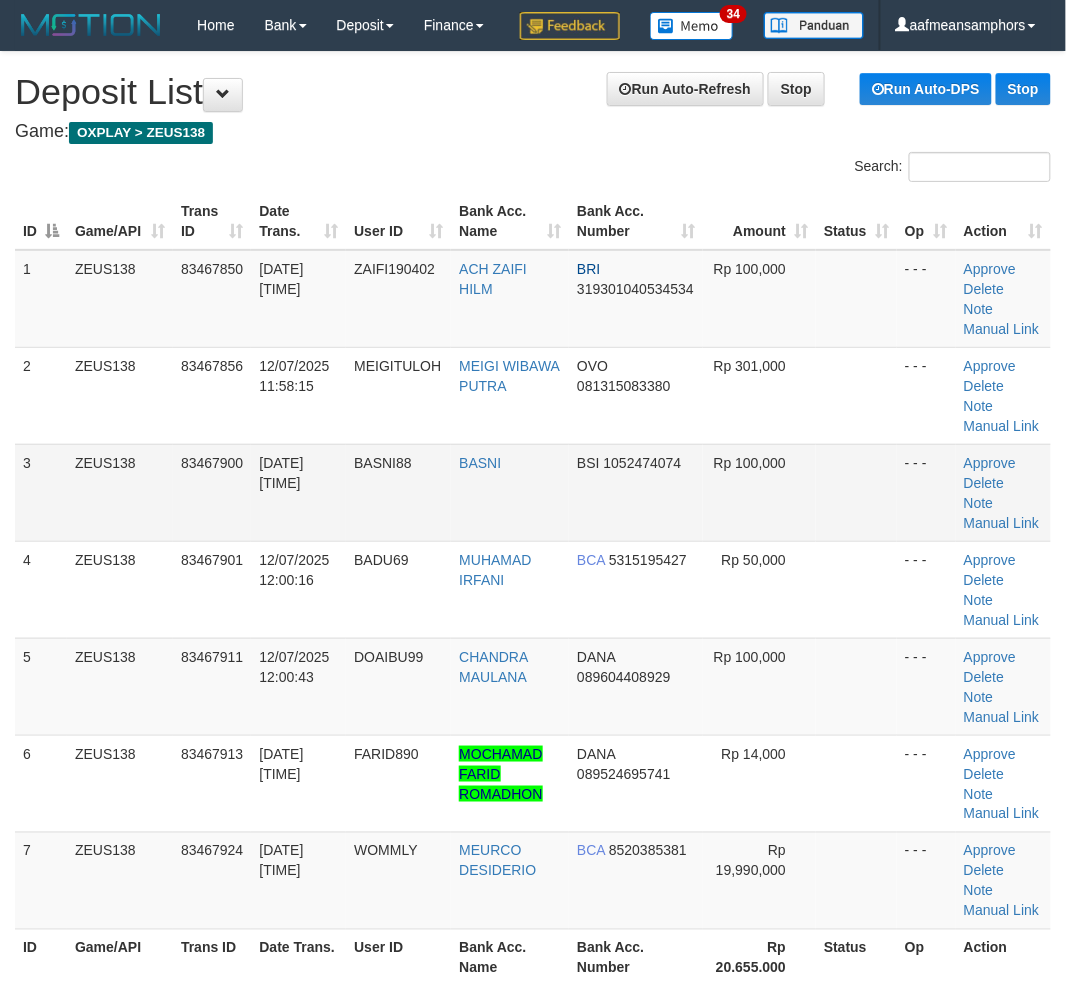 scroll, scrollTop: 0, scrollLeft: 4, axis: horizontal 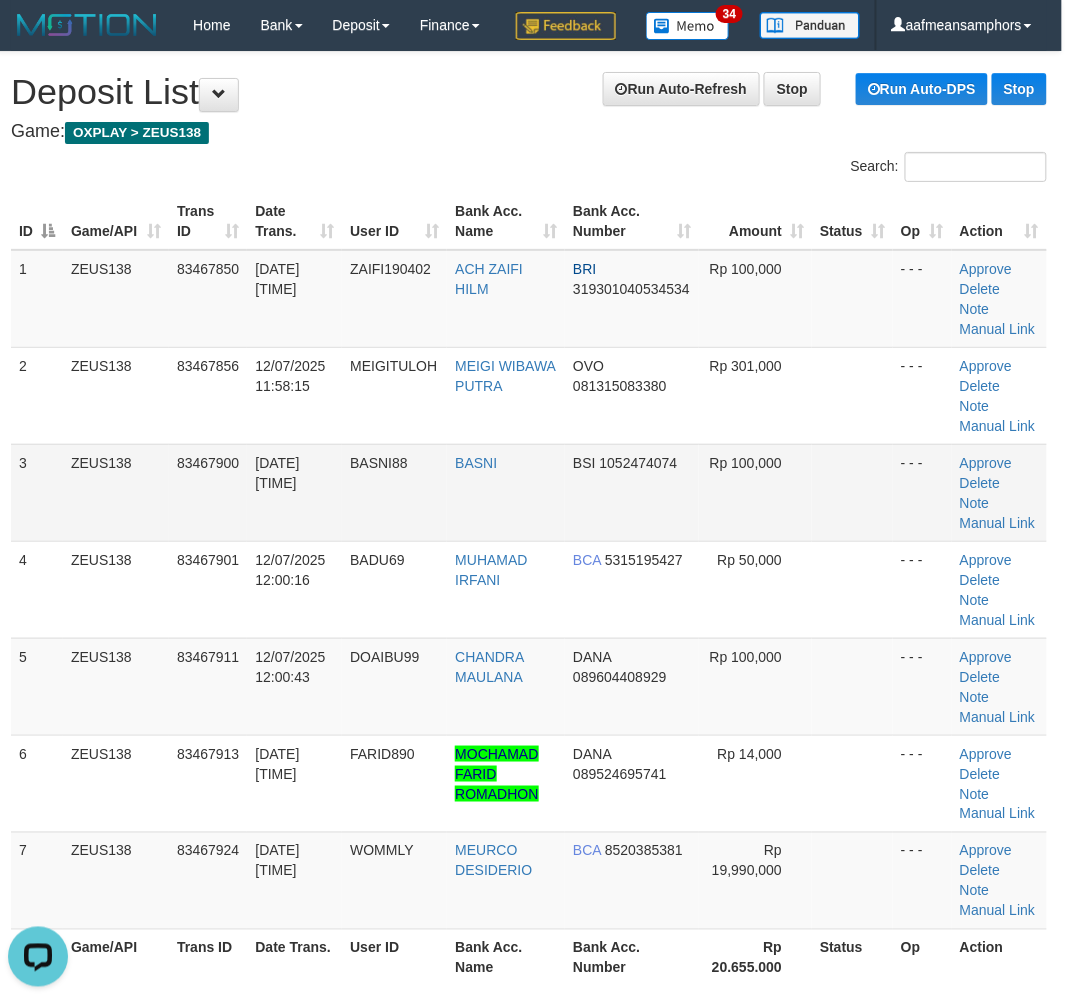 click on "Rp 100,000" at bounding box center [755, 492] 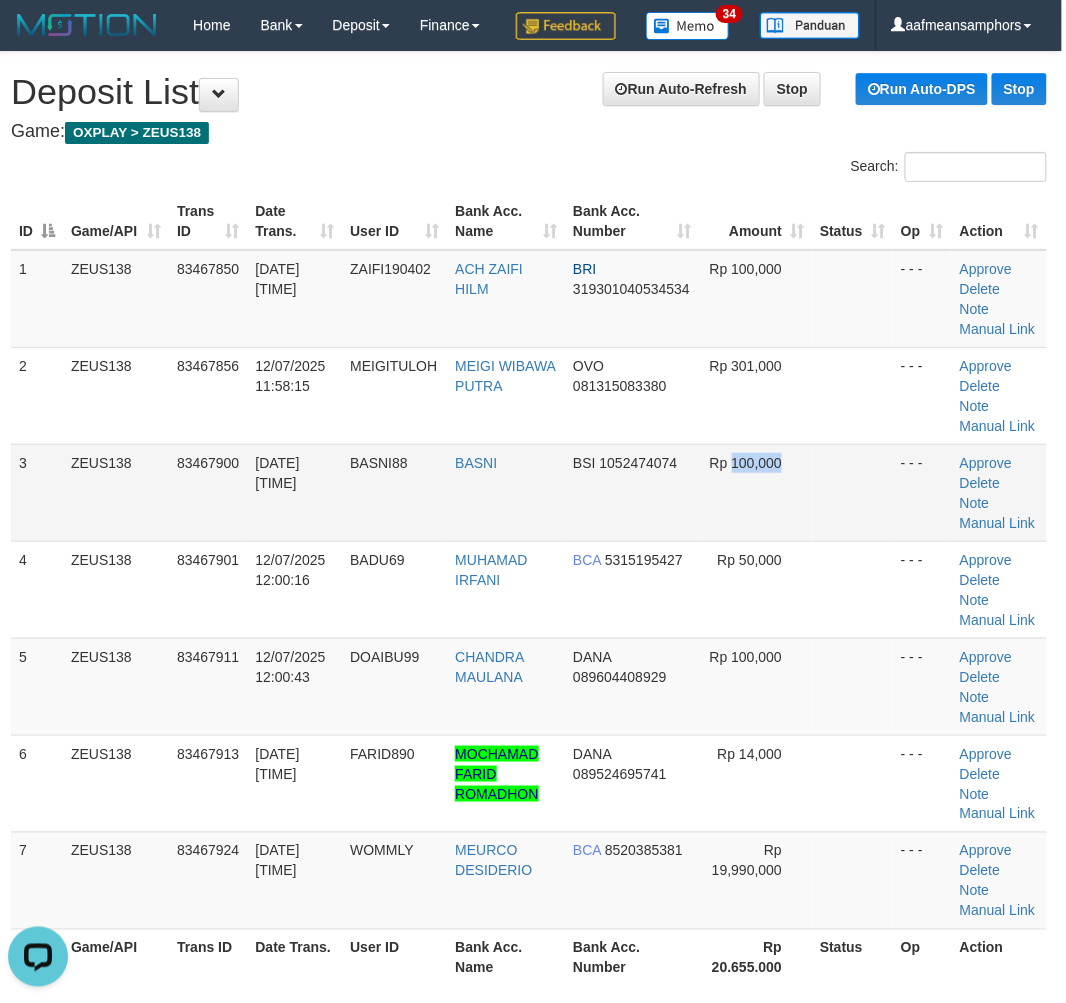 click on "Rp 100,000" at bounding box center (755, 492) 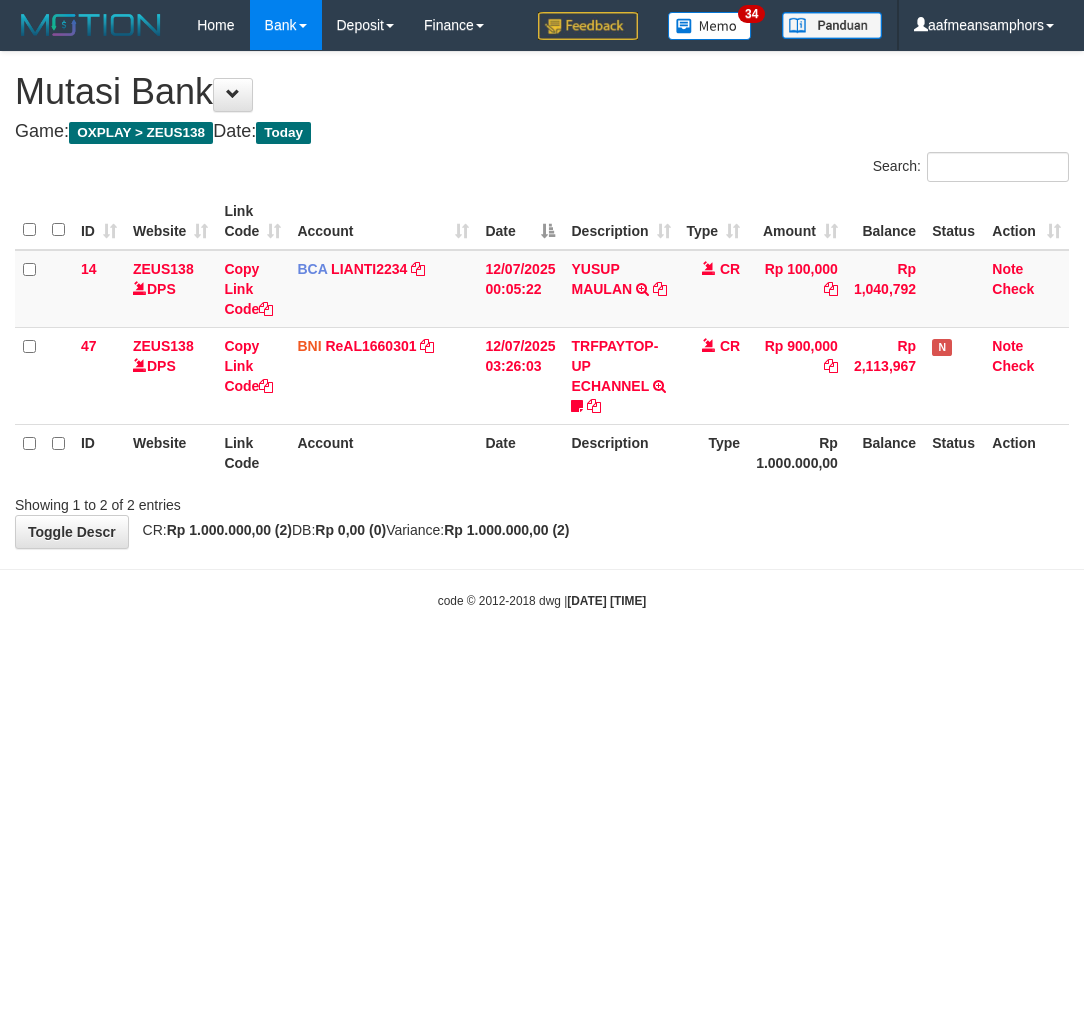 scroll, scrollTop: 0, scrollLeft: 0, axis: both 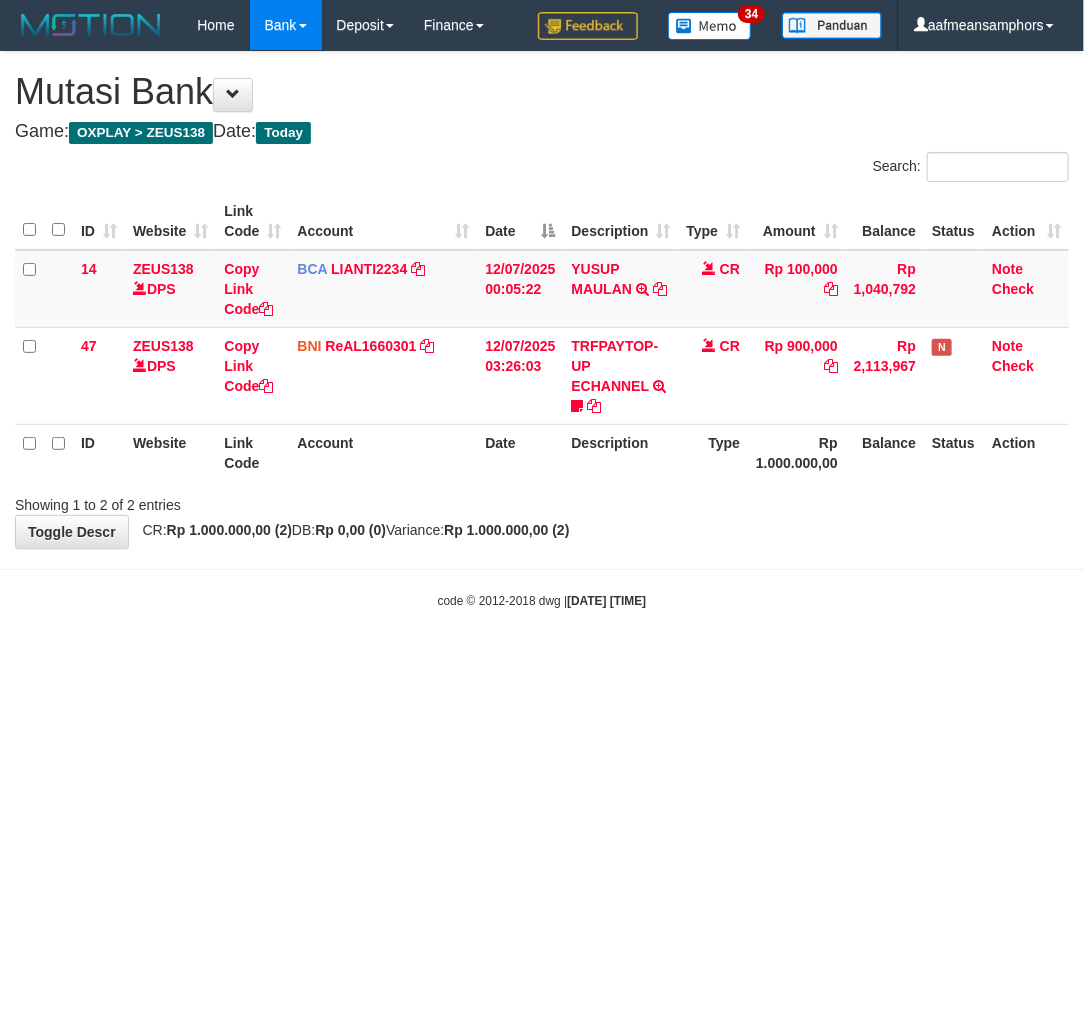 click on "**********" at bounding box center [542, 300] 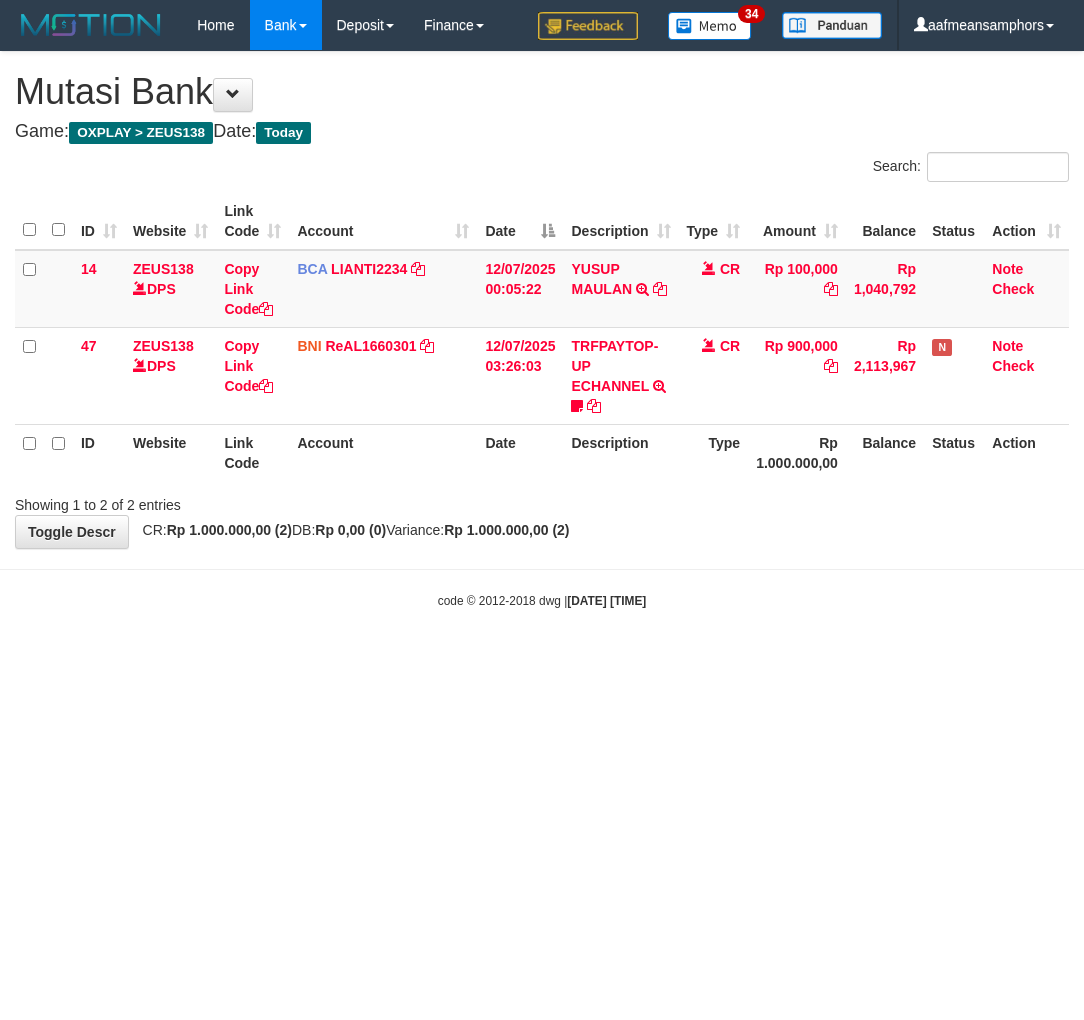 scroll, scrollTop: 0, scrollLeft: 0, axis: both 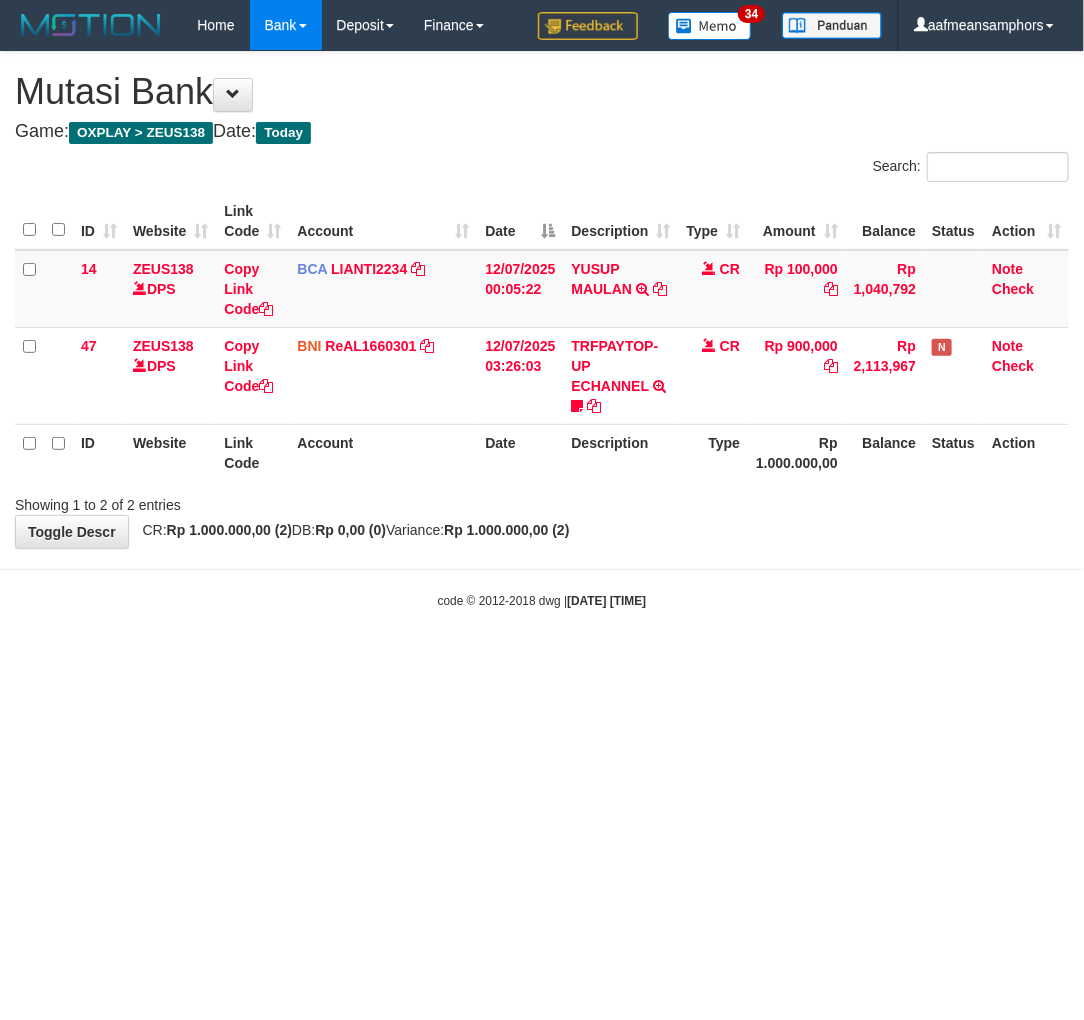 click on "**********" at bounding box center (542, 300) 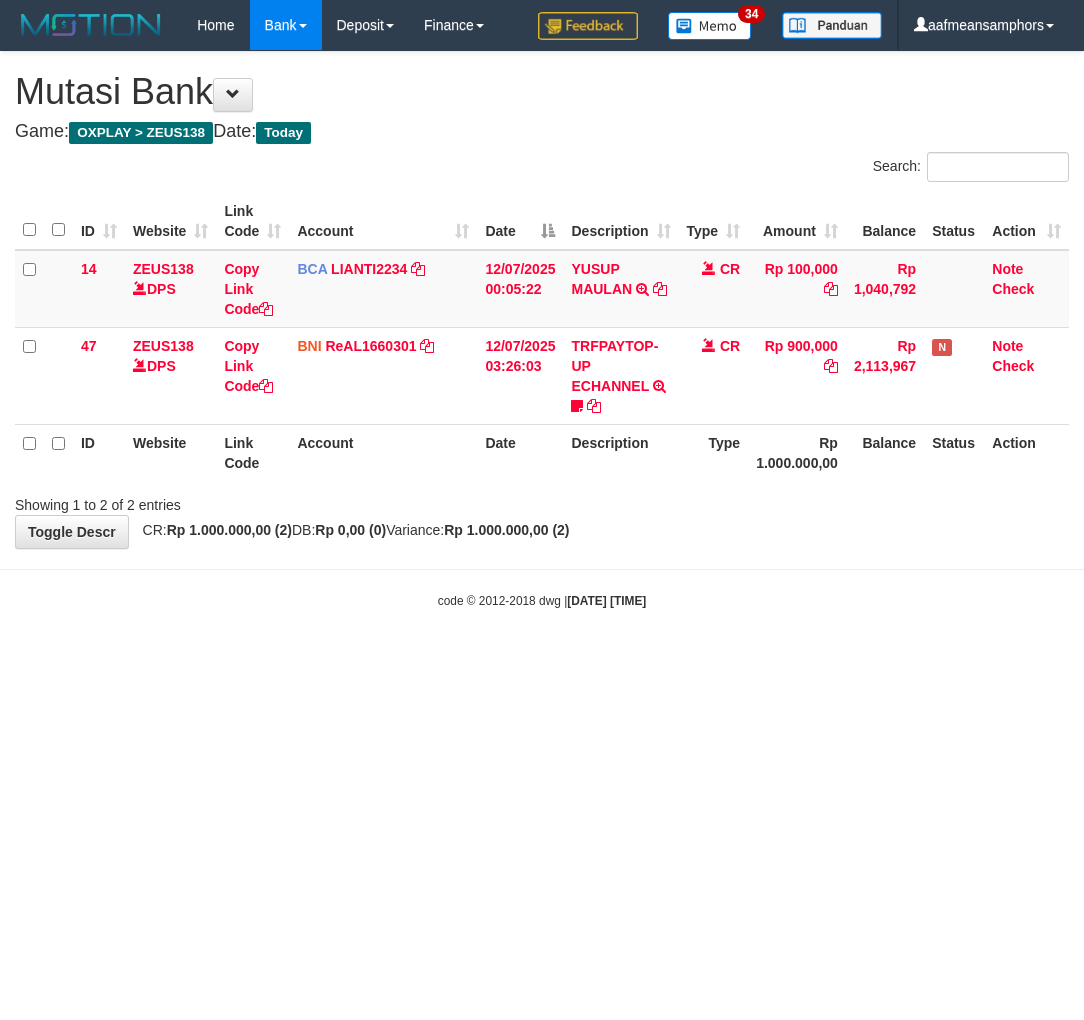scroll, scrollTop: 0, scrollLeft: 0, axis: both 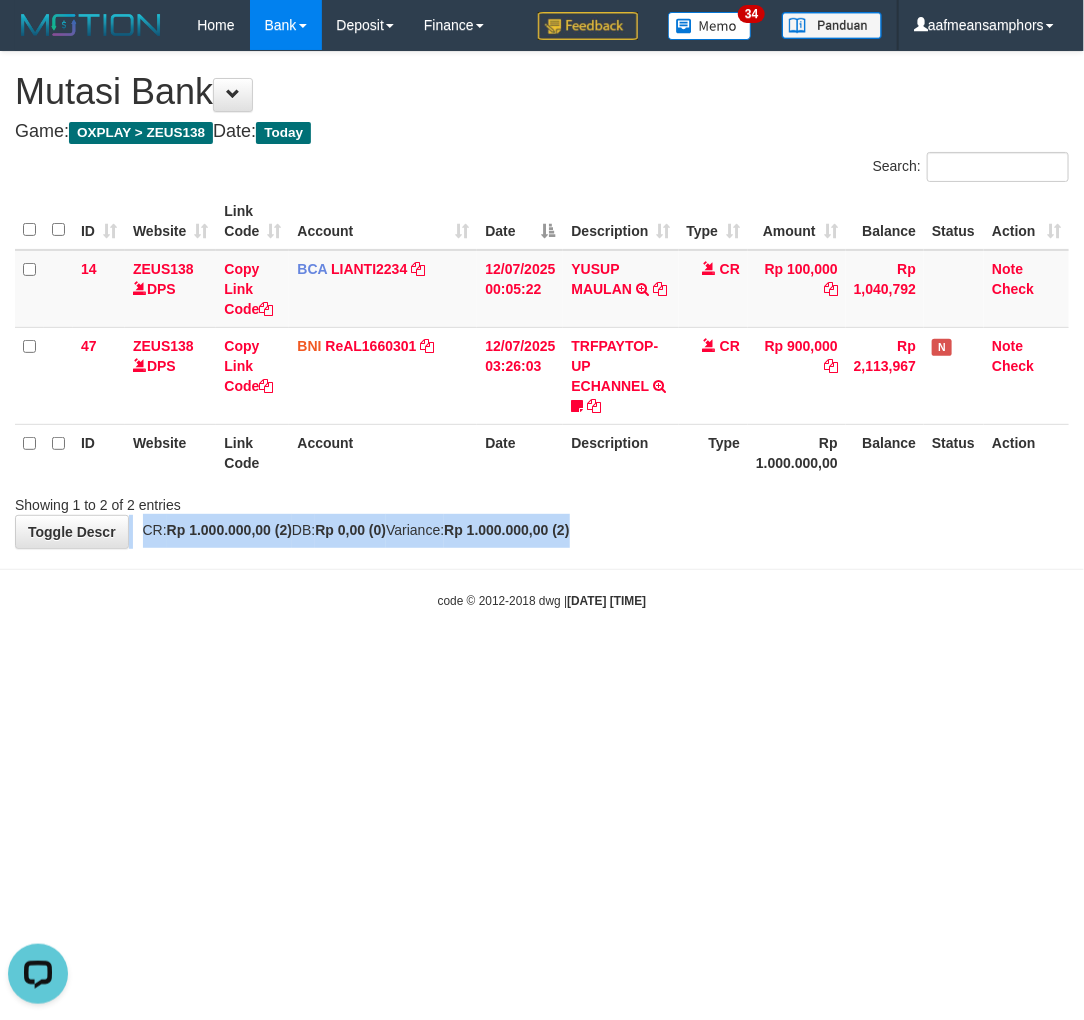 click on "**********" at bounding box center [542, 300] 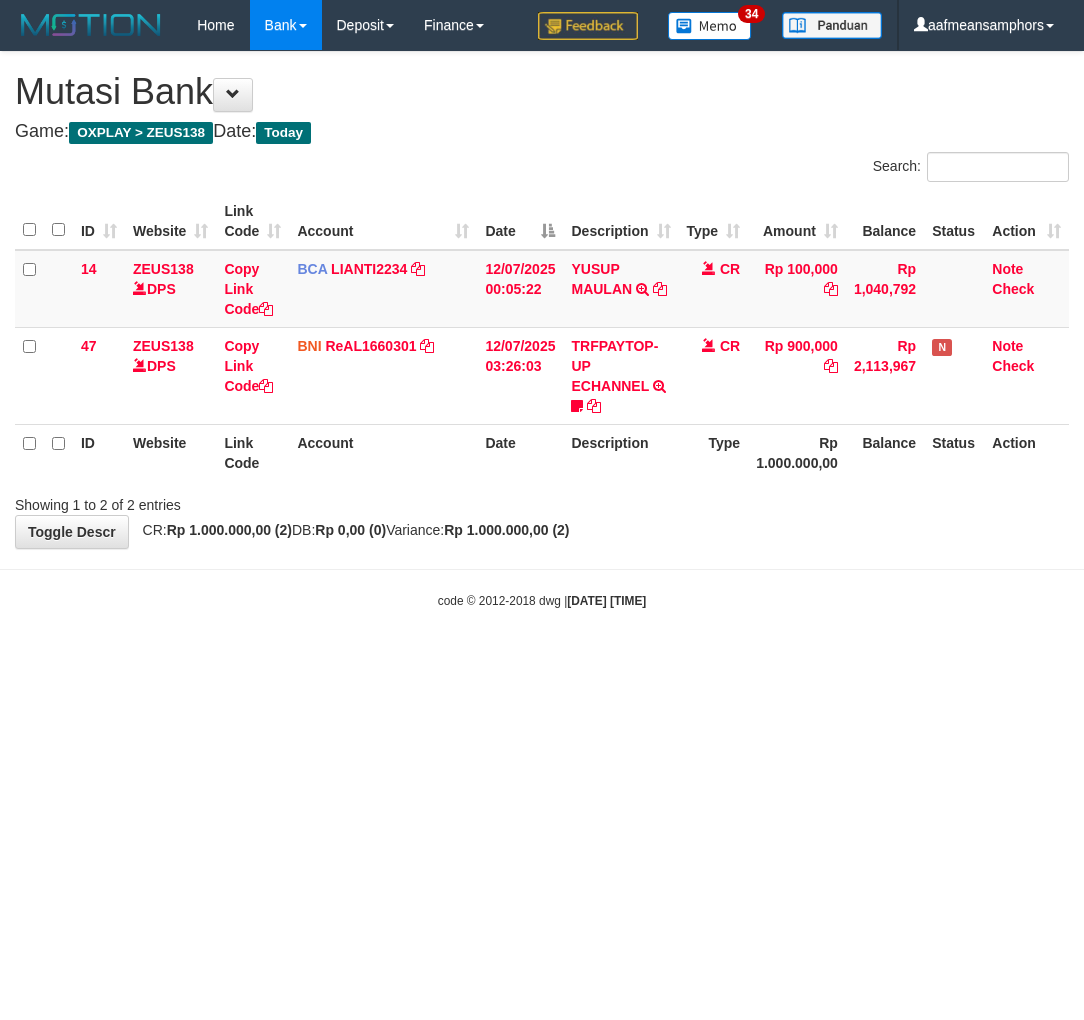 scroll, scrollTop: 0, scrollLeft: 0, axis: both 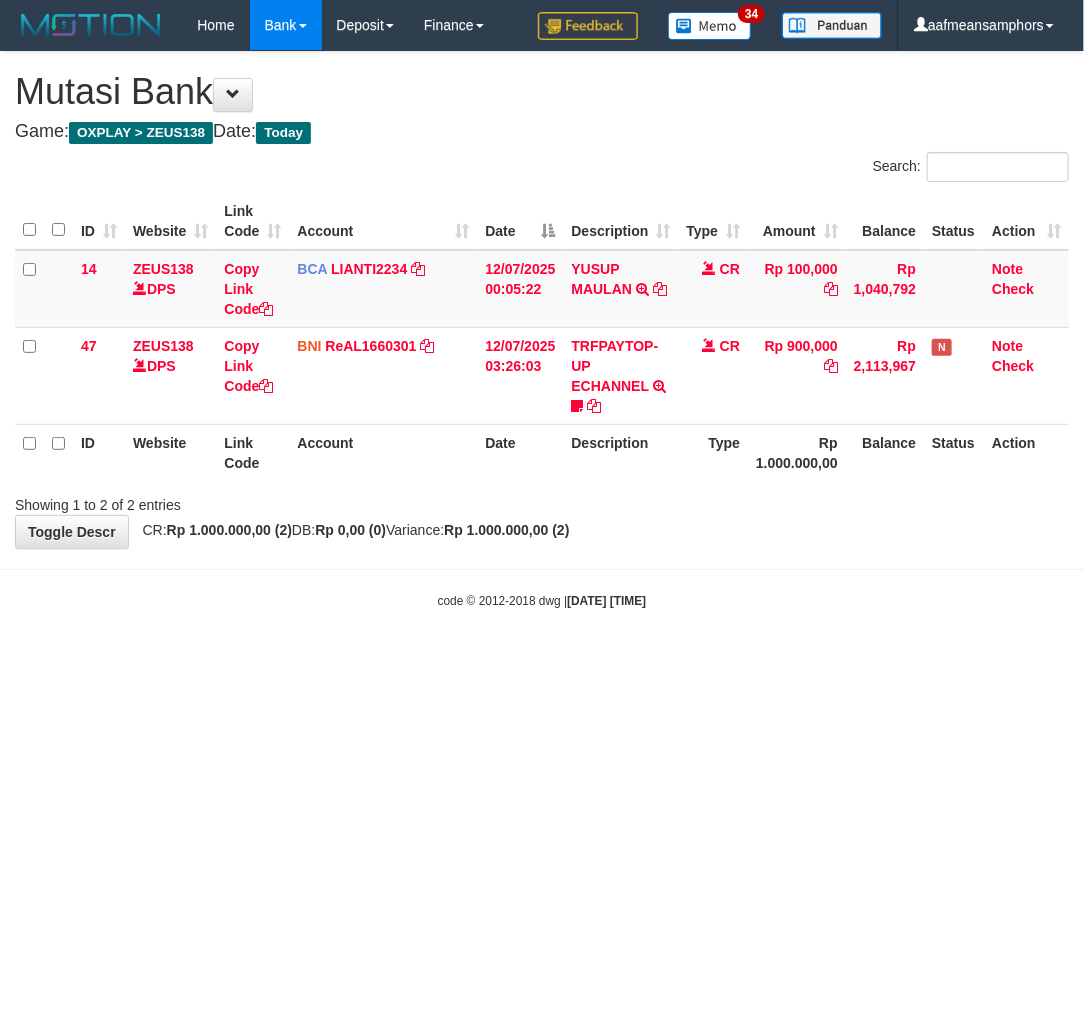 click on "Showing 1 to 2 of 2 entries" at bounding box center [542, 501] 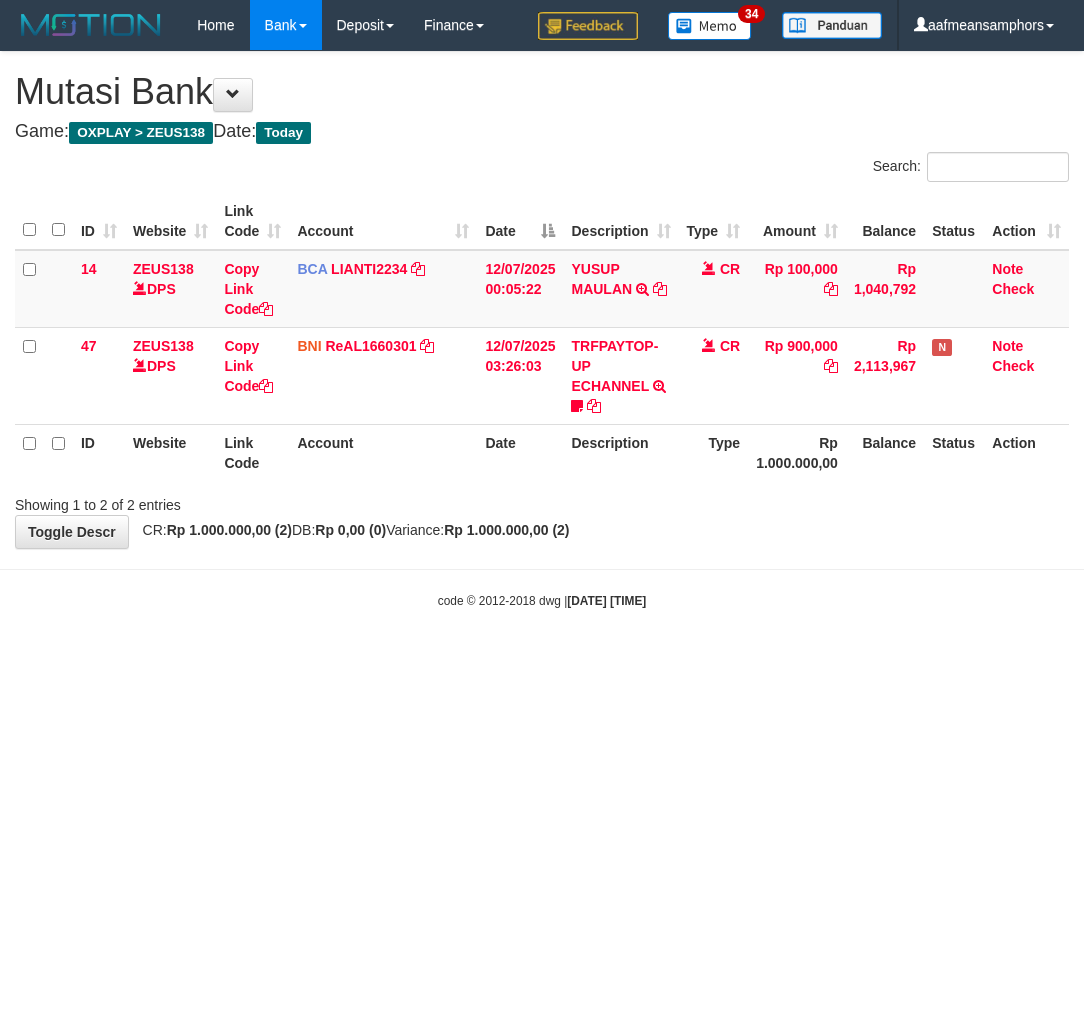 scroll, scrollTop: 0, scrollLeft: 0, axis: both 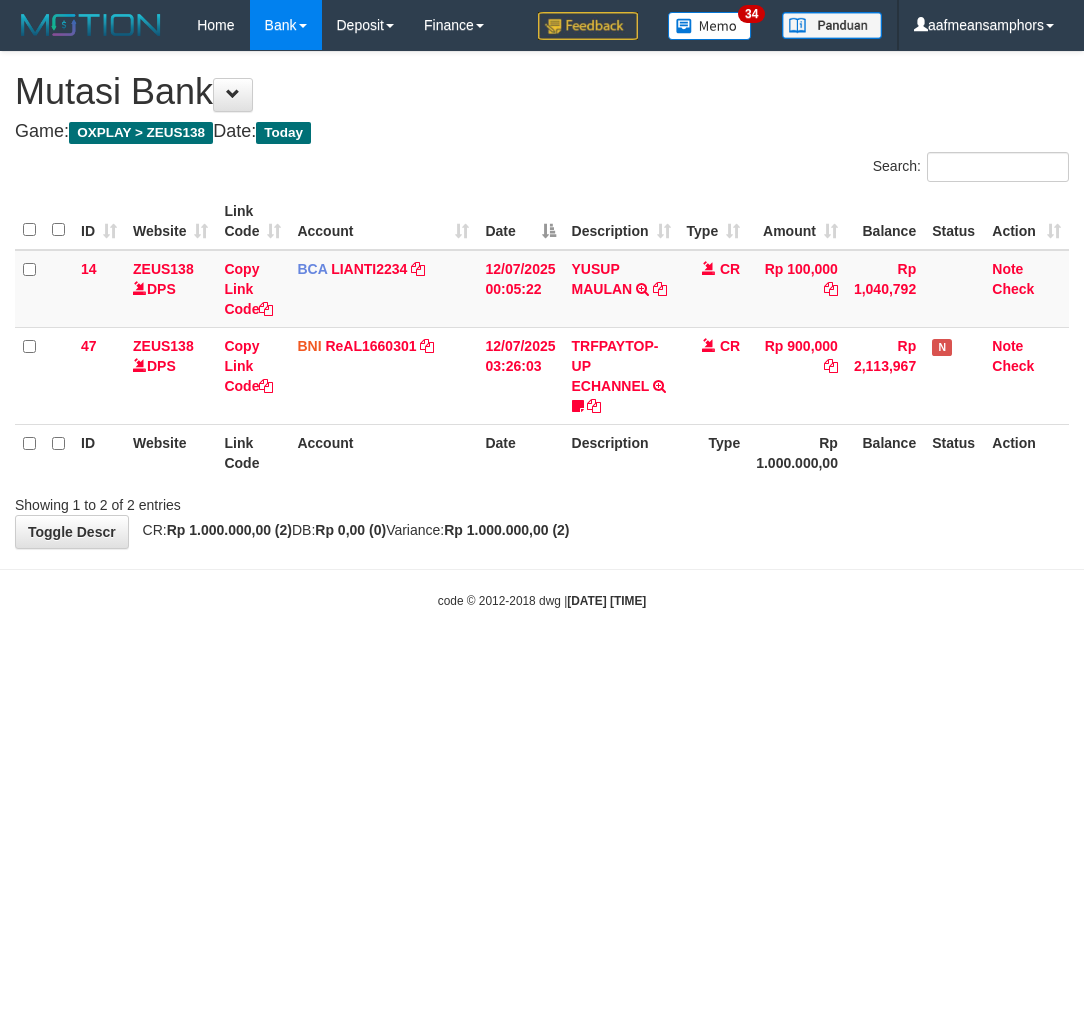 click on "ID Website Link Code Account Date Description Type Amount Balance Status Action
14
ZEUS138    DPS
Copy Link Code
BCA
LIANTI2234
DPS
[NAME]
mutasi_[DATE]_[NUMBER] | 14
mutasi_[DATE]_[NUMBER] | 14
[DATE] [TIME]
[NAME]         TRSF E-BANKING CR 1207/FTSCY/WS95051
100000.002025071262819090 TRFDN-[NAME]ESPAY DEBIT INDONE
CR
Rp 100,000
Rp 1,040,792
Note
Check
47
ZEUS138    DPS
Copy Link Code
BNI
ReAL1660301
DPS" at bounding box center [542, 337] 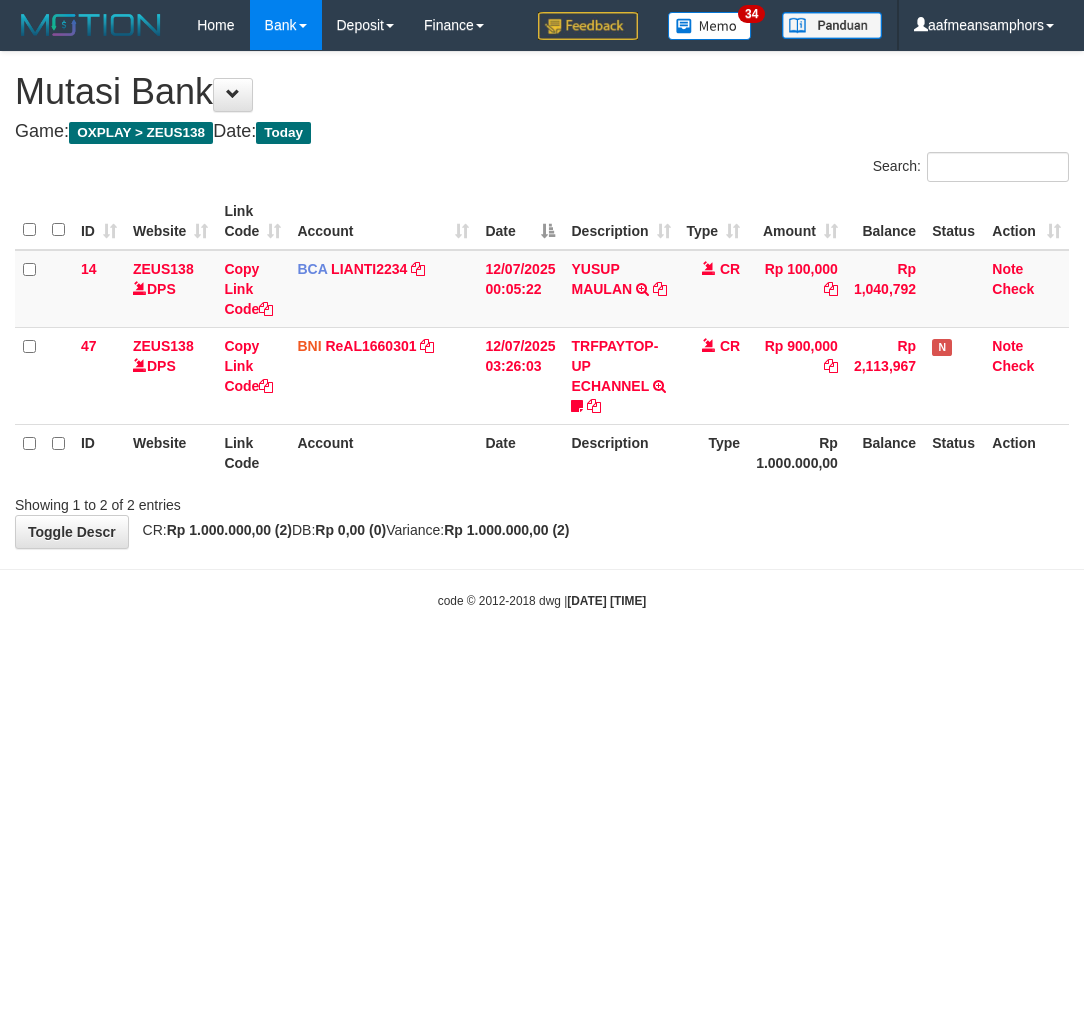 scroll, scrollTop: 0, scrollLeft: 0, axis: both 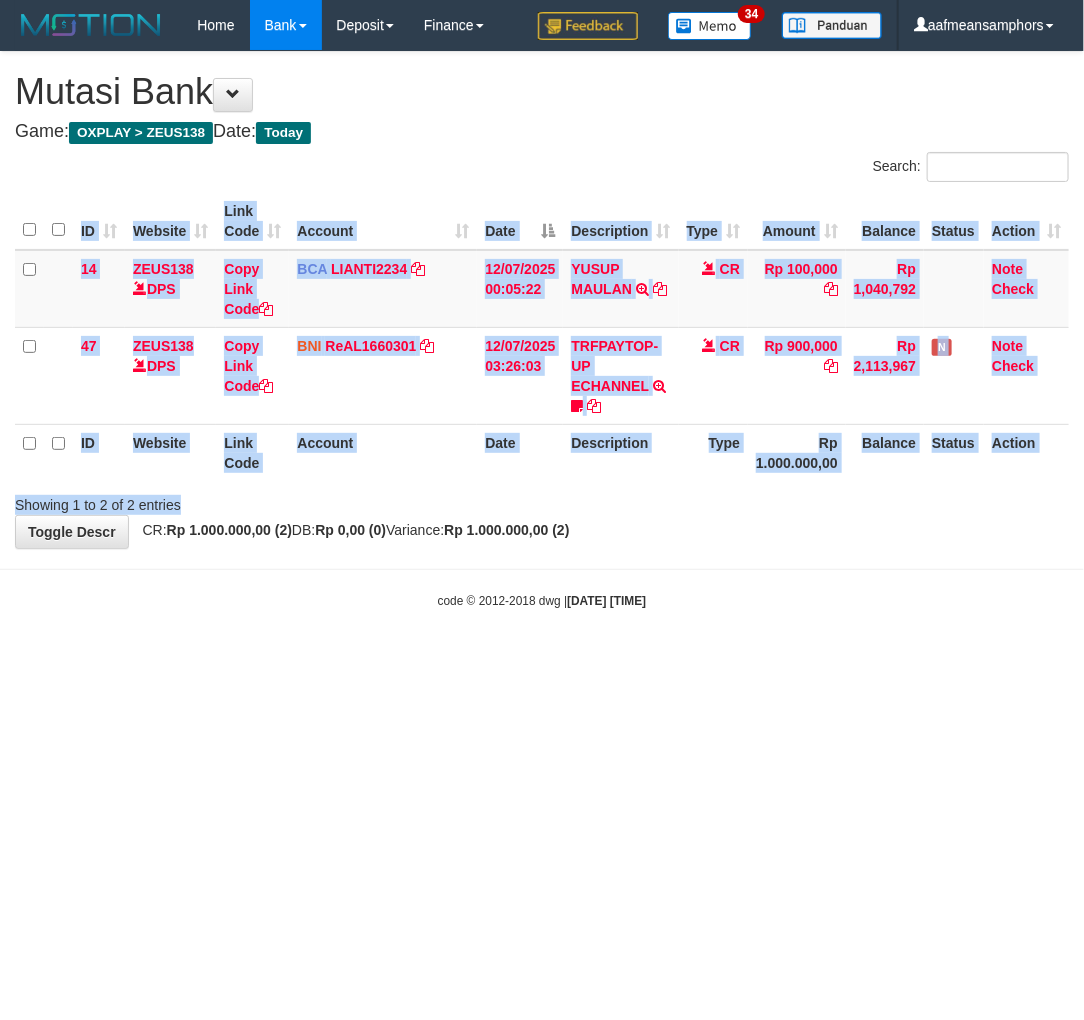 click on "Search:
ID Website Link Code Account Date Description Type Amount Balance Status Action
14
ZEUS138    DPS
Copy Link Code
BCA
LIANTI2234
DPS
[NAME]
mutasi_20250712_4646 | 14
mutasi_20250712_4646 | 14
[DATE] [TIME]
[NAME]         TRSF E-BANKING CR 1207/FTSCY/WS95051
100000.002025071262819090 TRFDN-[NAME]ESPAY DEBIT INDONE
CR
Rp 100,000
Rp 1,040,792
Note
Check
47
ZEUS138    DPS
Copy Link Code
BNI
ReAL1660301
DPS" at bounding box center [542, 333] 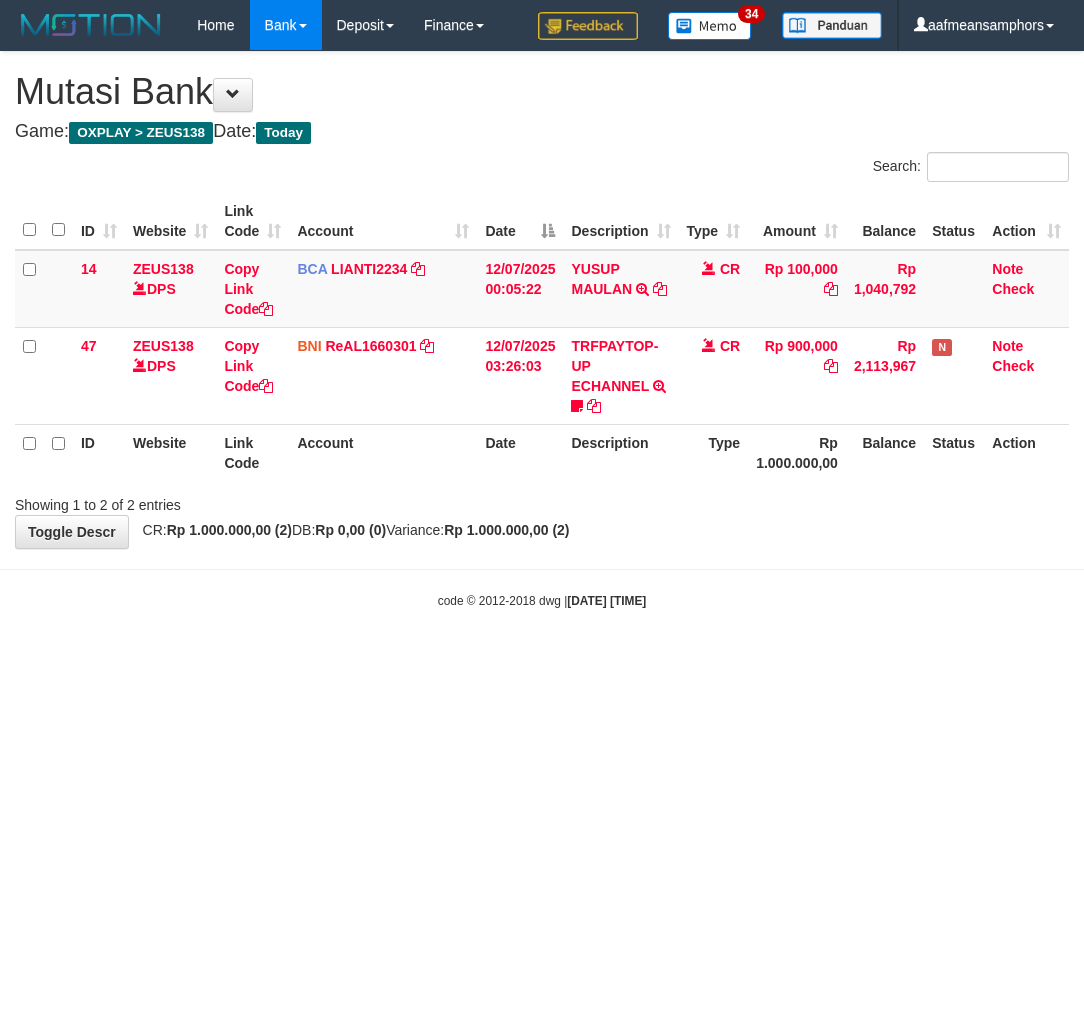 scroll, scrollTop: 0, scrollLeft: 0, axis: both 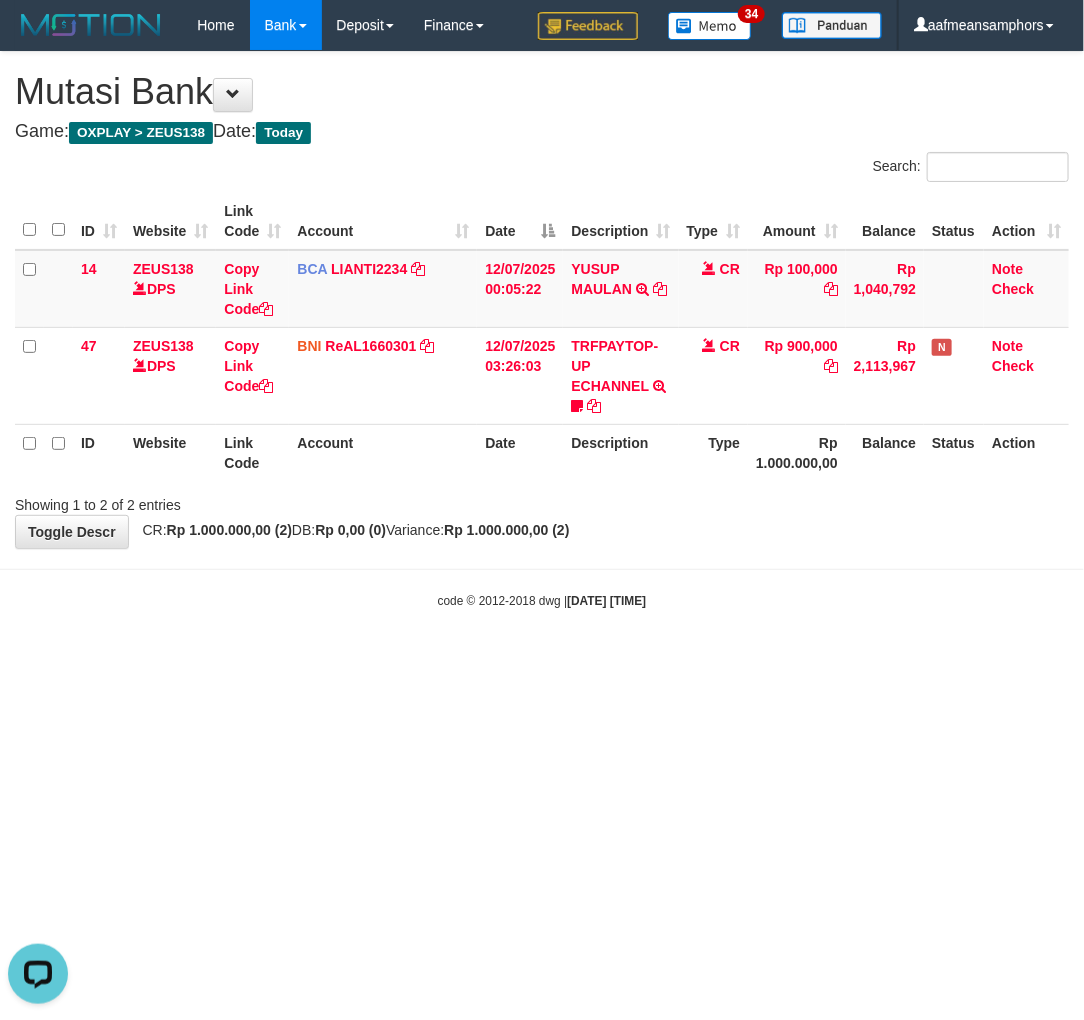 click on "Toggle navigation
Home
Bank
Account List
Load
By Website
Group
[OXPLAY]													ZEUS138
By Load Group (DPS)" at bounding box center (542, 330) 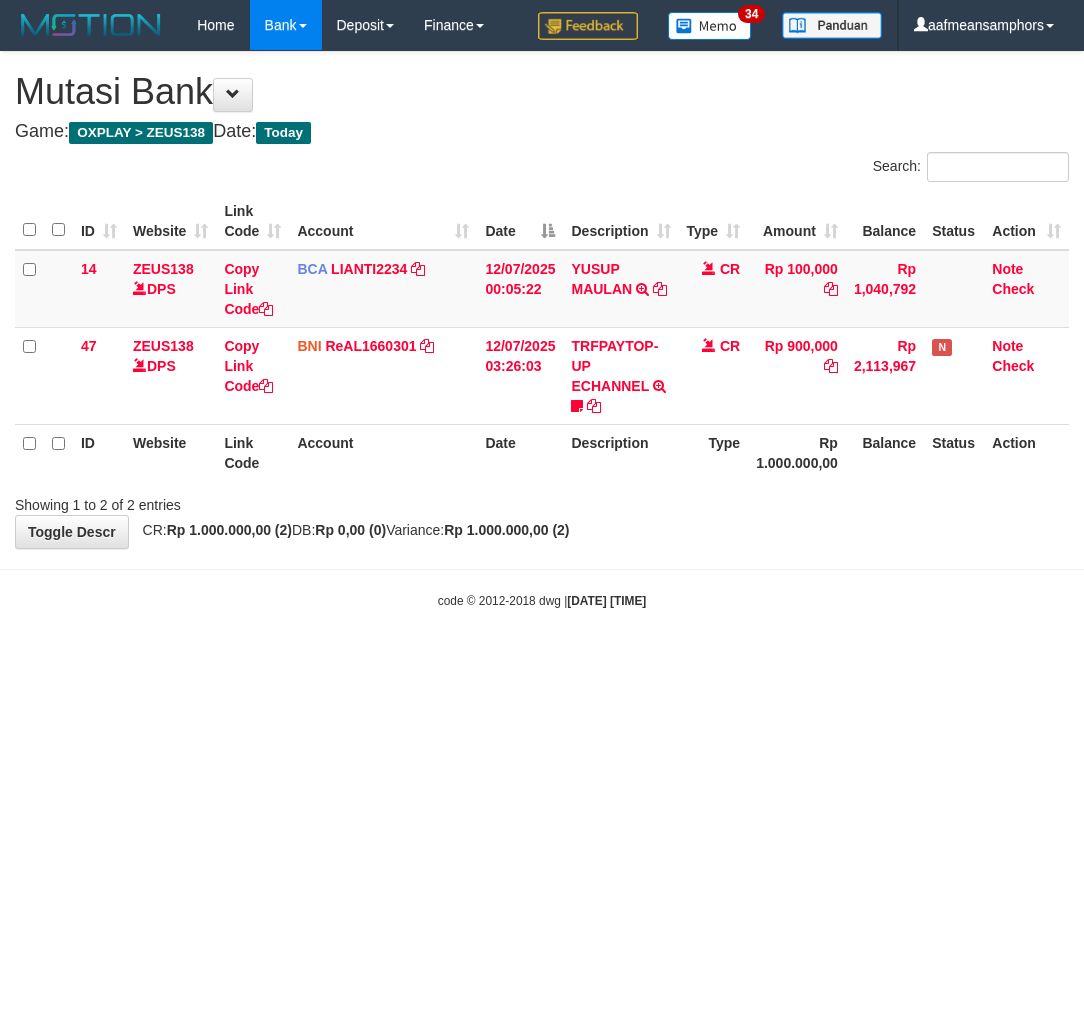 scroll, scrollTop: 0, scrollLeft: 0, axis: both 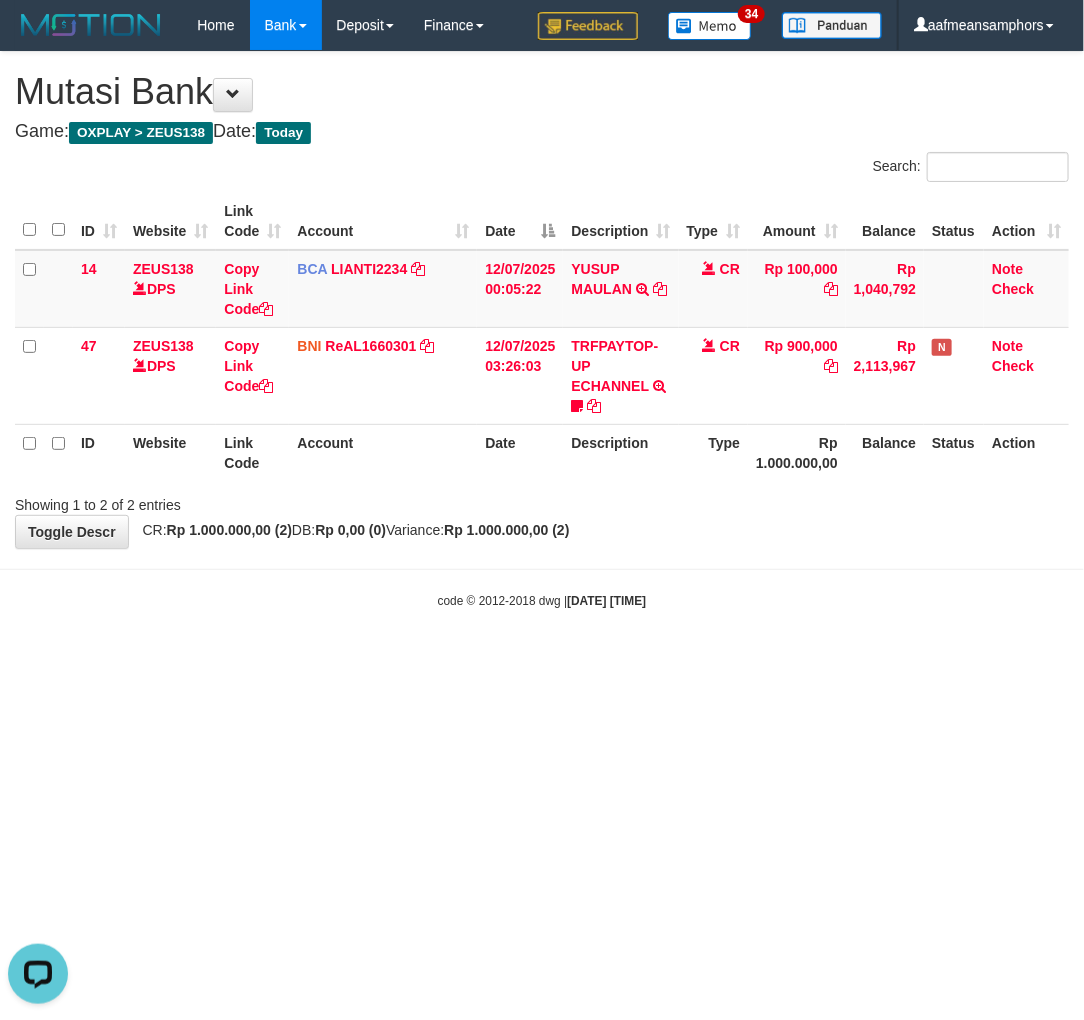 drag, startPoint x: 801, startPoint y: 551, endPoint x: 800, endPoint y: 563, distance: 12.0415945 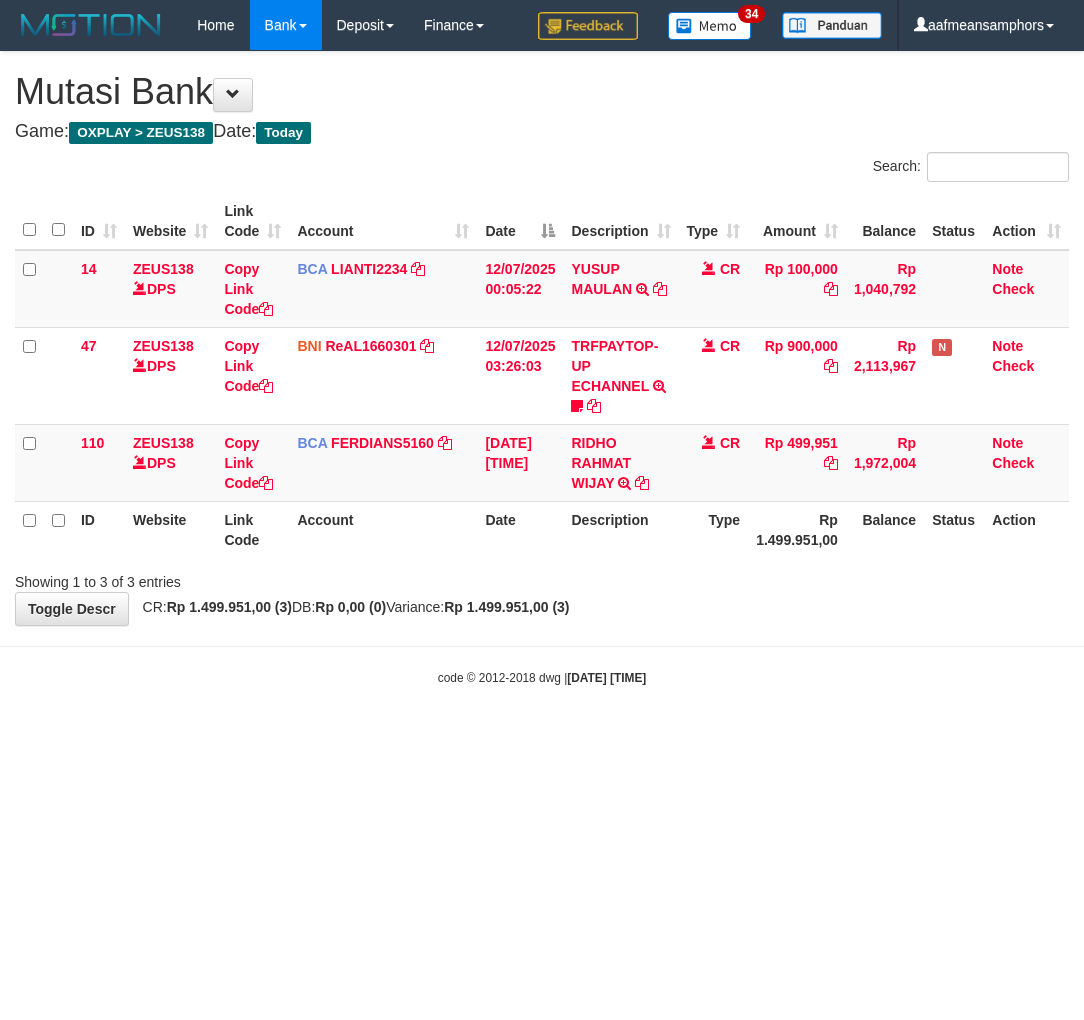 scroll, scrollTop: 0, scrollLeft: 0, axis: both 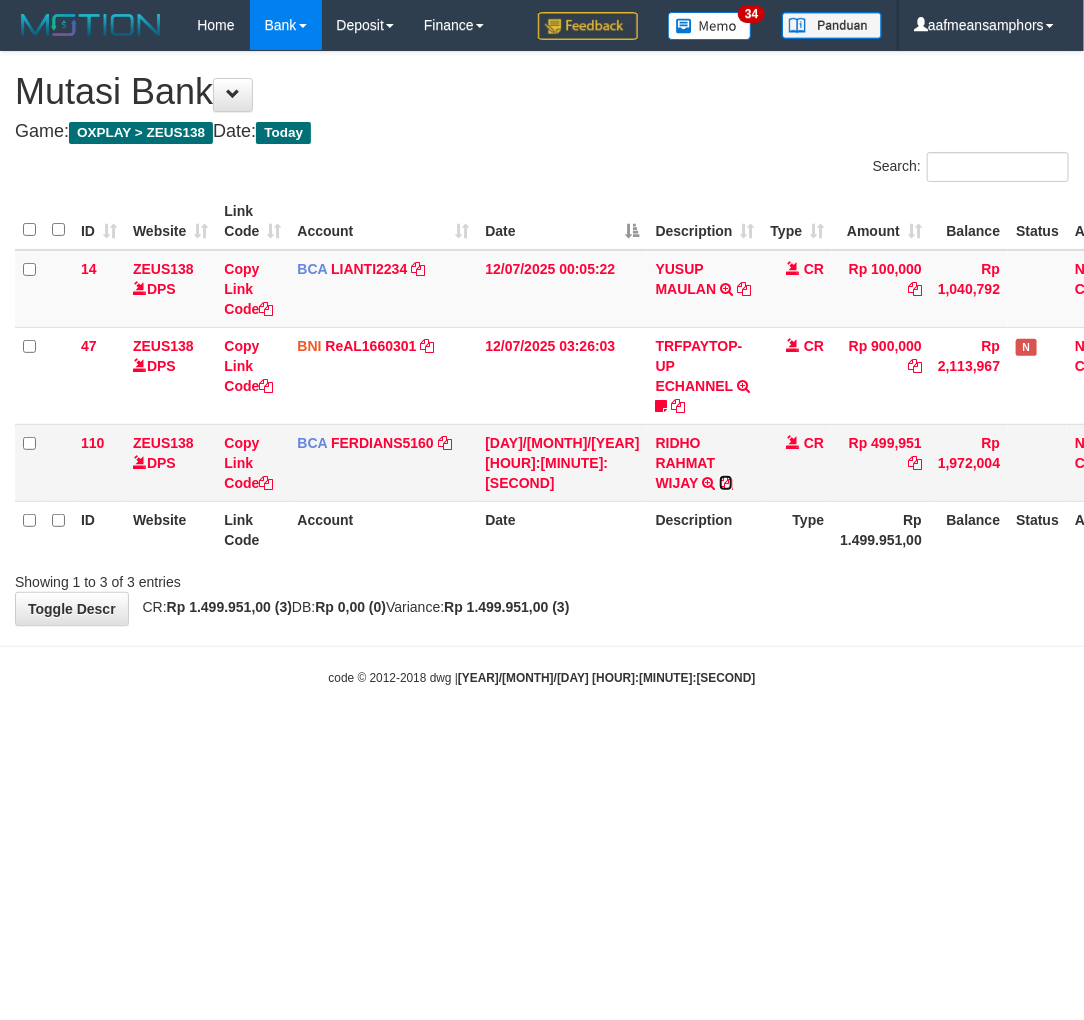 click at bounding box center [726, 483] 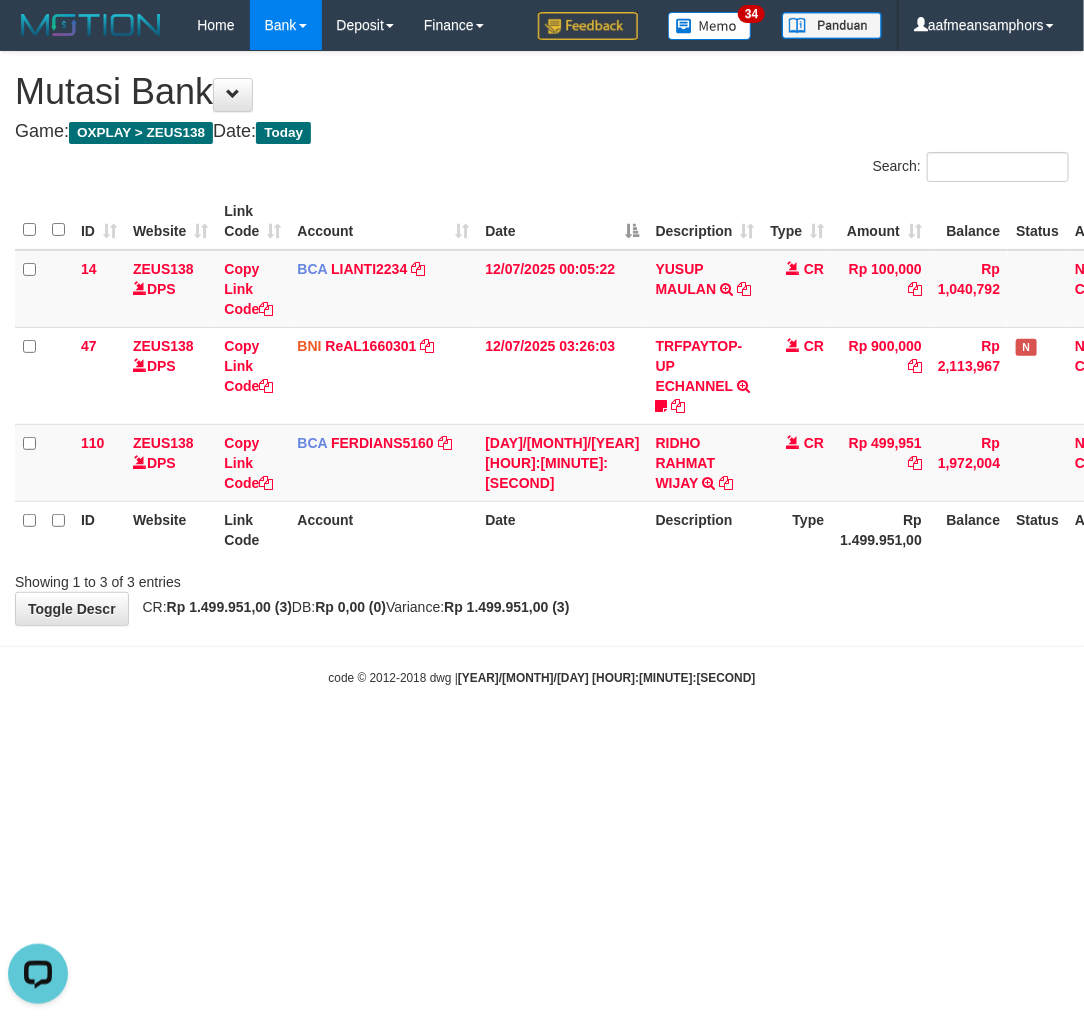 scroll, scrollTop: 0, scrollLeft: 0, axis: both 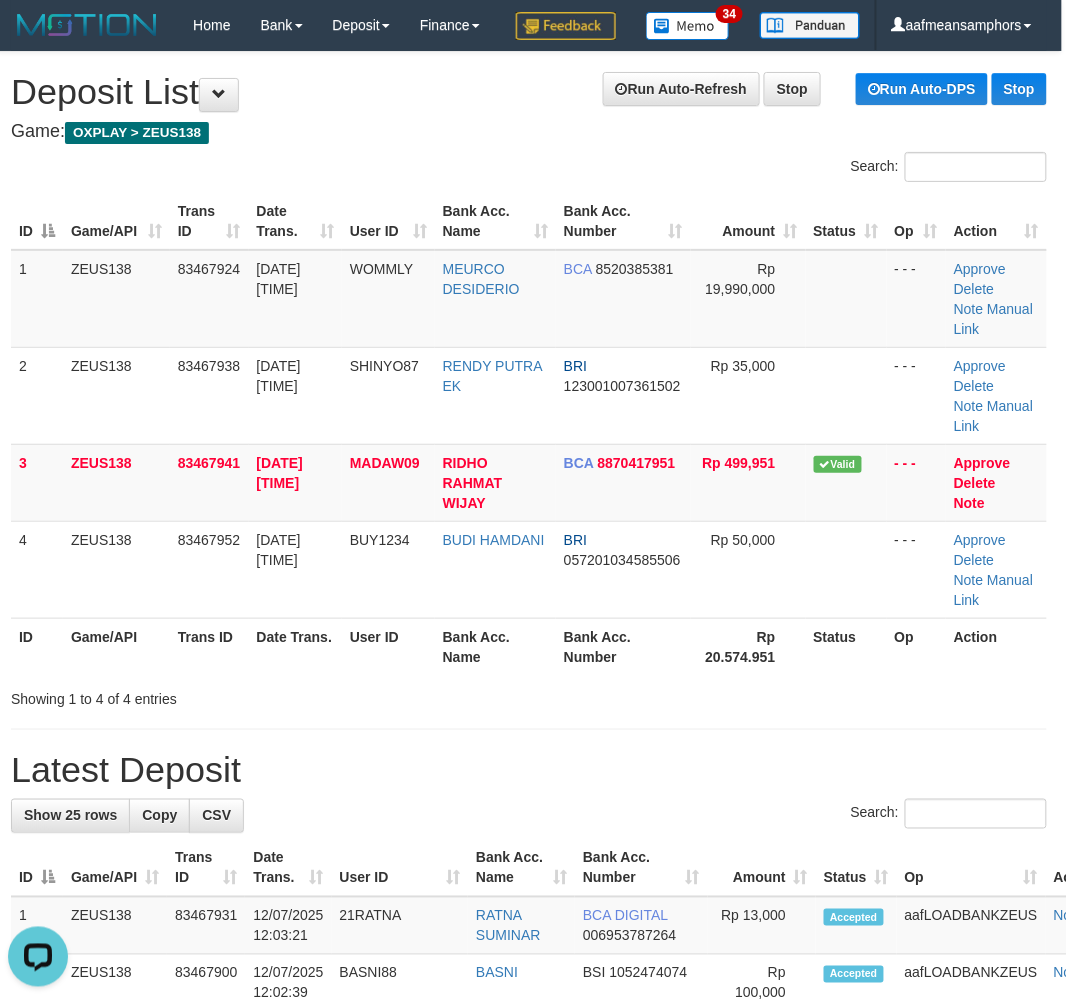 click on "**********" at bounding box center [529, 1284] 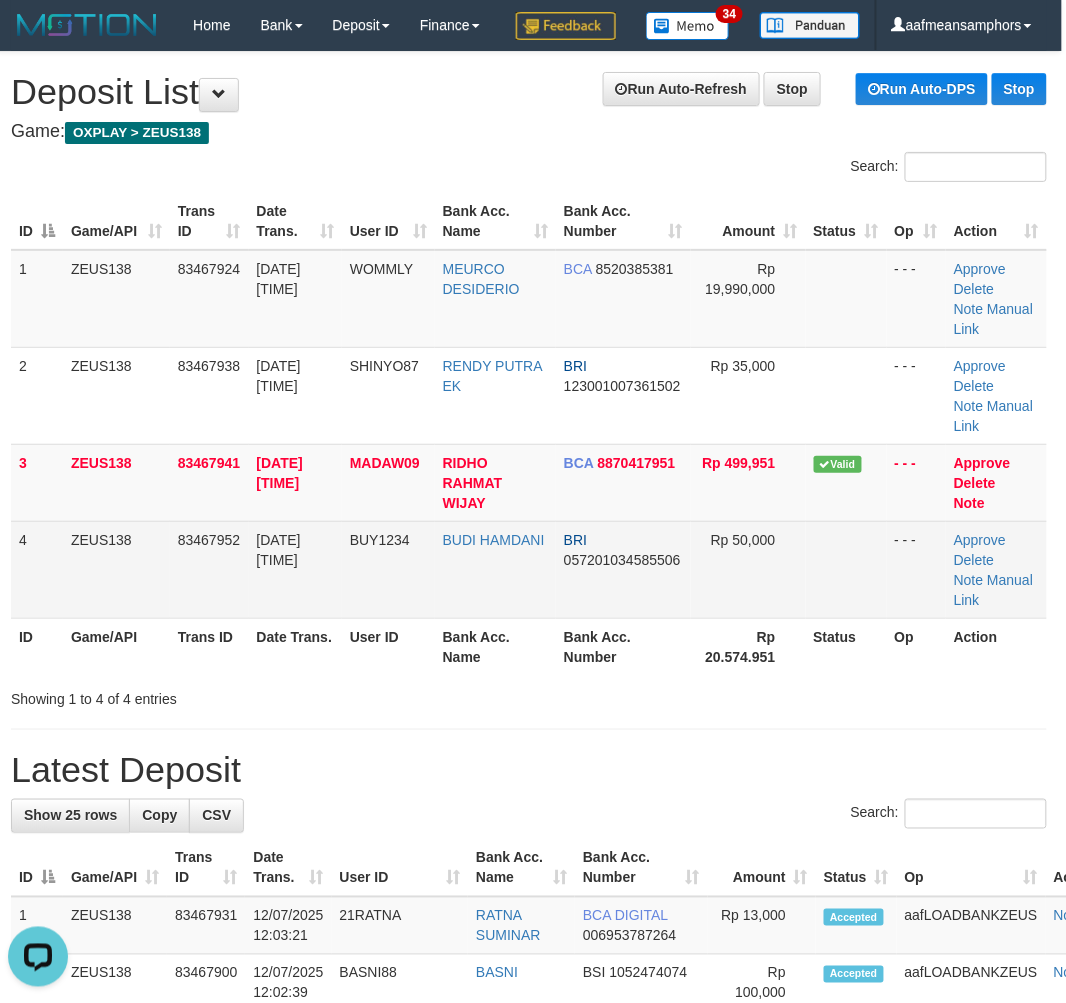 click on "BUDI HAMDANI" at bounding box center [495, 569] 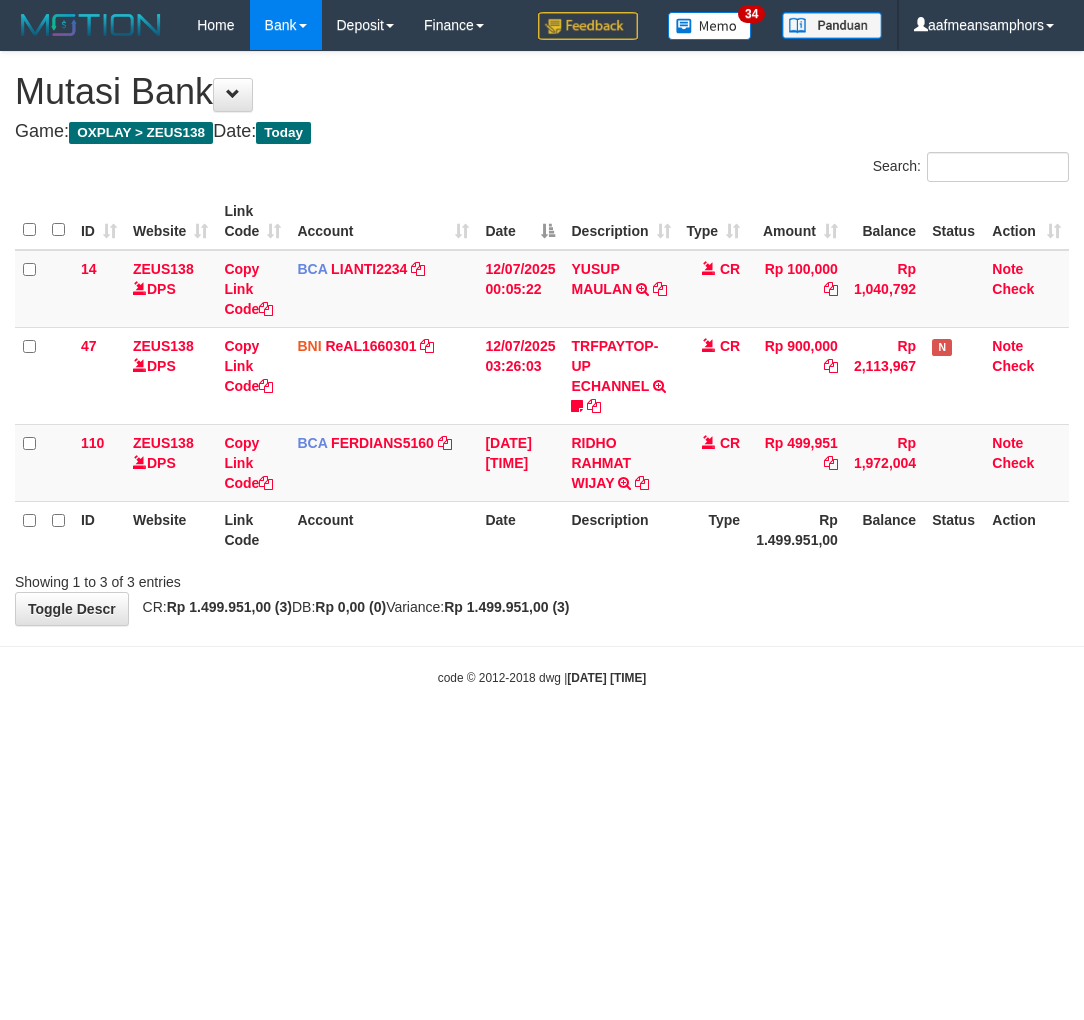 scroll, scrollTop: 0, scrollLeft: 0, axis: both 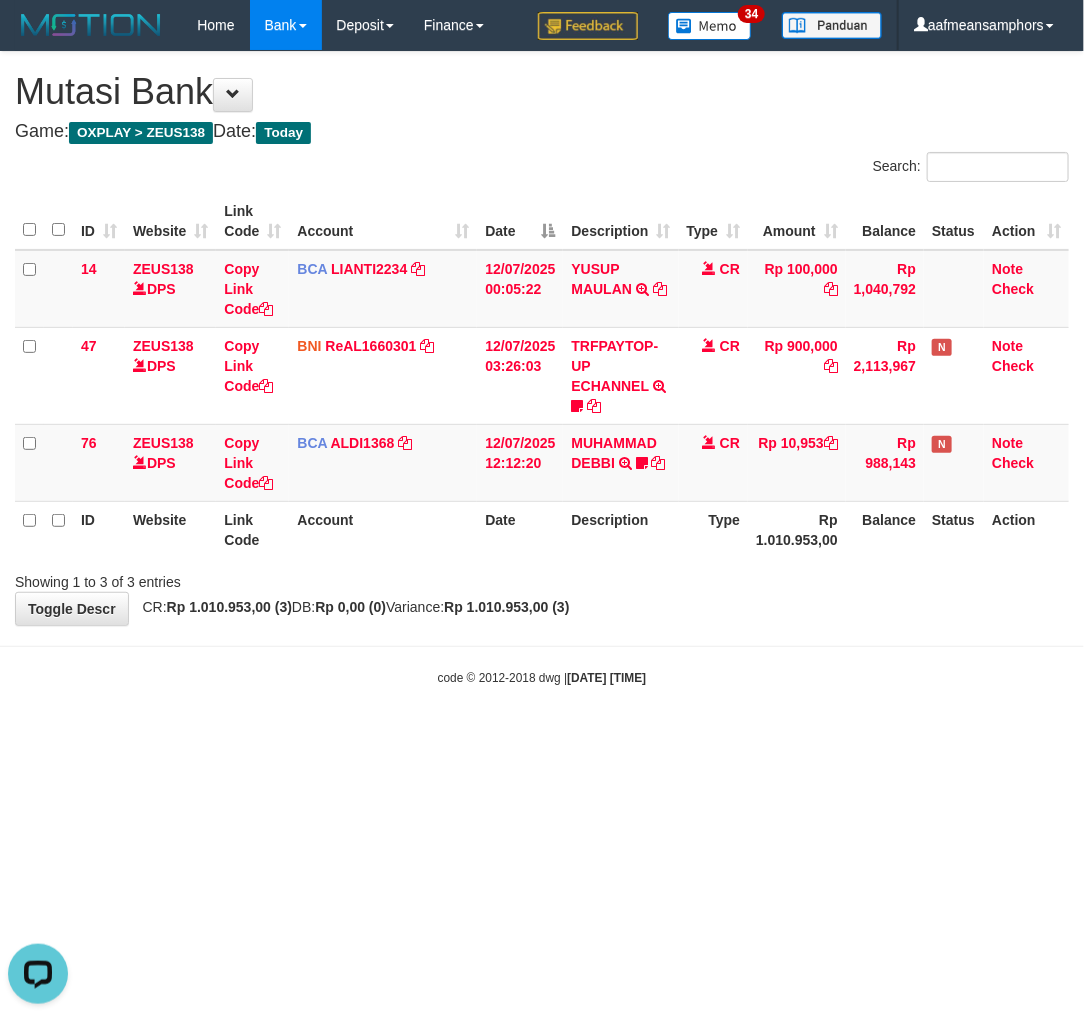 drag, startPoint x: 533, startPoint y: 726, endPoint x: 546, endPoint y: 716, distance: 16.40122 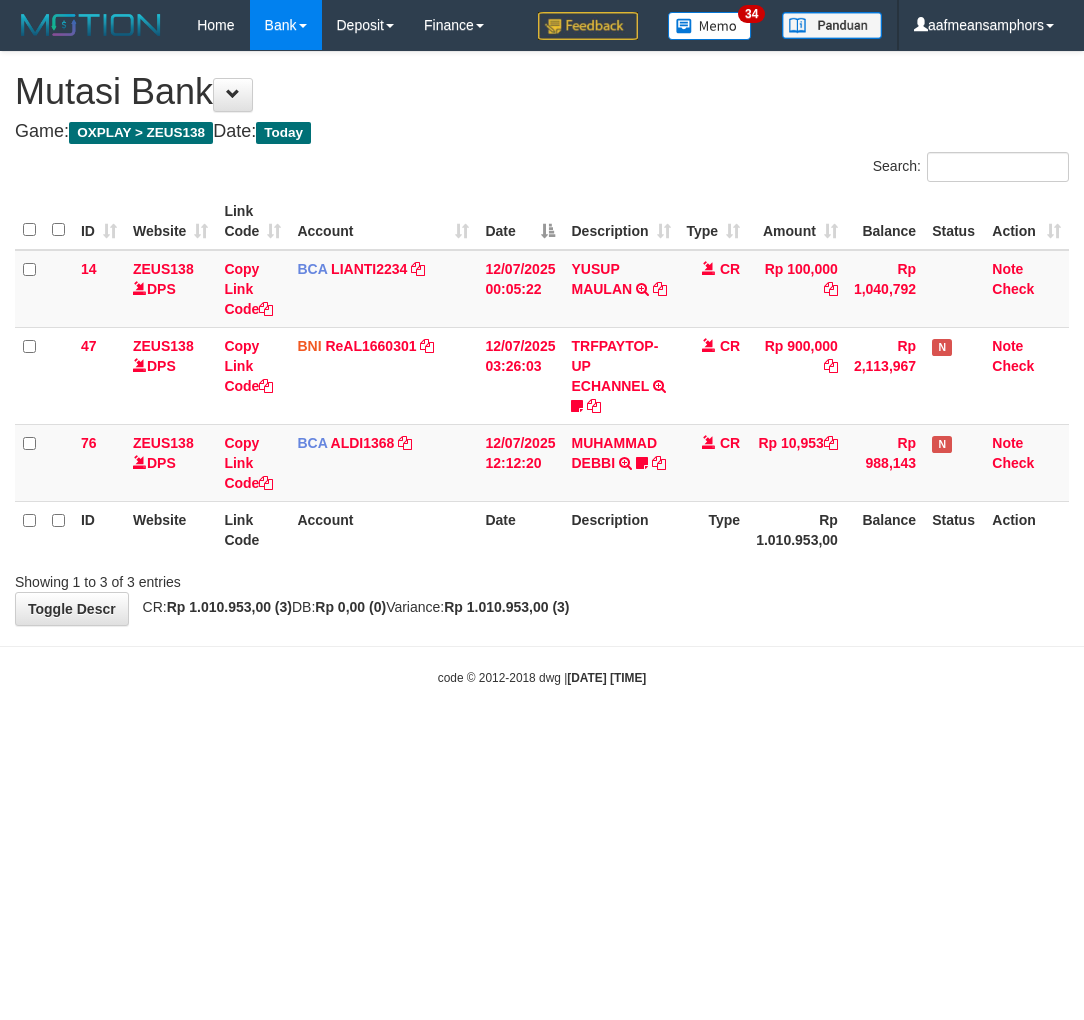 scroll, scrollTop: 0, scrollLeft: 0, axis: both 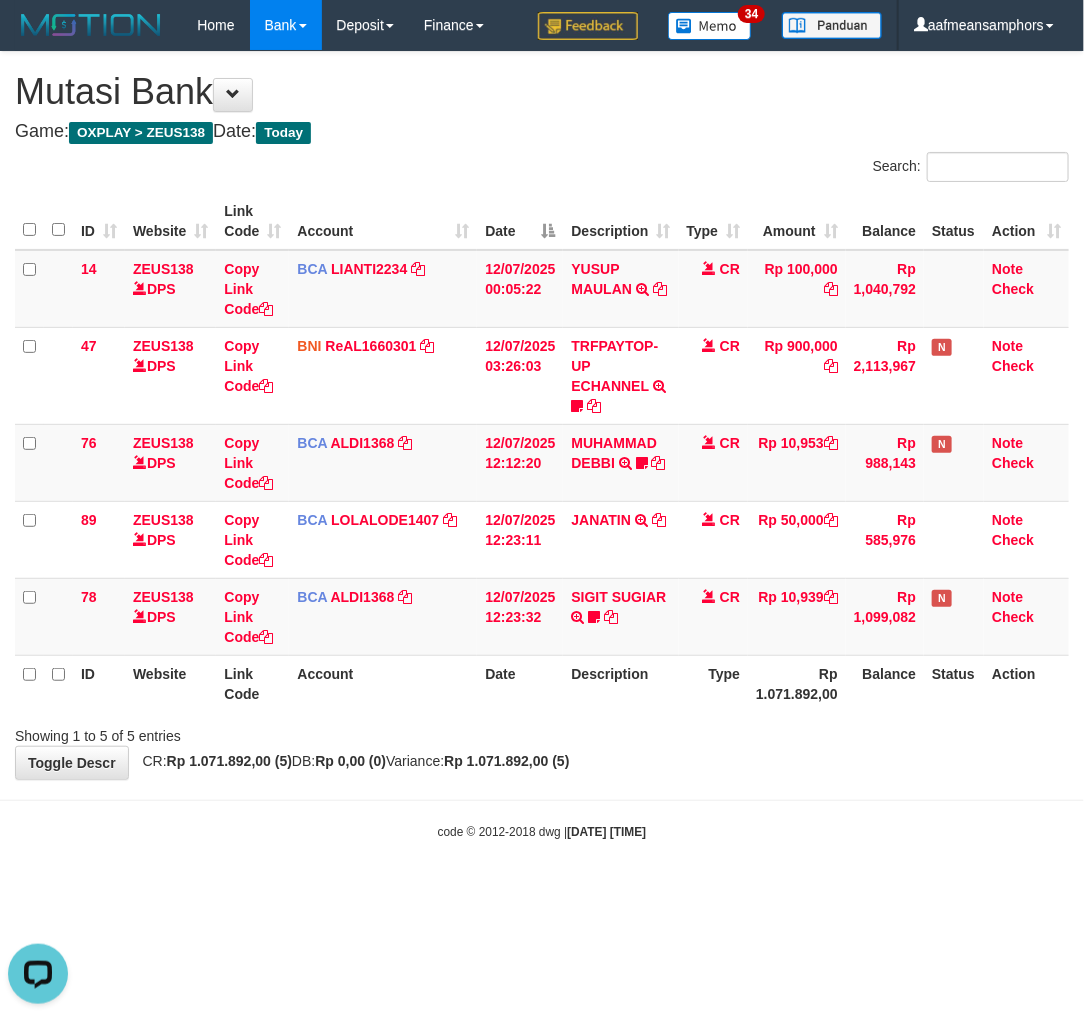 drag, startPoint x: 677, startPoint y: 761, endPoint x: 666, endPoint y: 762, distance: 11.045361 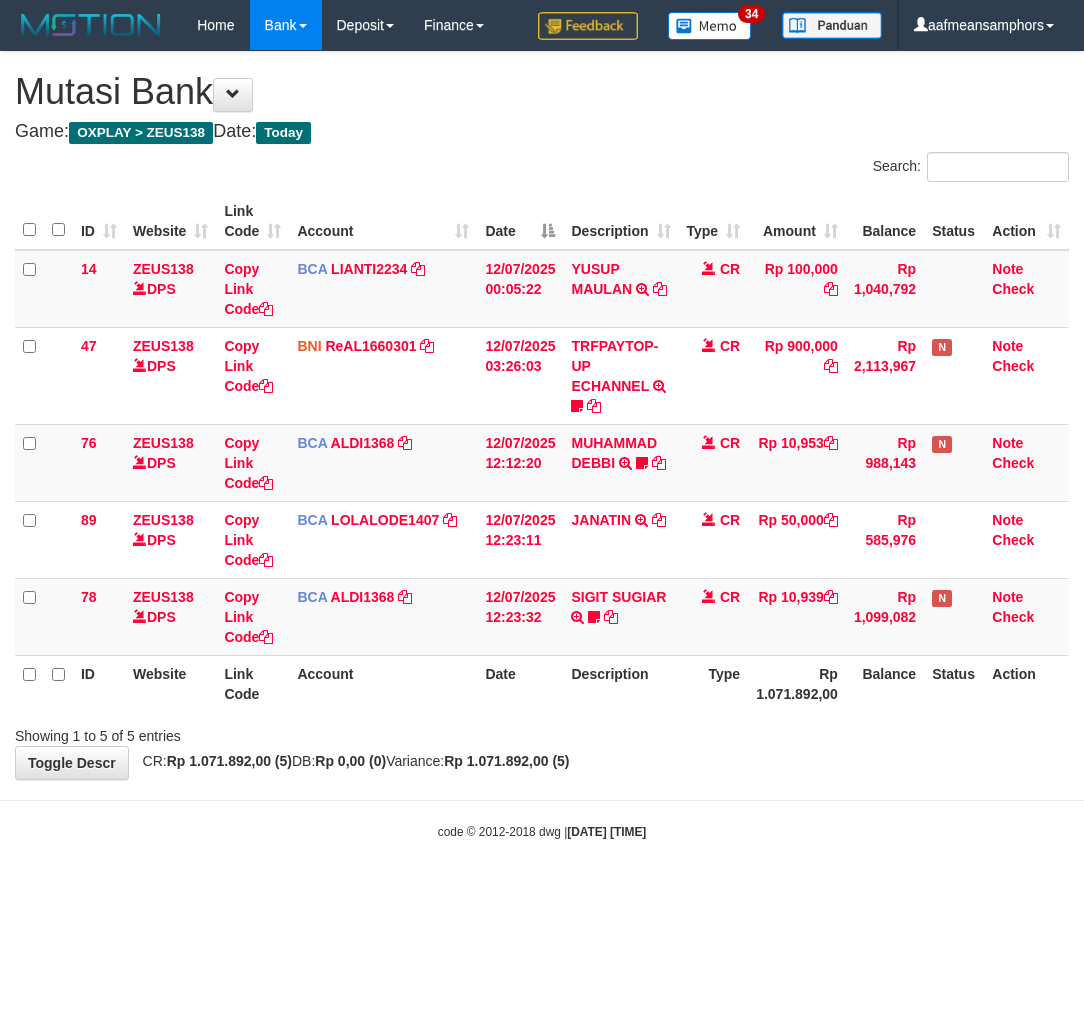 scroll, scrollTop: 0, scrollLeft: 0, axis: both 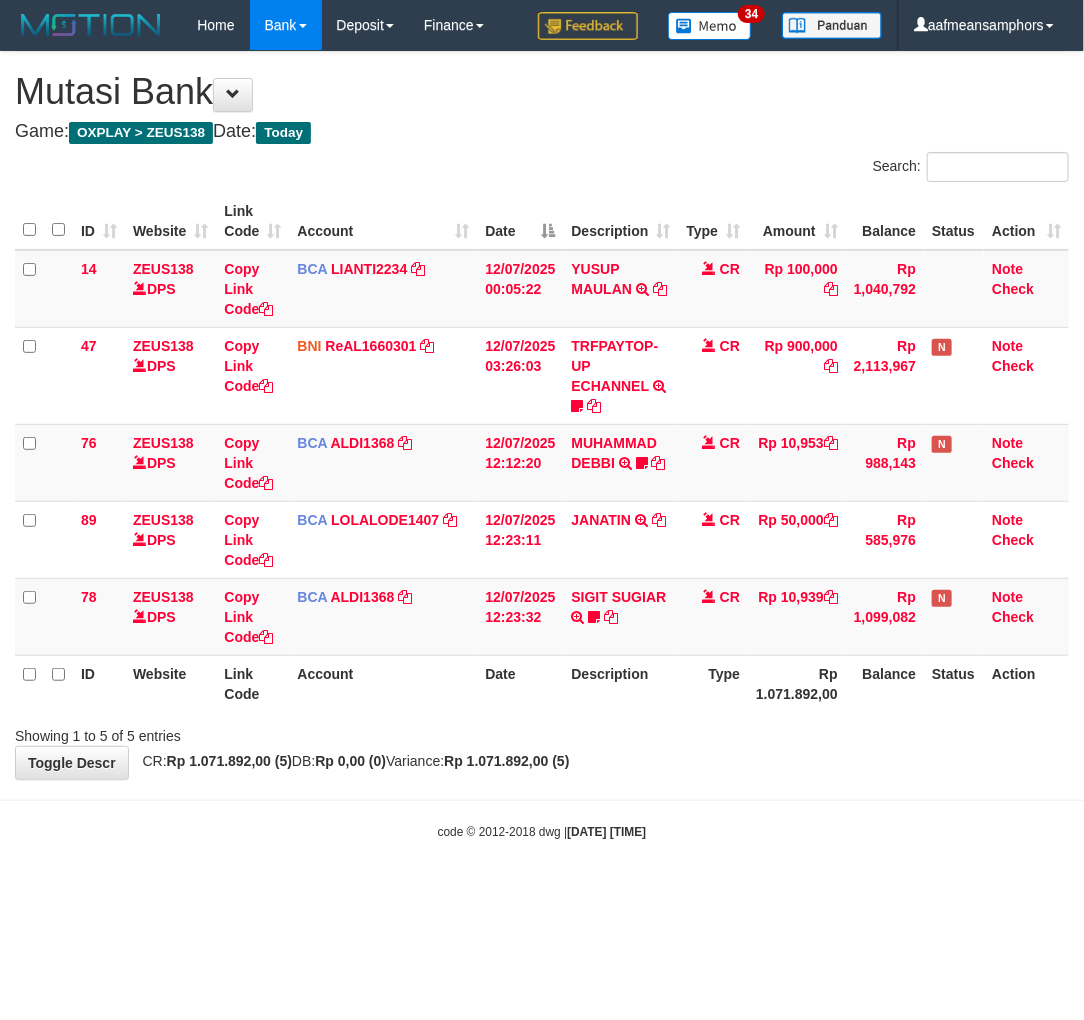 click on "**********" at bounding box center (542, 415) 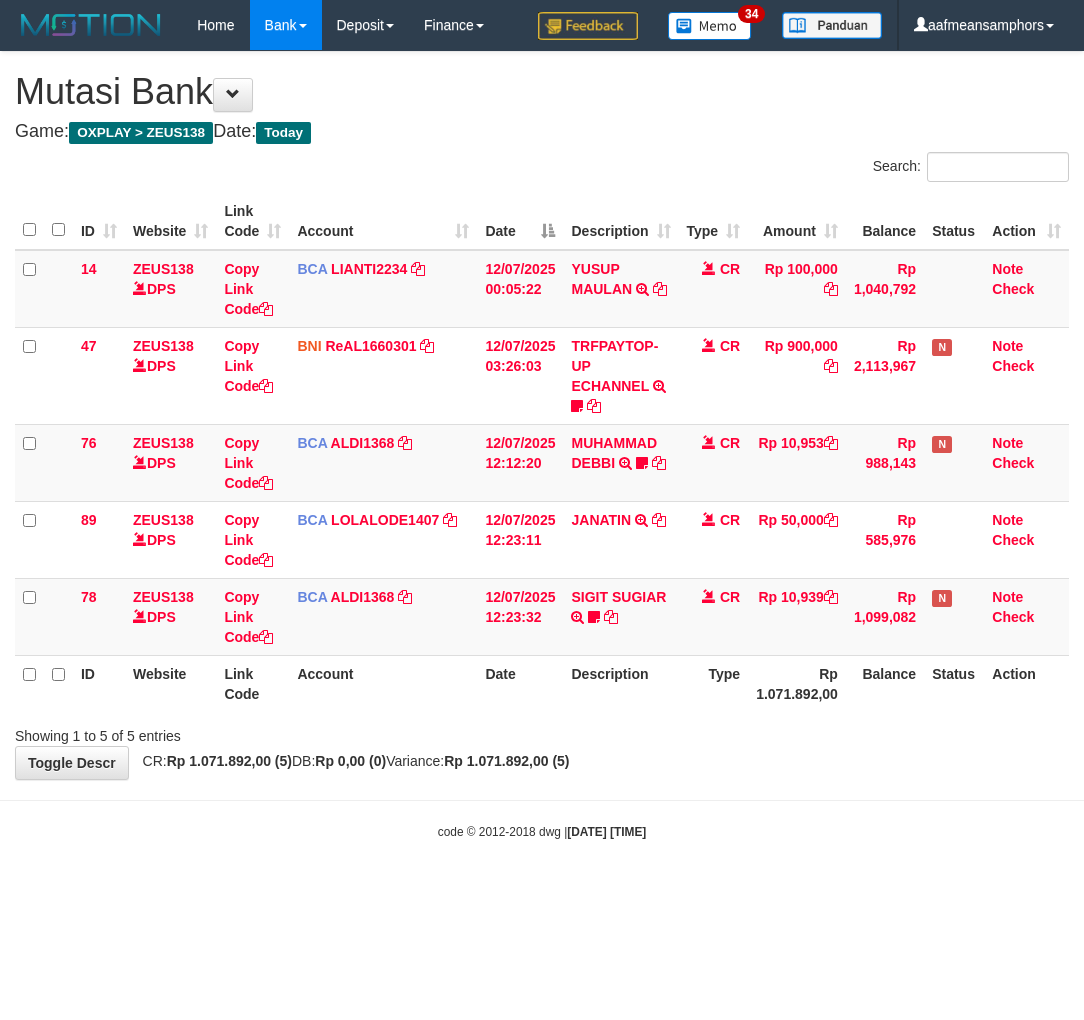 scroll, scrollTop: 0, scrollLeft: 0, axis: both 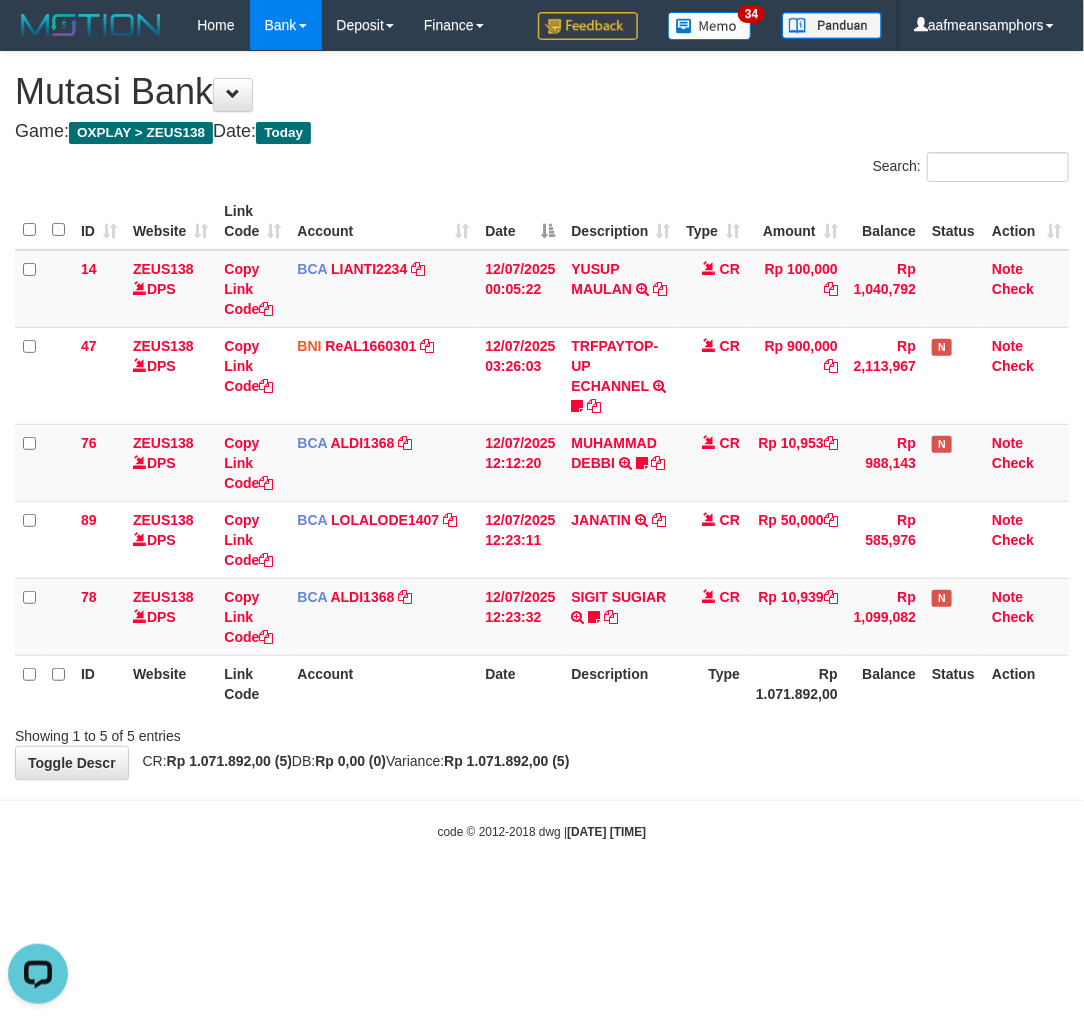 click at bounding box center (542, 800) 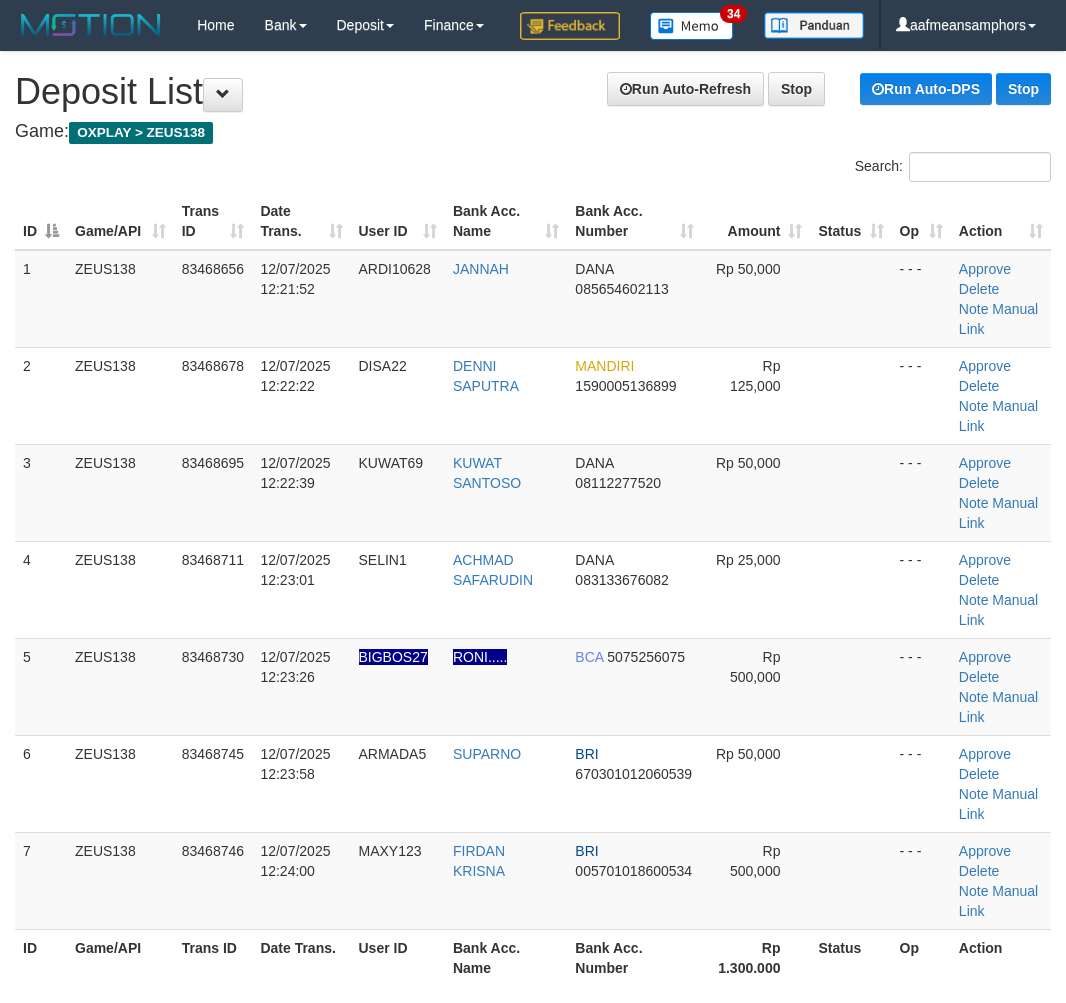 scroll, scrollTop: 0, scrollLeft: 4, axis: horizontal 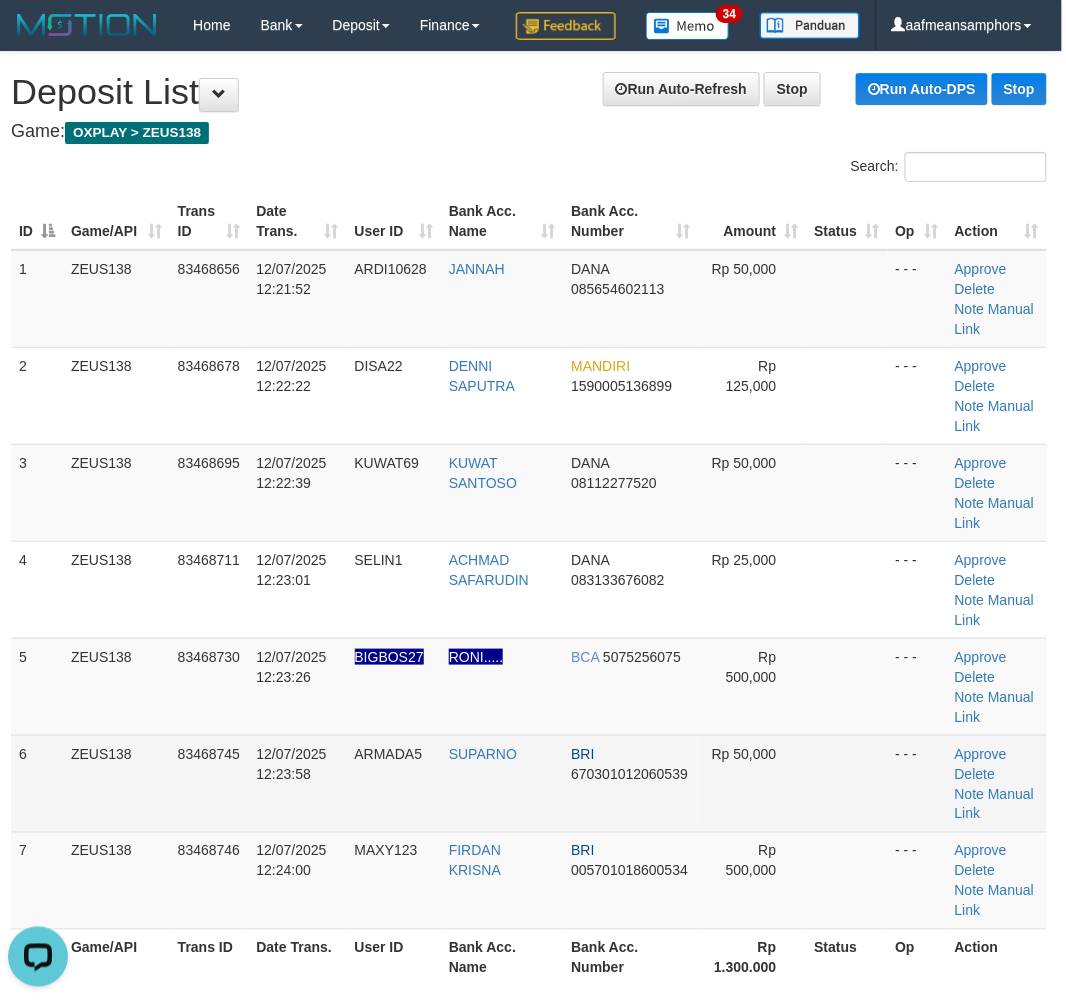 drag, startPoint x: 278, startPoint y: 833, endPoint x: 137, endPoint y: 806, distance: 143.56183 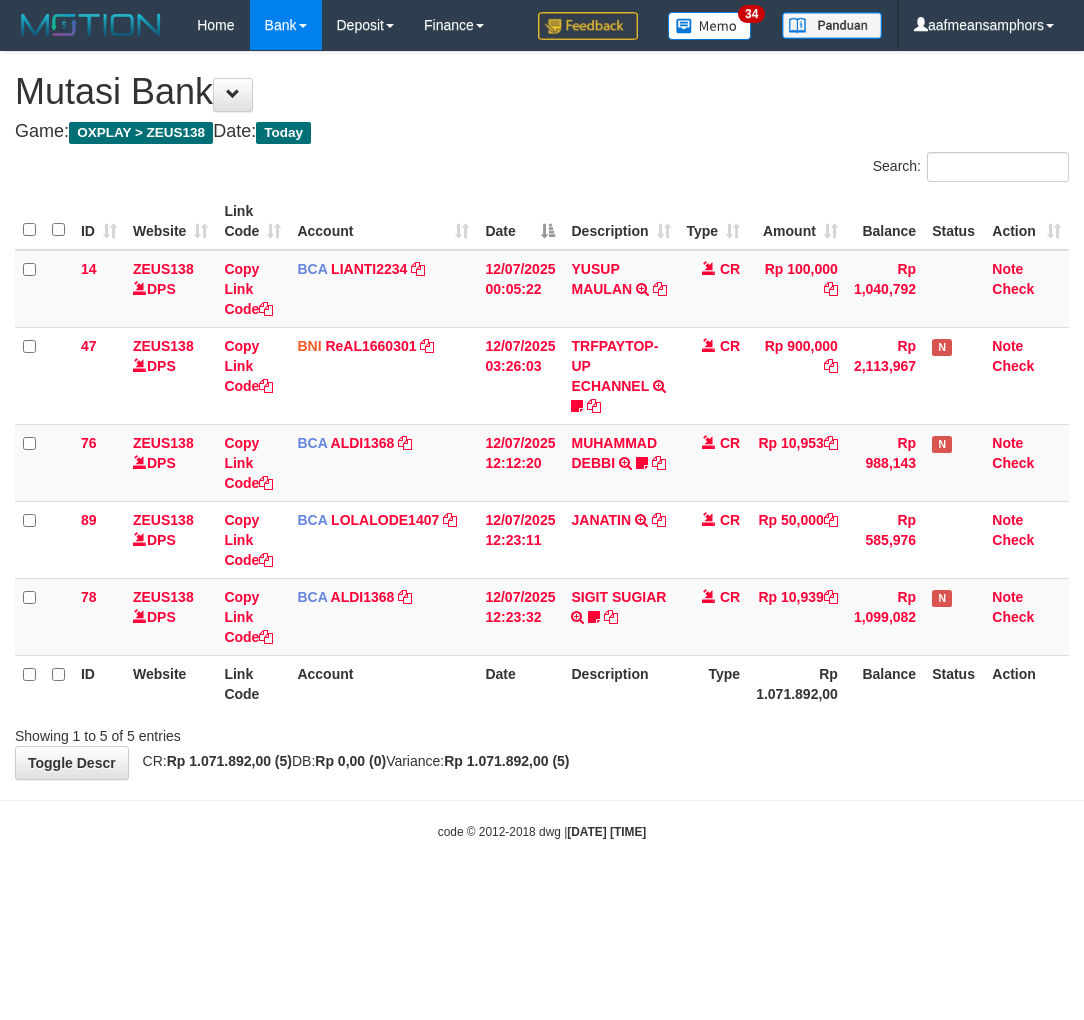 scroll, scrollTop: 0, scrollLeft: 0, axis: both 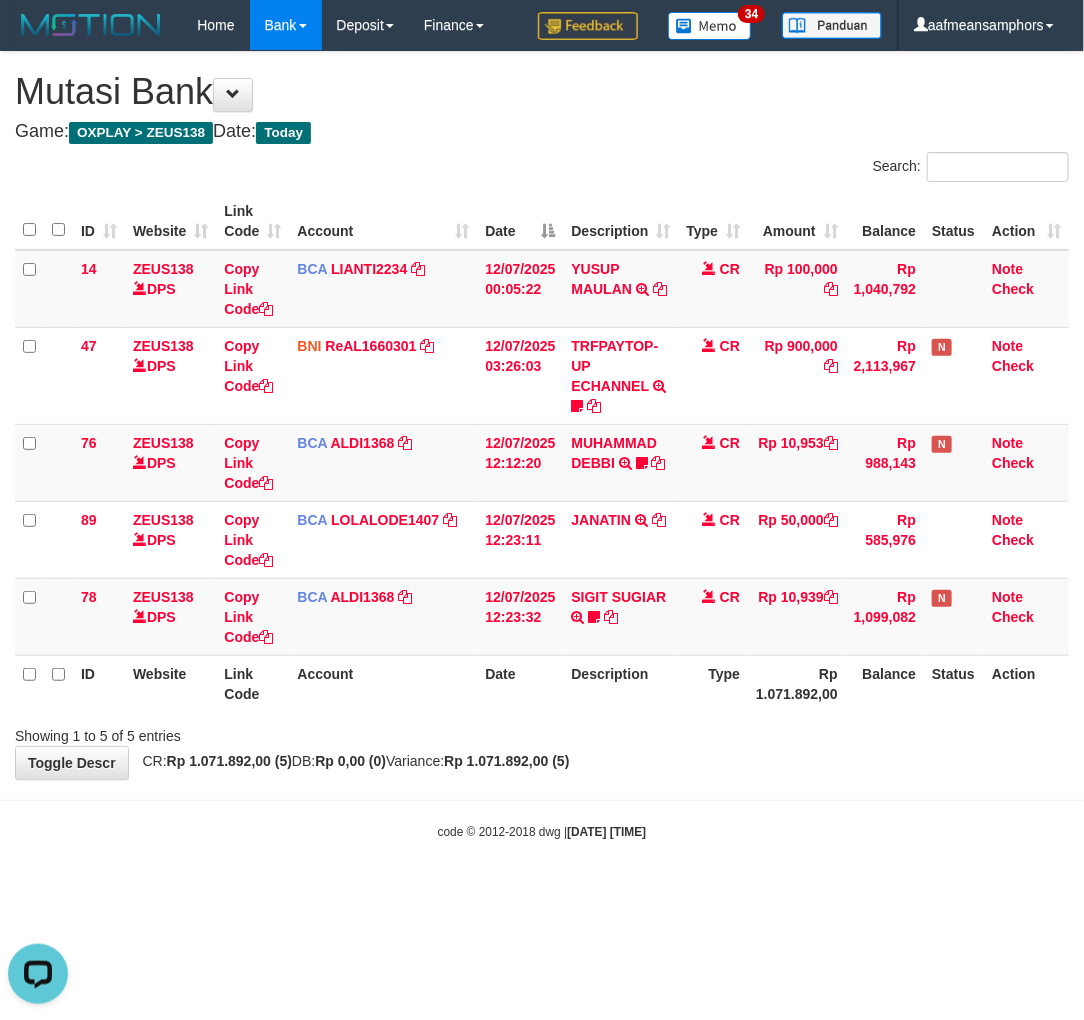 click on "Toggle navigation
Home
Bank
Account List
Load
By Website
Group
[OXPLAY]													ZEUS138
By Load Group (DPS)" at bounding box center (542, 445) 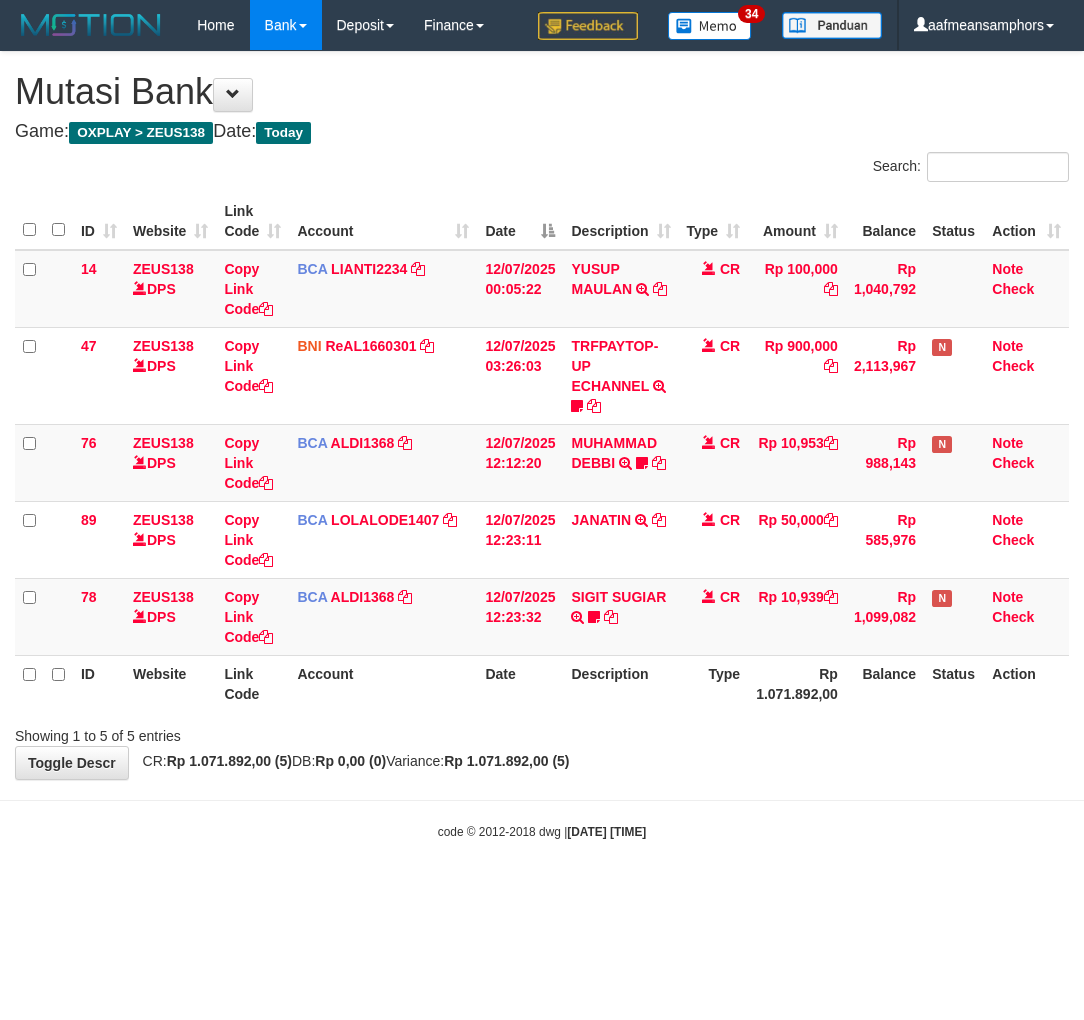 scroll, scrollTop: 0, scrollLeft: 0, axis: both 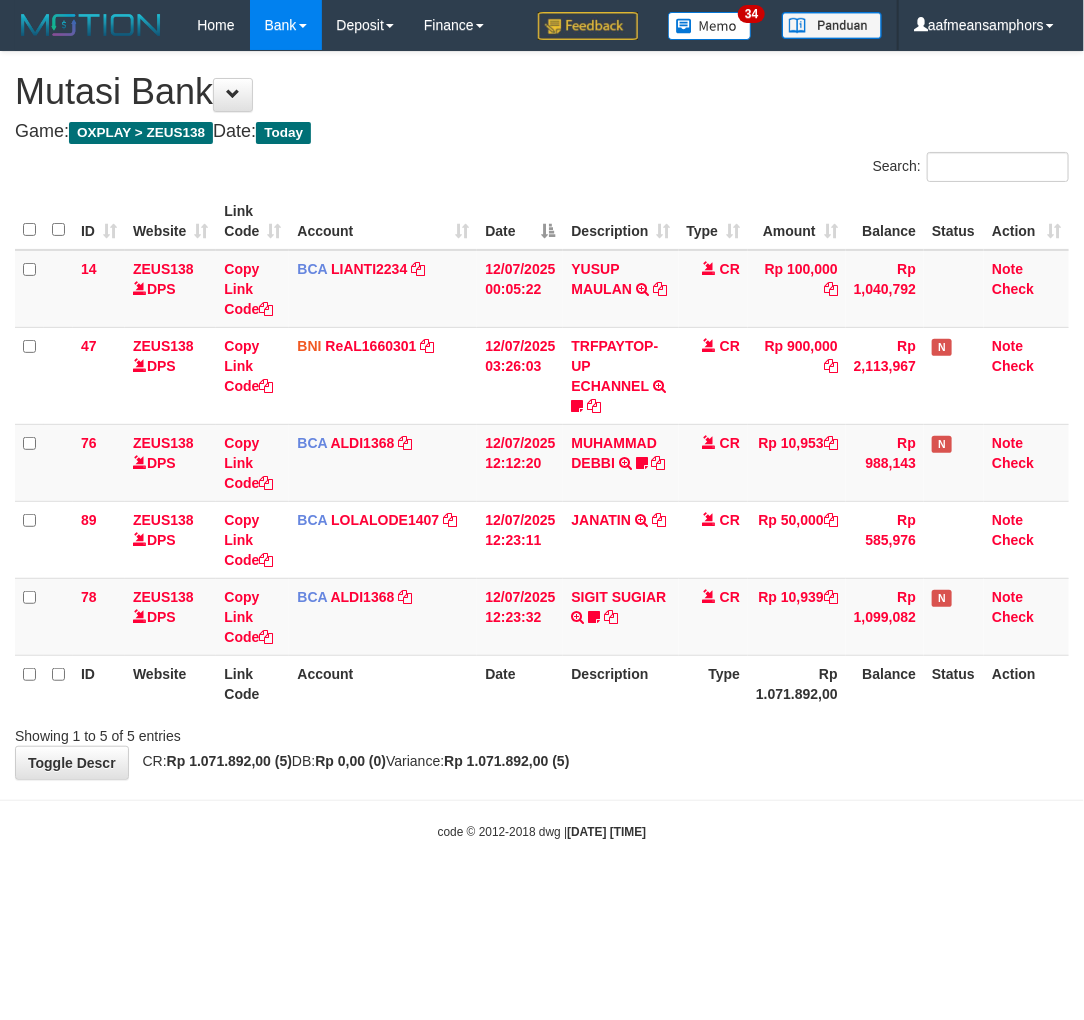 drag, startPoint x: 674, startPoint y: 803, endPoint x: 663, endPoint y: 803, distance: 11 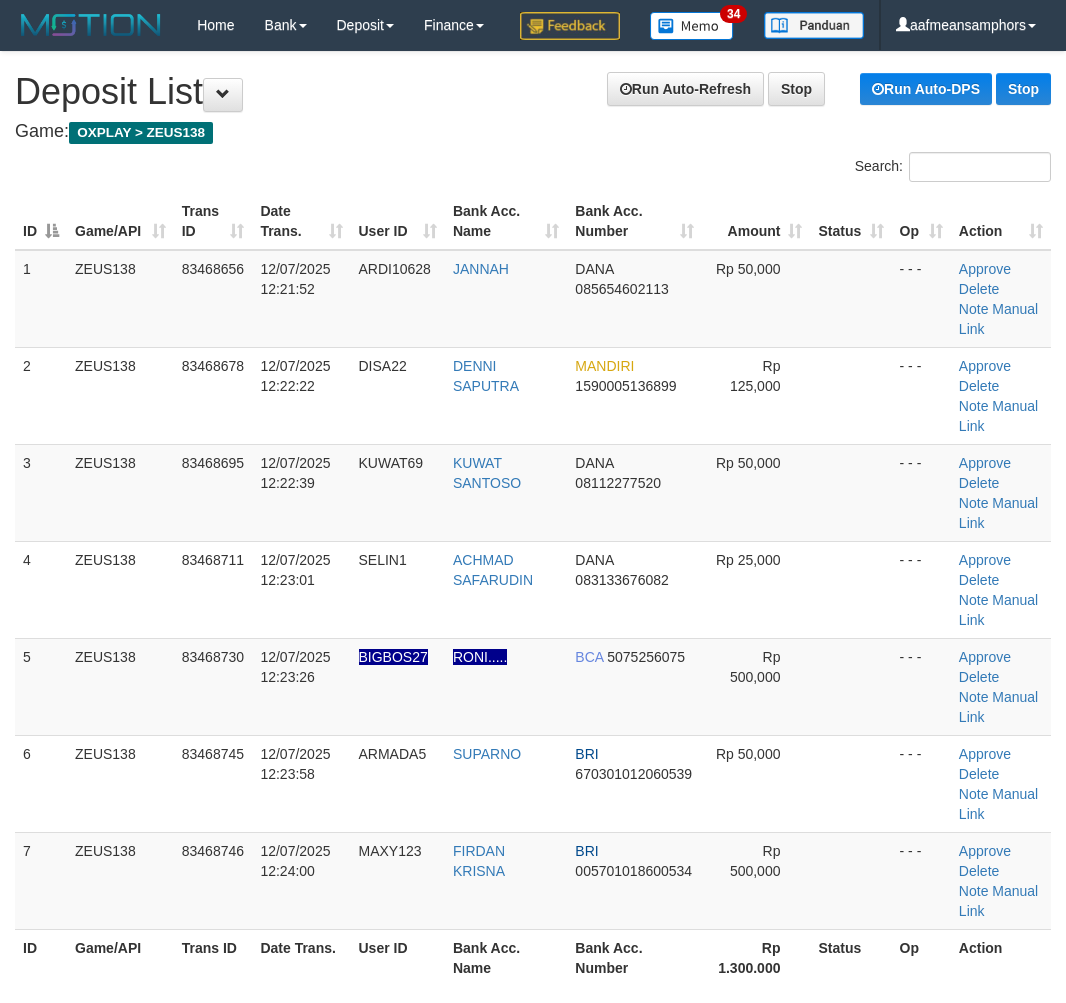 scroll, scrollTop: 0, scrollLeft: 4, axis: horizontal 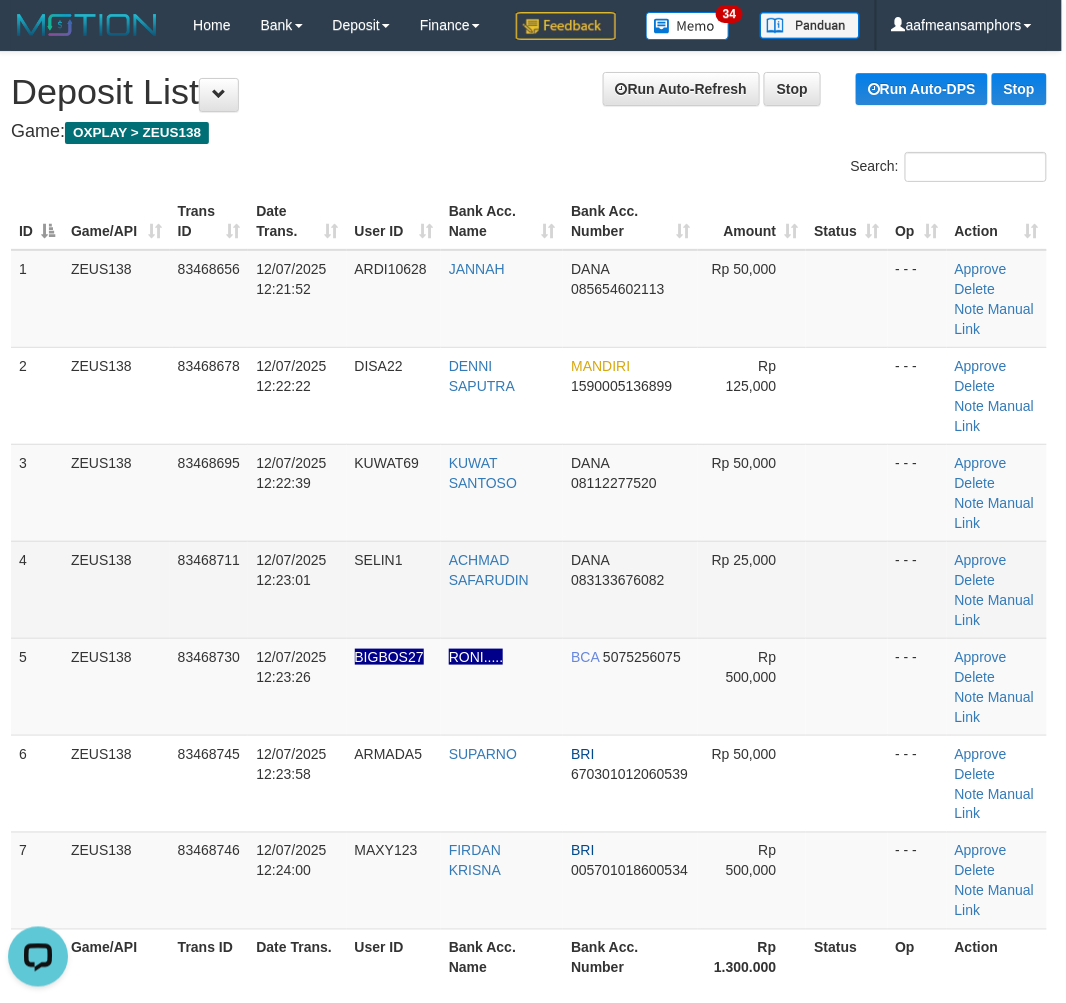 drag, startPoint x: 818, startPoint y: 685, endPoint x: 773, endPoint y: 670, distance: 47.434166 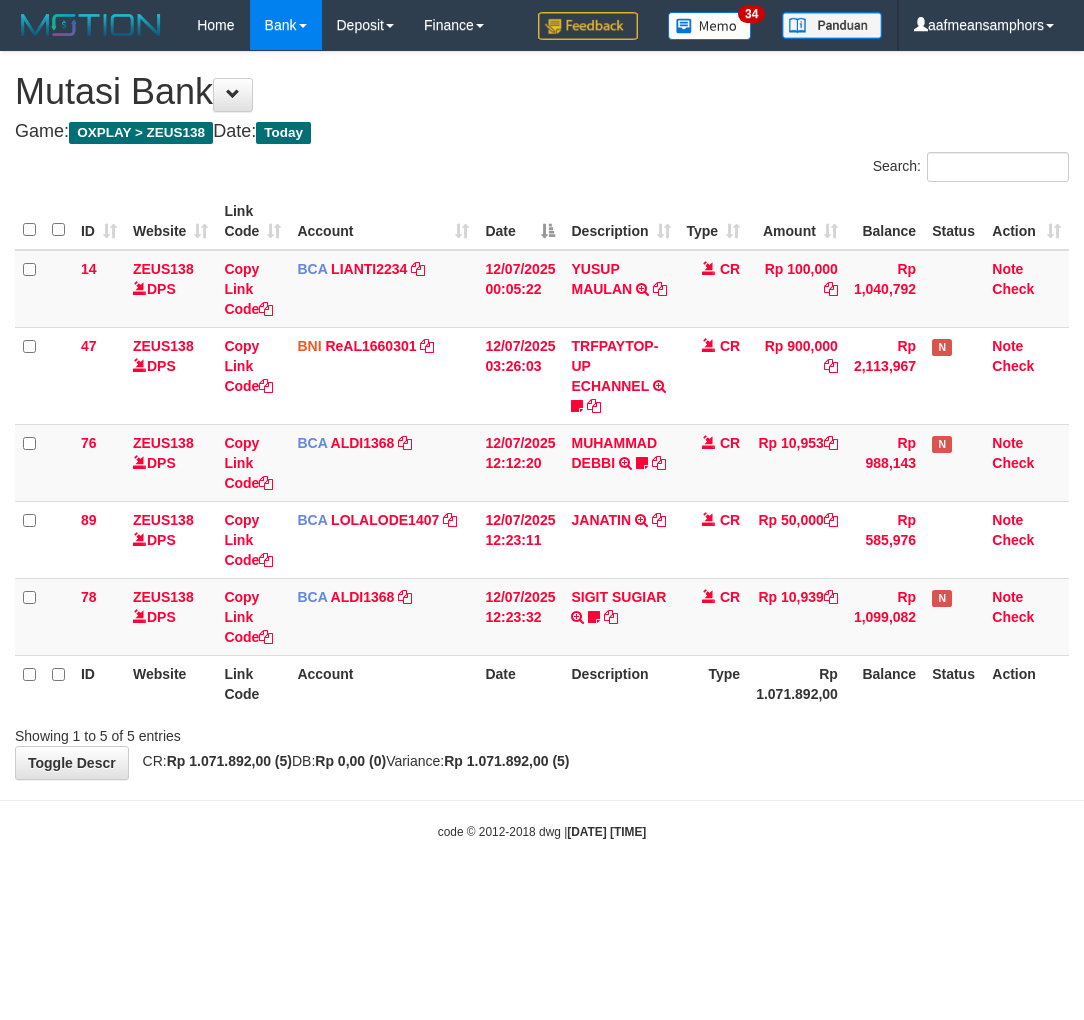 scroll, scrollTop: 0, scrollLeft: 0, axis: both 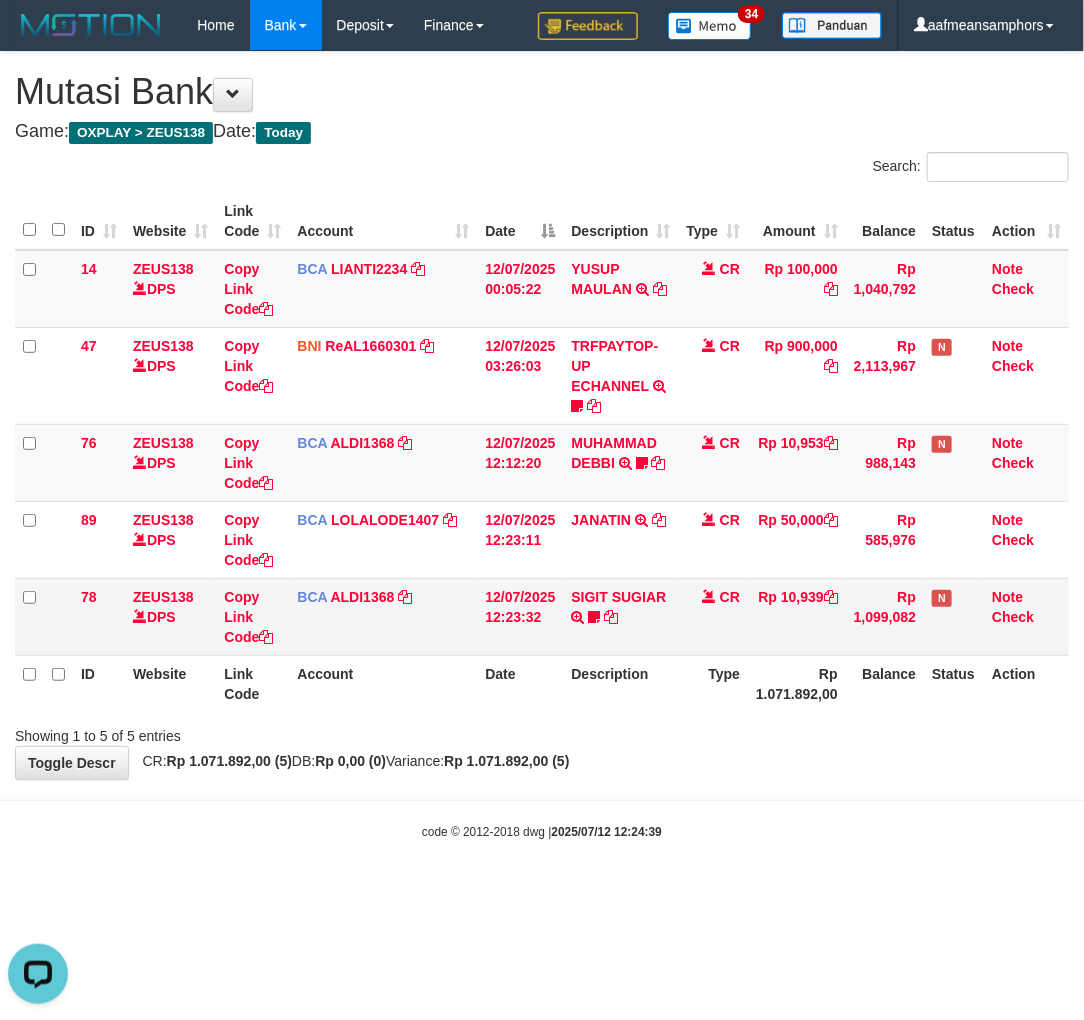 click on "SIGIT SUGIAR            TRSF E-BANKING CR 1207/FTSCY/WS95051
10939.002025071299169325 TRFDN-SIGIT SUGIARESPAY DEBIT INDONE    Sigit111" at bounding box center [620, 616] 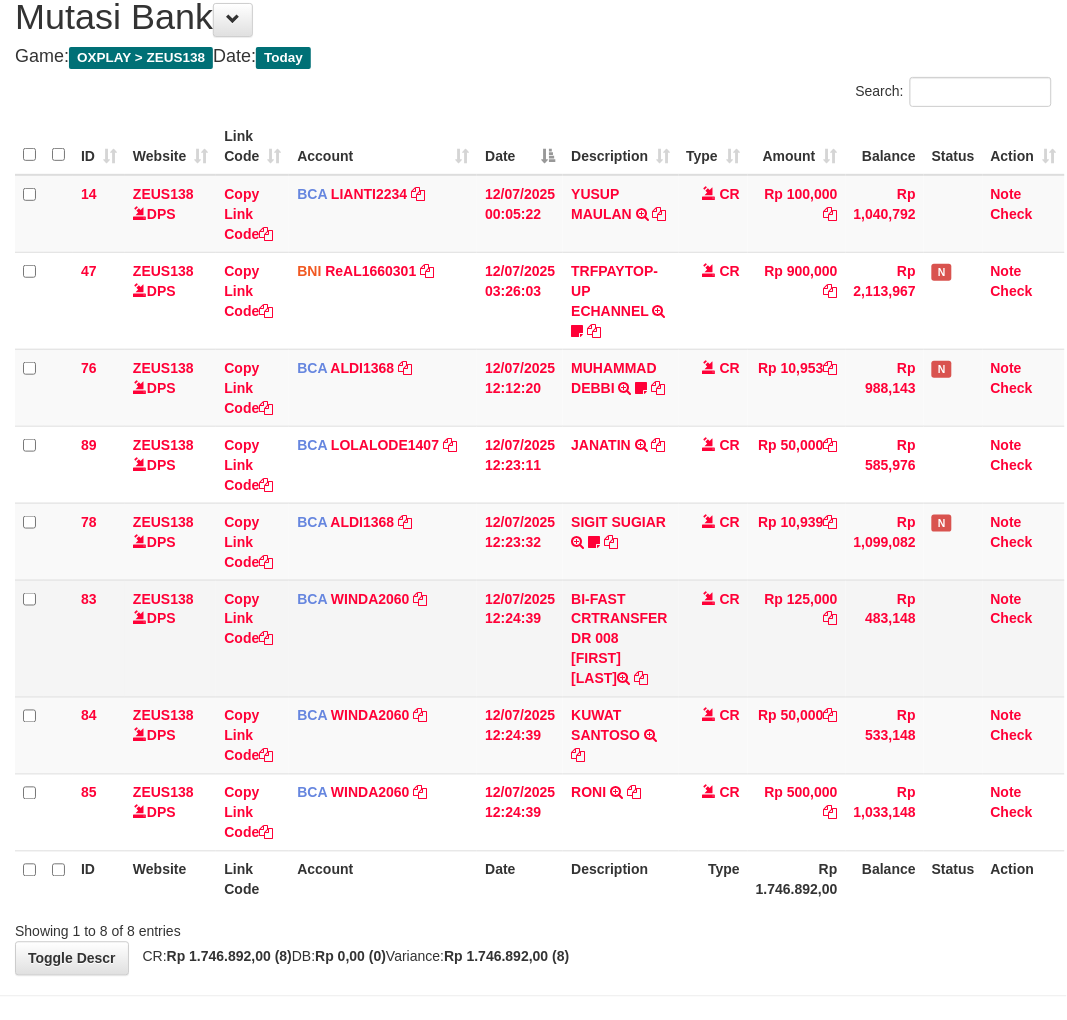 scroll, scrollTop: 191, scrollLeft: 0, axis: vertical 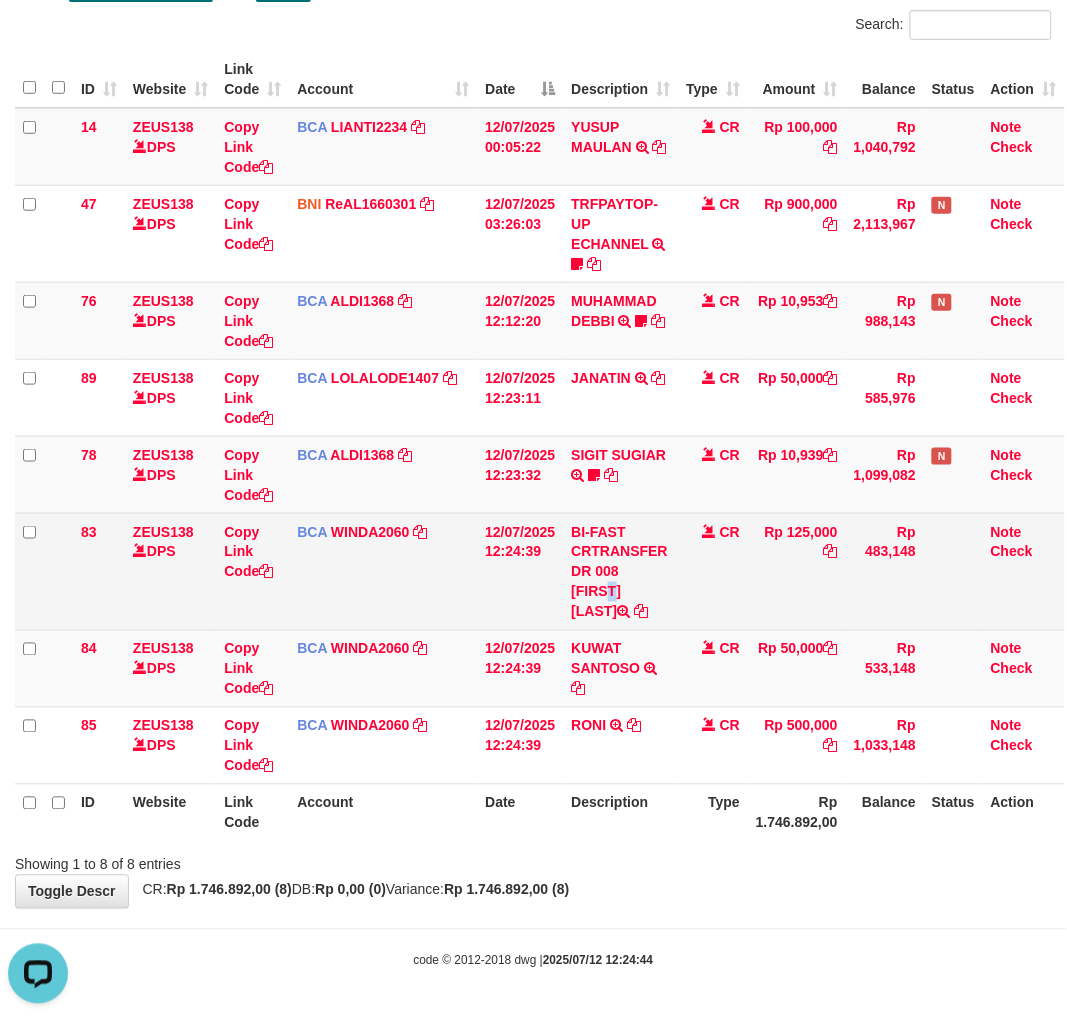 drag, startPoint x: 615, startPoint y: 568, endPoint x: 627, endPoint y: 586, distance: 21.633308 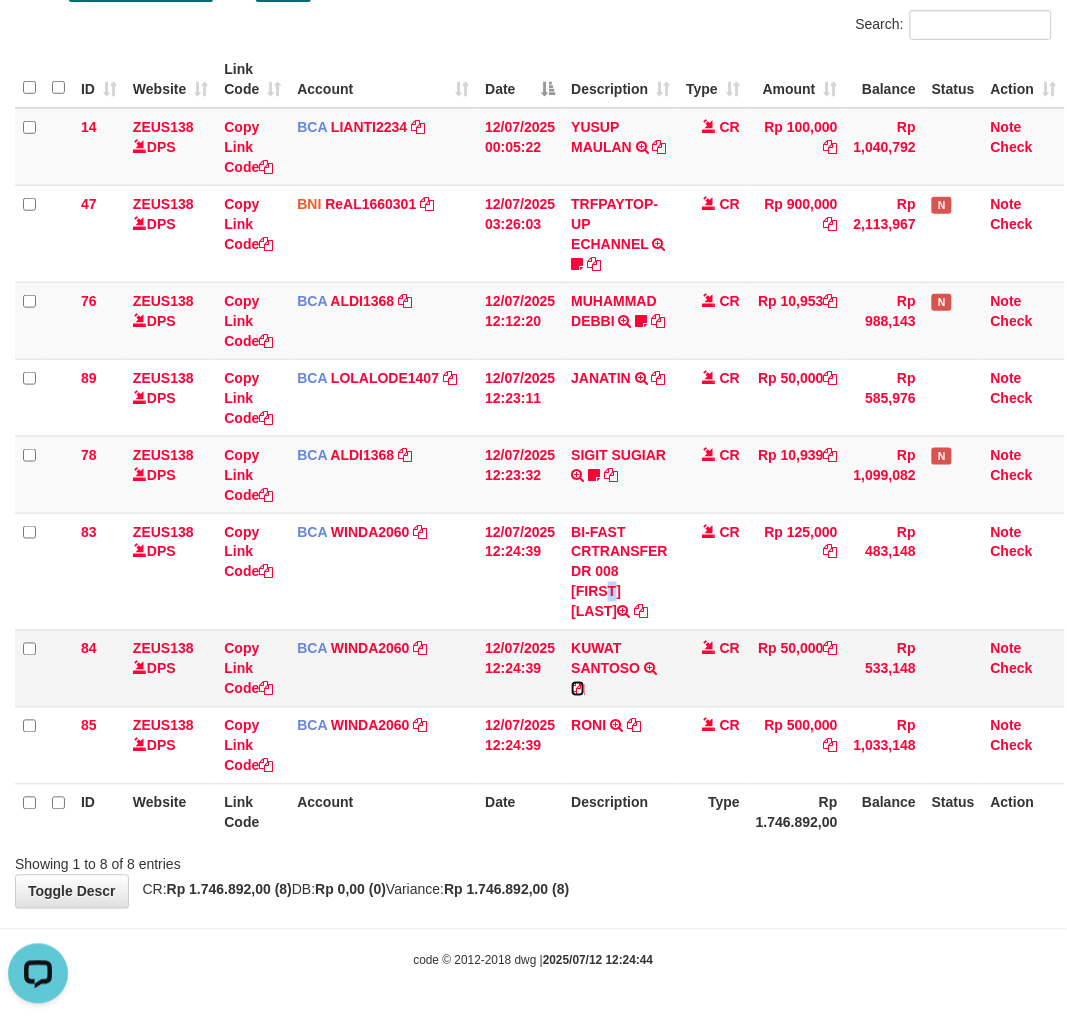 click at bounding box center (578, 689) 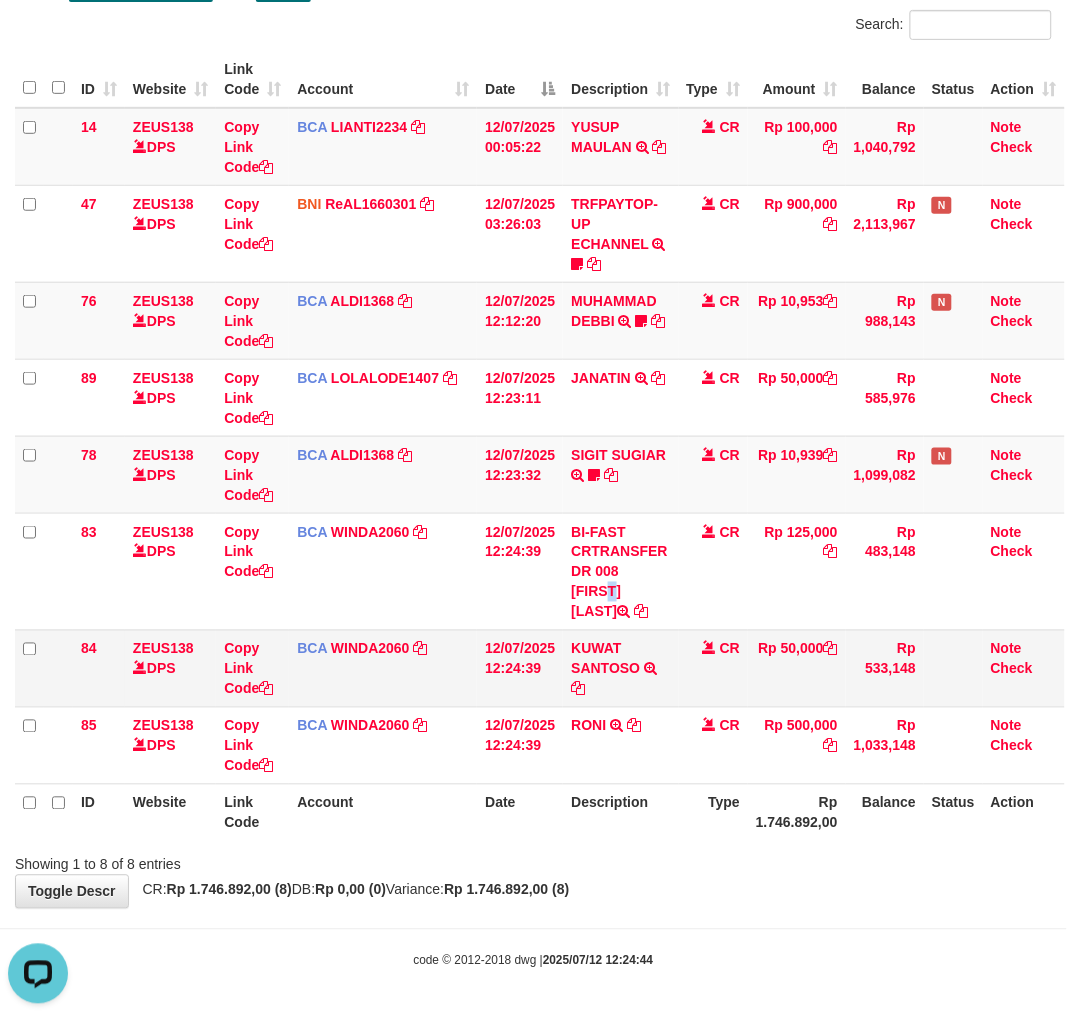 copy on "DENNI SAPUTR" 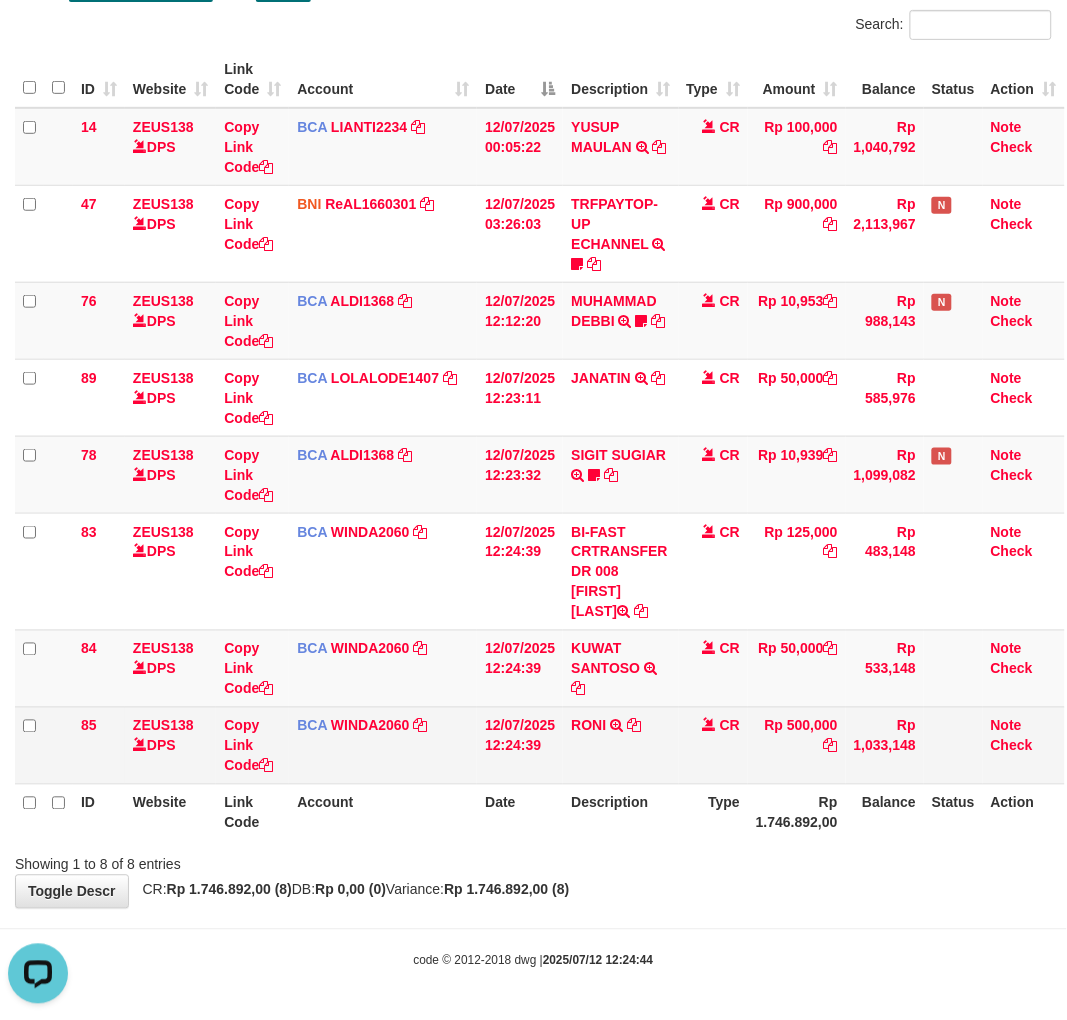 click on "RONI         TRSF E-BANKING CR 1207/FTSCY/WS95031
500000.00RONI" at bounding box center [620, 745] 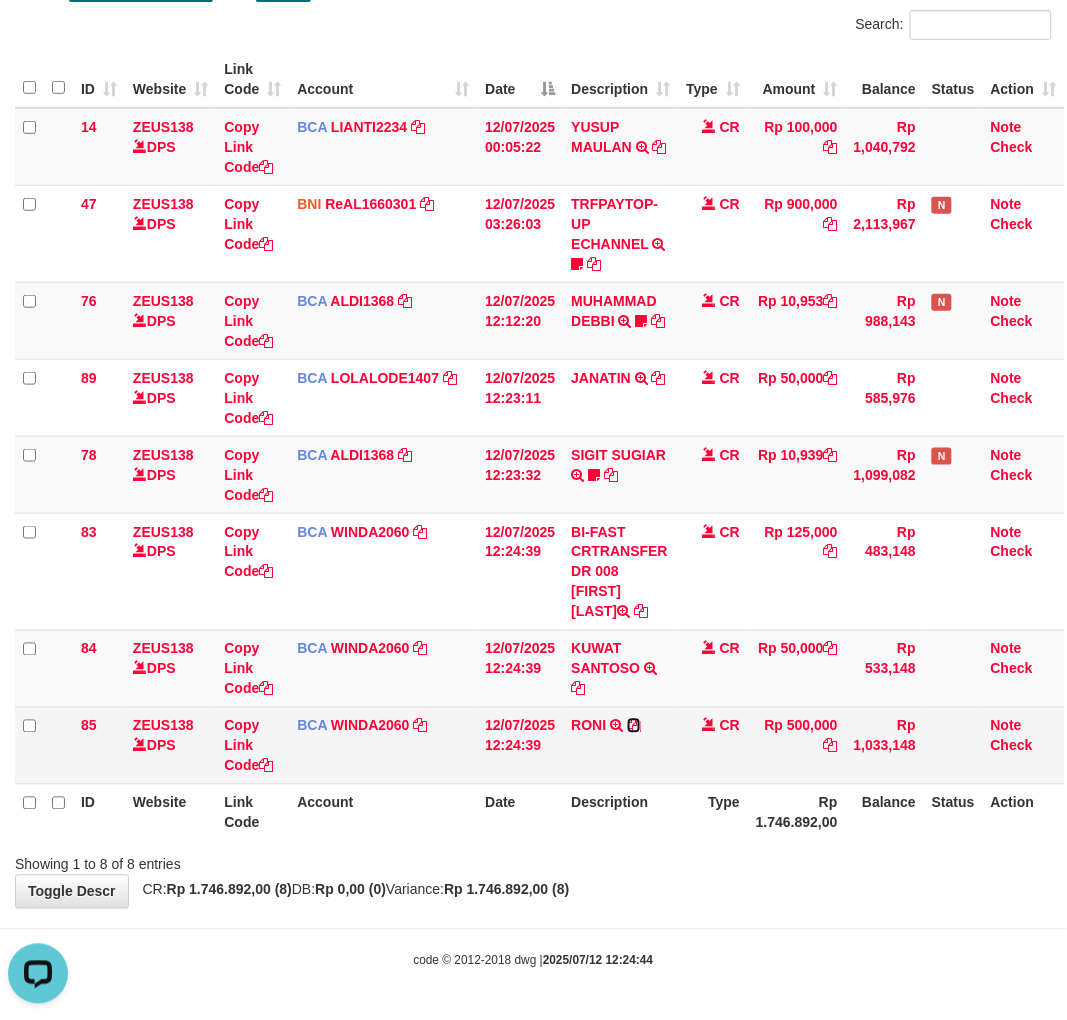 click at bounding box center [634, 726] 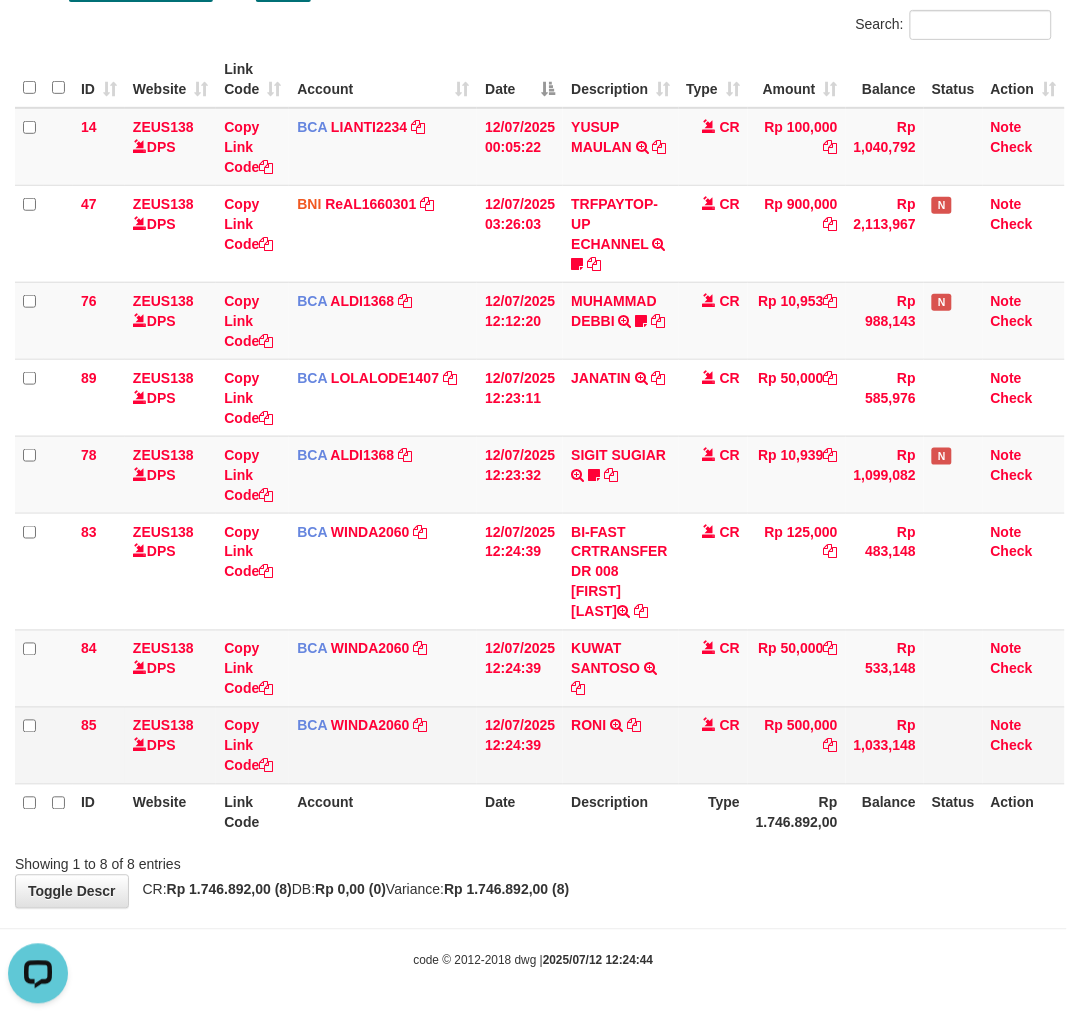 drag, startPoint x: 547, startPoint y: 776, endPoint x: 651, endPoint y: 778, distance: 104.019226 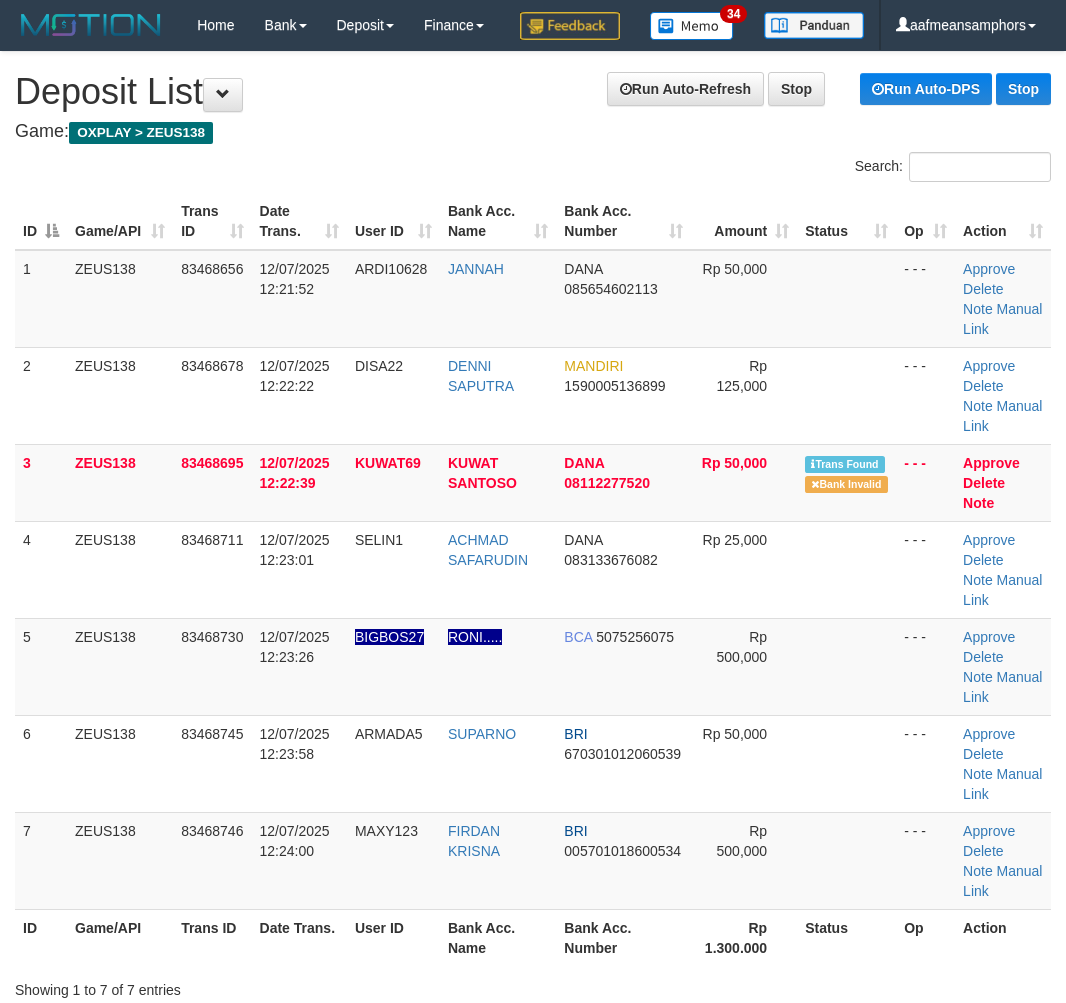 scroll, scrollTop: 0, scrollLeft: 4, axis: horizontal 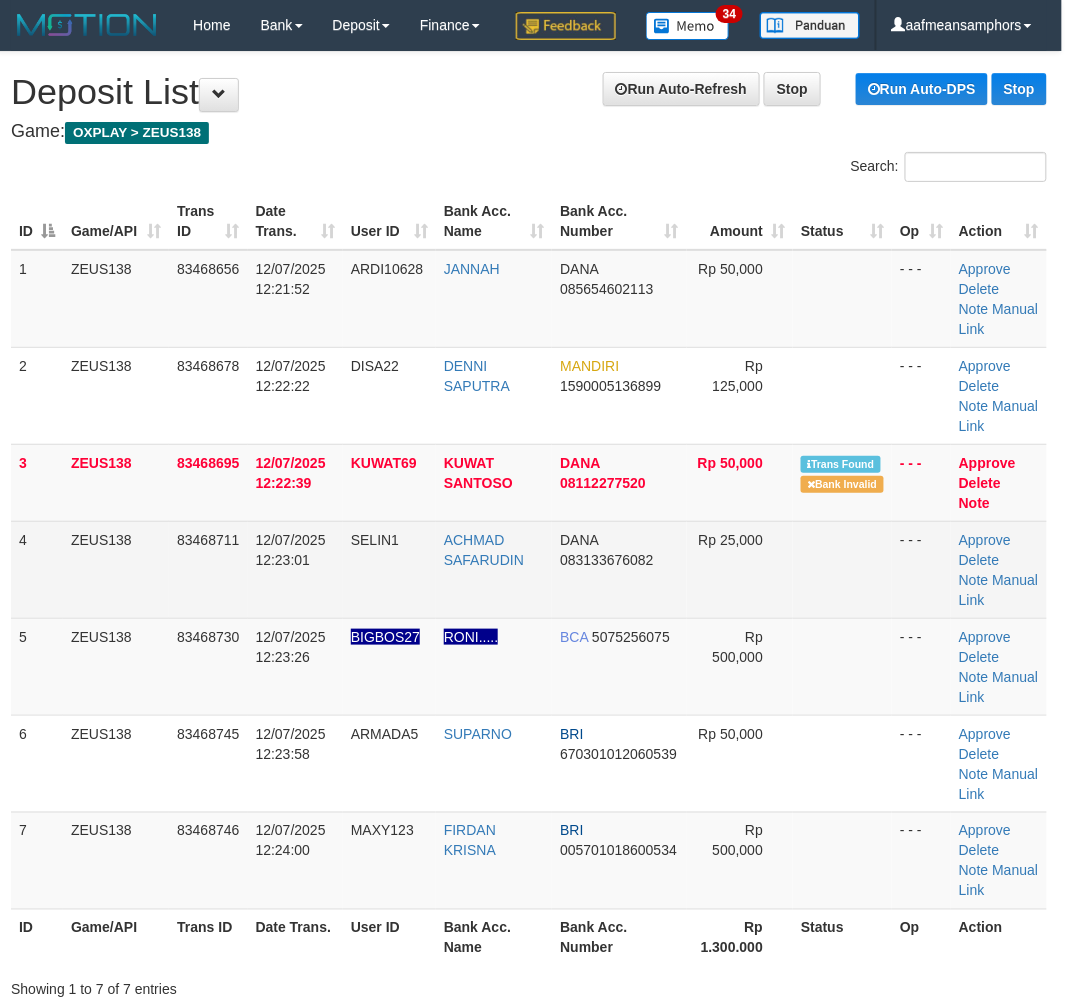 drag, startPoint x: 407, startPoint y: 821, endPoint x: 537, endPoint y: 611, distance: 246.98178 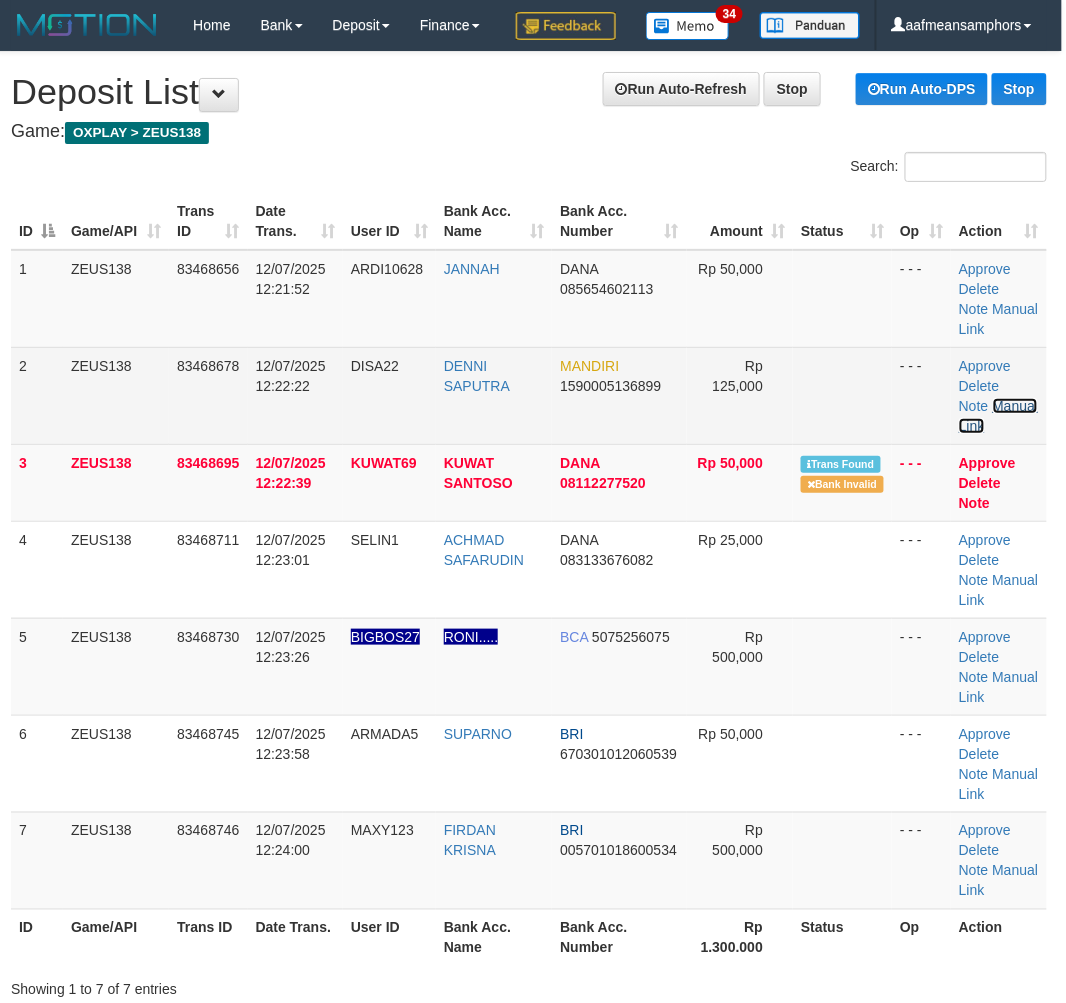 click on "Manual Link" at bounding box center [998, 416] 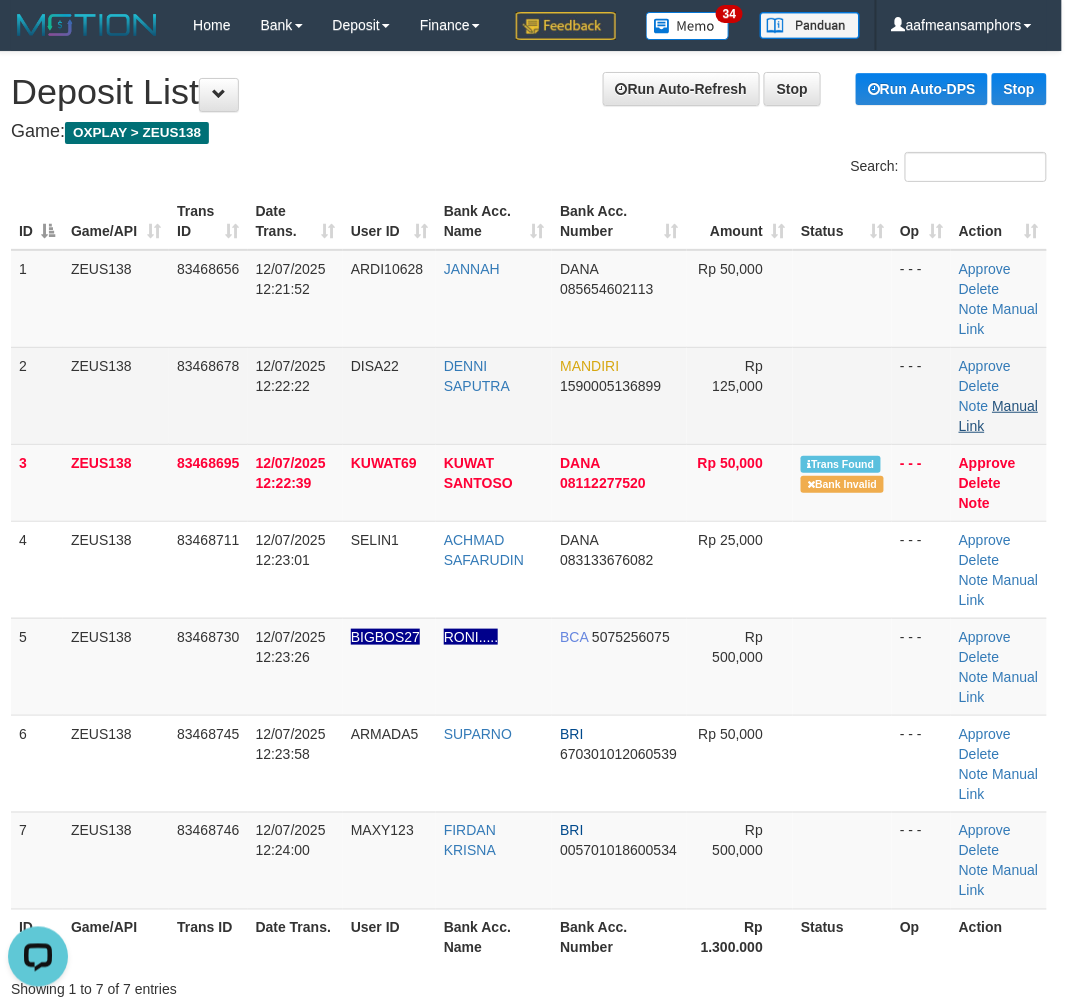 scroll, scrollTop: 0, scrollLeft: 0, axis: both 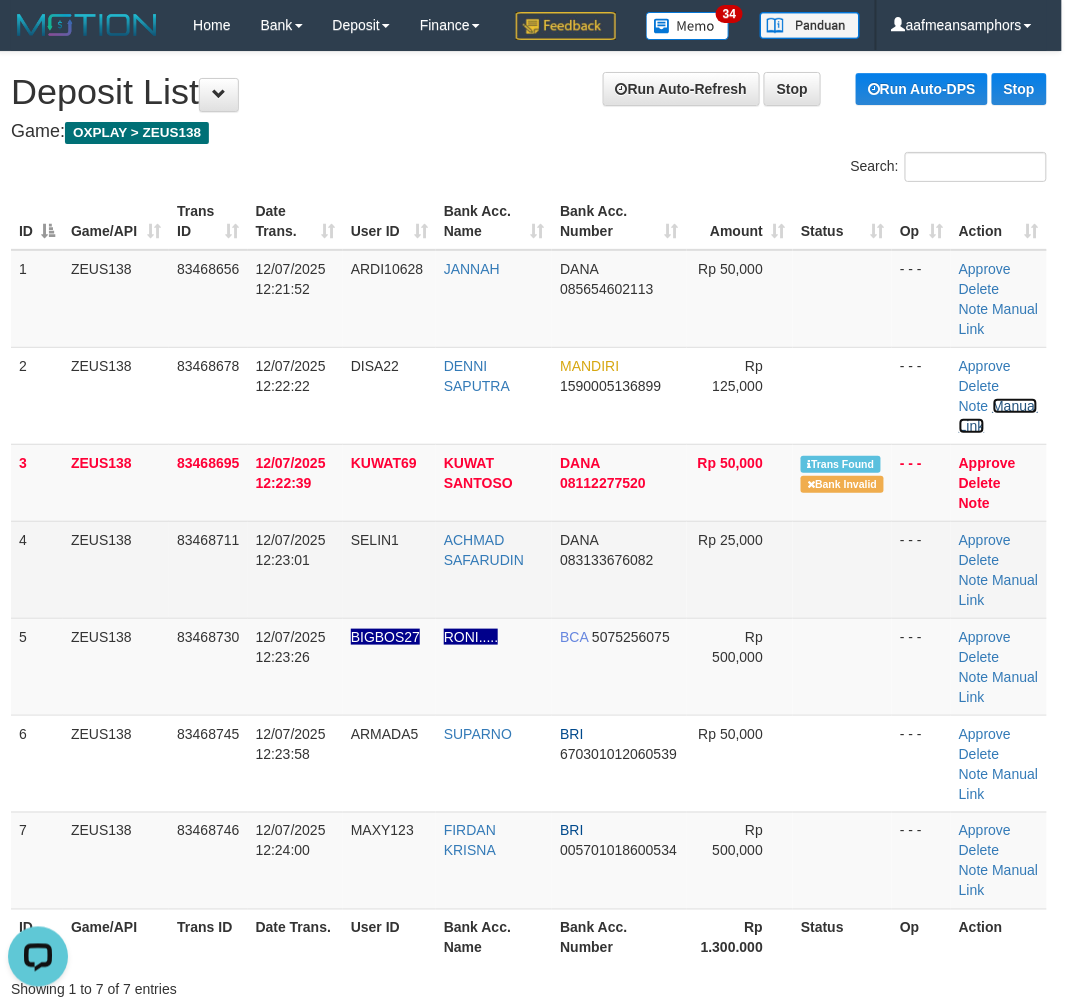 click on "Manual Link" at bounding box center [998, 416] 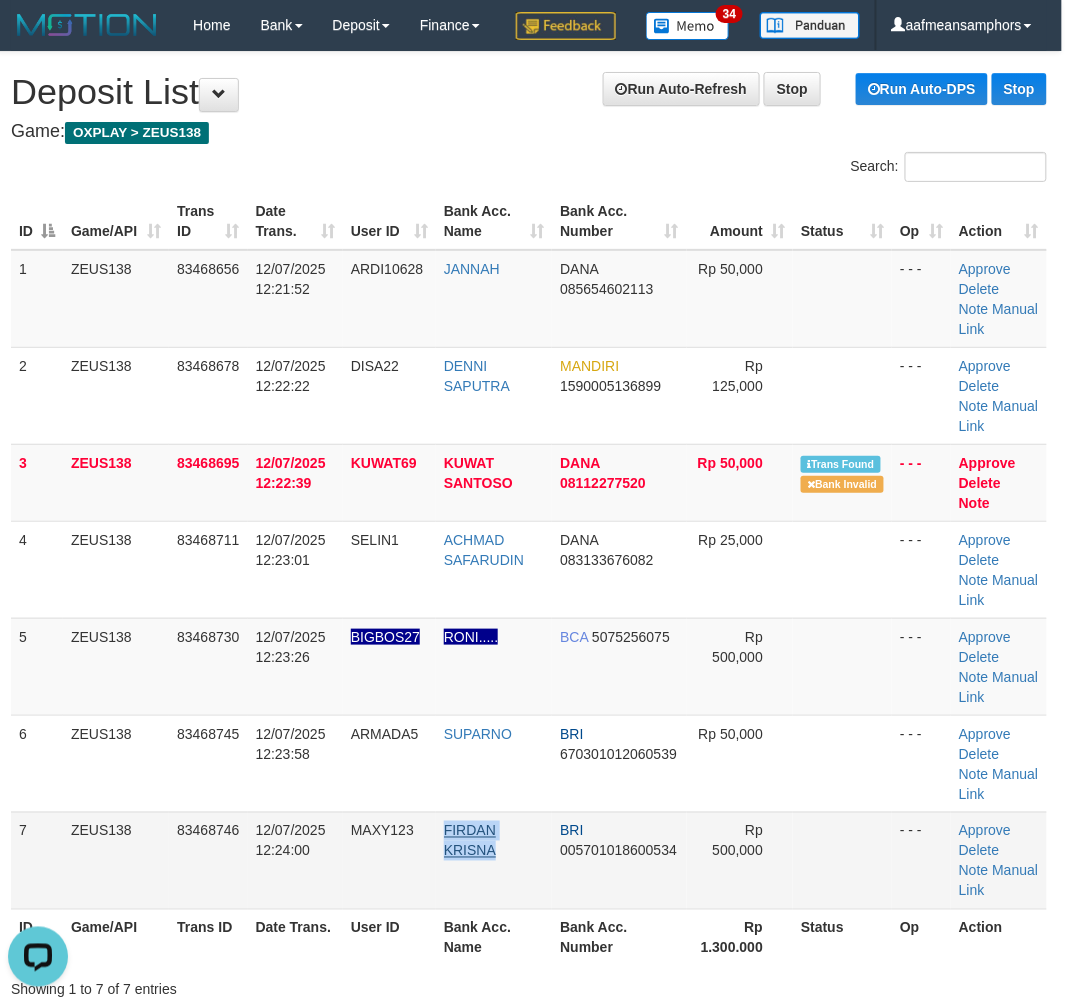 drag, startPoint x: 503, startPoint y: 903, endPoint x: 458, endPoint y: 881, distance: 50.08992 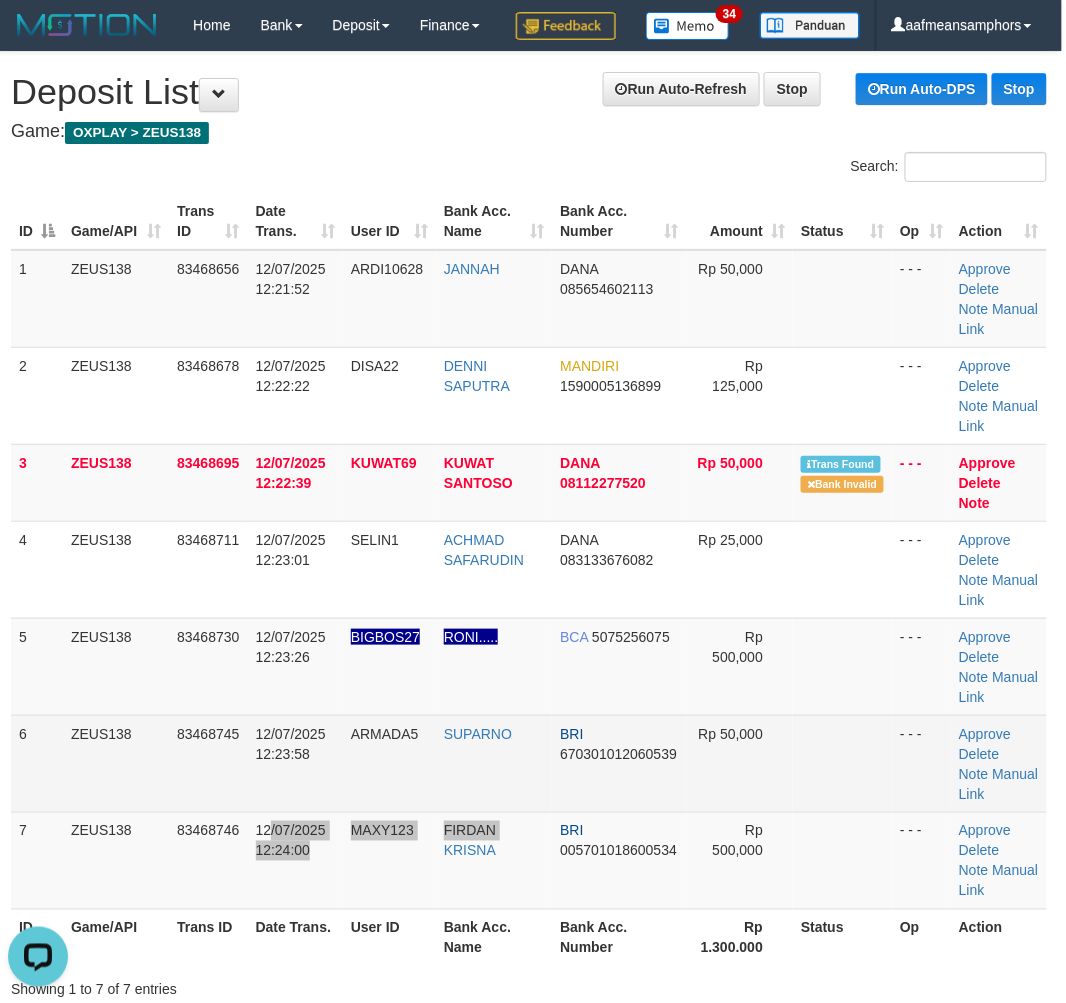 drag, startPoint x: 270, startPoint y: 881, endPoint x: 765, endPoint y: 772, distance: 506.85895 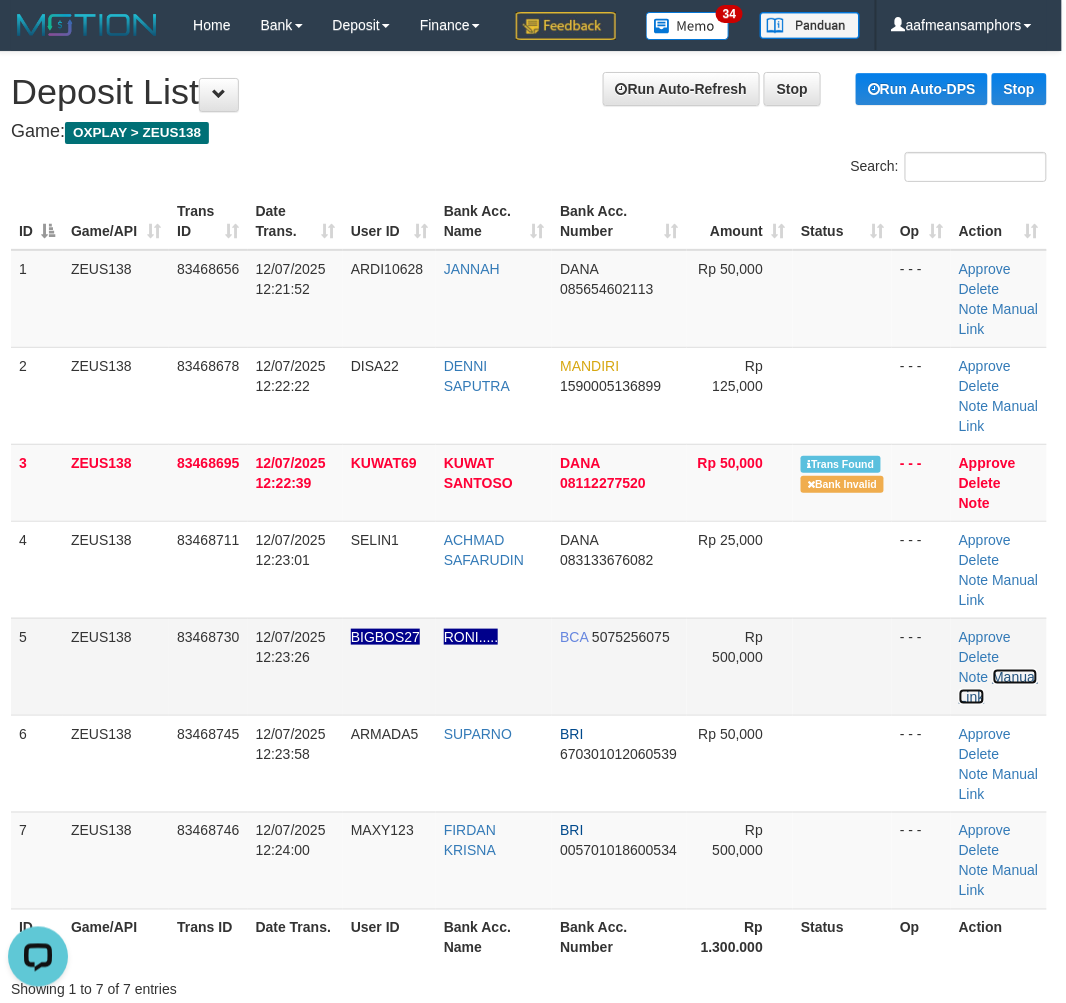 click on "Manual Link" at bounding box center [998, 687] 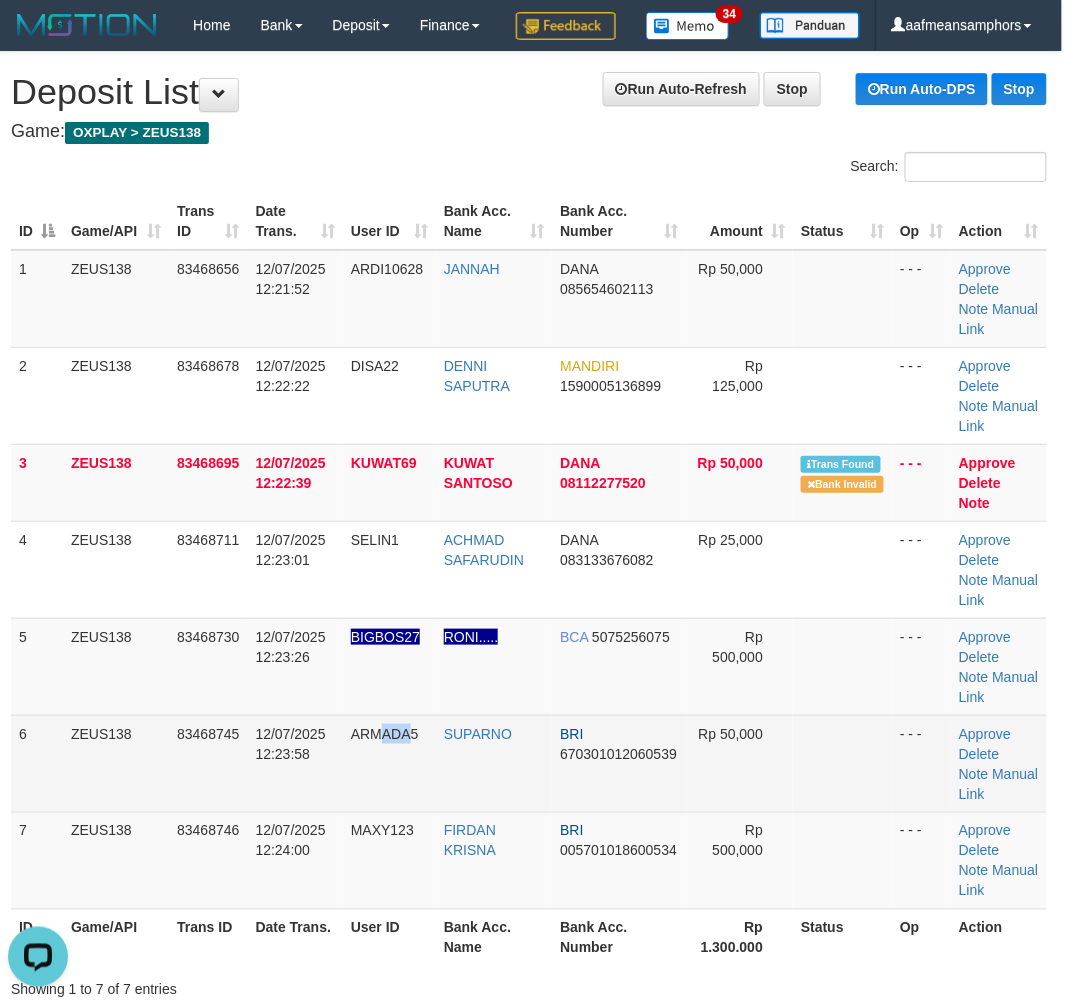 click on "ARMADA5" at bounding box center (389, 763) 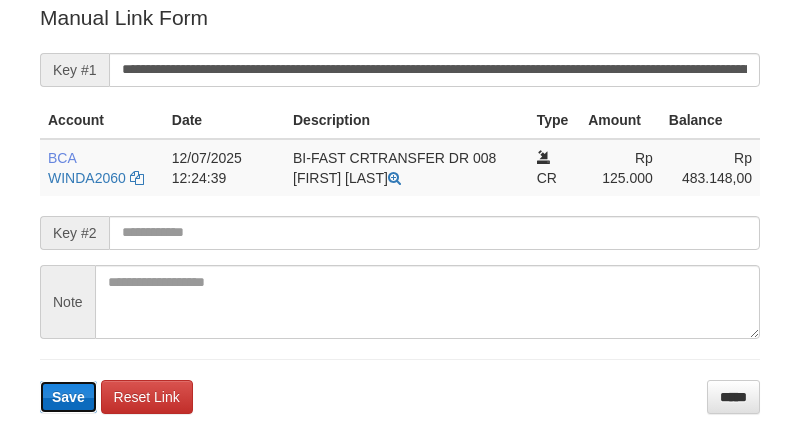 click on "Save" at bounding box center (68, 397) 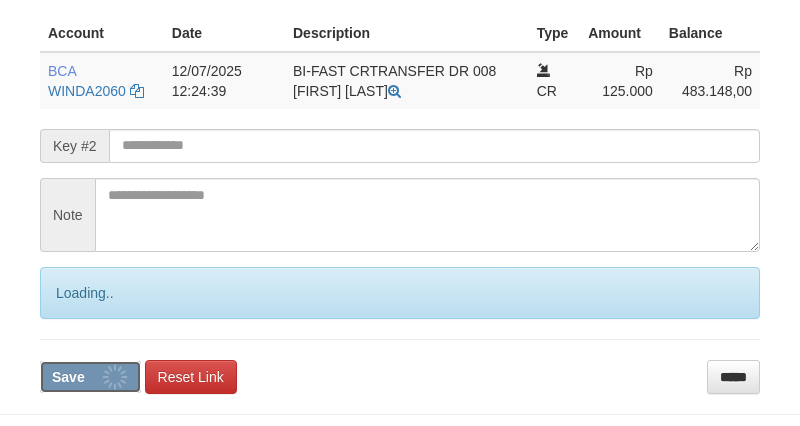 scroll, scrollTop: 566, scrollLeft: 0, axis: vertical 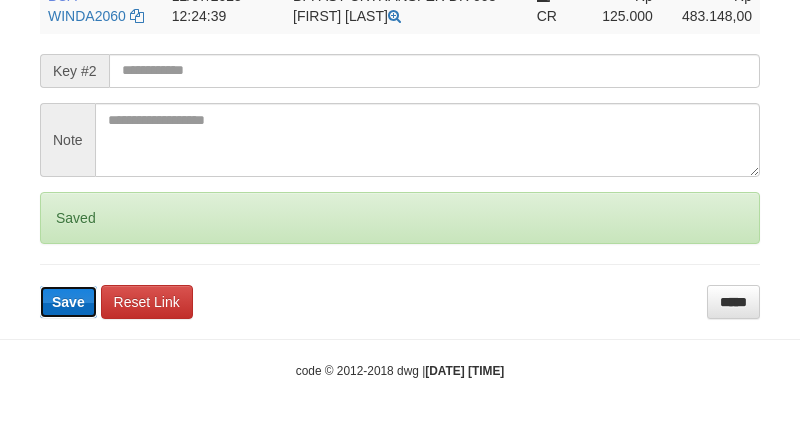click on "Save" at bounding box center (68, 302) 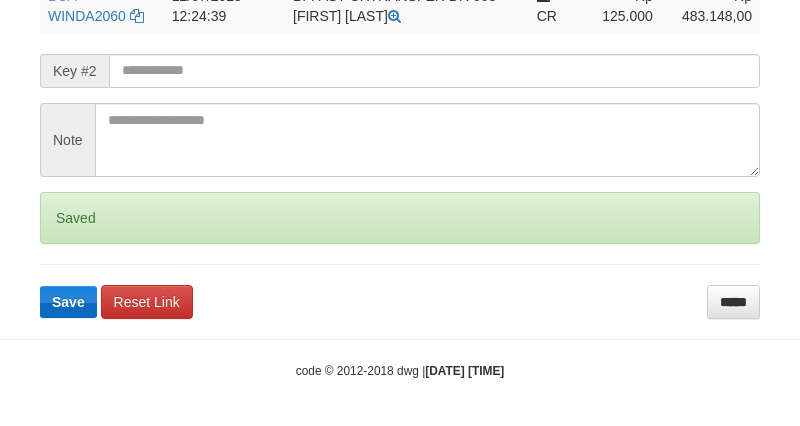click on "Save" at bounding box center [68, 302] 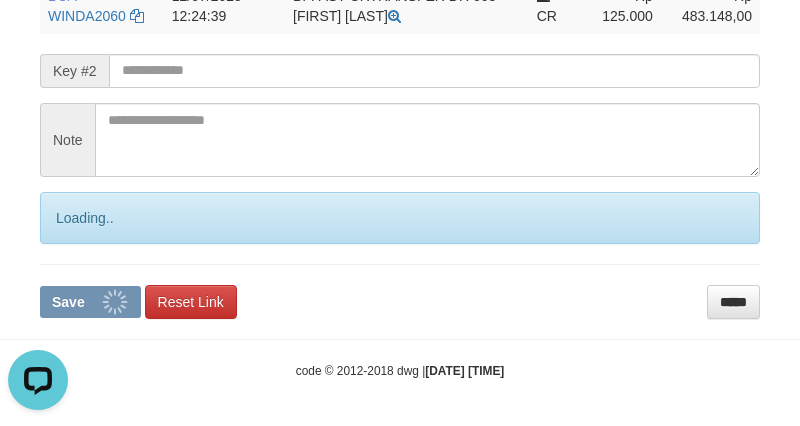 scroll, scrollTop: 0, scrollLeft: 0, axis: both 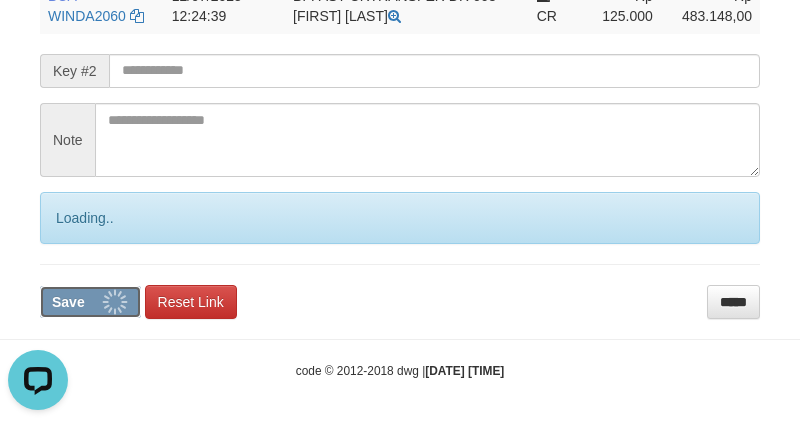 click on "Save" at bounding box center (90, 302) 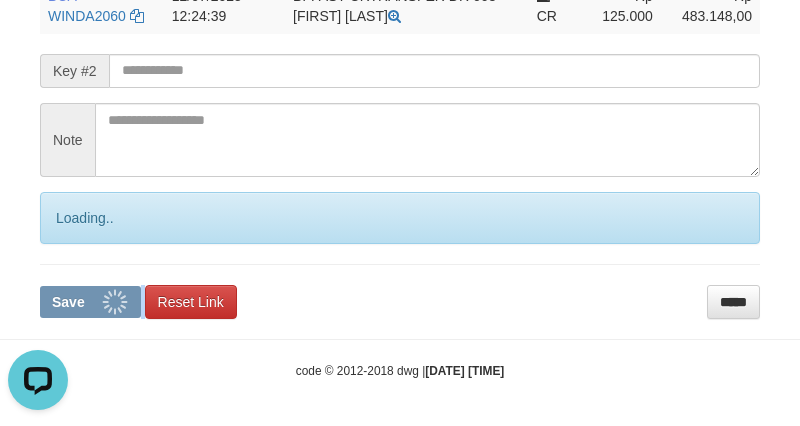 click on "Manual Link Form
Account
Date
Description
Type
Amount
Balance
BCA
WINDA2060
DPS
WINDA
mutasi_[DATE]_[NUMBER] | 83
mutasi_[DATE]_[NUMBER] | 83
[DATE] [TIME]
{
BI-FAST CRTRANSFER DR 008 [FIRST] [LAST]
CR" at bounding box center (400, 79) 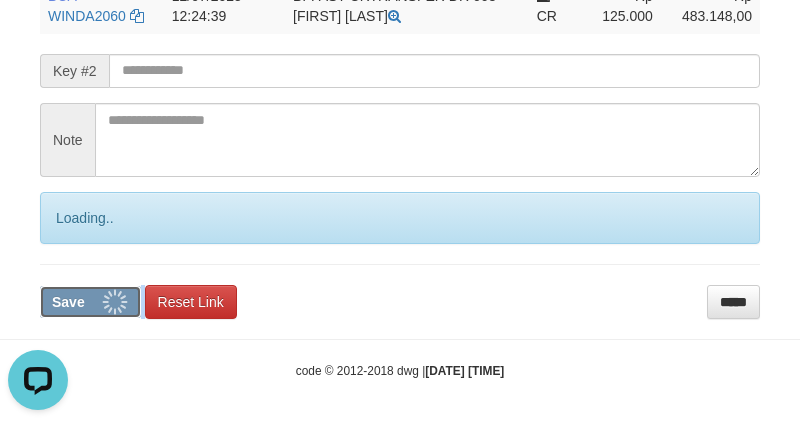 type 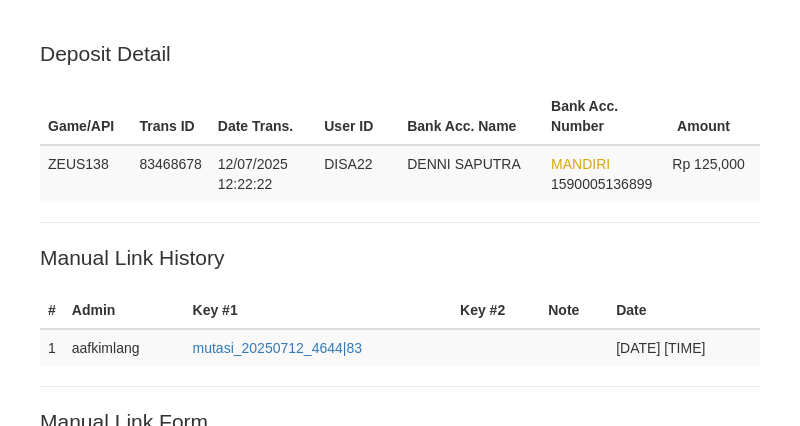 click on "Manual Link Form
Account
Date
Description
Type
Amount
Balance
BCA
WINDA2060
DPS
WINDA
mutasi_[DATE]_[NUMBER] | 83
mutasi_[DATE]_[NUMBER] | 83
[DATE] [TIME]
{
BI-FAST CRTRANSFER DR 008 [FIRST] [LAST]
CR" at bounding box center [400, 612] 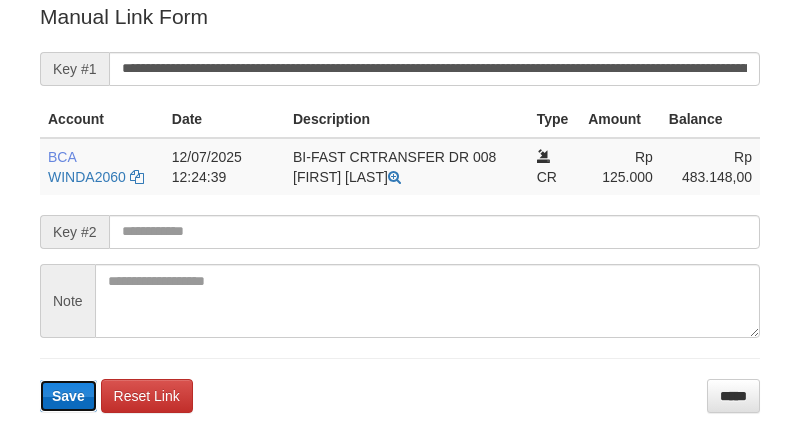 type 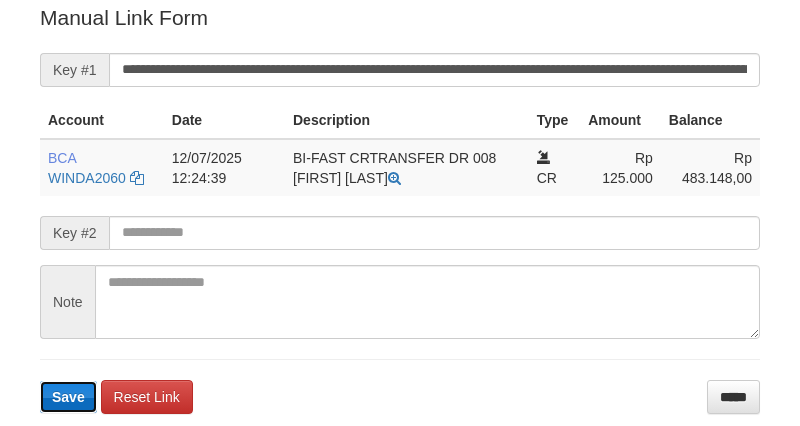 click on "Save" at bounding box center (68, 397) 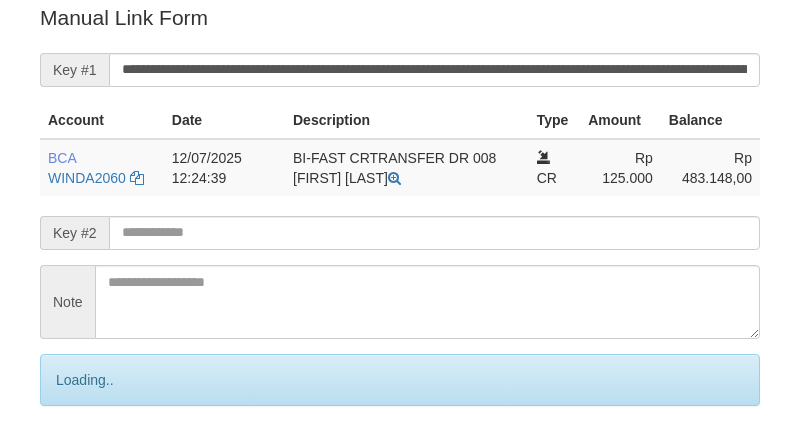 click on "Manual Link Form
Account
Date
Description
Type
Amount
Balance
BCA
WINDA2060
DPS
WINDA
mutasi_[DATE]_[NUMBER] | 83
mutasi_[DATE]_[NUMBER] | 83
[DATE] [TIME]
{
BI-FAST CRTRANSFER DR 008 [FIRST] [LAST]
CR" at bounding box center (400, 241) 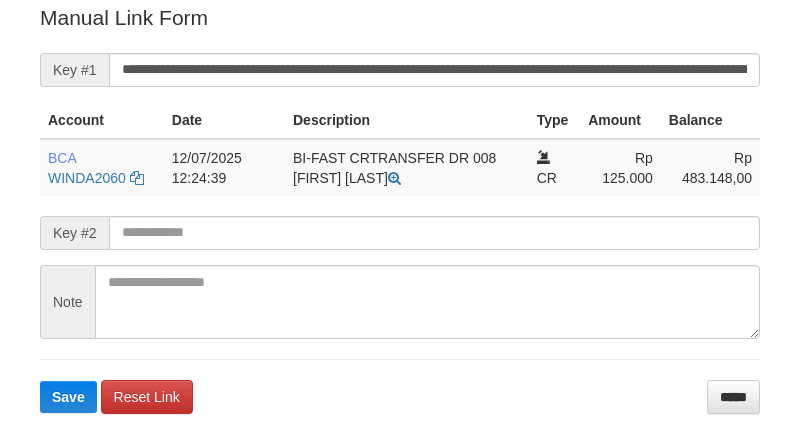 click on "**********" at bounding box center [400, 208] 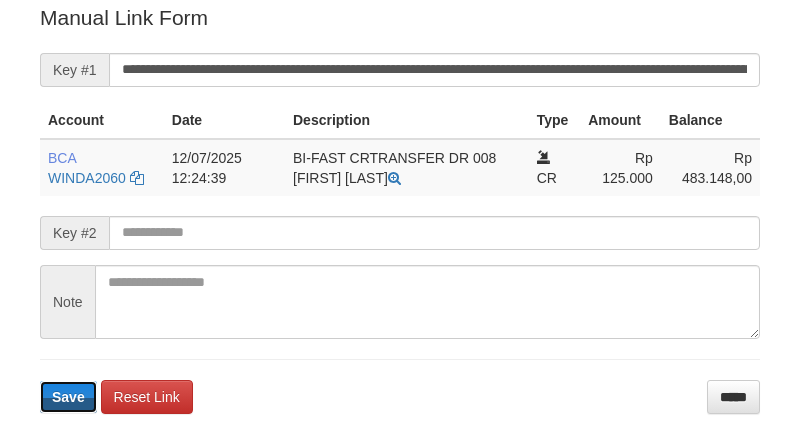 click on "Save" at bounding box center [68, 397] 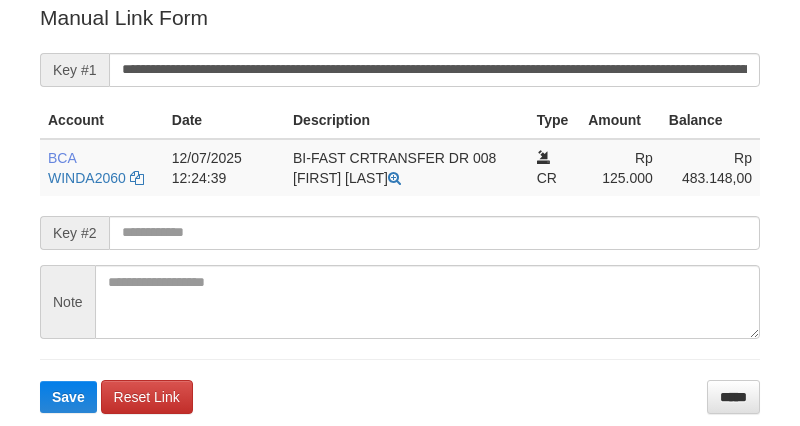 scroll, scrollTop: 403, scrollLeft: 0, axis: vertical 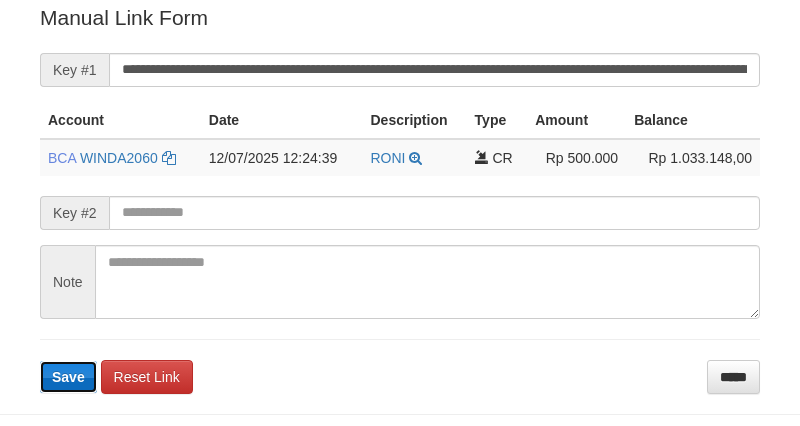 click on "Save" at bounding box center [68, 377] 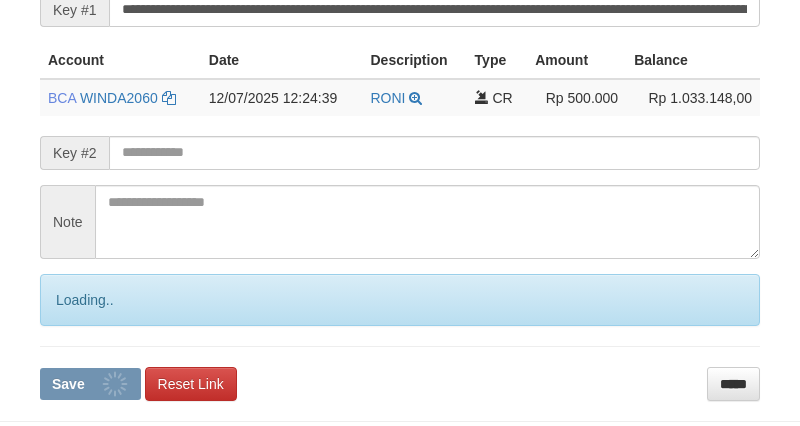 scroll, scrollTop: 546, scrollLeft: 0, axis: vertical 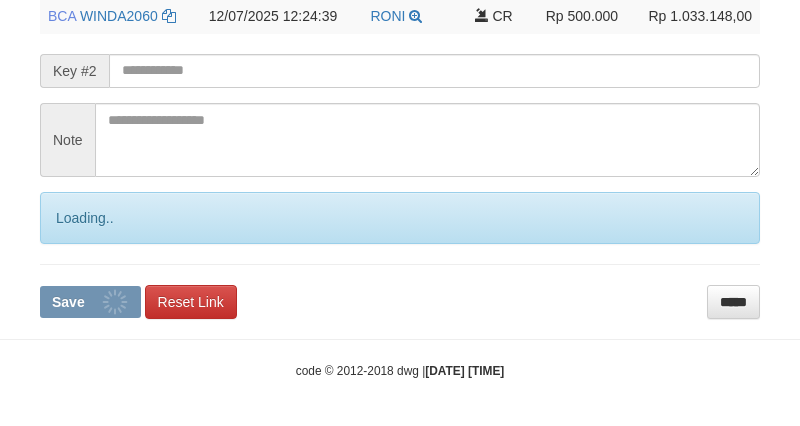 drag, startPoint x: 37, startPoint y: 327, endPoint x: 54, endPoint y: 310, distance: 24.04163 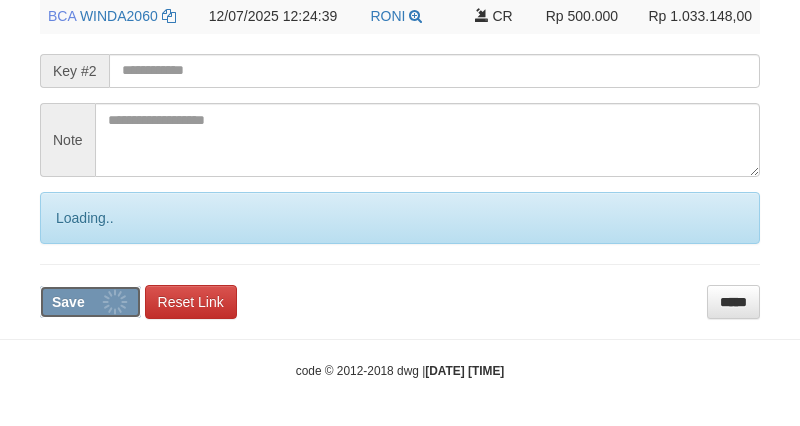 click on "Save" at bounding box center [68, 302] 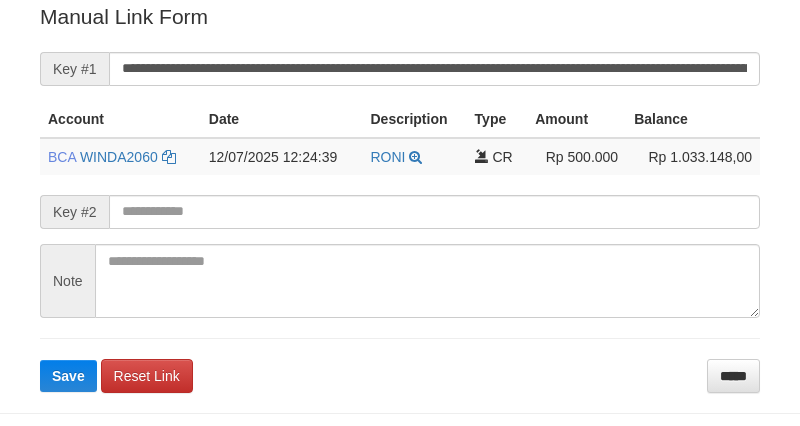 scroll, scrollTop: 478, scrollLeft: 0, axis: vertical 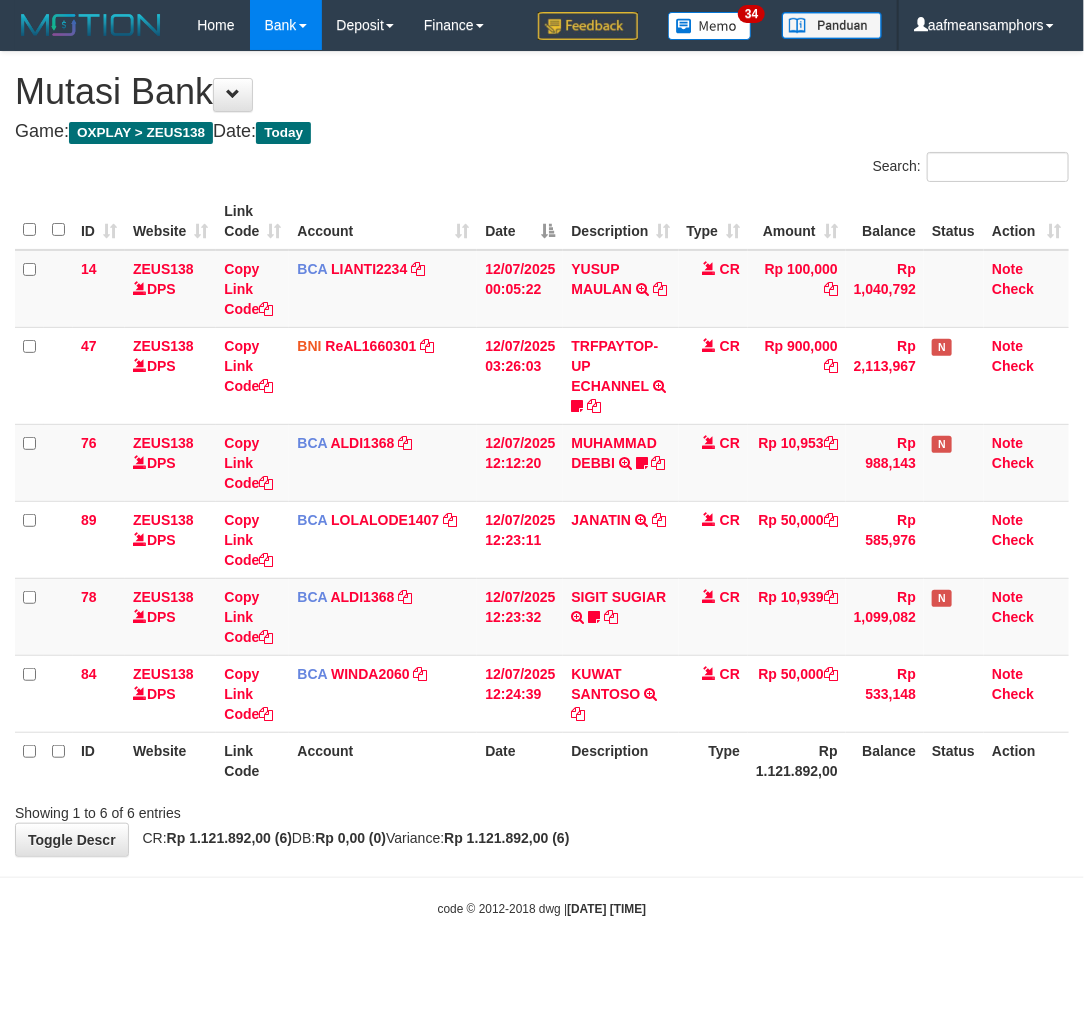 click on "Description" at bounding box center (620, 760) 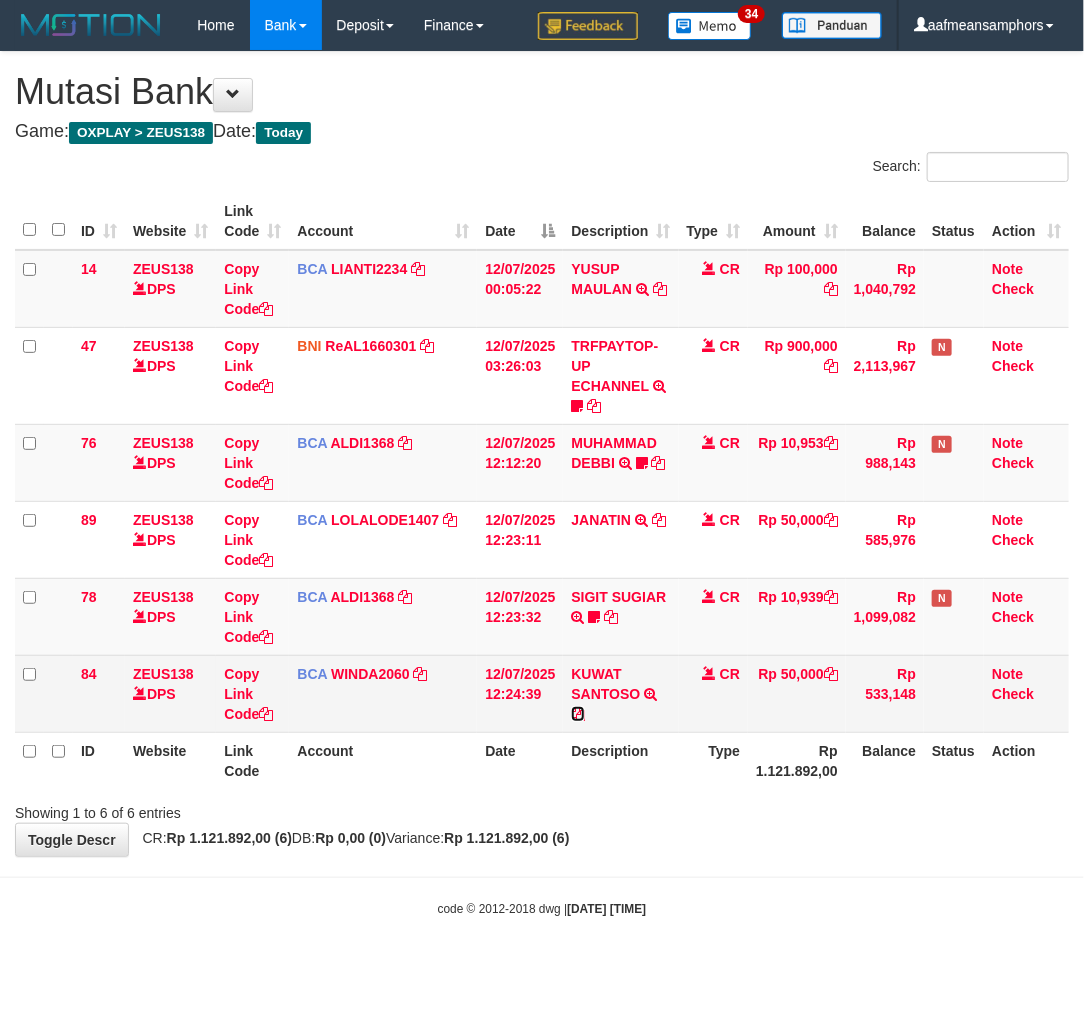 click at bounding box center [578, 714] 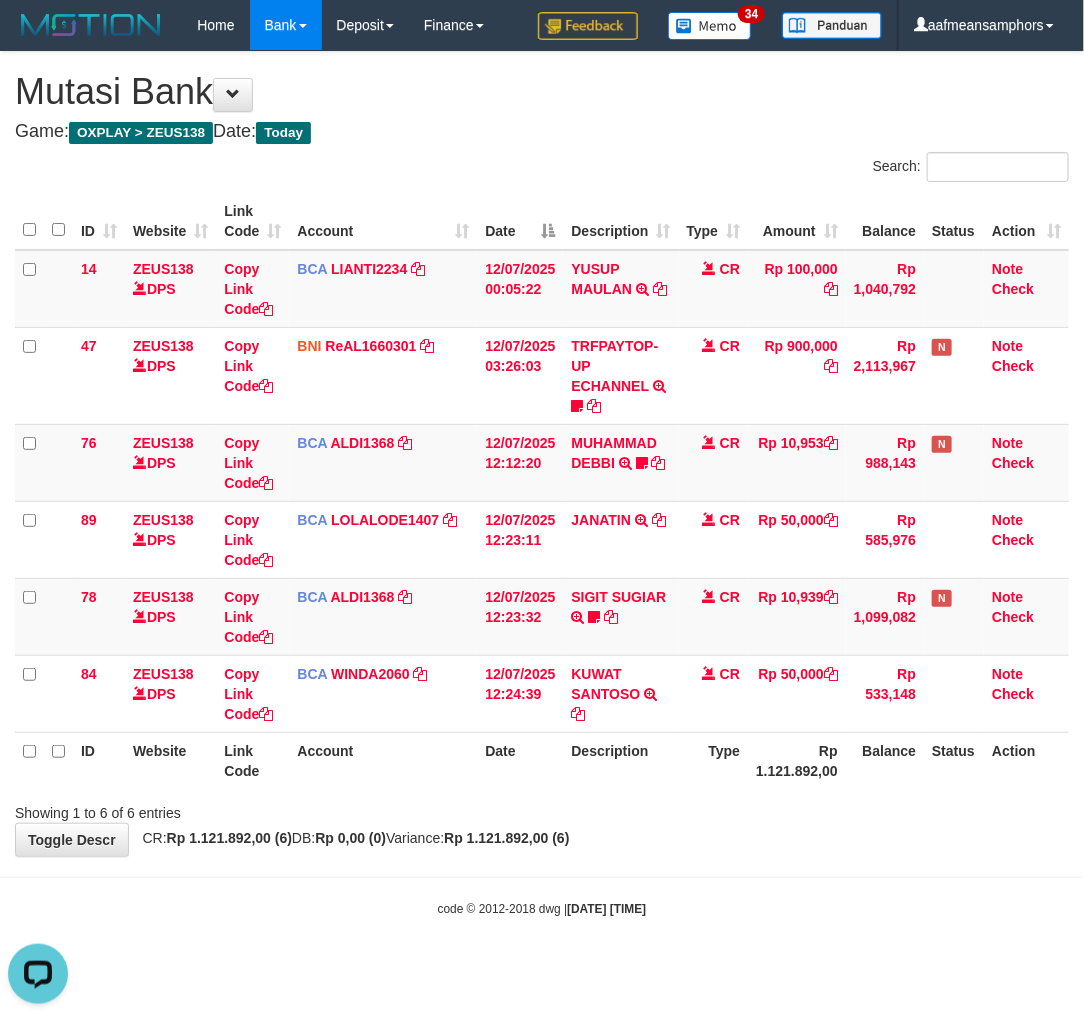 scroll, scrollTop: 0, scrollLeft: 0, axis: both 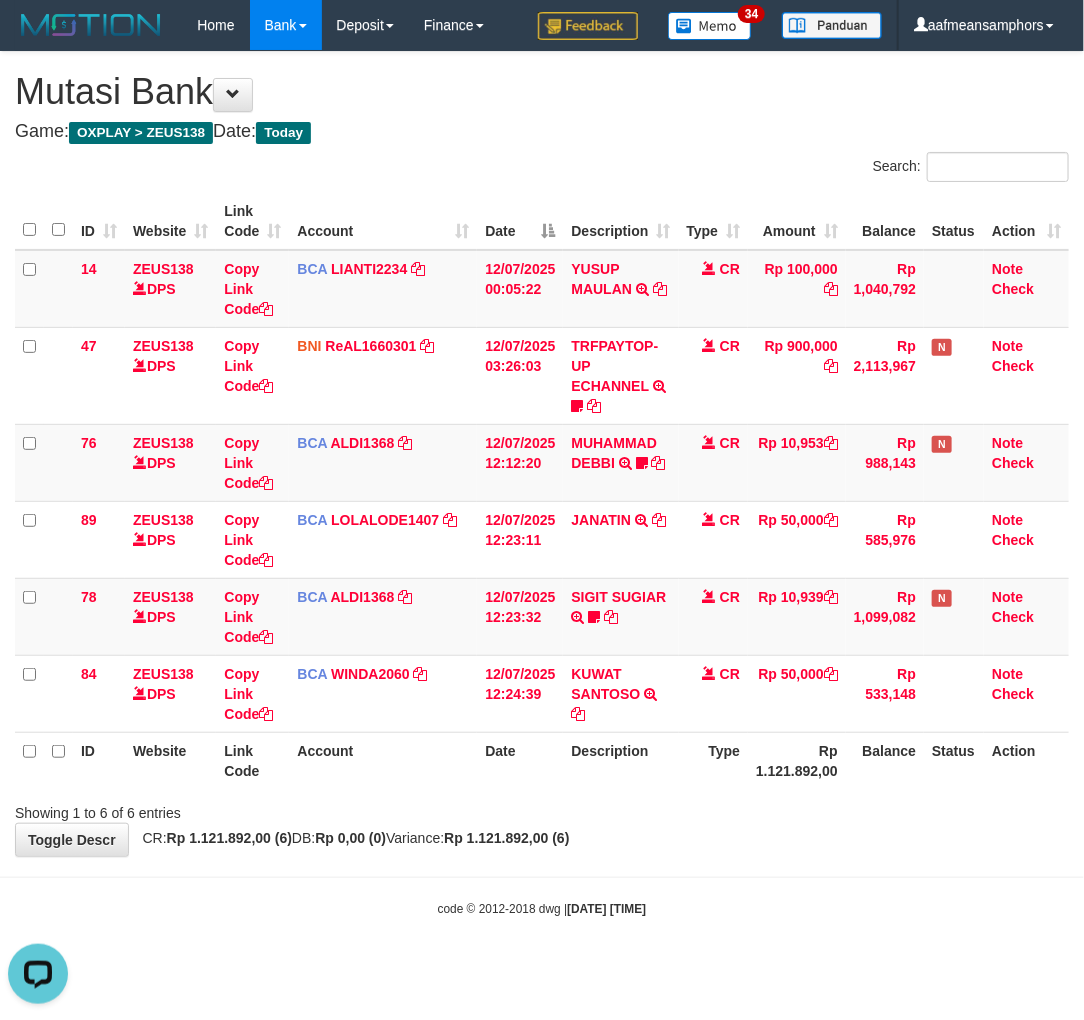 drag, startPoint x: 426, startPoint y: 886, endPoint x: 441, endPoint y: 876, distance: 18.027756 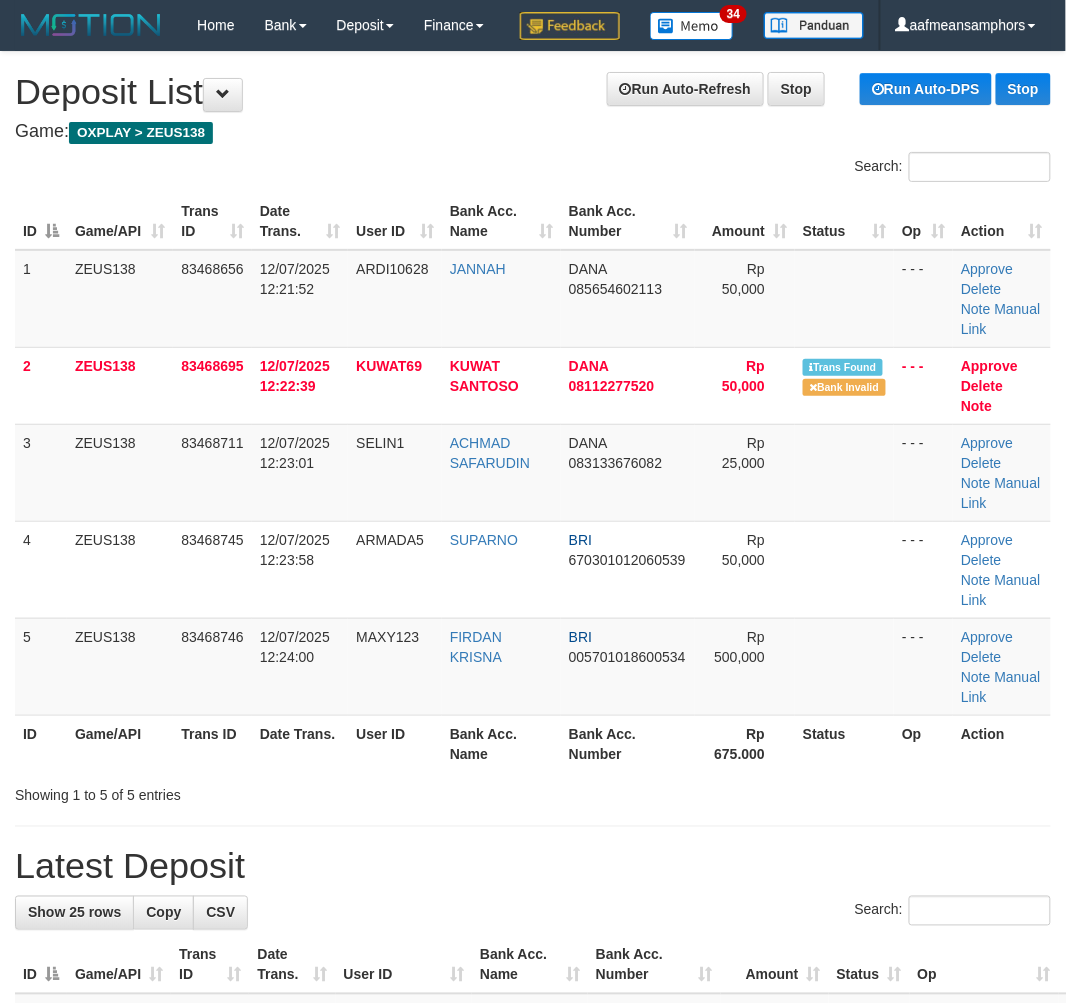 scroll, scrollTop: 0, scrollLeft: 6, axis: horizontal 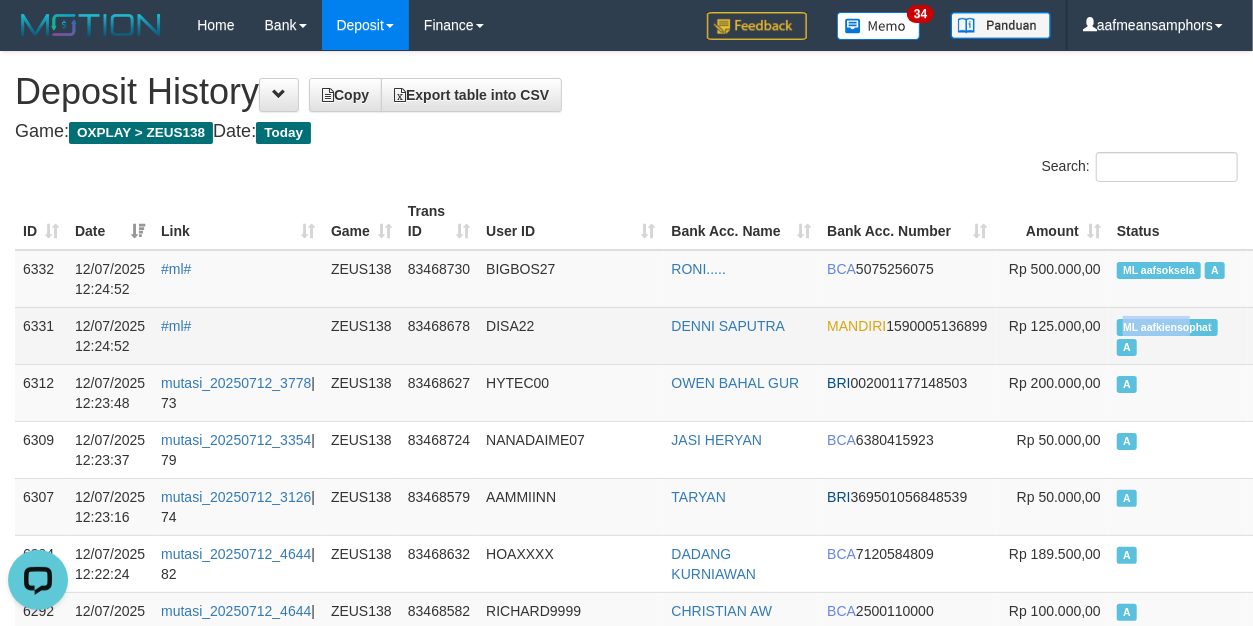 copy on "ML aafkienso" 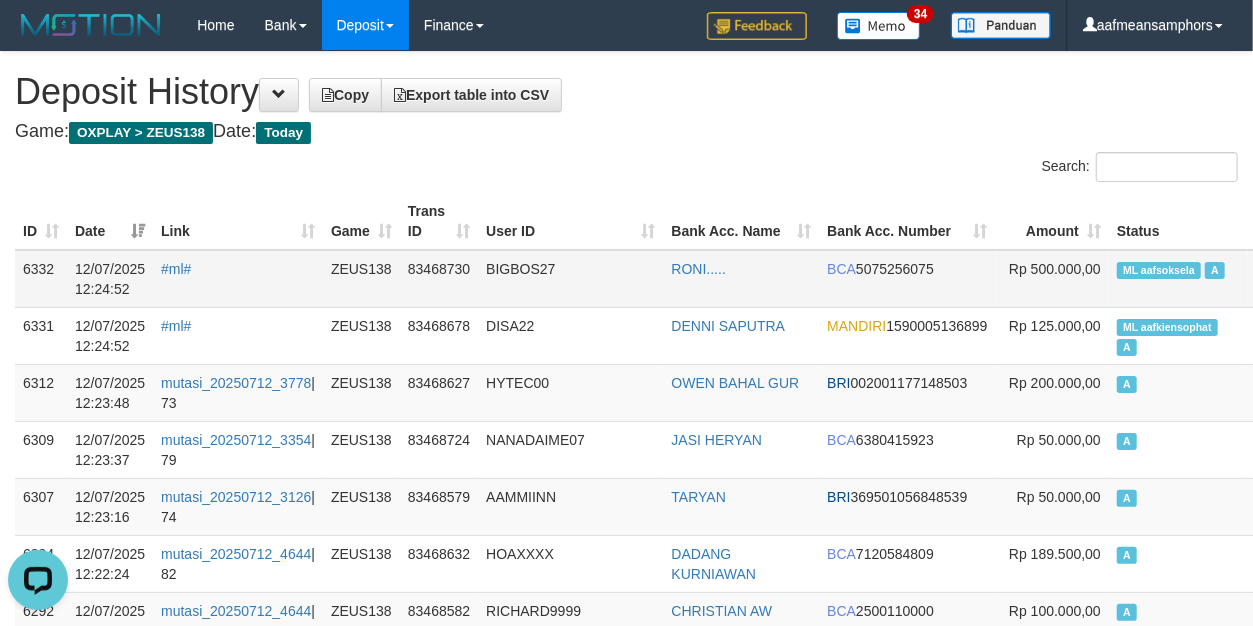 click on "ML aafsoksela   A" at bounding box center (1178, 279) 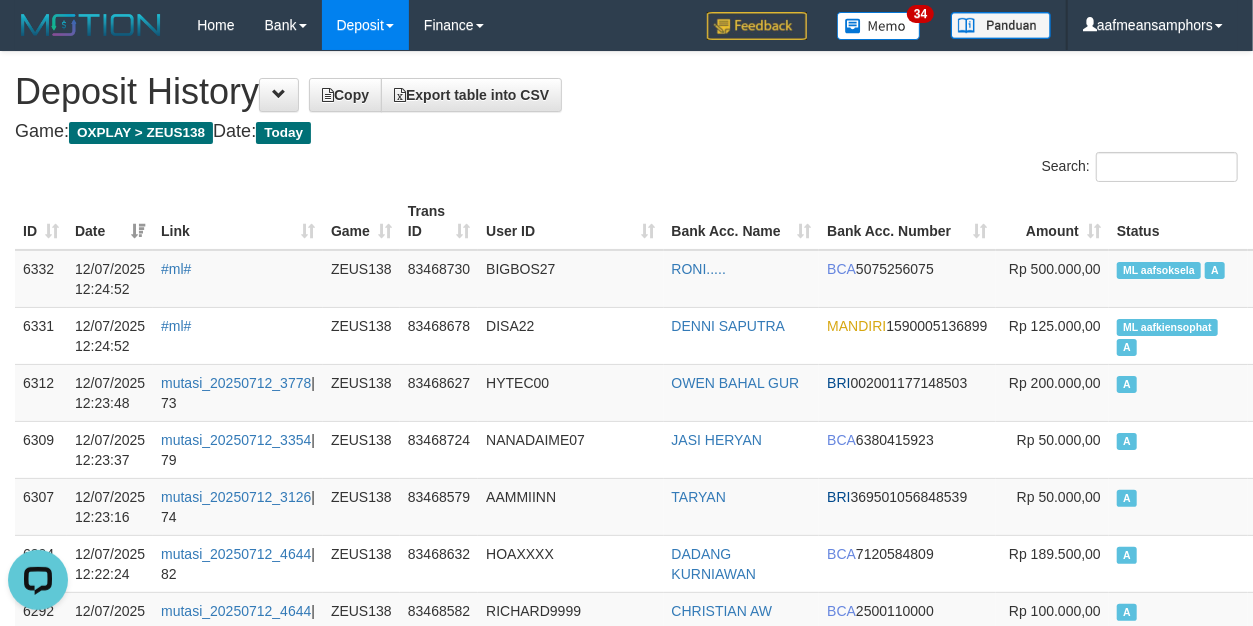 click on "Game" at bounding box center [361, 221] 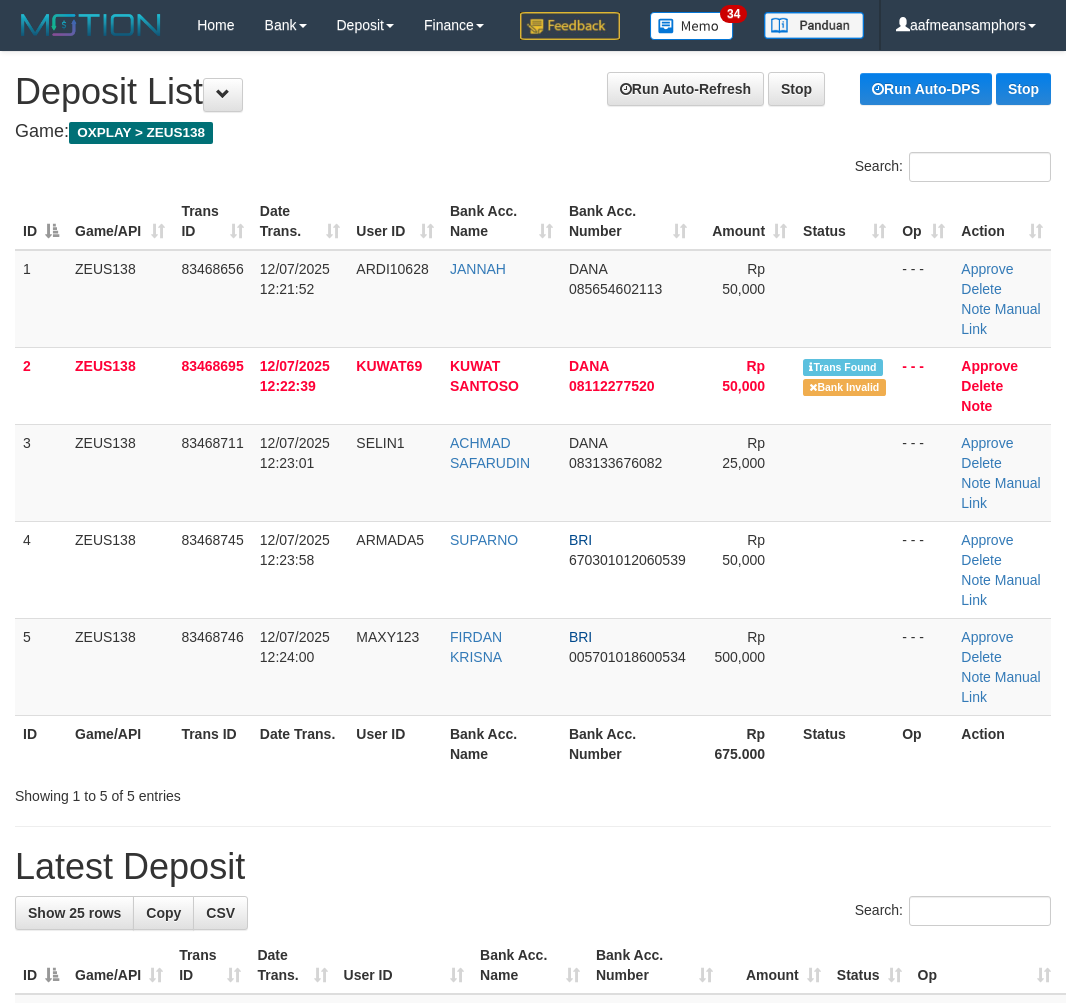 click on "ID Game/API Trans ID Date Trans. User ID Bank Acc. Name Bank Acc. Number Amount Status Op Action
1
ZEUS138
83468656
[DATE] [TIME]
ARDI10628
[NAME]
DANA
085654602113
Rp 50,000
- - -
Approve
Delete
Note
Manual Link
2
ZEUS138
83468695
[DATE] [TIME]
KUWAT69
KUWAT SANTOSO
DANA
[PHONE]
Rp 50,000
Trans Found" at bounding box center [533, 482] 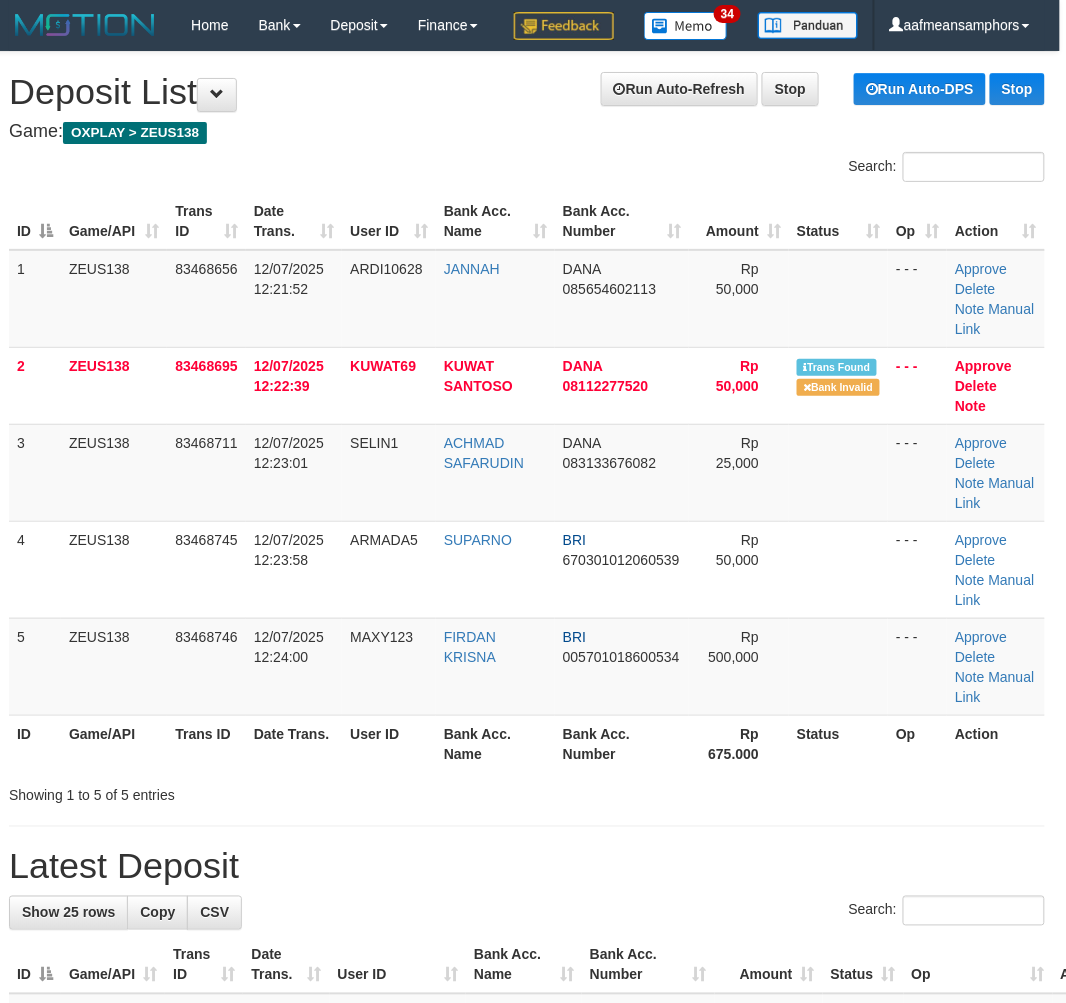 drag, startPoint x: 515, startPoint y: 786, endPoint x: 488, endPoint y: 778, distance: 28.160255 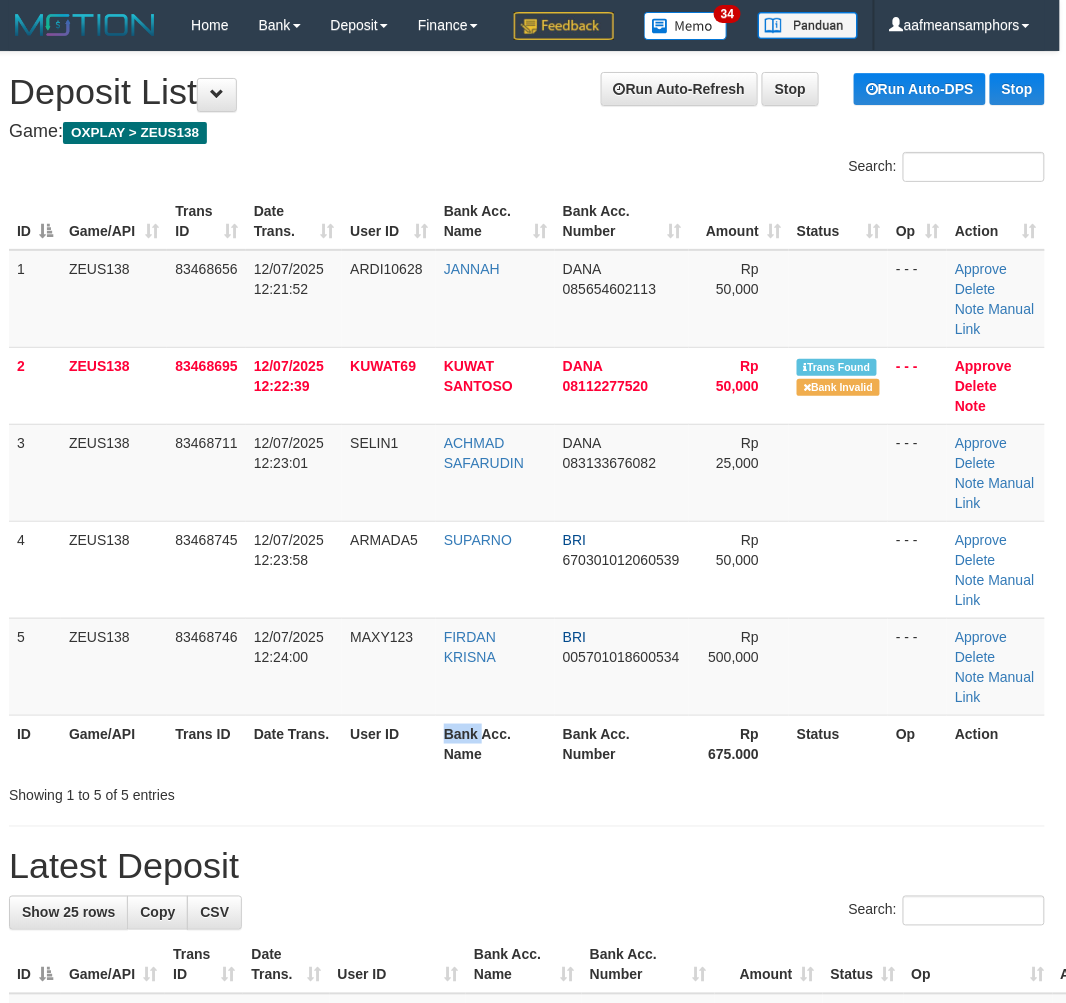 click on "Bank Acc. Name" at bounding box center (495, 743) 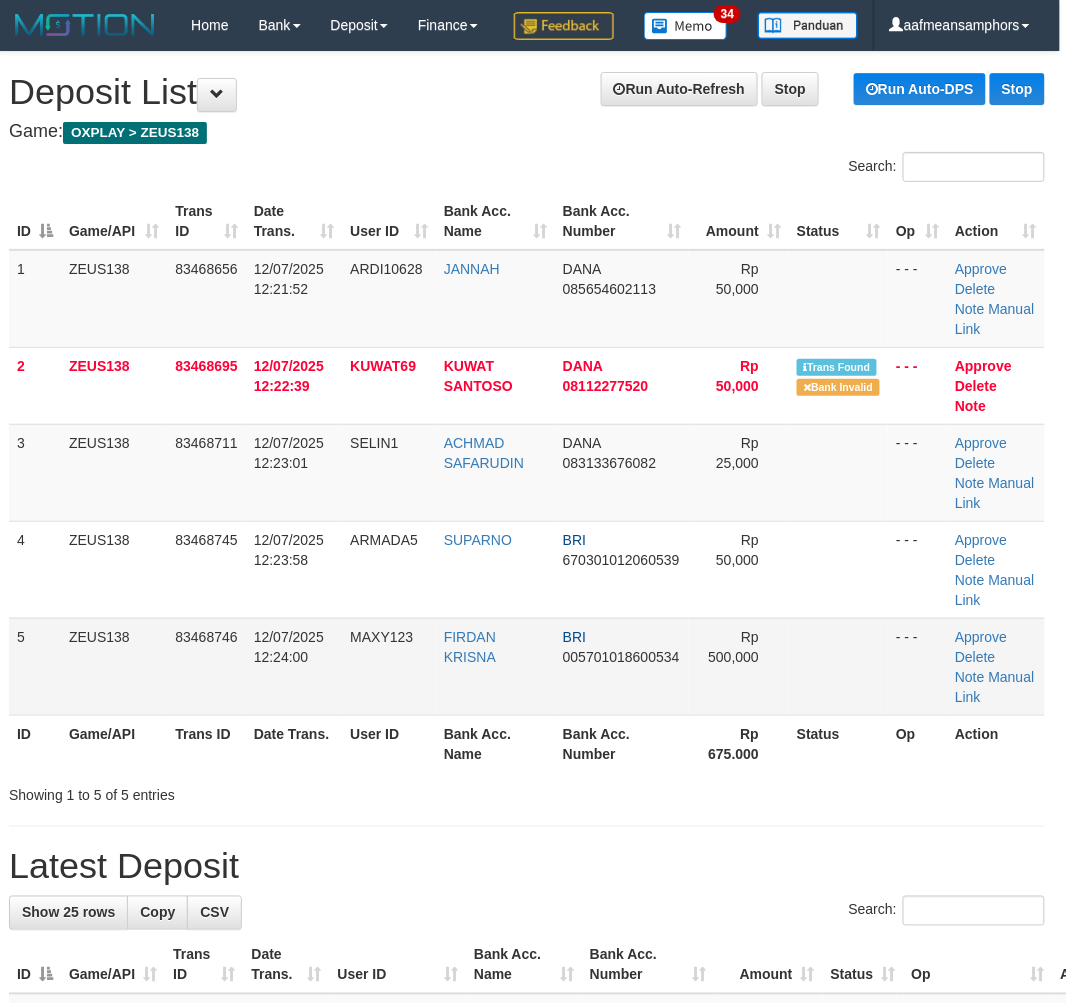 click on "FIRDAN KRISNA" at bounding box center (495, 666) 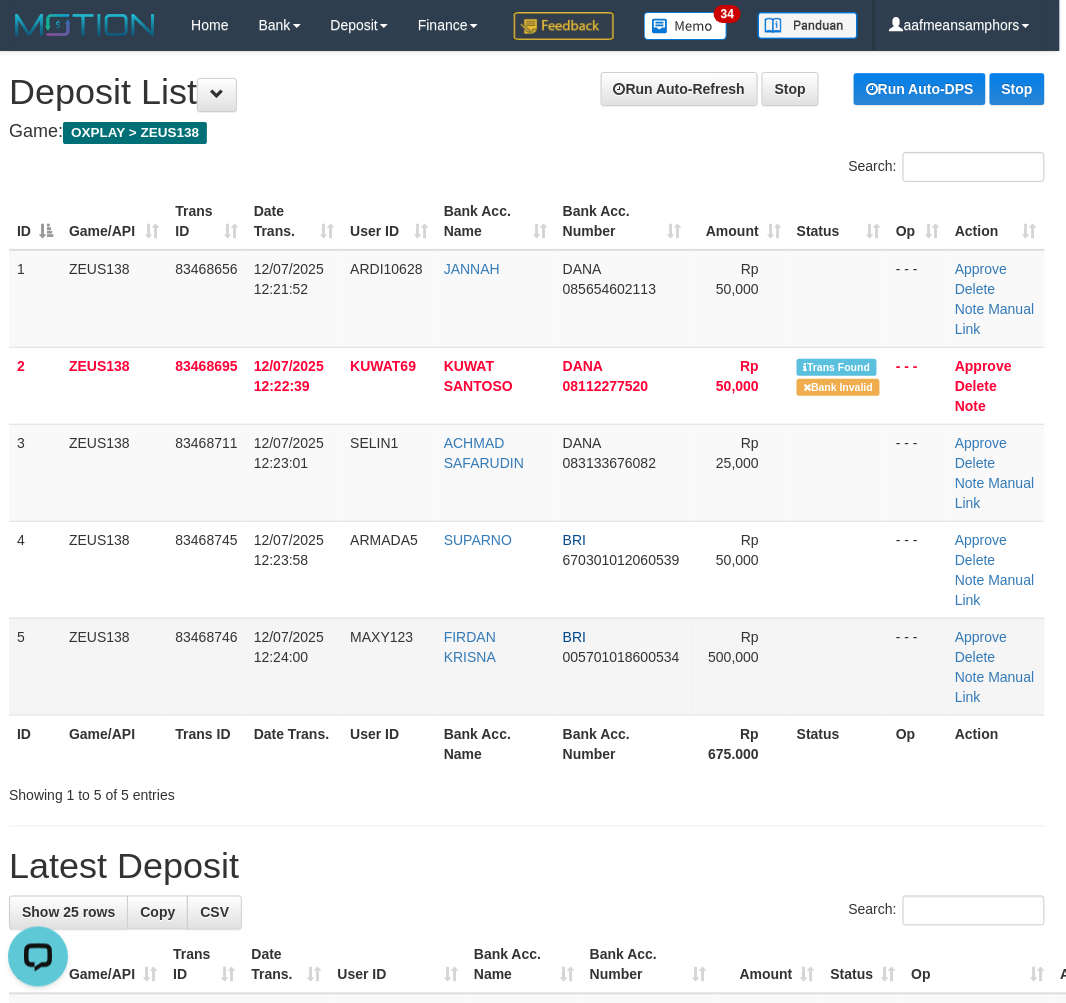scroll, scrollTop: 0, scrollLeft: 0, axis: both 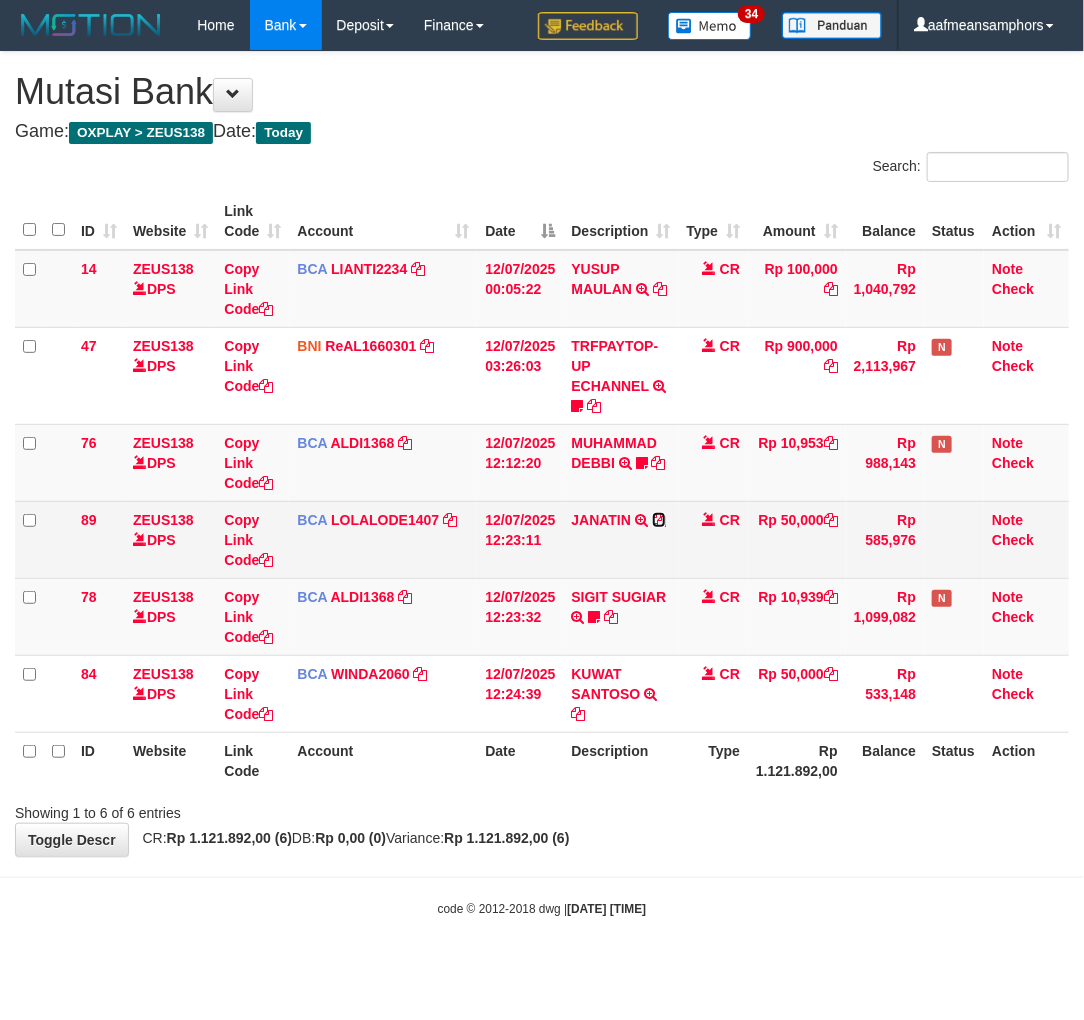 click at bounding box center [659, 520] 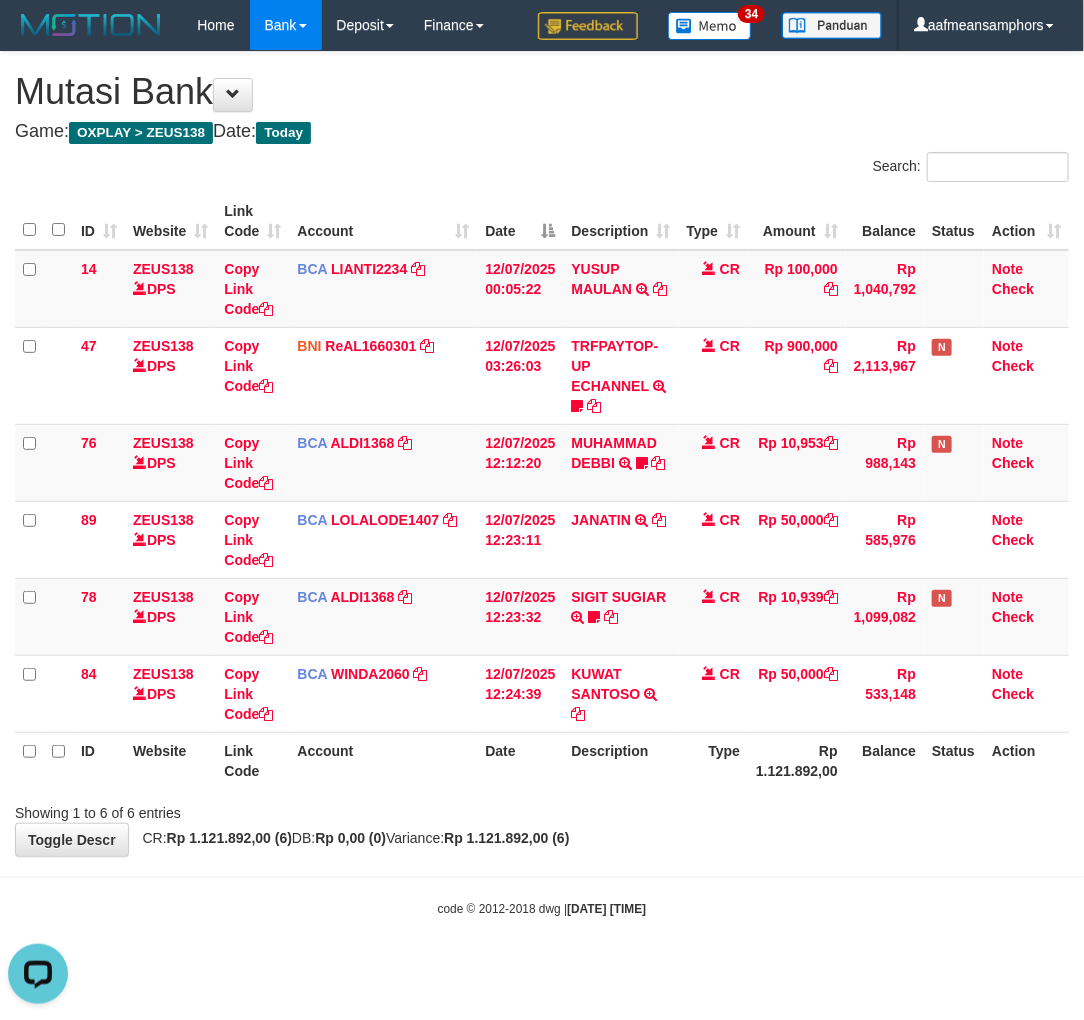 scroll, scrollTop: 0, scrollLeft: 0, axis: both 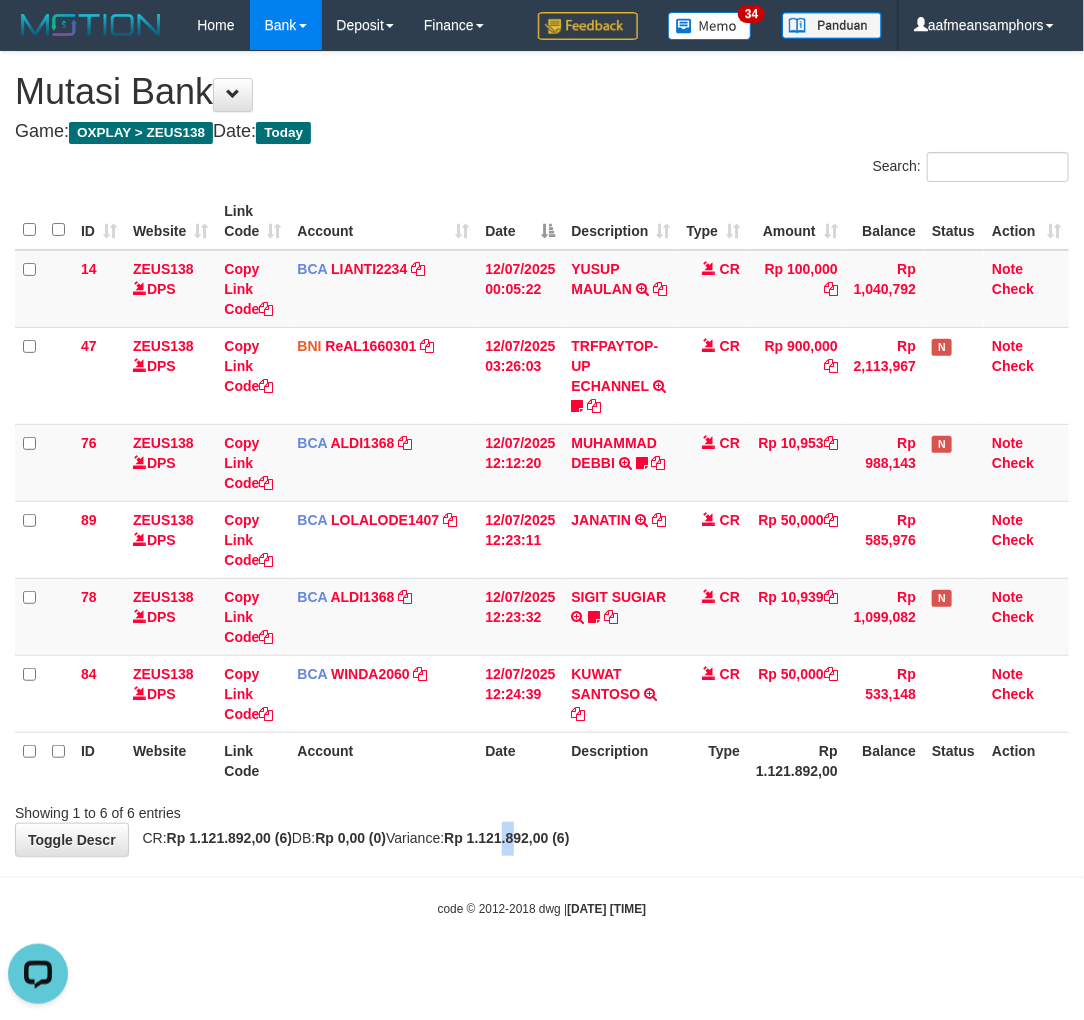 drag, startPoint x: 566, startPoint y: 826, endPoint x: 537, endPoint y: 827, distance: 29.017237 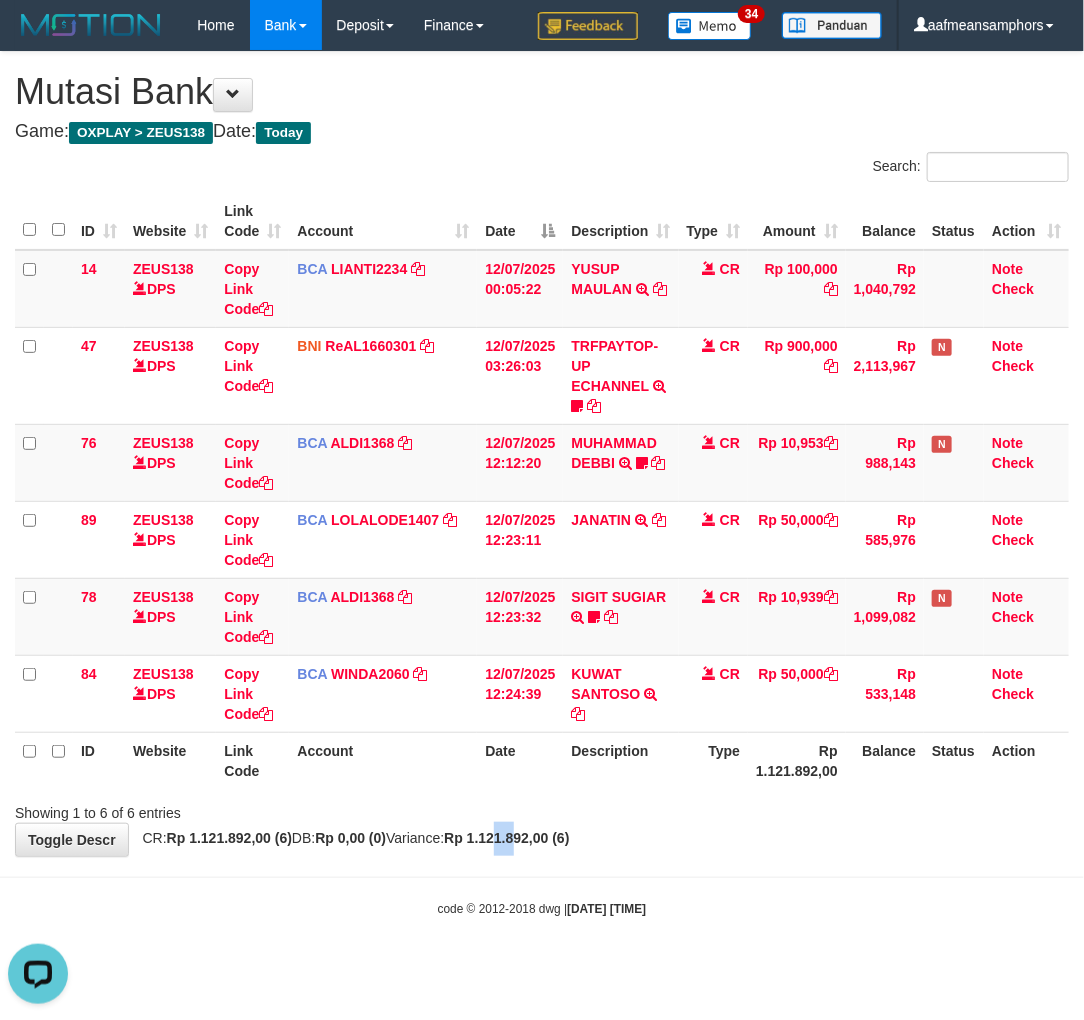 drag, startPoint x: 611, startPoint y: 812, endPoint x: 680, endPoint y: 648, distance: 177.92415 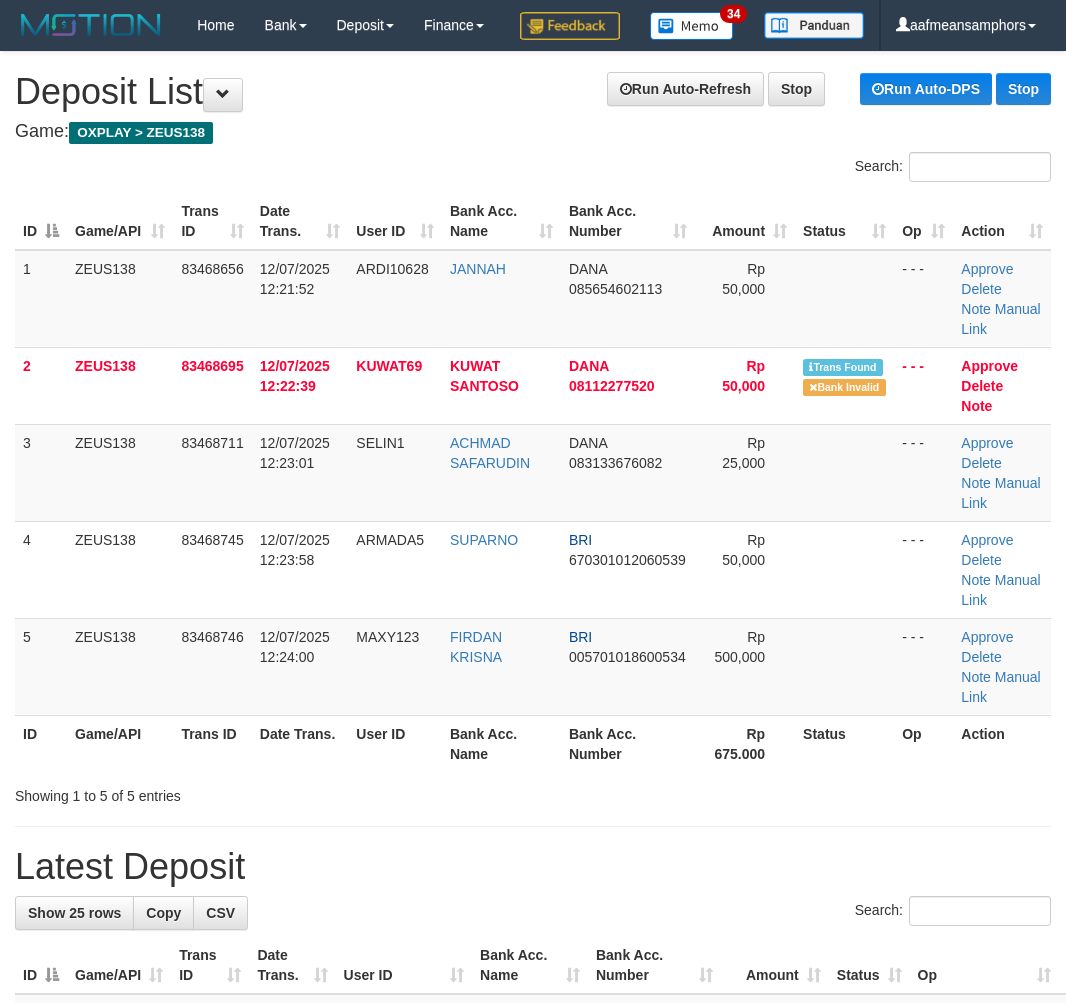 scroll, scrollTop: 0, scrollLeft: 0, axis: both 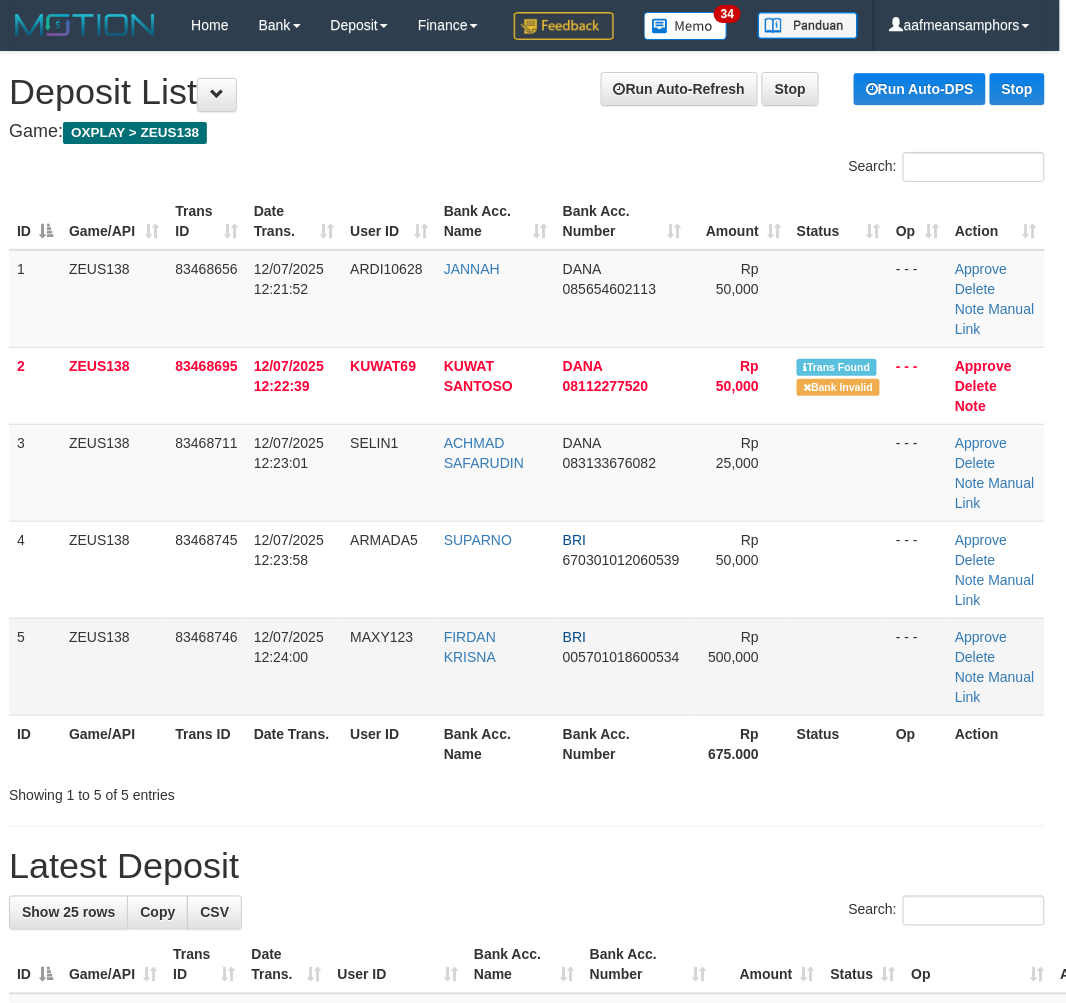 click on "5
ZEUS138
83468746
12/07/2025 12:24:00
MAXY123
FIRDAN KRISNA
BRI
005701018600534
Rp 500,000
- - -
Approve
Delete
Note
Manual Link" at bounding box center [527, 666] 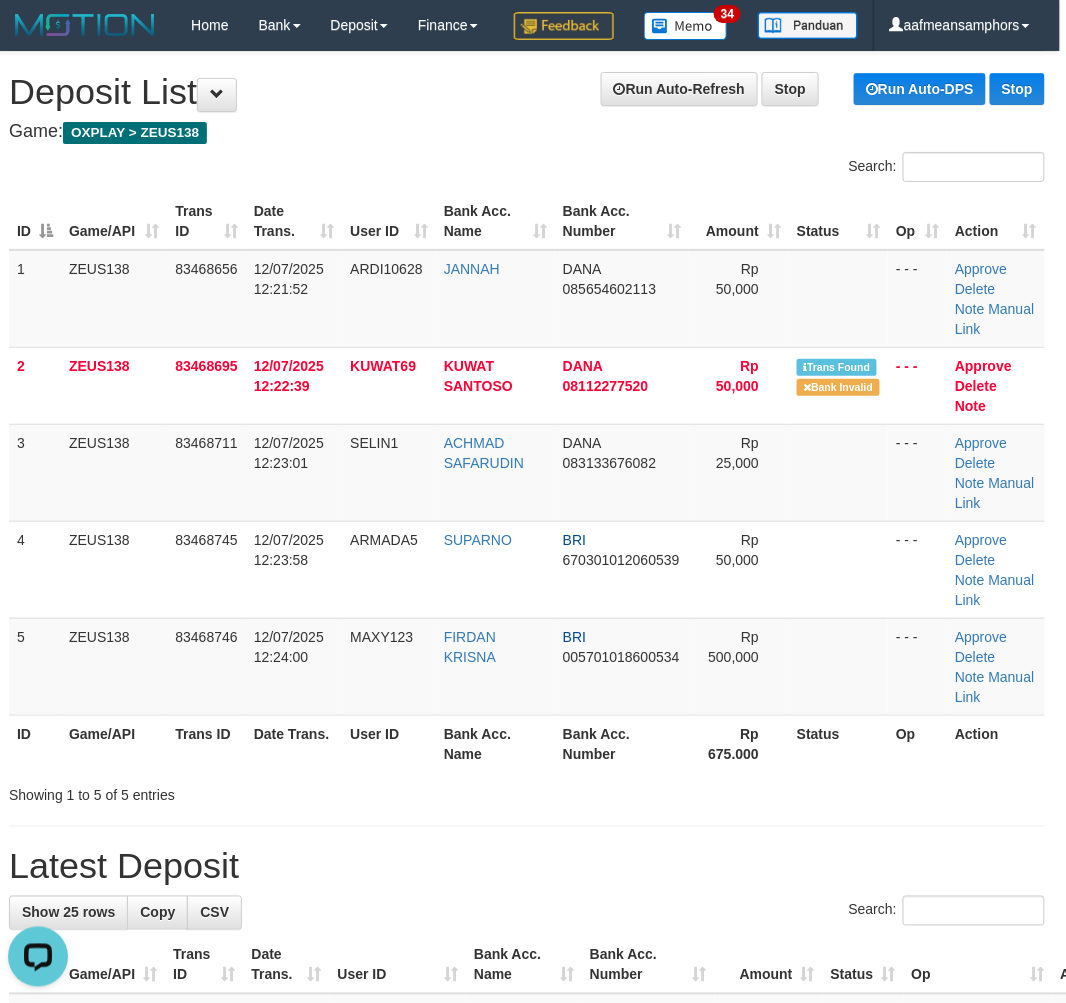 scroll, scrollTop: 0, scrollLeft: 0, axis: both 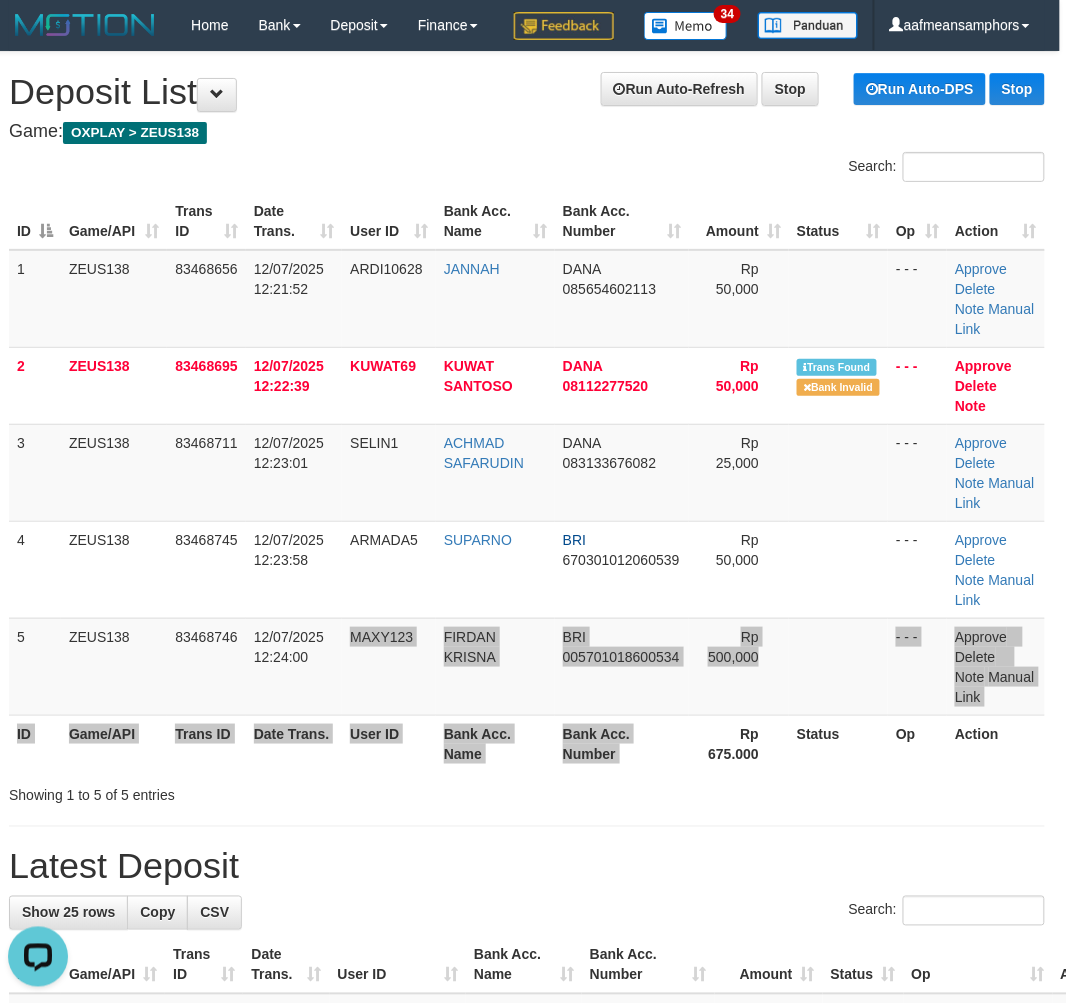 click on "ID Game/API Trans ID Date Trans. User ID Bank Acc. Name Bank Acc. Number Amount Status Op Action
1
ZEUS138
83468656
12/07/2025 12:21:52
ARDI10628
JANNAH
DANA
085654602113
Rp 50,000
- - -
Approve
Delete
Note
Manual Link
2
ZEUS138
83468695
12/07/2025 12:22:39
KUWAT69
KUWAT SANTOSO
DANA
08112277520
Rp 50,000
Trans Found" at bounding box center (527, 482) 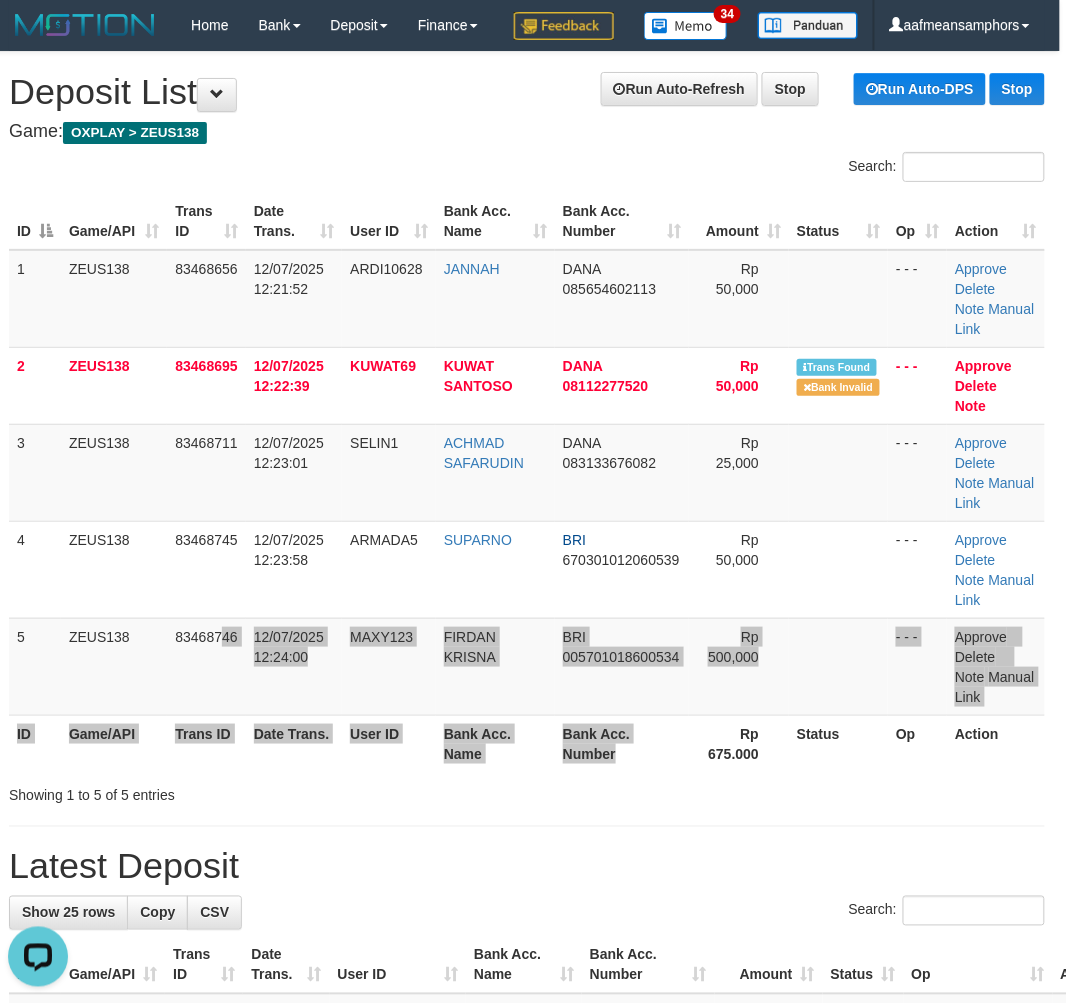 click on "ID Game/API Trans ID Date Trans. User ID Bank Acc. Name Bank Acc. Number Amount Status Op Action
1
ZEUS138
83468656
12/07/2025 12:21:52
ARDI10628
JANNAH
DANA
085654602113
Rp 50,000
- - -
Approve
Delete
Note
Manual Link
2
ZEUS138
83468695
12/07/2025 12:22:39
KUWAT69
KUWAT SANTOSO
DANA
08112277520
Rp 50,000
Trans Found" at bounding box center [527, 482] 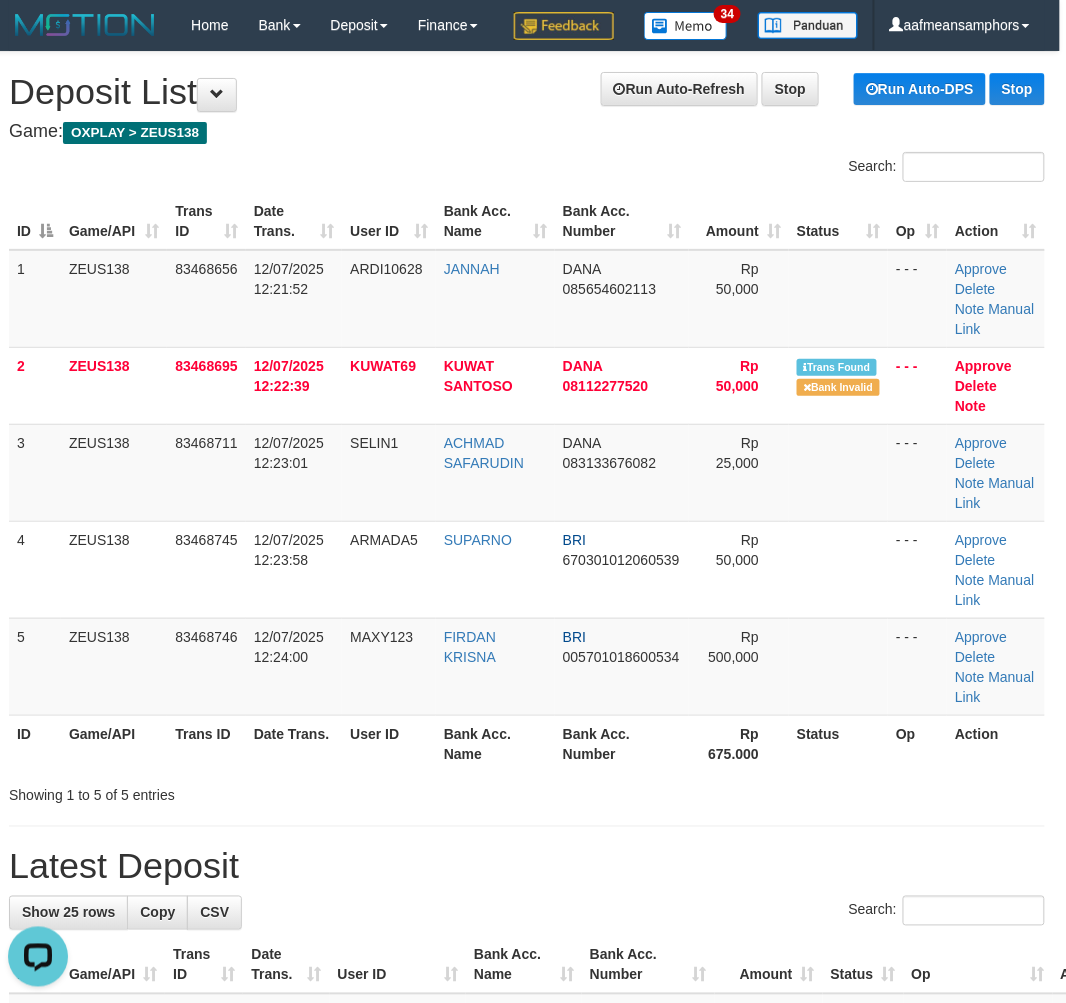 click on "ID Game/API Trans ID Date Trans. User ID Bank Acc. Name Bank Acc. Number Amount Status Op Action
1
ZEUS138
83468656
12/07/2025 12:21:52
ARDI10628
JANNAH
DANA
085654602113
Rp 50,000
- - -
Approve
Delete
Note
Manual Link
2
ZEUS138
83468695
12/07/2025 12:22:39
KUWAT69
KUWAT SANTOSO
DANA
08112277520
Rp 50,000
Trans Found" at bounding box center [527, 482] 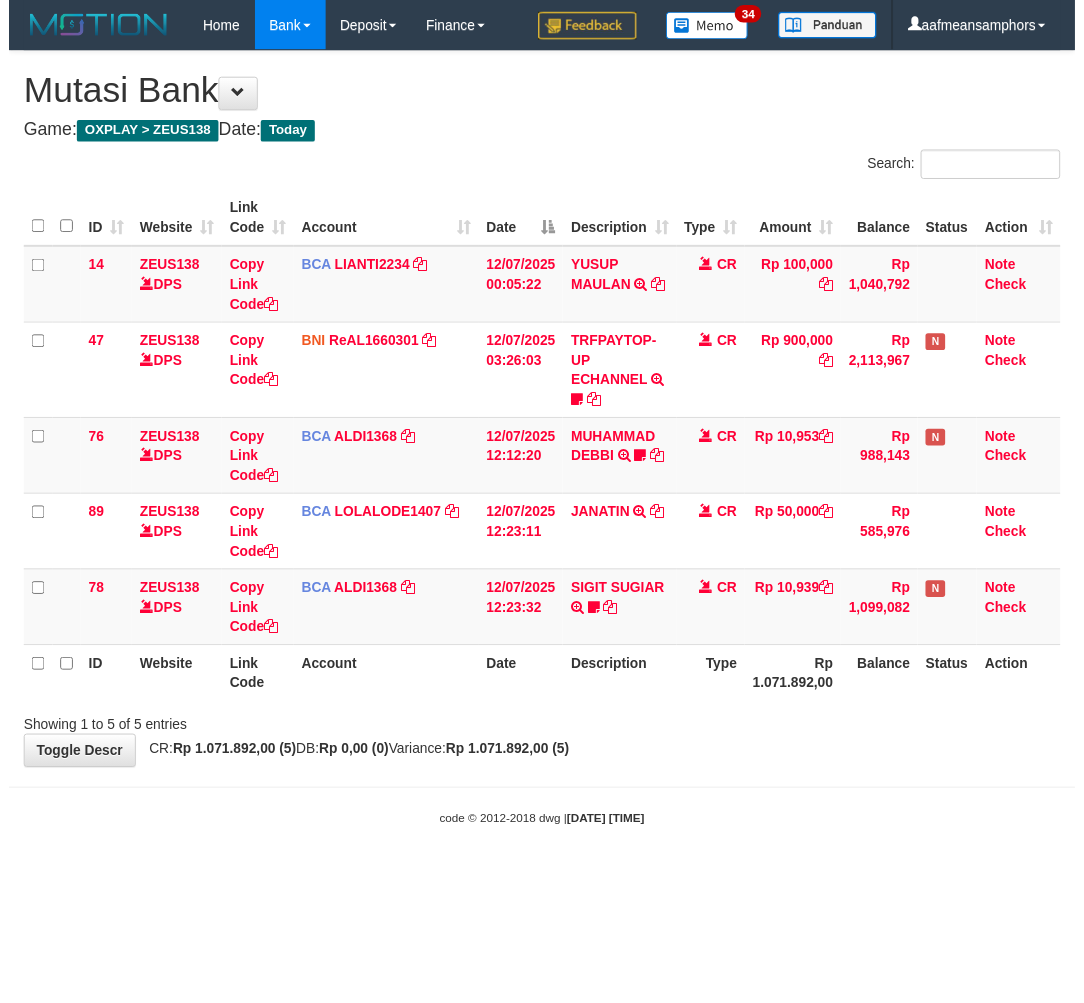scroll, scrollTop: 0, scrollLeft: 0, axis: both 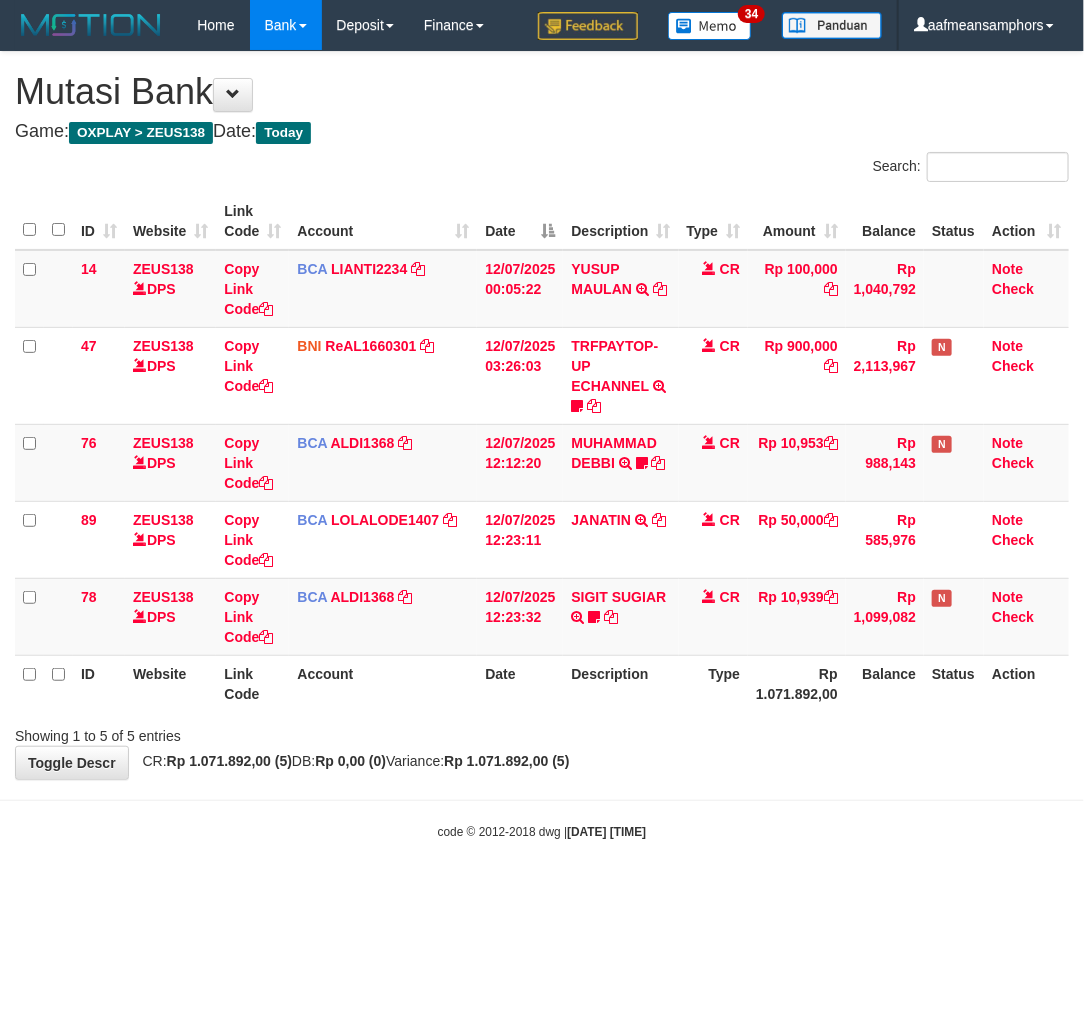 click on "SIGIT SUGIAR            TRSF E-BANKING CR 1207/FTSCY/WS95051
10939.002025071299169325 TRFDN-SIGIT SUGIARESPAY DEBIT INDONE    Sigit111" at bounding box center (620, 616) 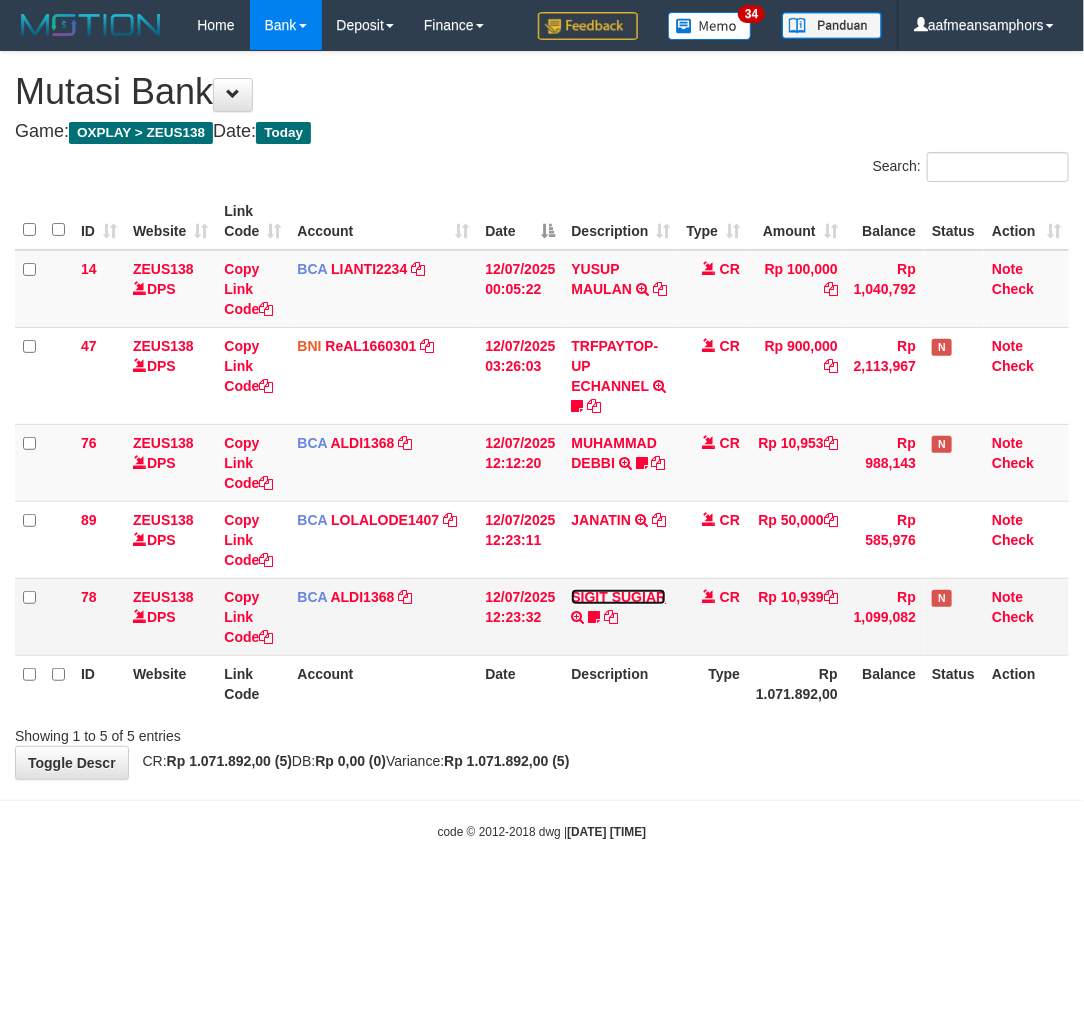 click on "SIGIT SUGIAR" at bounding box center [618, 597] 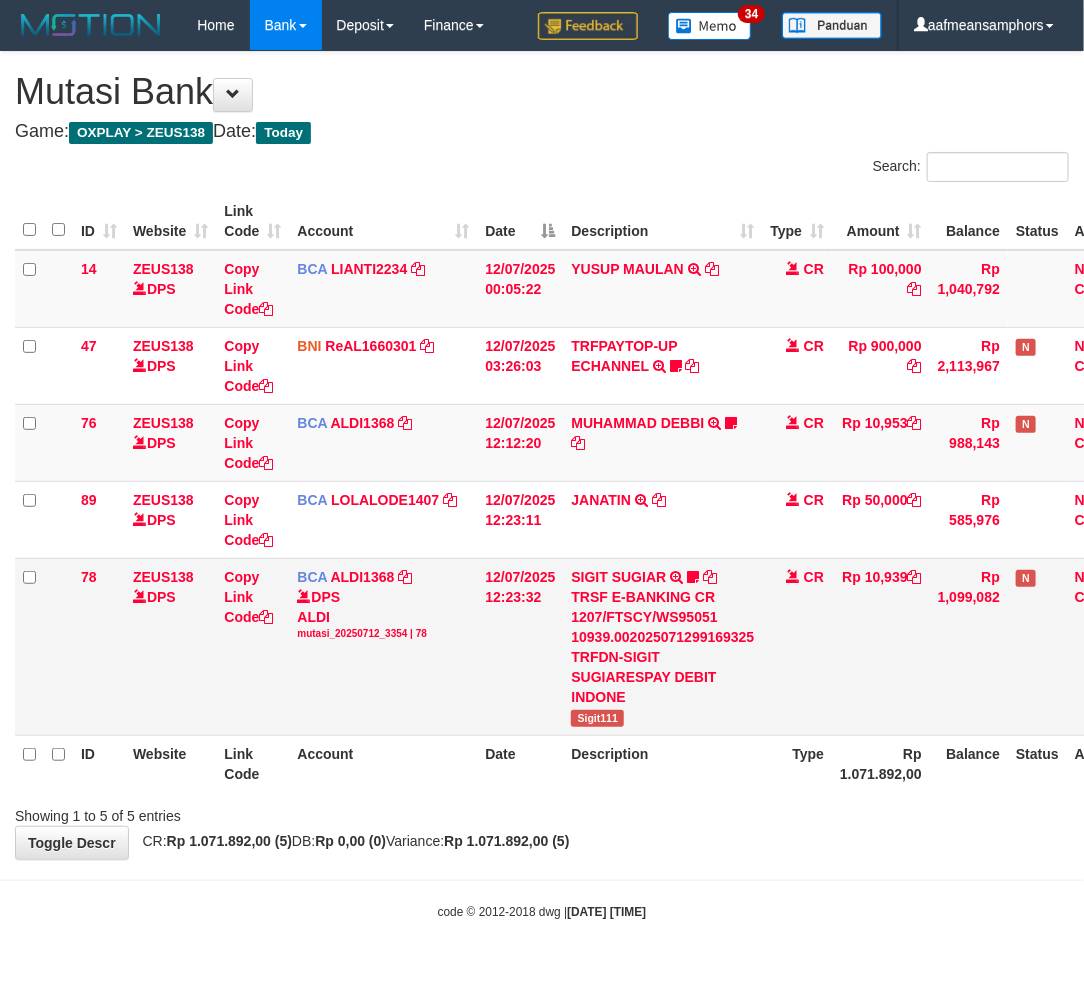 click on "Sigit111" at bounding box center [597, 718] 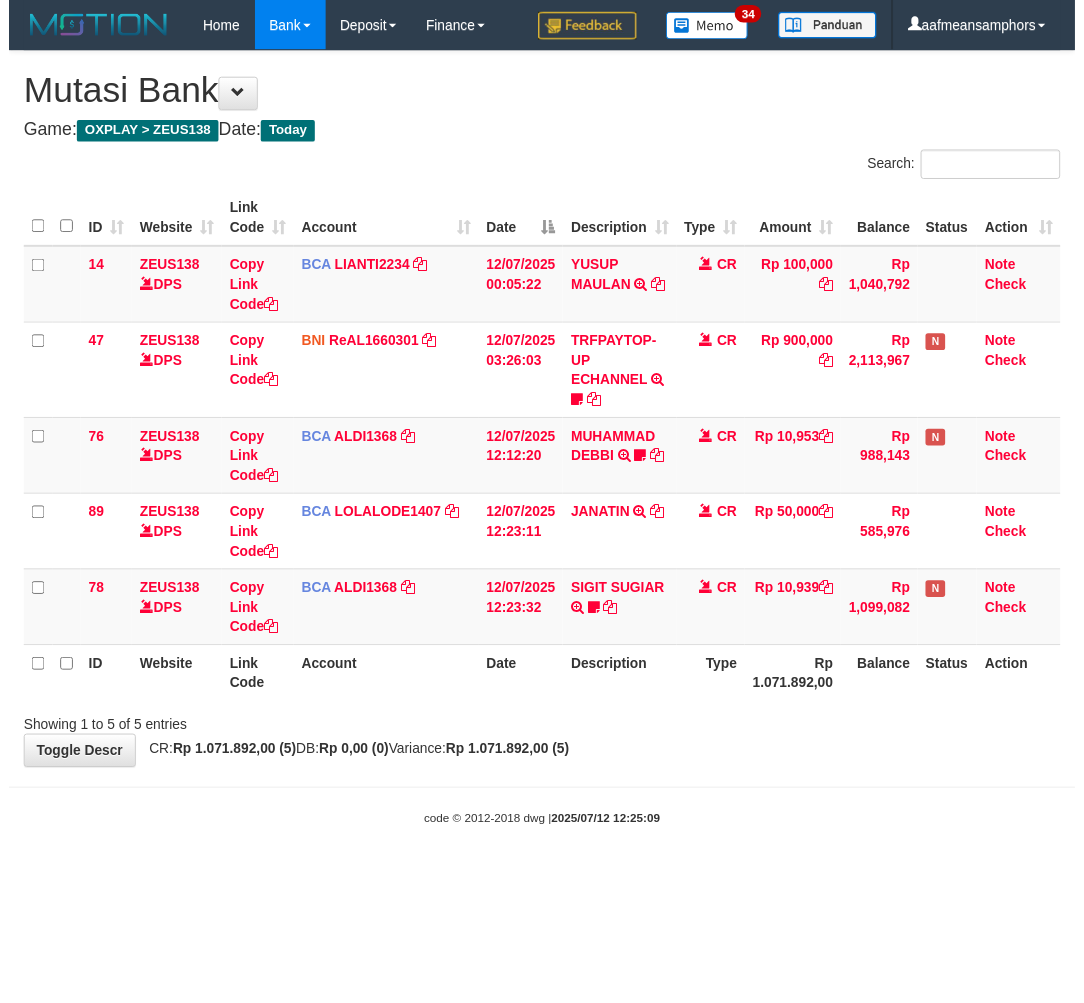 scroll, scrollTop: 0, scrollLeft: 0, axis: both 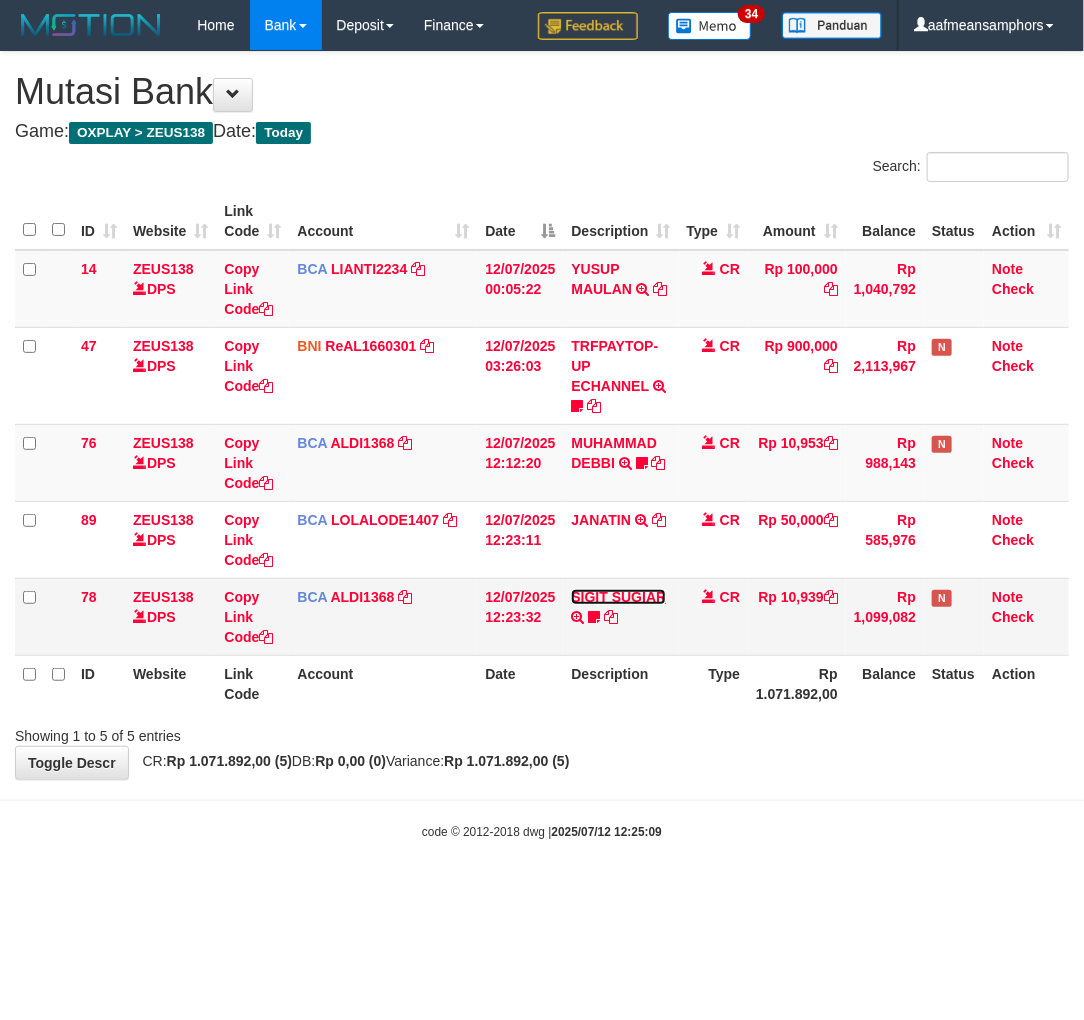 click on "SIGIT SUGIAR" at bounding box center [618, 597] 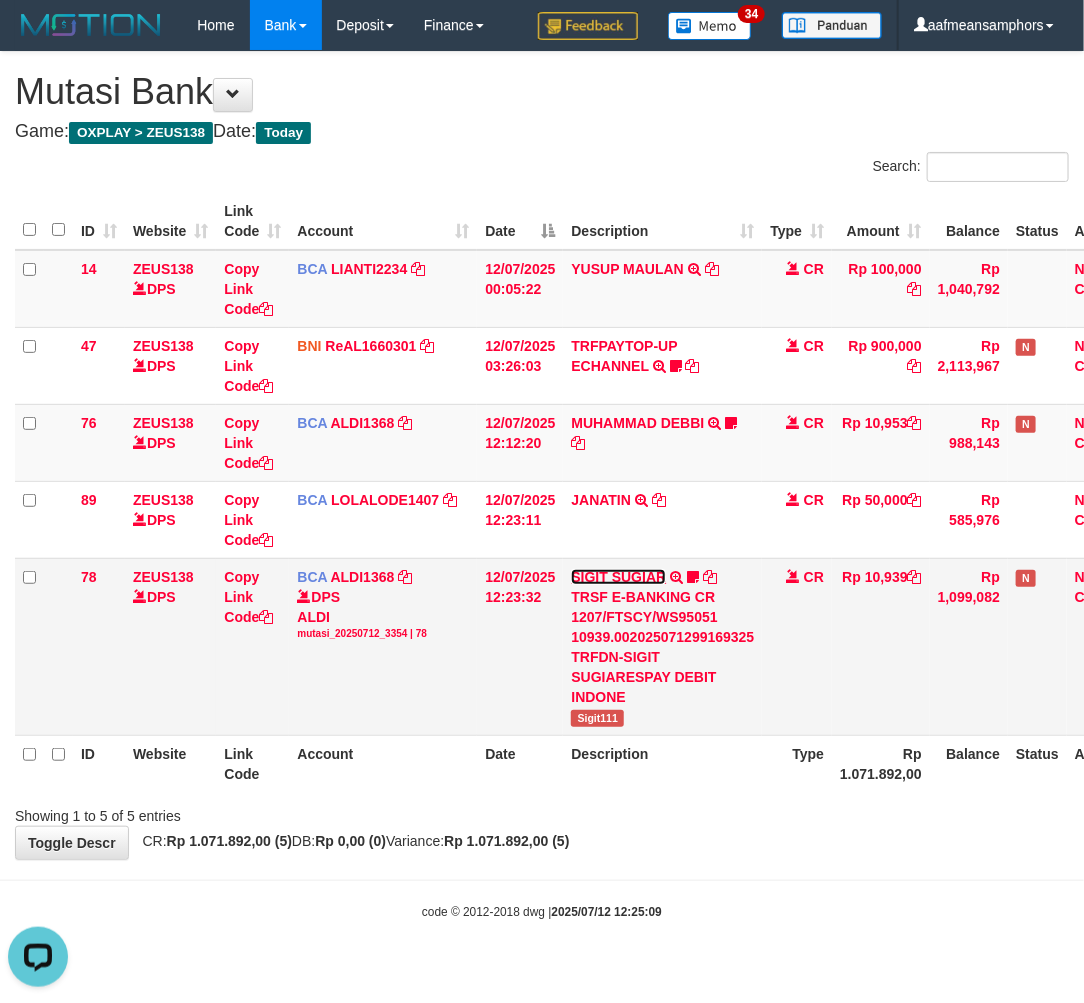 scroll, scrollTop: 0, scrollLeft: 0, axis: both 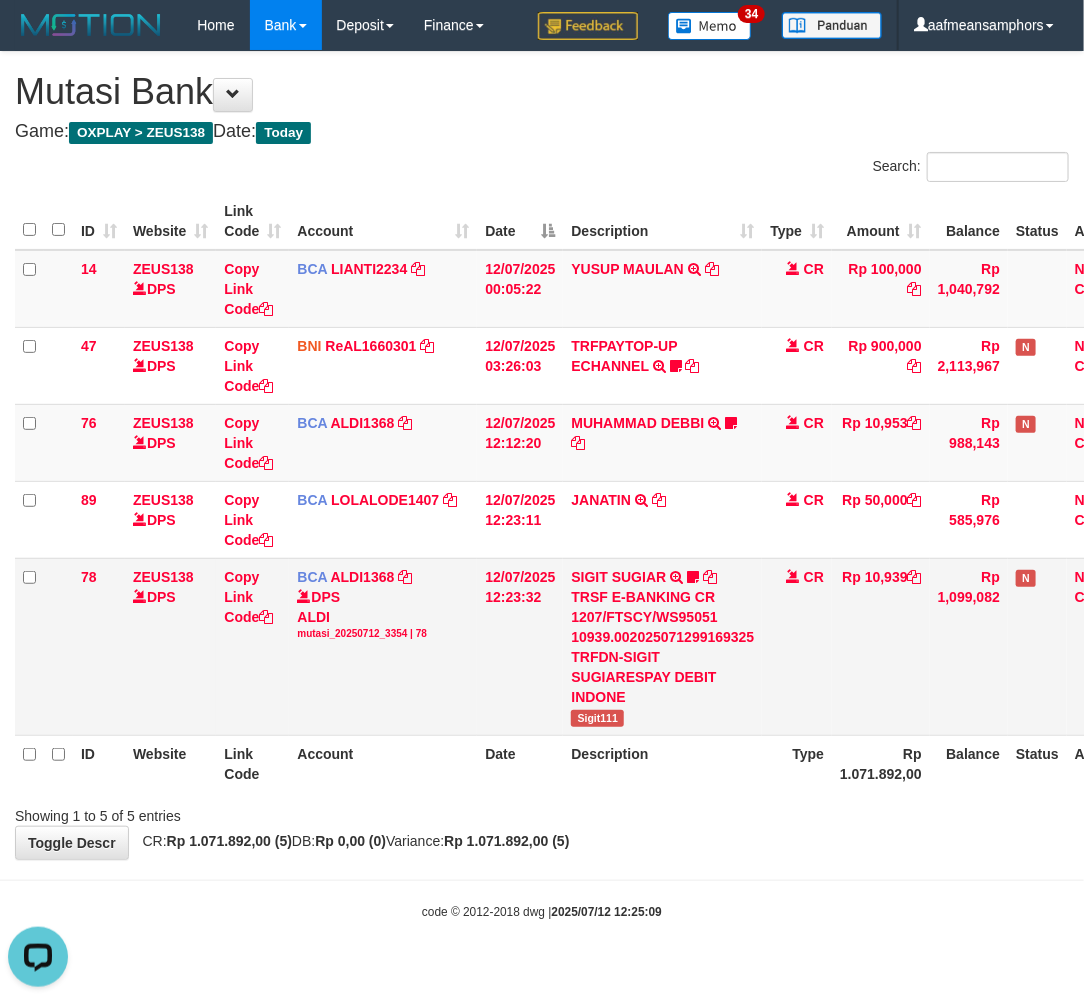 click on "SIGIT SUGIAR            TRSF E-BANKING CR 1207/FTSCY/WS95051
10939.002025071299169325 TRFDN-SIGIT SUGIARESPAY DEBIT INDONE    Sigit111" at bounding box center (662, 646) 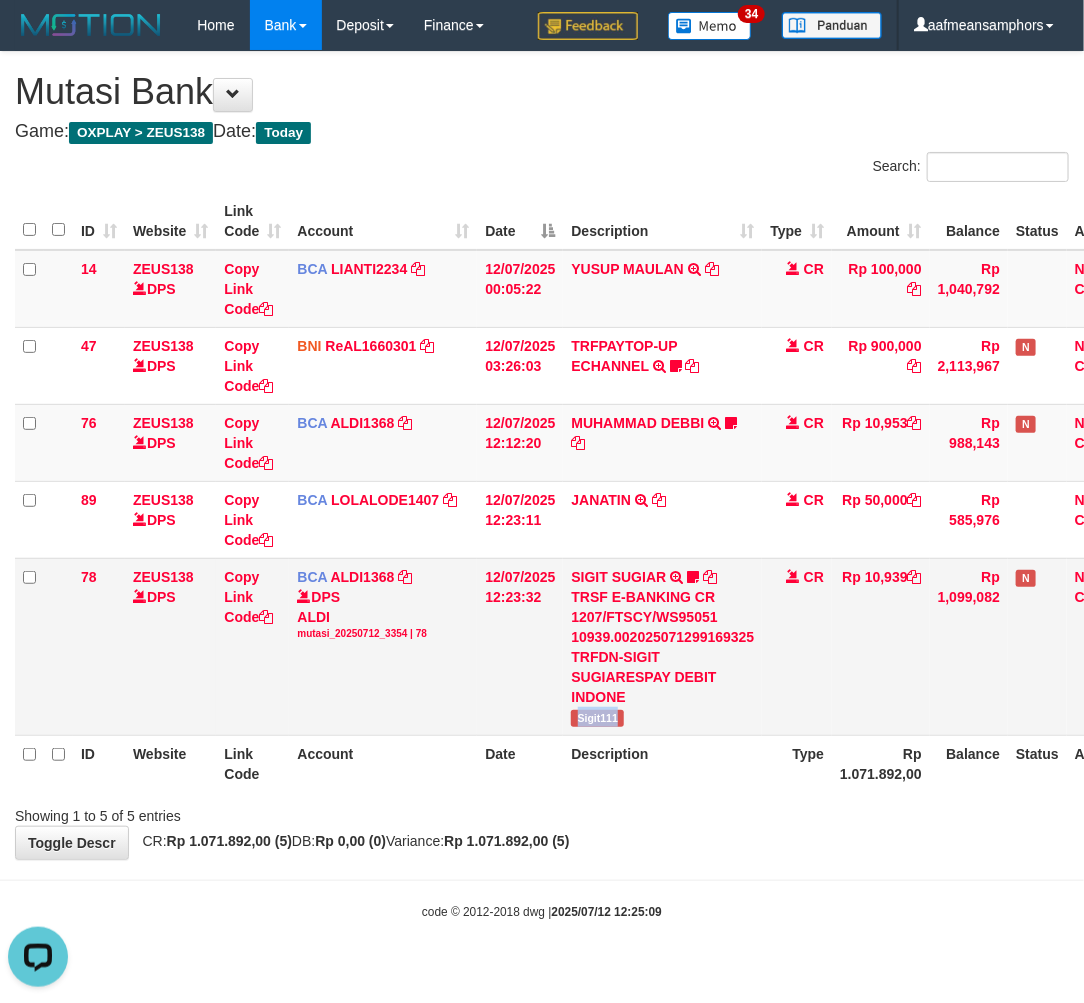 click on "SIGIT SUGIAR            TRSF E-BANKING CR 1207/FTSCY/WS95051
10939.002025071299169325 TRFDN-SIGIT SUGIARESPAY DEBIT INDONE    Sigit111" at bounding box center [662, 646] 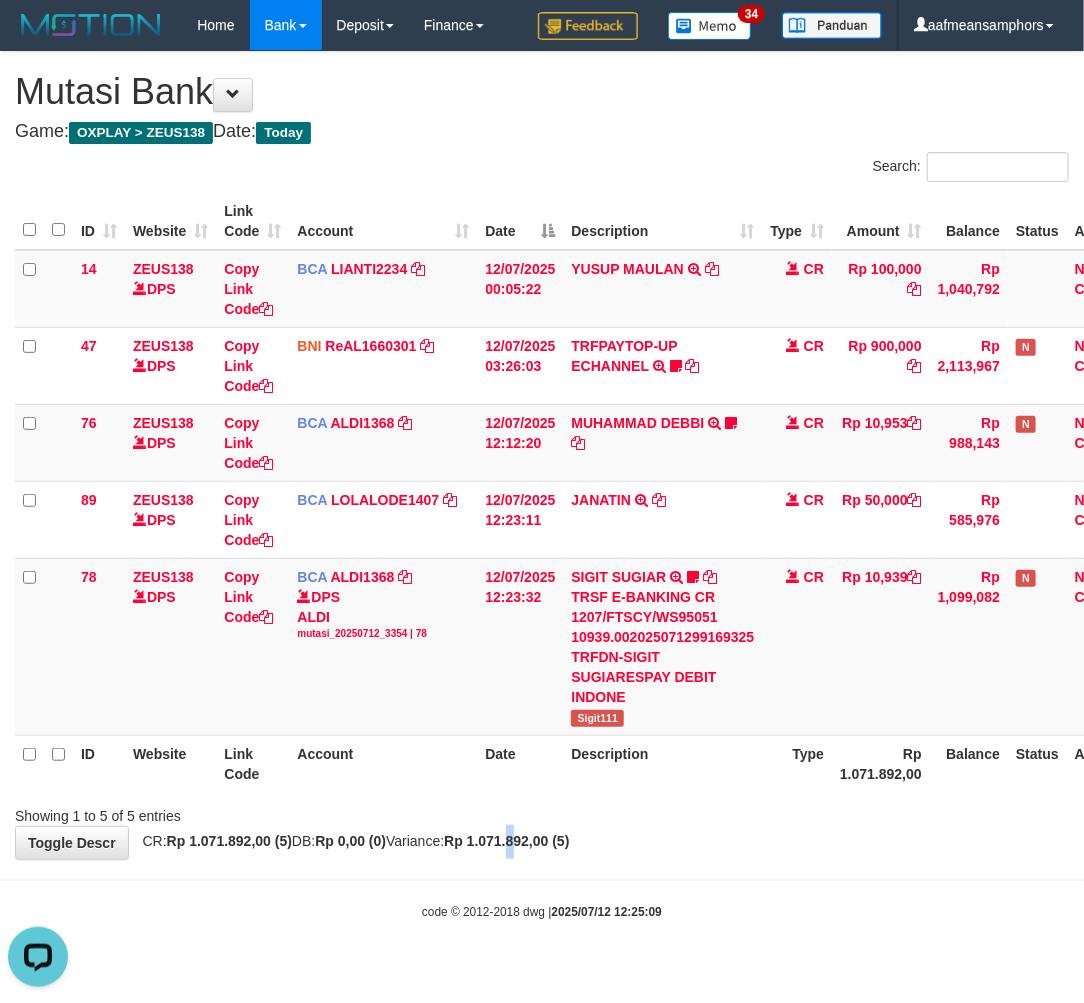 click on "**********" at bounding box center (542, 455) 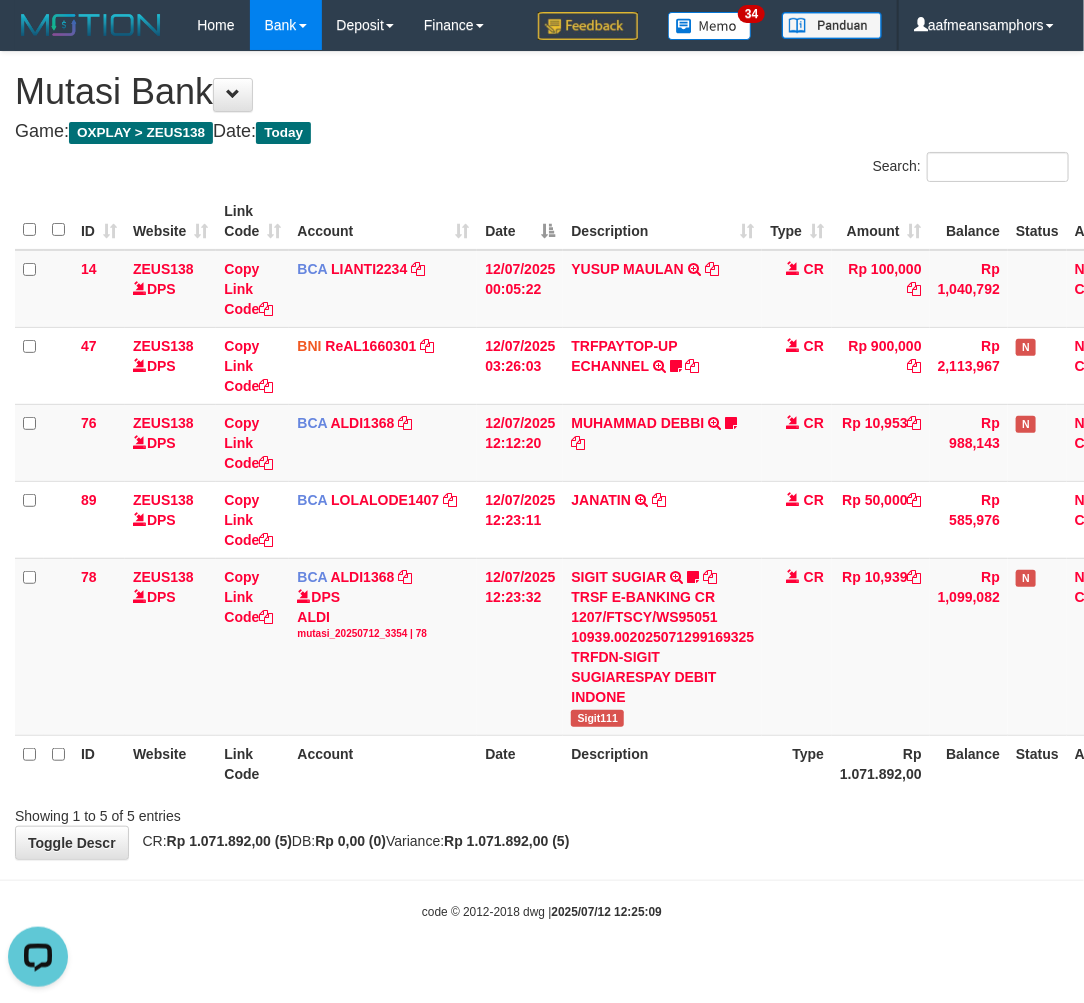 click on "Showing 1 to 5 of 5 entries" at bounding box center (542, 812) 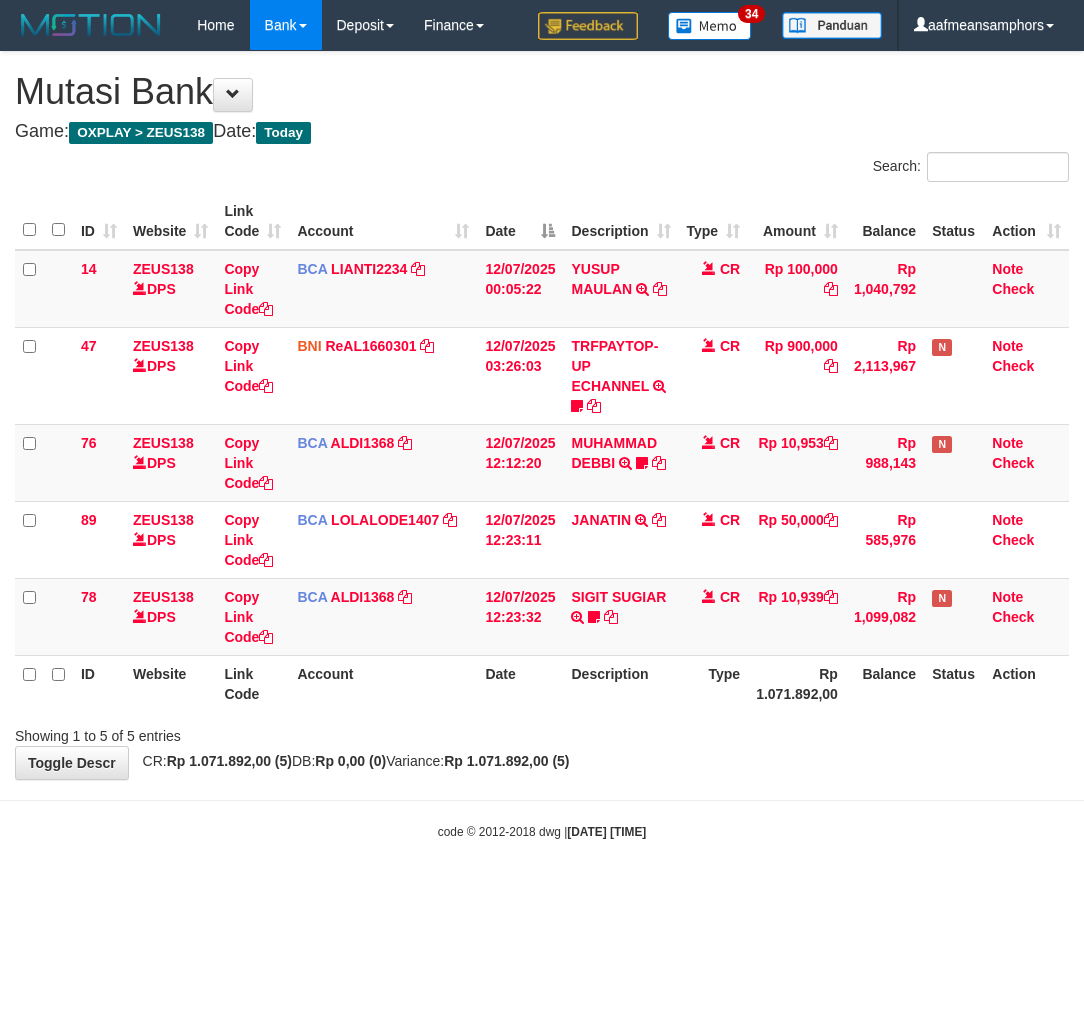 scroll, scrollTop: 0, scrollLeft: 0, axis: both 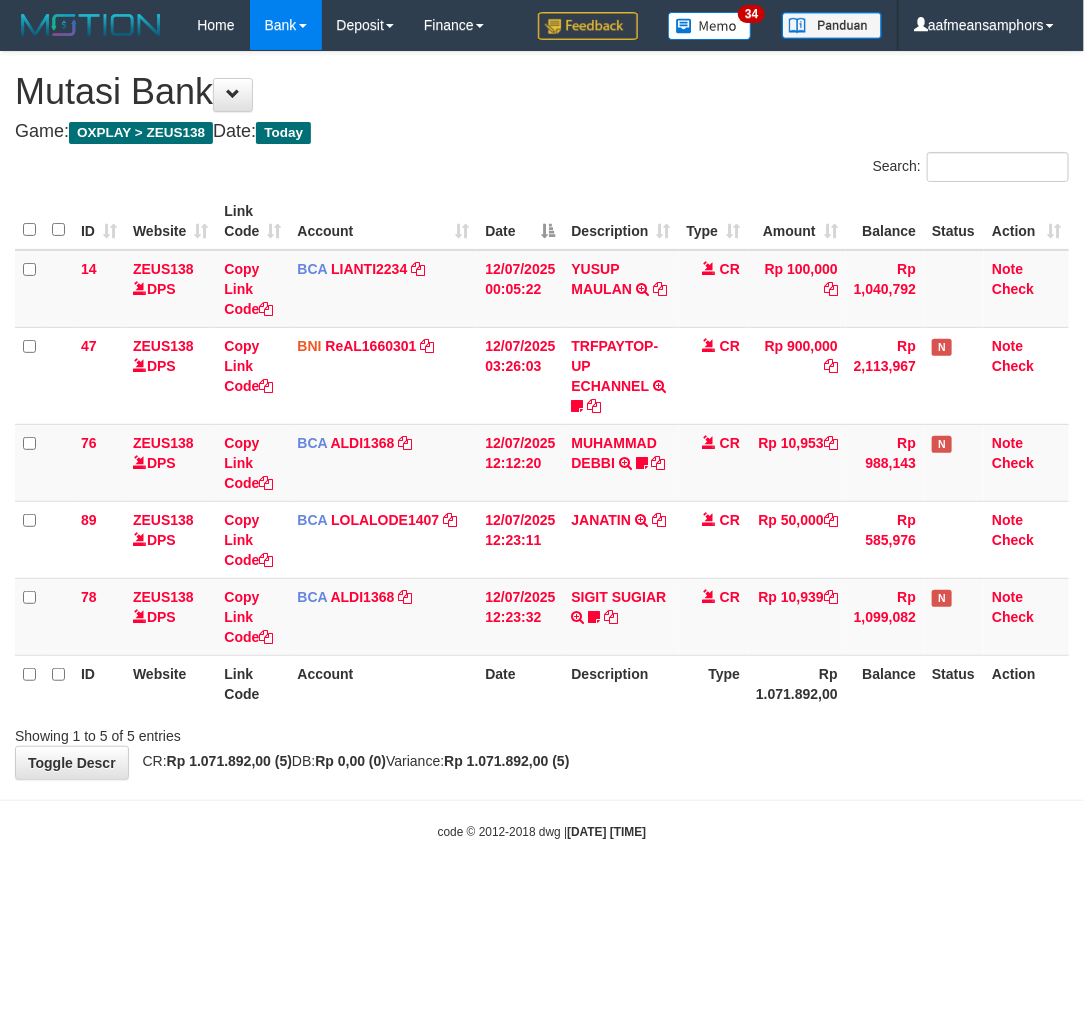 click on "Toggle navigation
Home
Bank
Account List
Load
By Website
Group
[OXPLAY]													ZEUS138
By Load Group (DPS)" at bounding box center [542, 445] 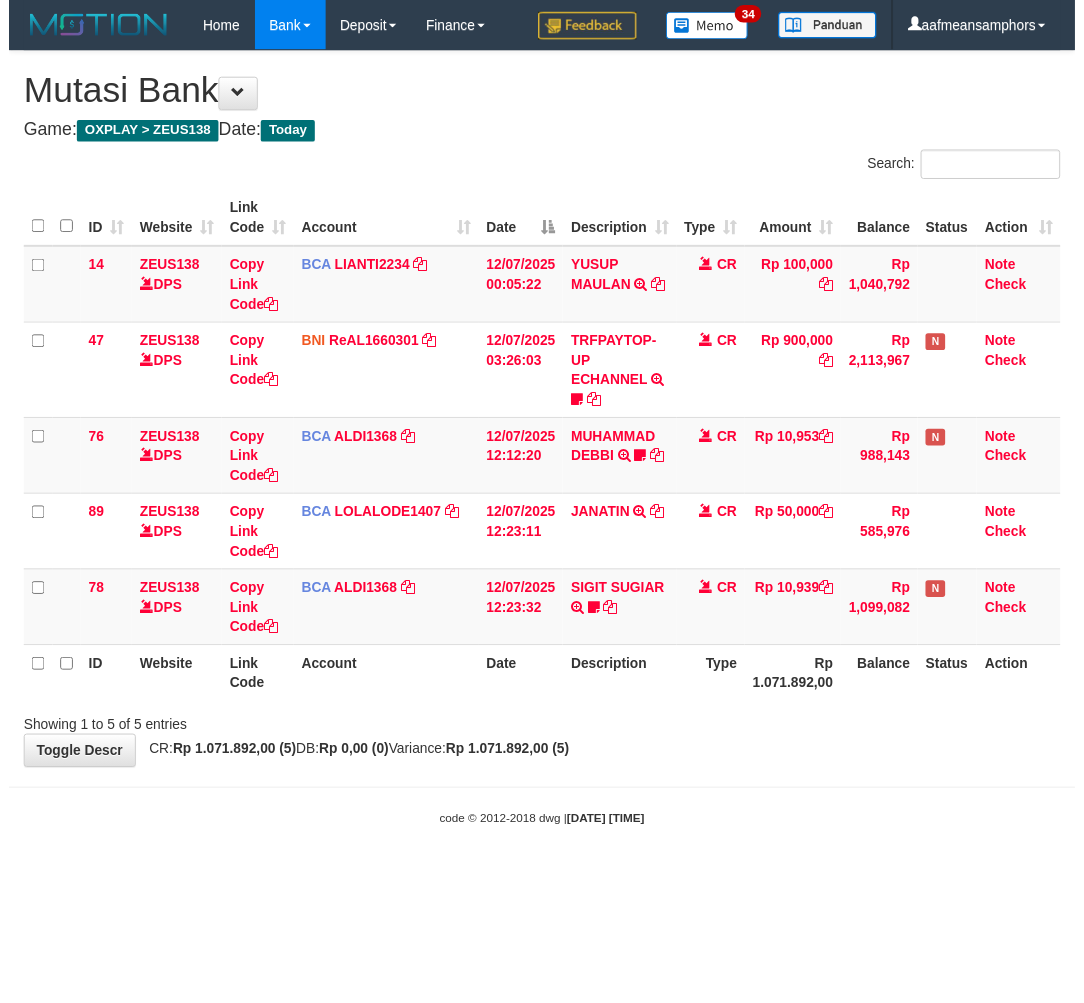 scroll, scrollTop: 0, scrollLeft: 0, axis: both 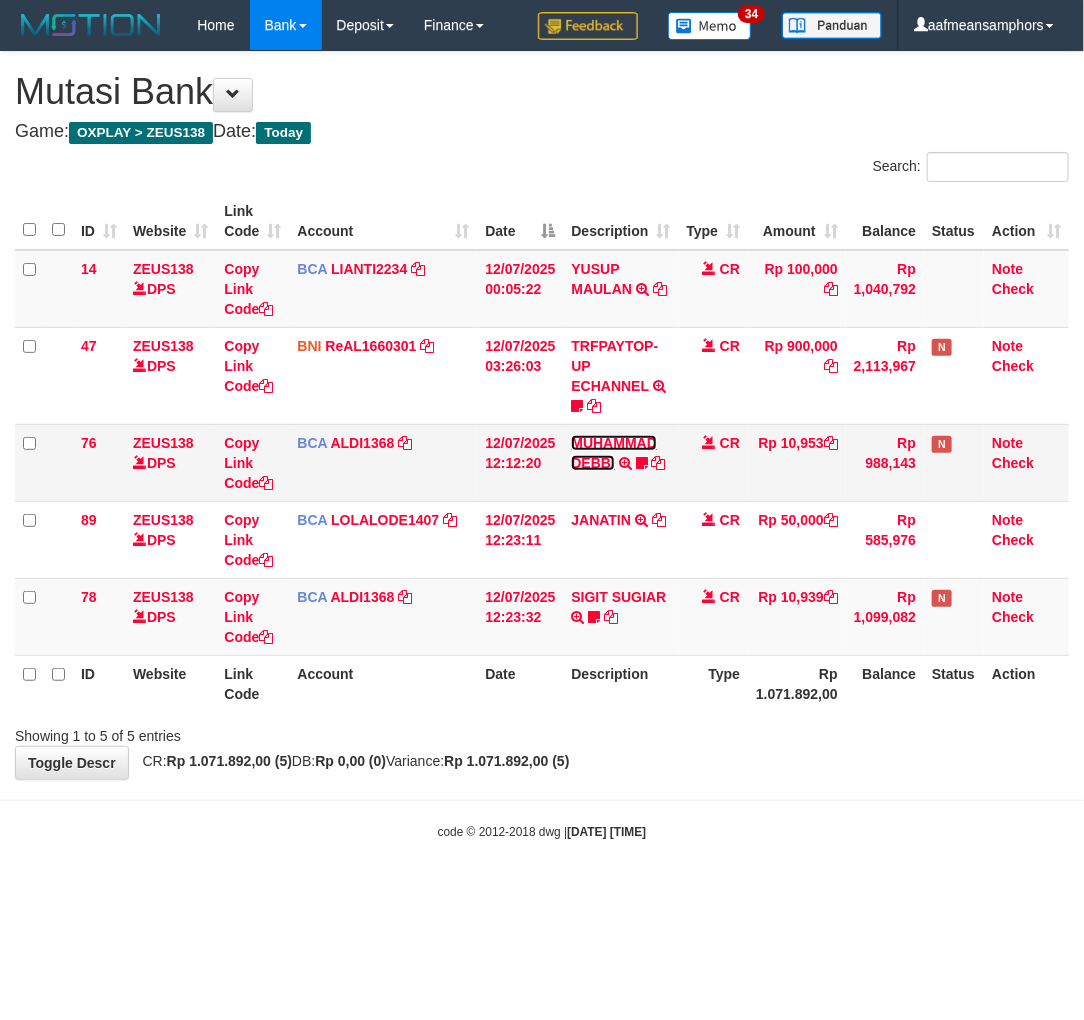 click on "MUHAMMAD DEBBI" at bounding box center (614, 453) 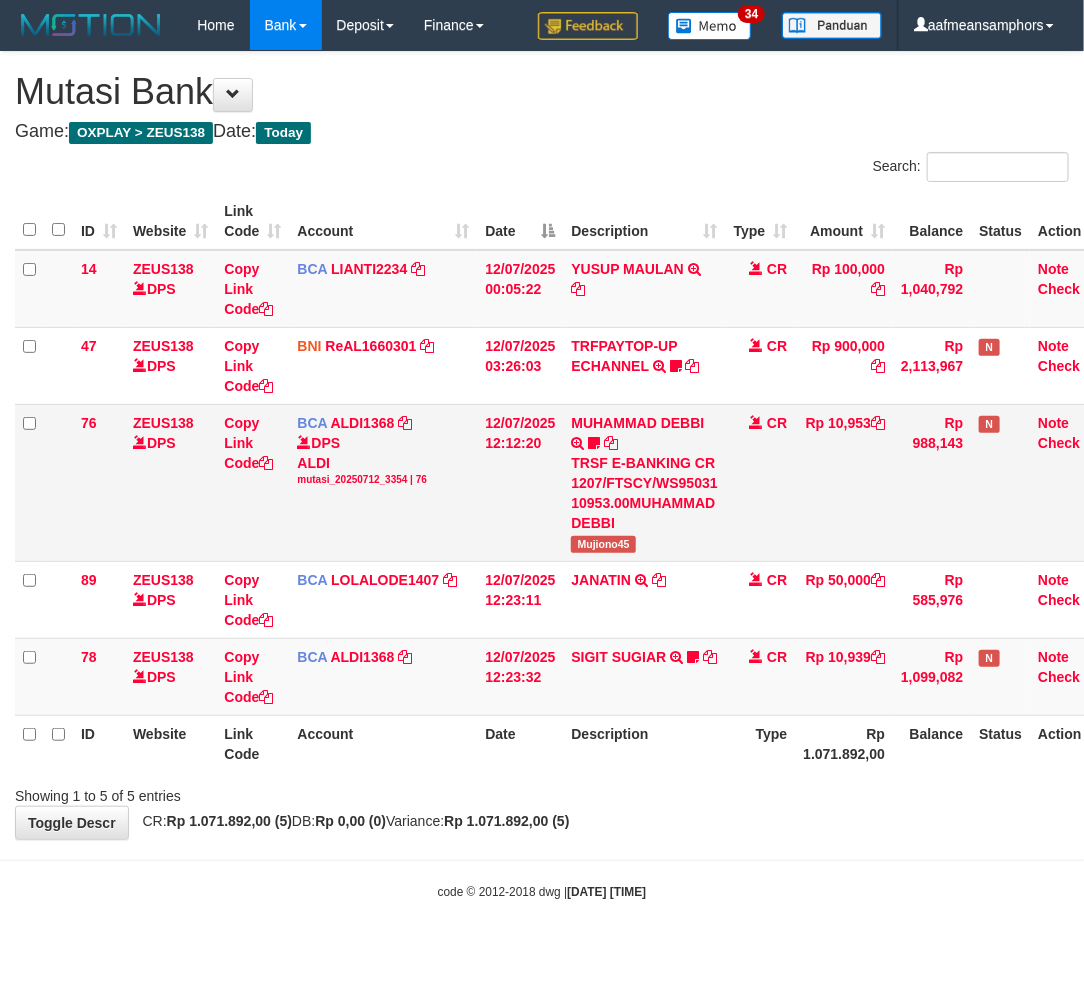 click on "Mujiono45" at bounding box center (603, 544) 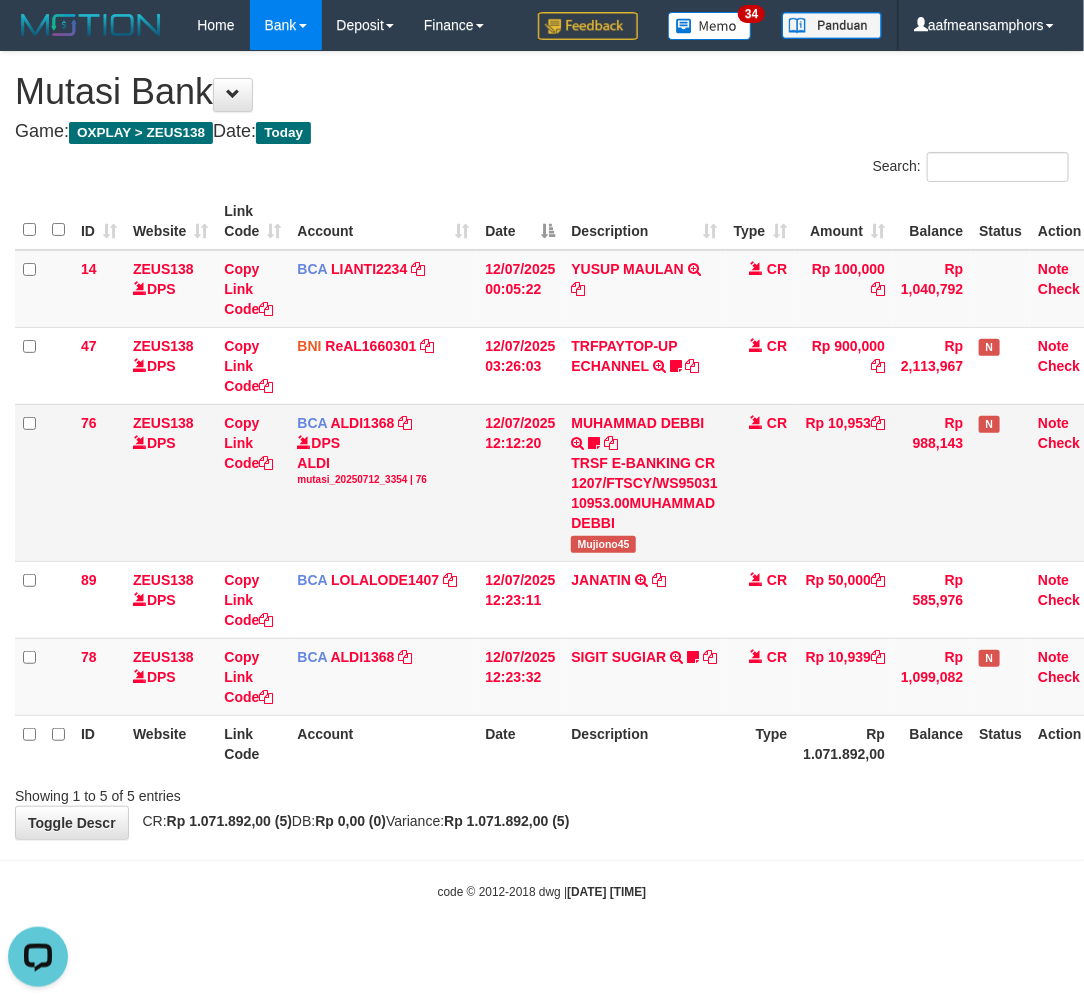 scroll, scrollTop: 0, scrollLeft: 0, axis: both 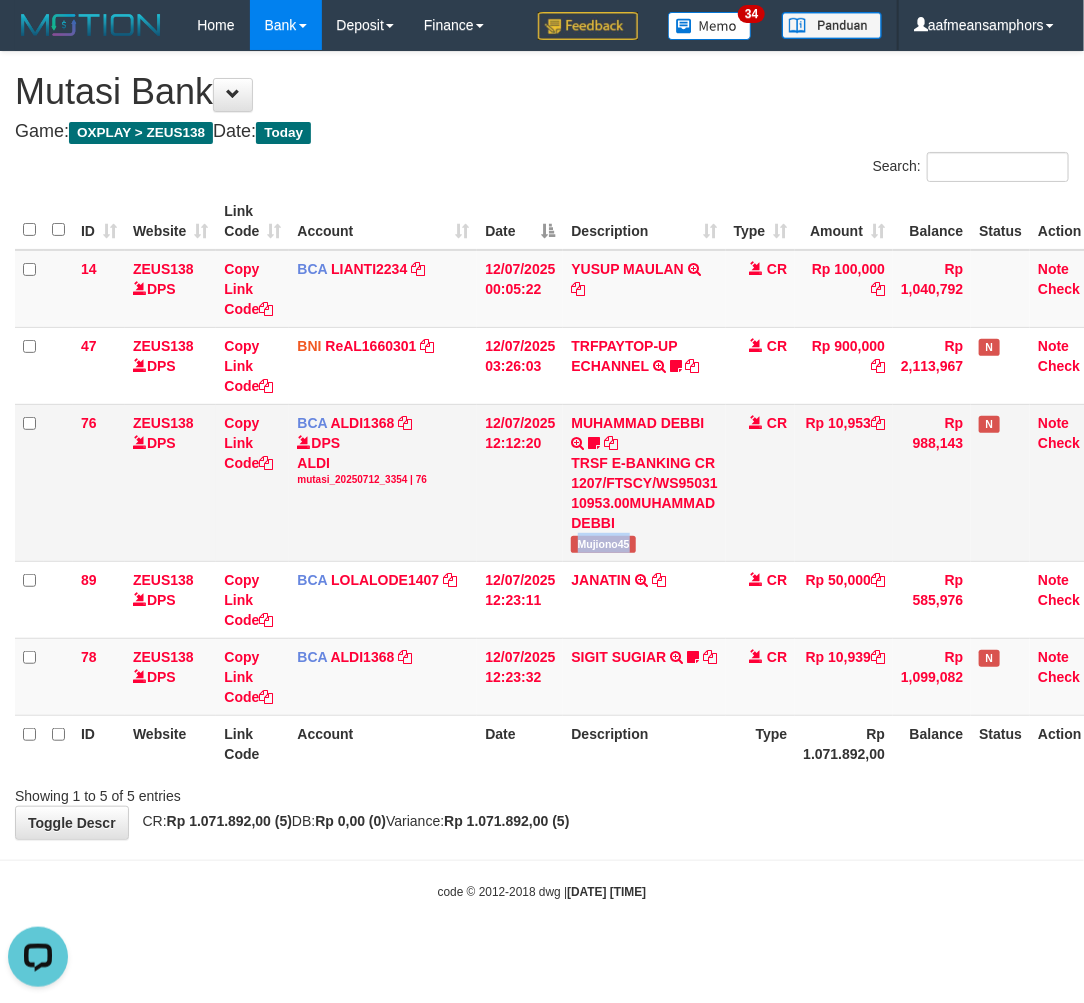click on "Mujiono45" at bounding box center [603, 544] 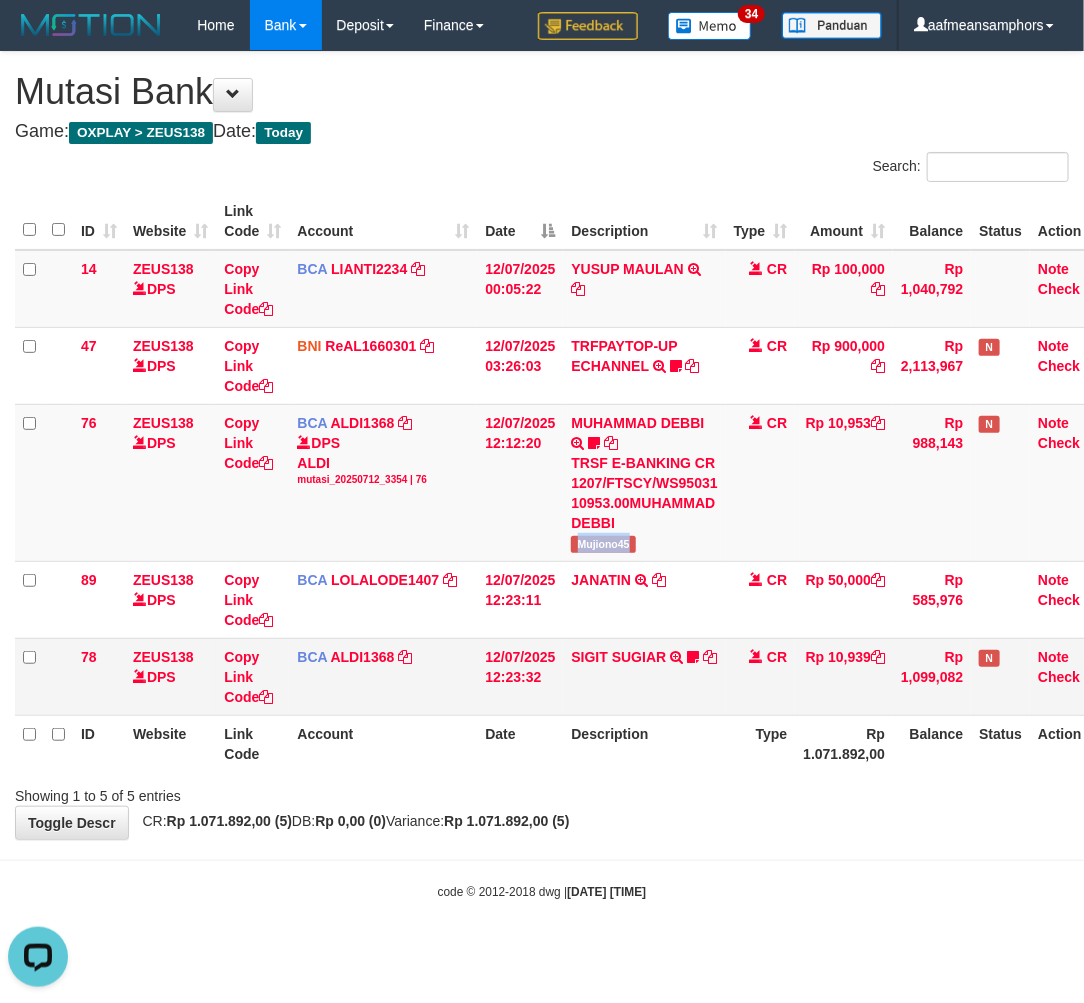 copy on "Mujiono45" 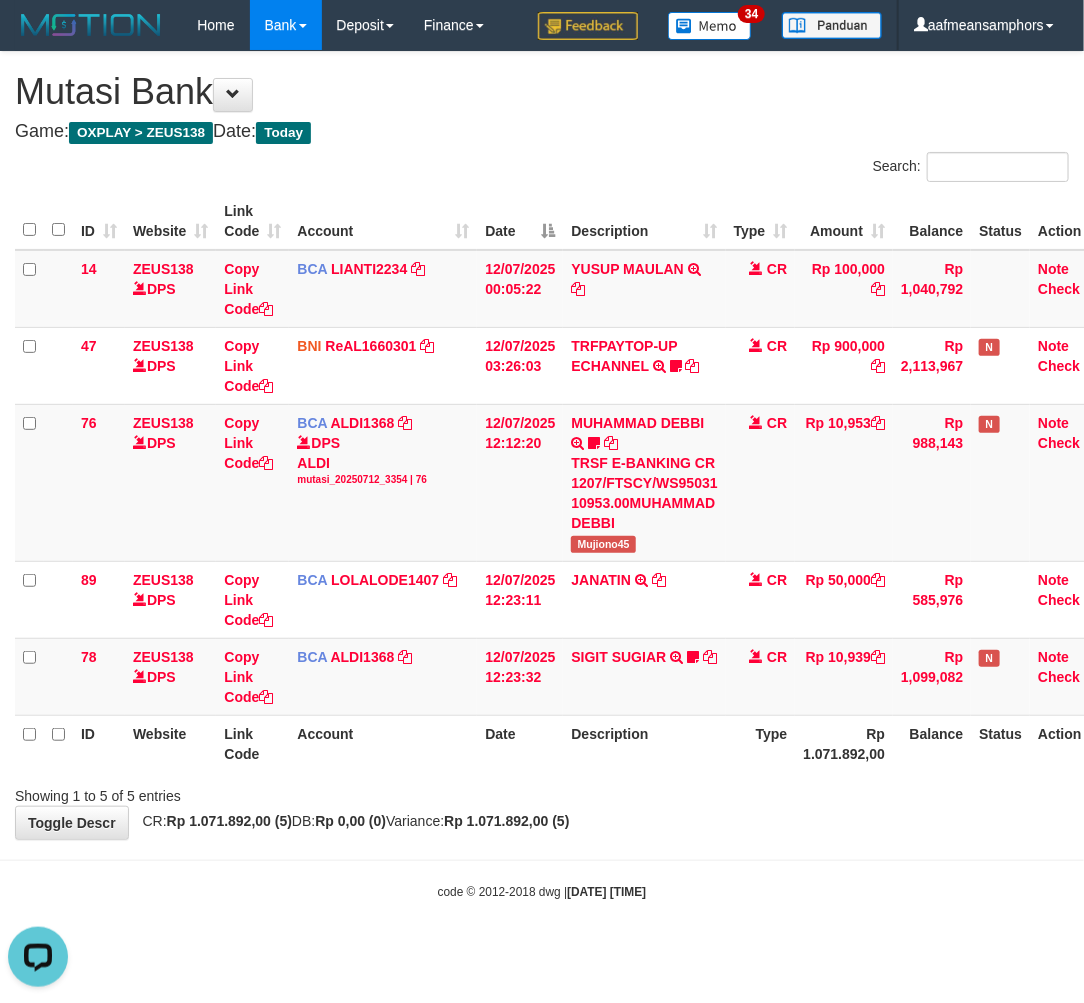 click on "Toggle navigation
Home
Bank
Account List
Load
By Website
Group
[OXPLAY]													ZEUS138
By Load Group (DPS)" at bounding box center (542, 475) 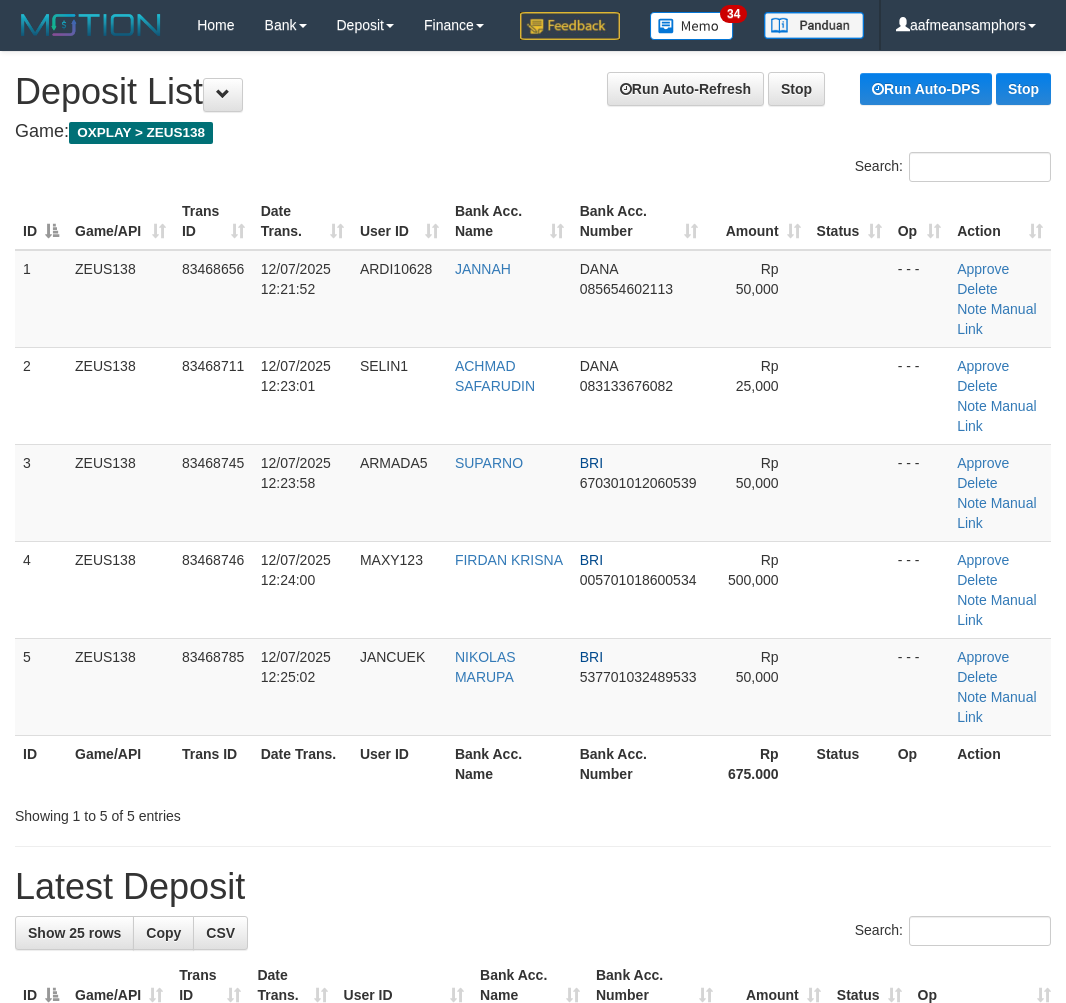 scroll, scrollTop: 0, scrollLeft: 6, axis: horizontal 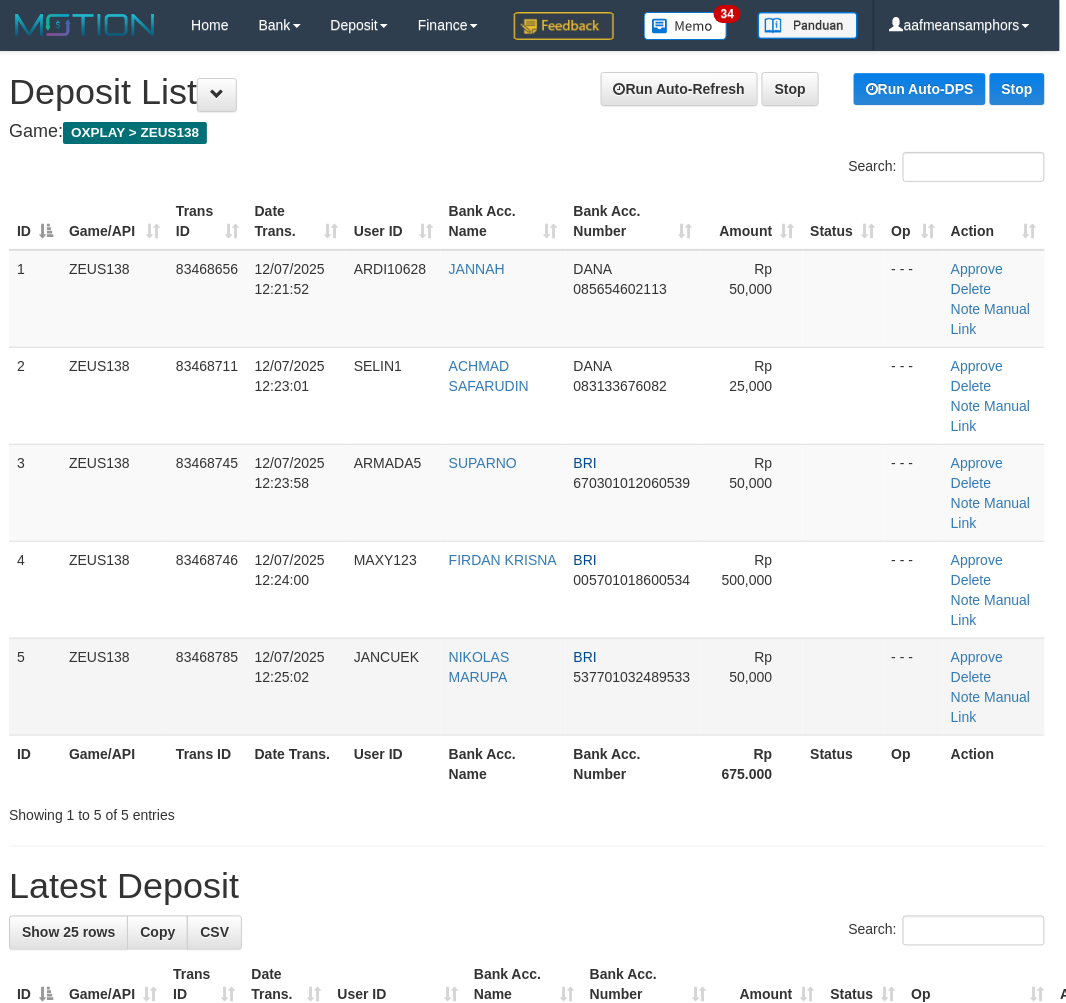 drag, startPoint x: 415, startPoint y: 732, endPoint x: 516, endPoint y: 760, distance: 104.80935 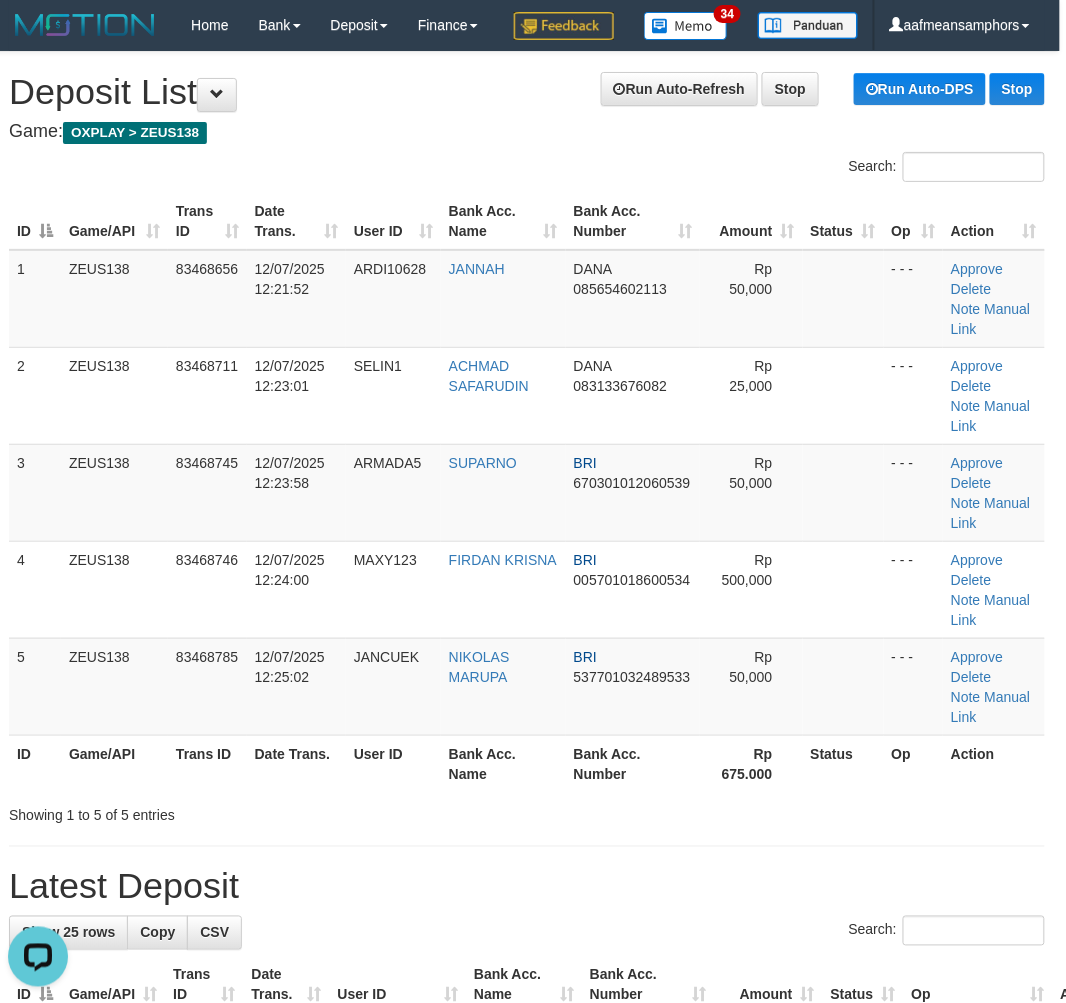 scroll, scrollTop: 0, scrollLeft: 0, axis: both 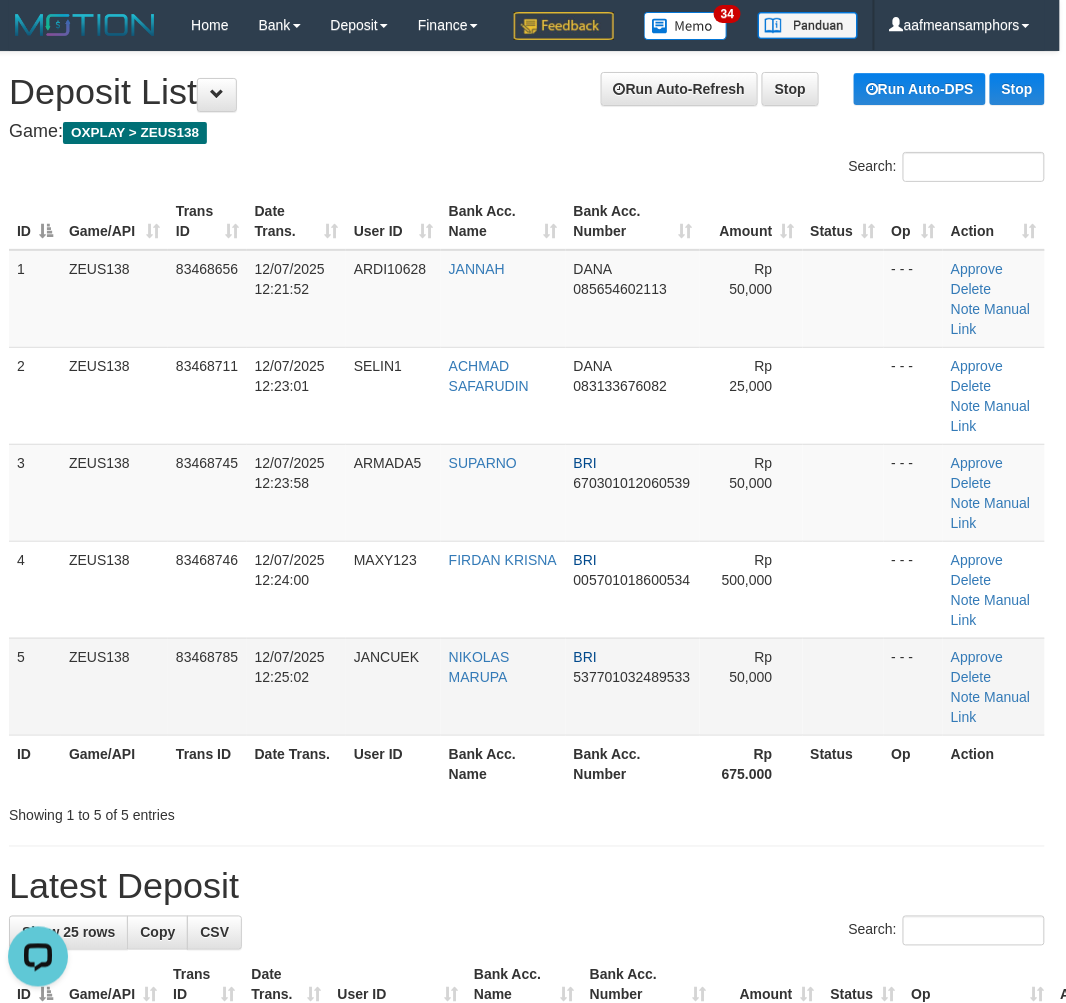 drag, startPoint x: 335, startPoint y: 778, endPoint x: 326, endPoint y: 773, distance: 10.29563 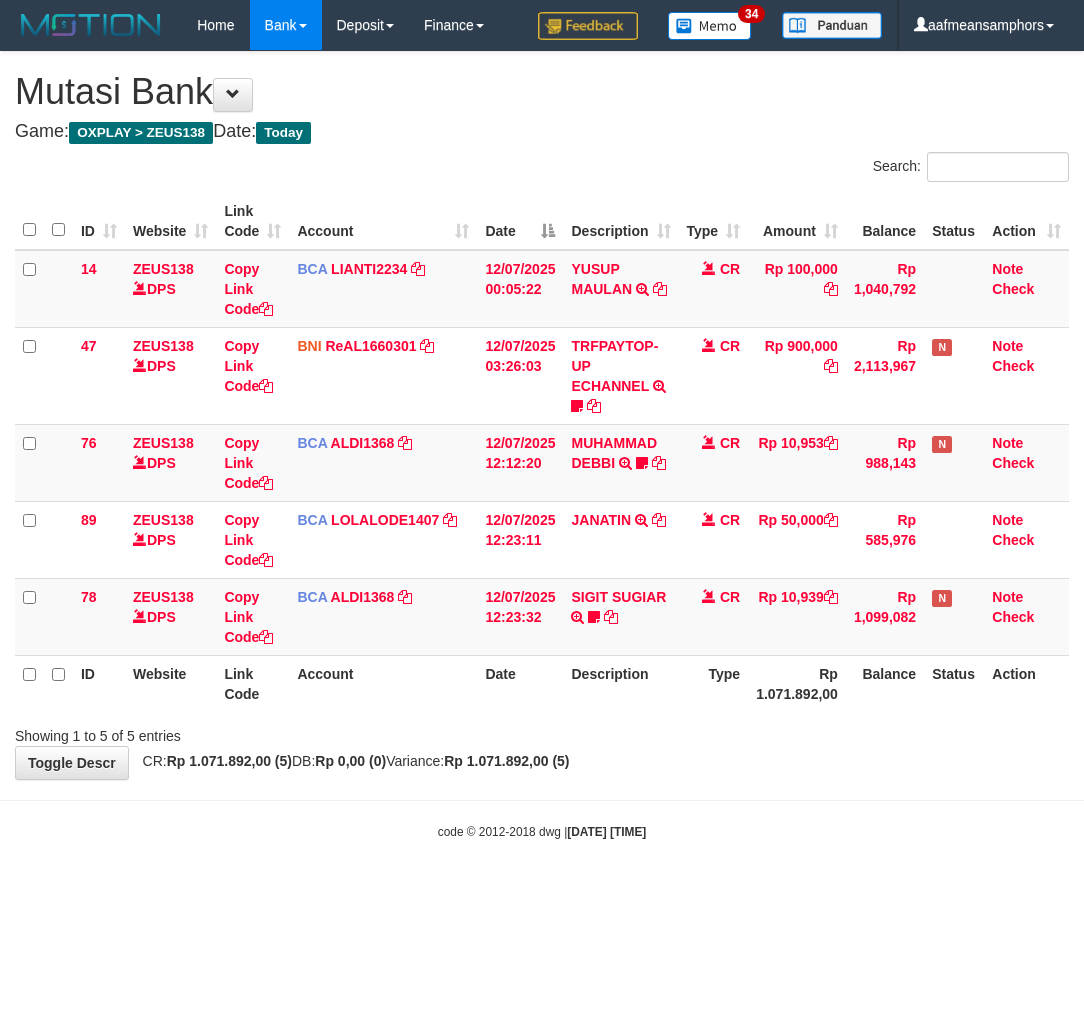 scroll, scrollTop: 0, scrollLeft: 0, axis: both 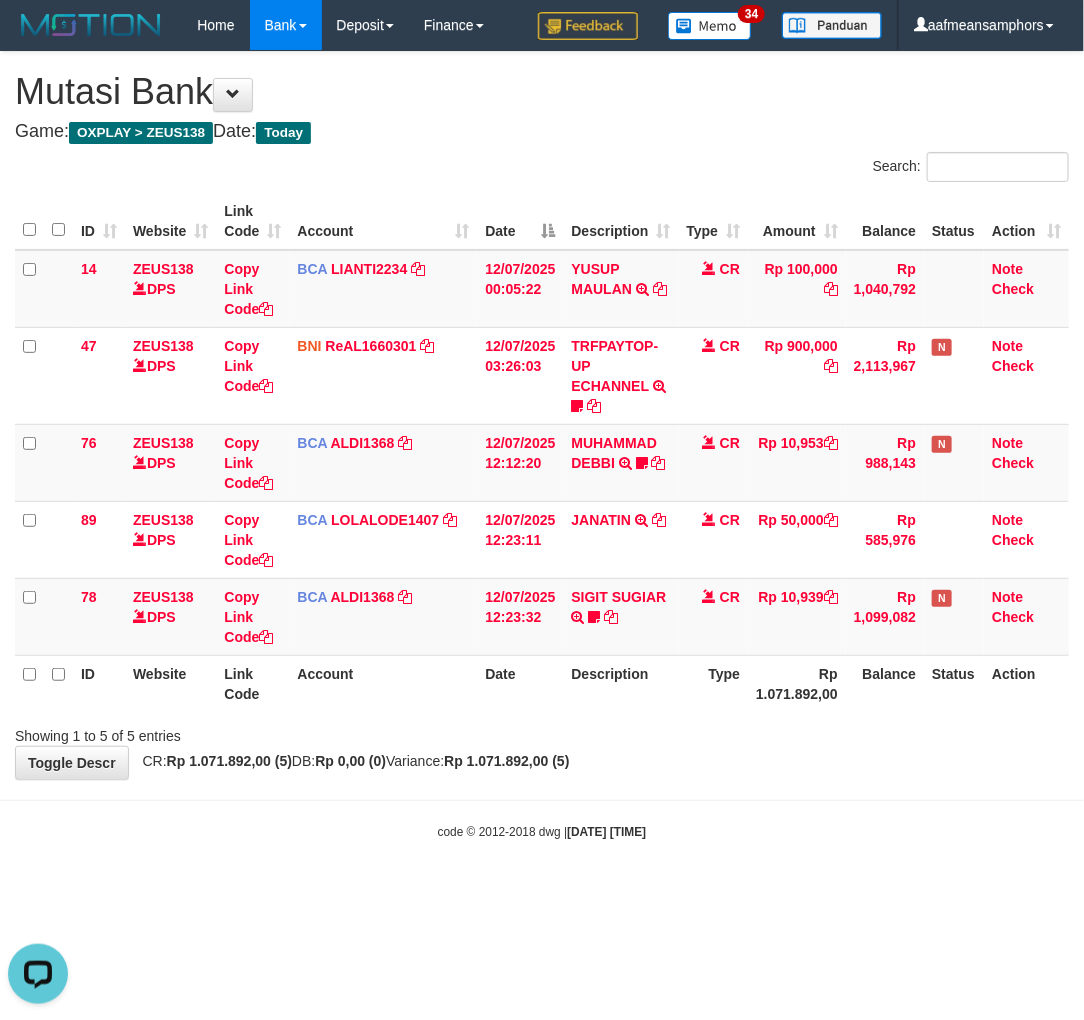 click on "**********" at bounding box center [542, 415] 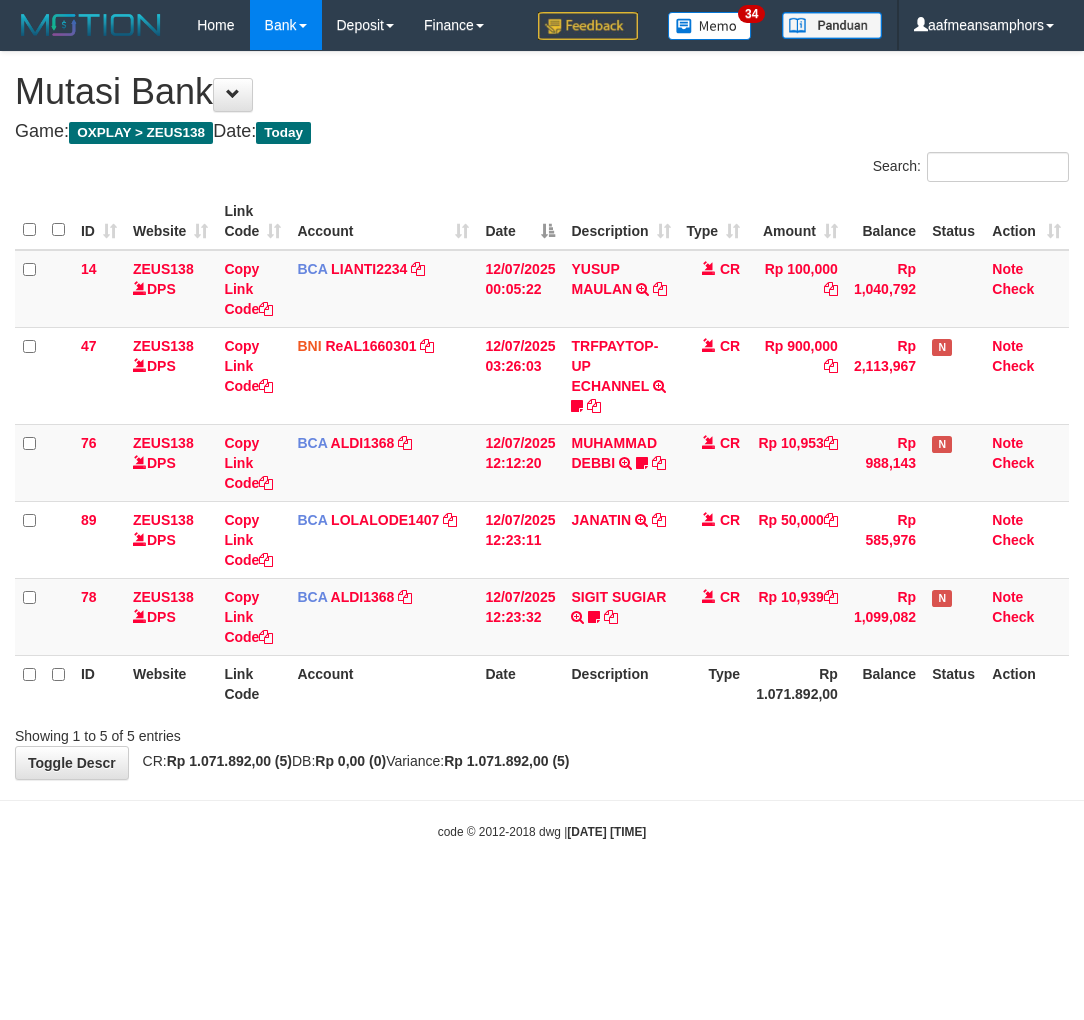scroll, scrollTop: 0, scrollLeft: 0, axis: both 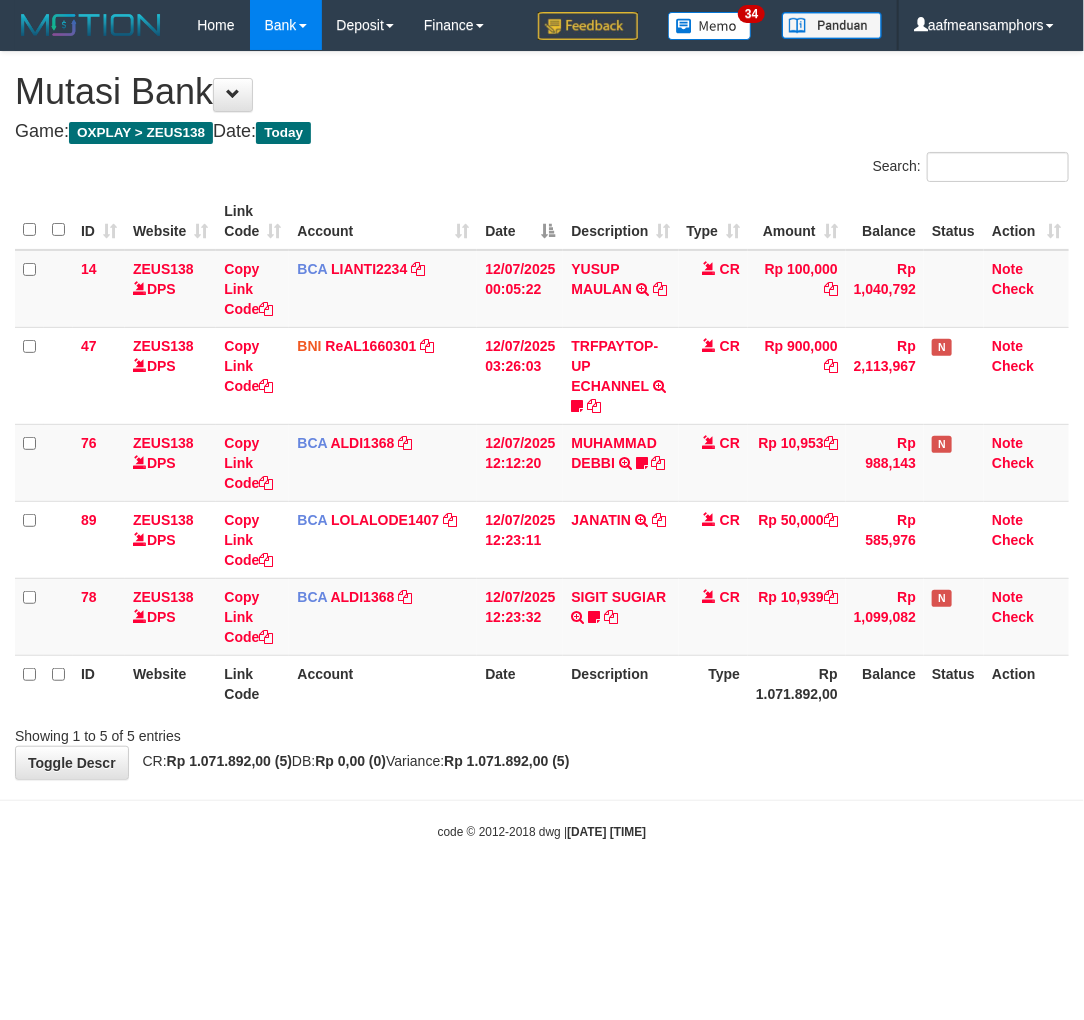 click on "**********" at bounding box center [542, 415] 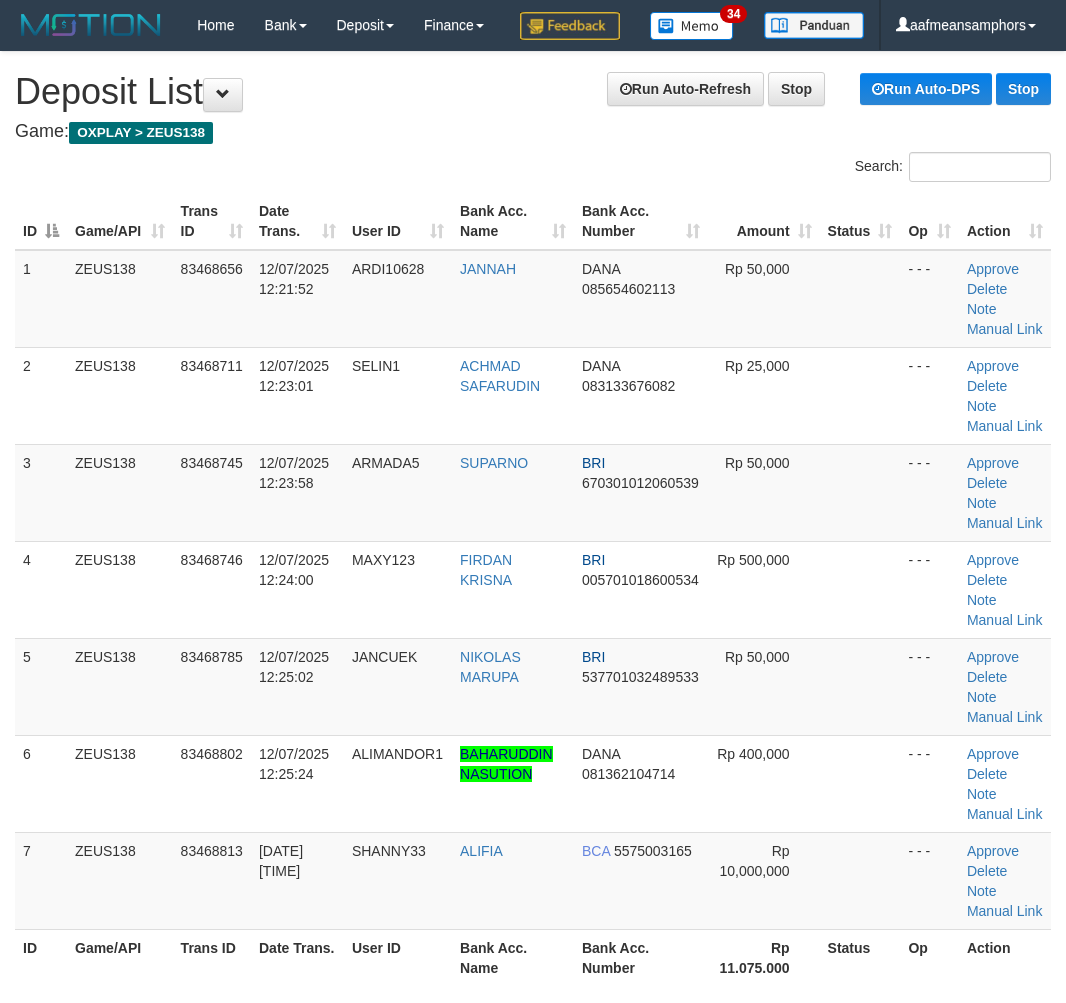 scroll, scrollTop: 0, scrollLeft: 6, axis: horizontal 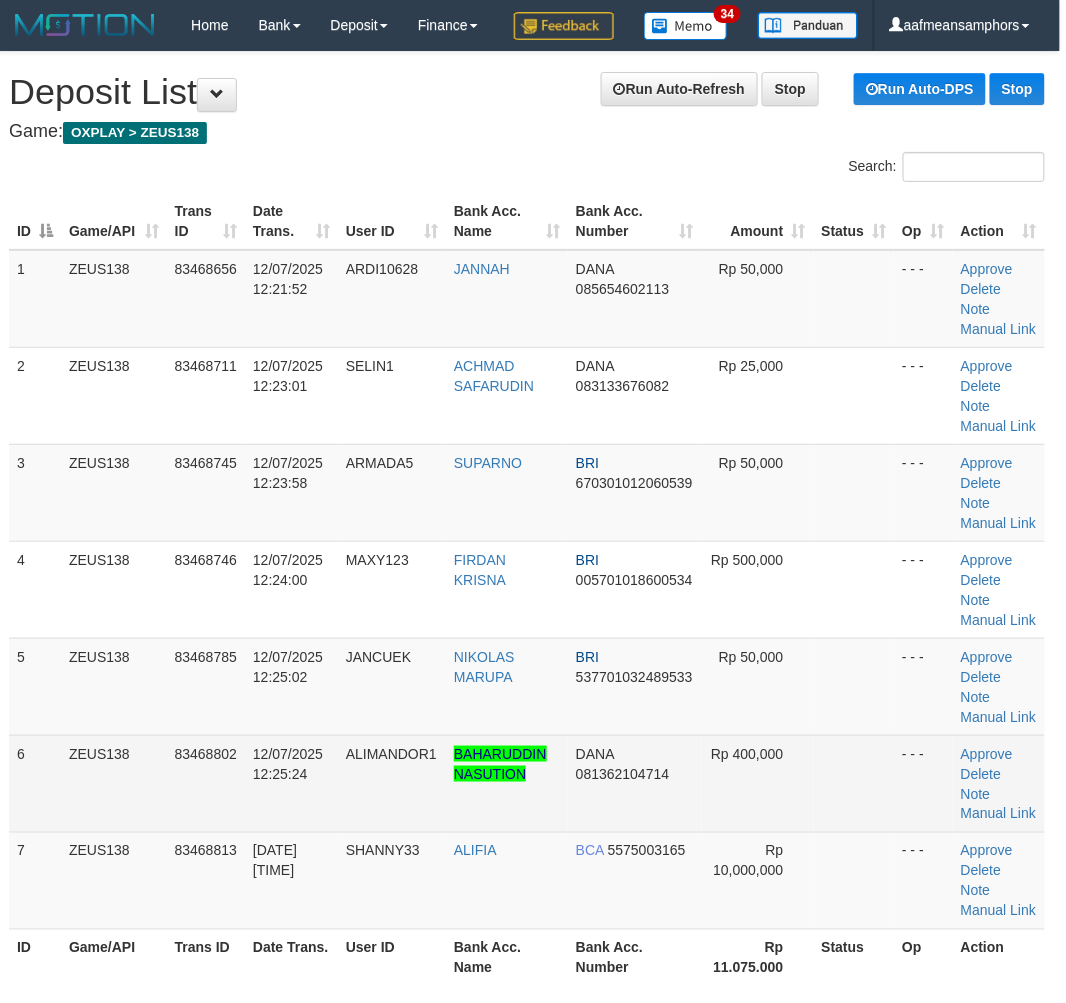 click on "BAHARUDDIN NASUTION" at bounding box center (507, 783) 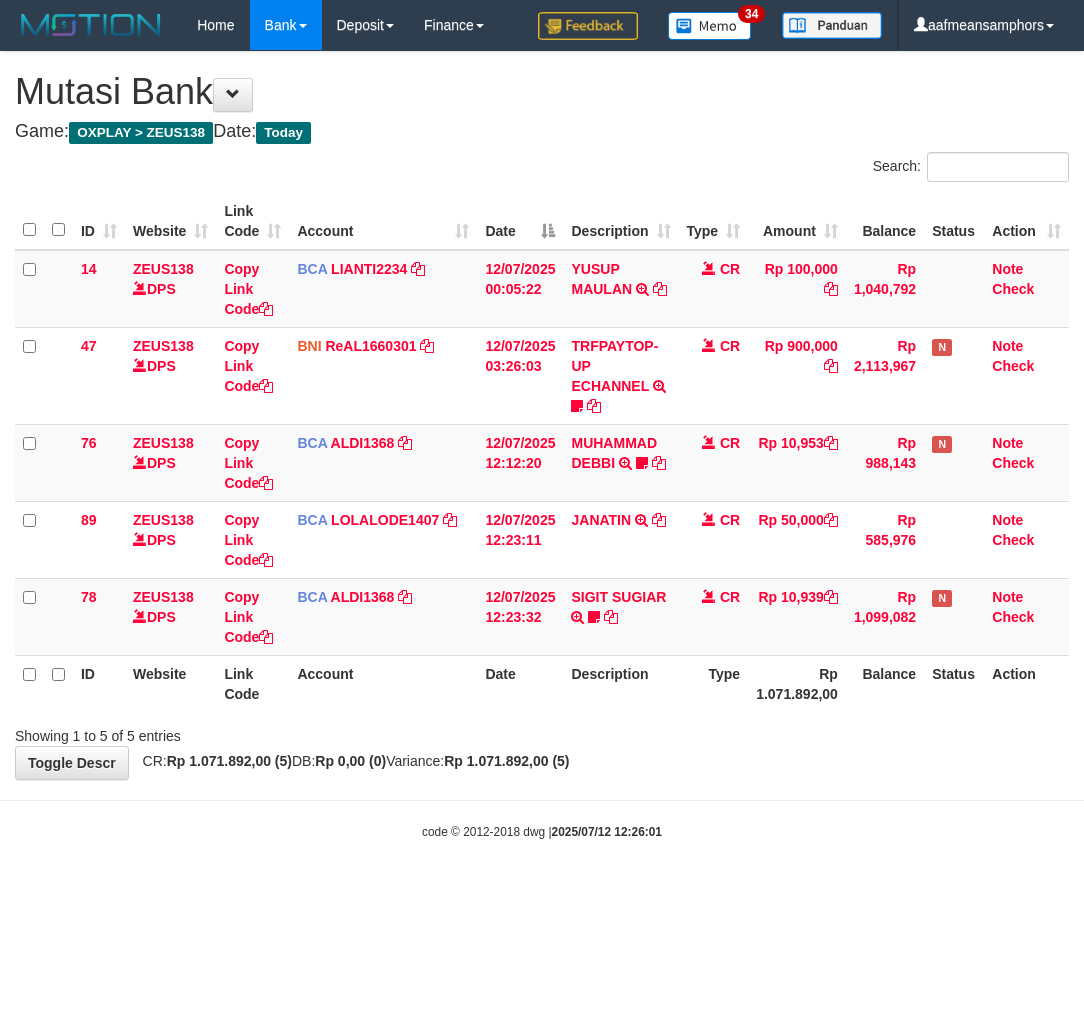 scroll, scrollTop: 0, scrollLeft: 0, axis: both 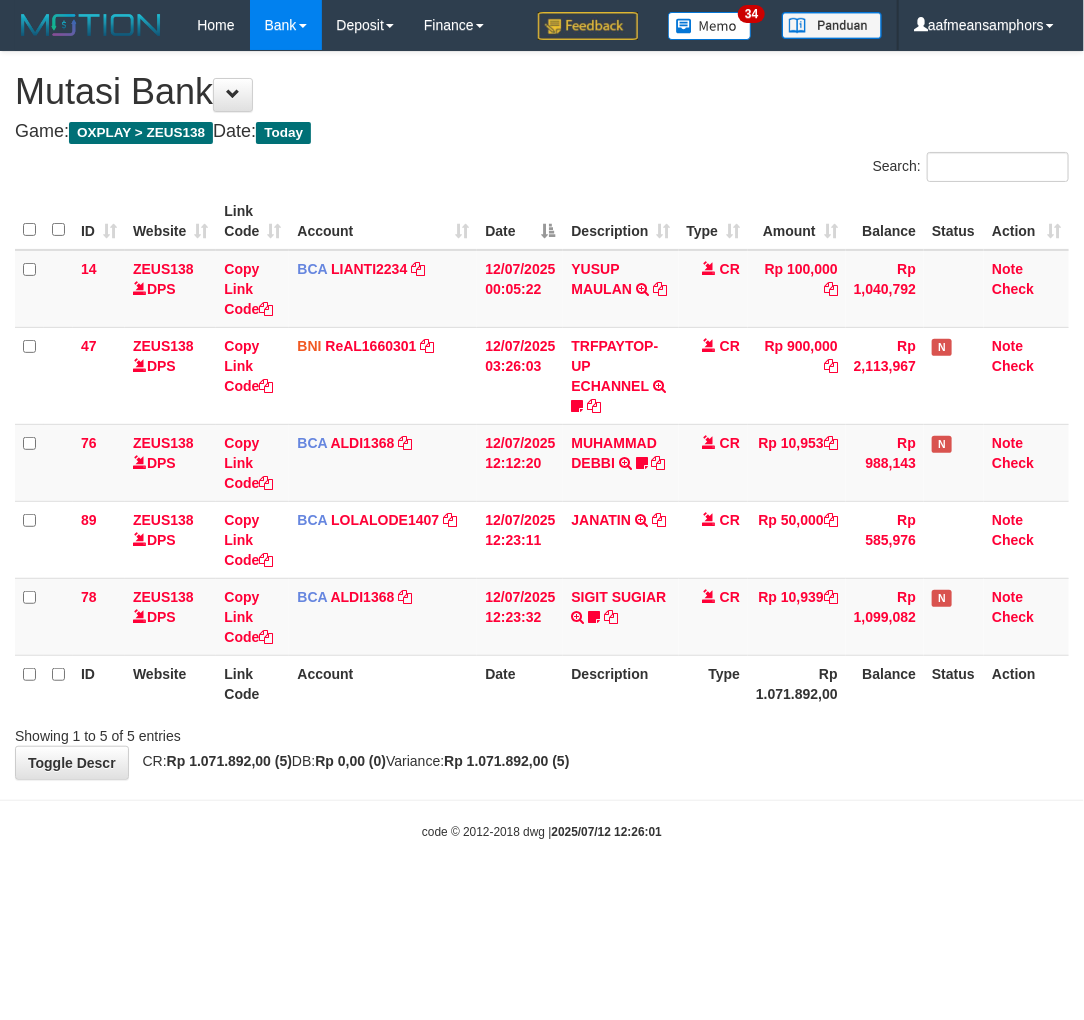 drag, startPoint x: 705, startPoint y: 754, endPoint x: 716, endPoint y: 754, distance: 11 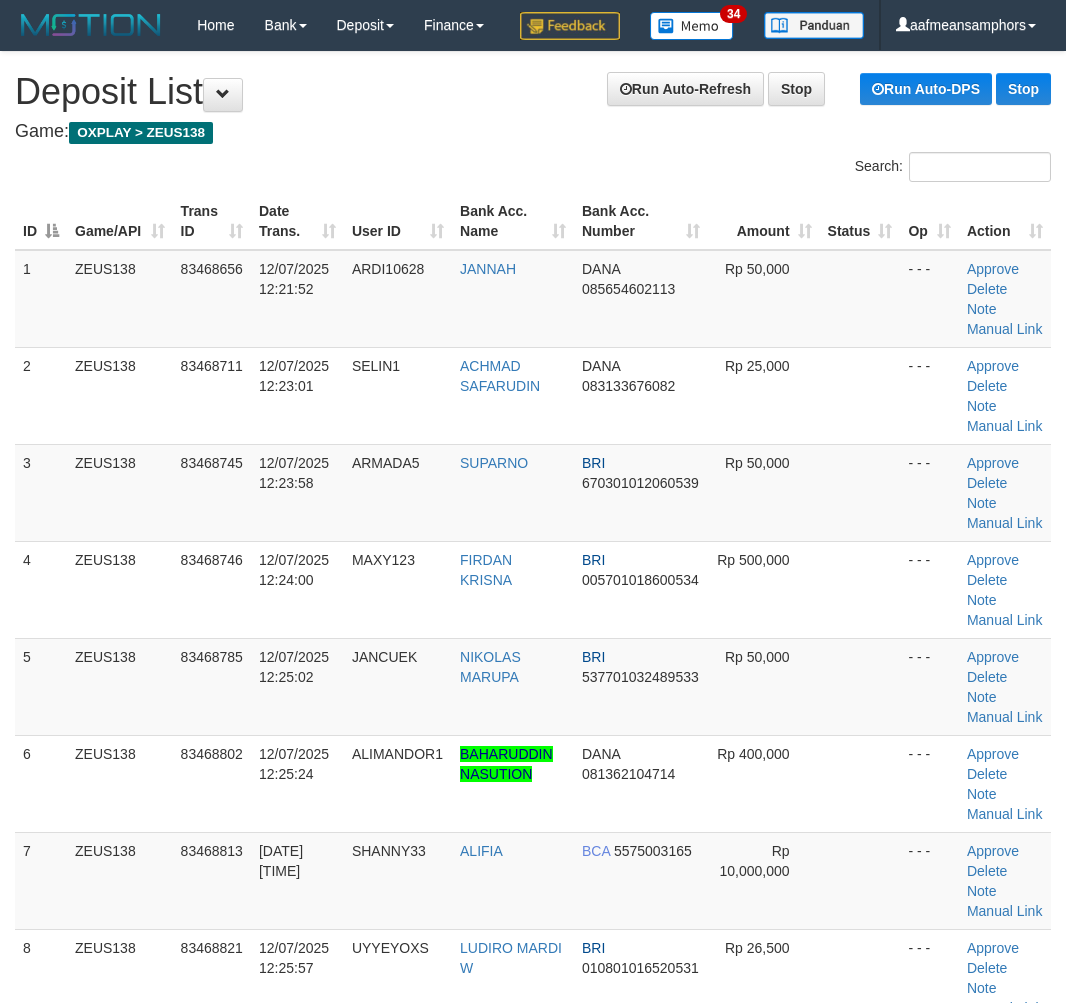 scroll, scrollTop: 0, scrollLeft: 6, axis: horizontal 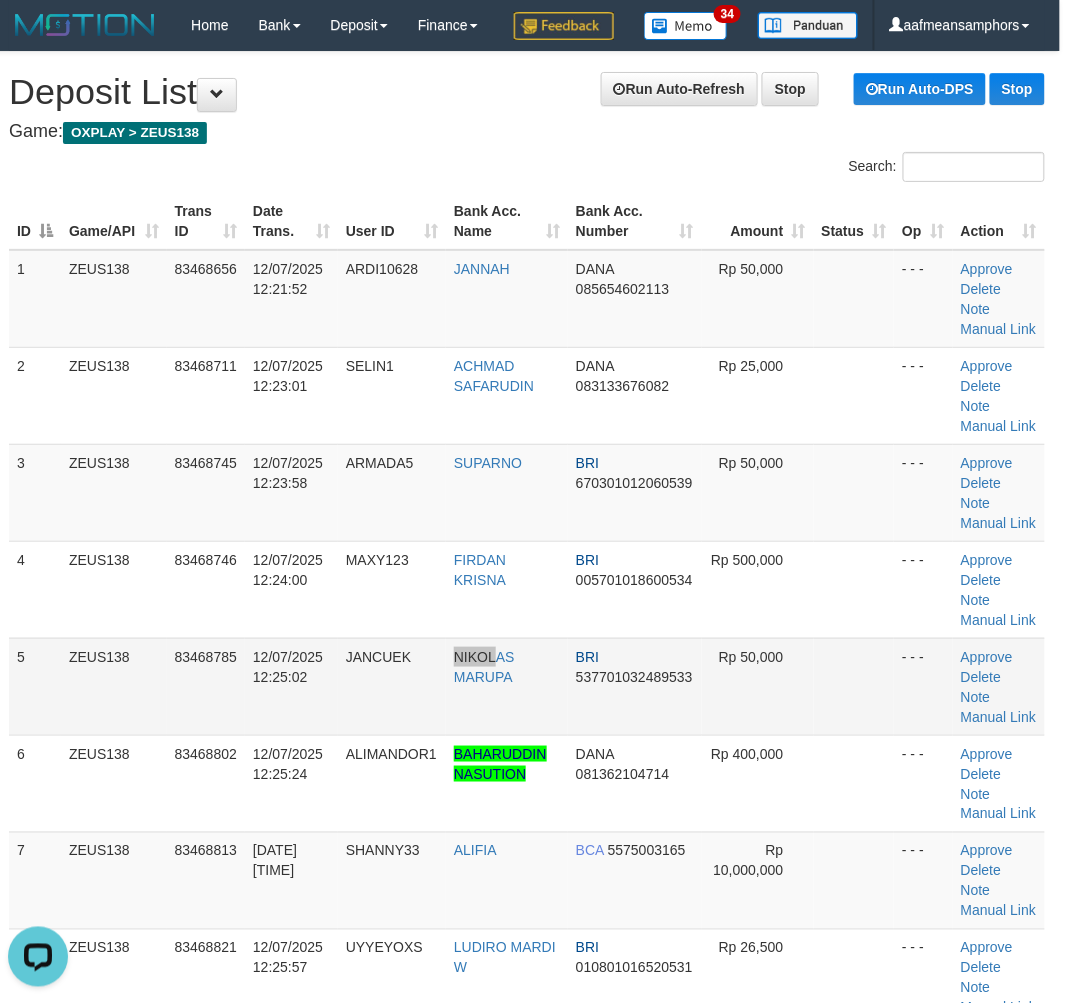 click on "5
ZEUS138
83468785
12/07/2025 12:25:02
JANCUEK
NIKOLAS MARUPA
BRI
537701032489533
Rp 50,000
- - -
Approve
Delete
Note
Manual Link" at bounding box center (527, 686) 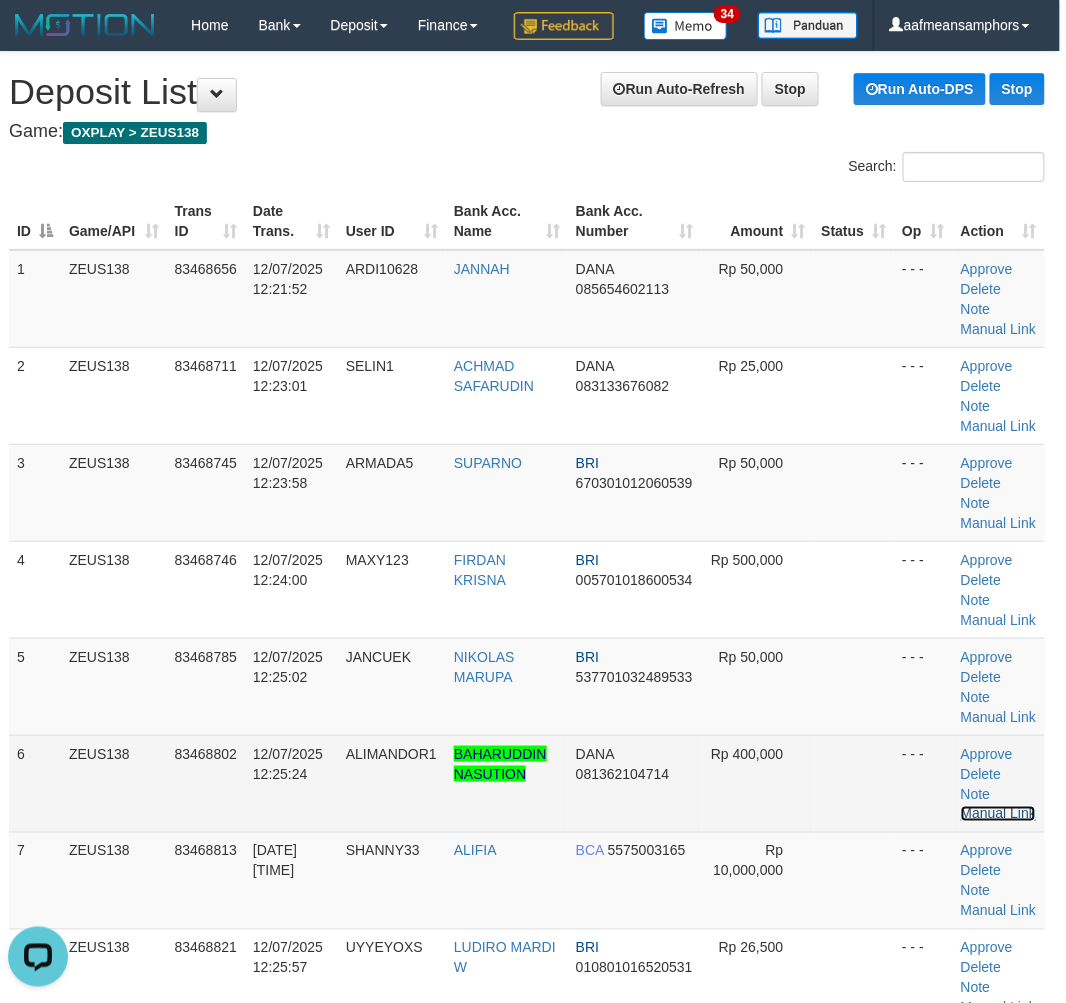click on "Manual Link" at bounding box center (999, 814) 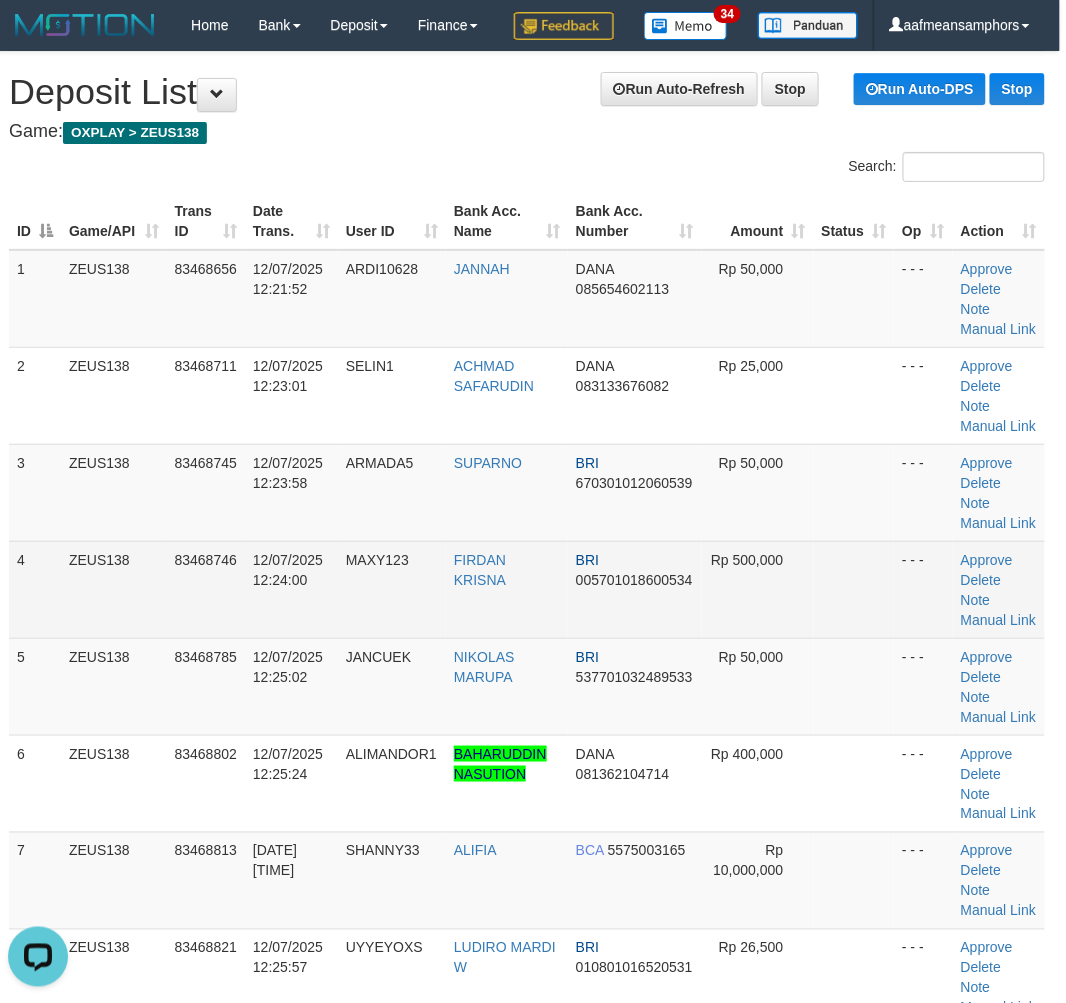 drag, startPoint x: 427, startPoint y: 667, endPoint x: 231, endPoint y: 673, distance: 196.09181 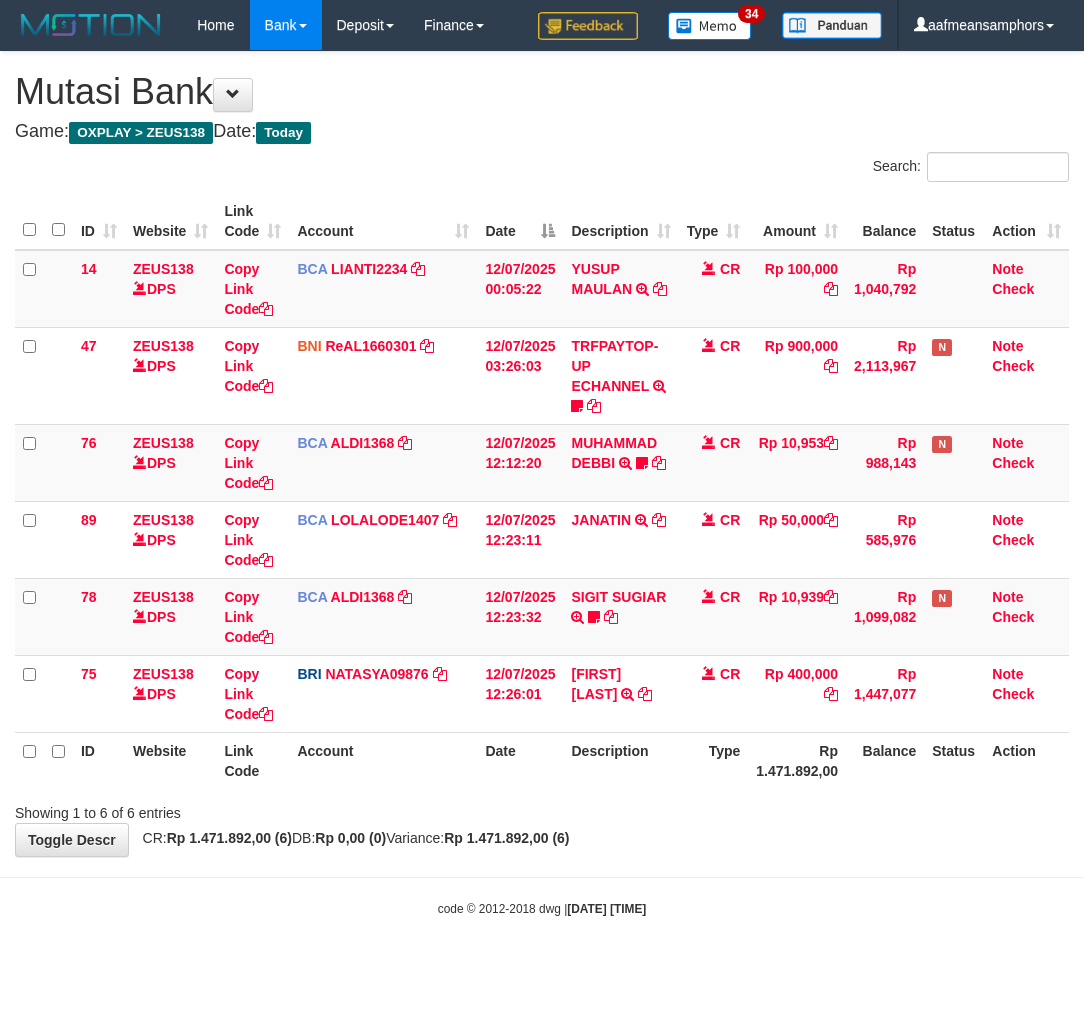 scroll, scrollTop: 0, scrollLeft: 0, axis: both 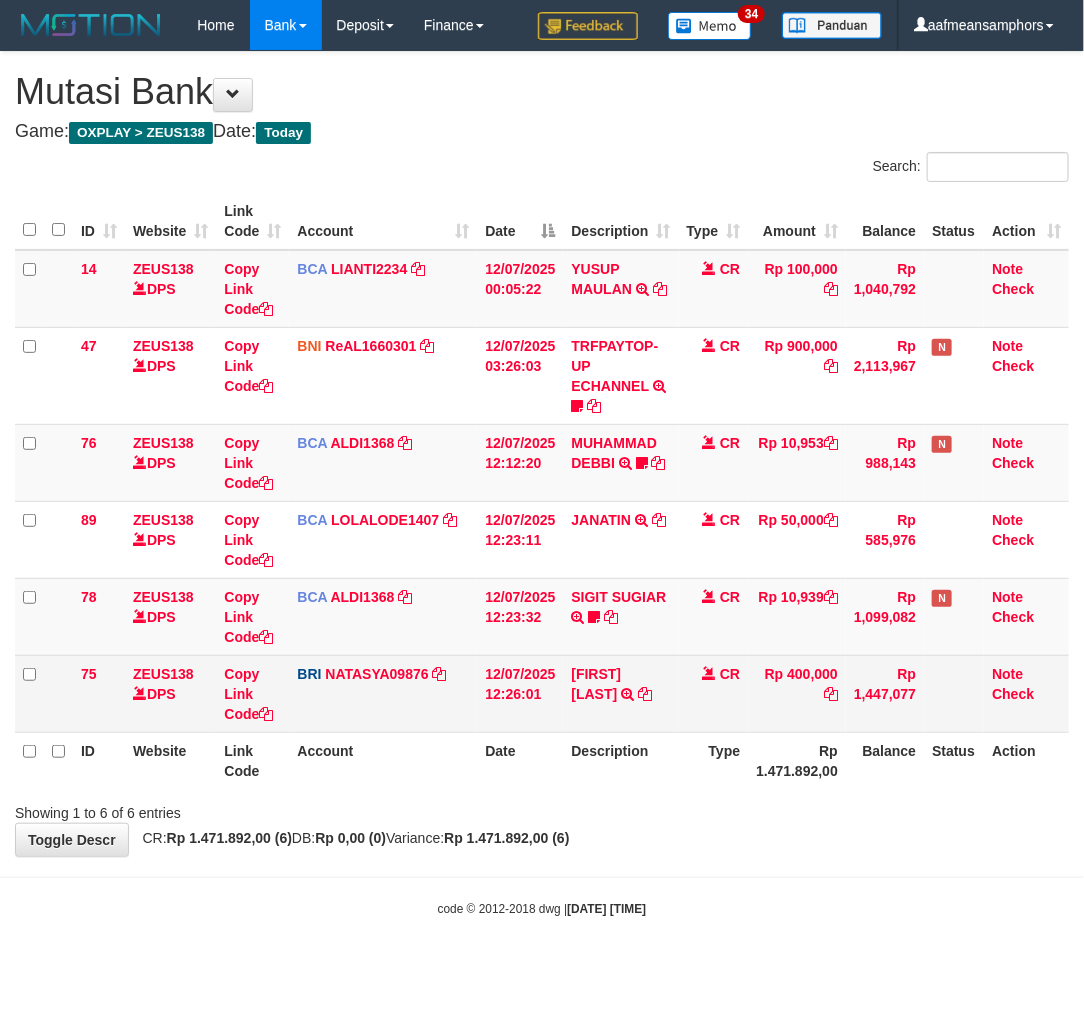 click on "Rp 400,000" at bounding box center (797, 693) 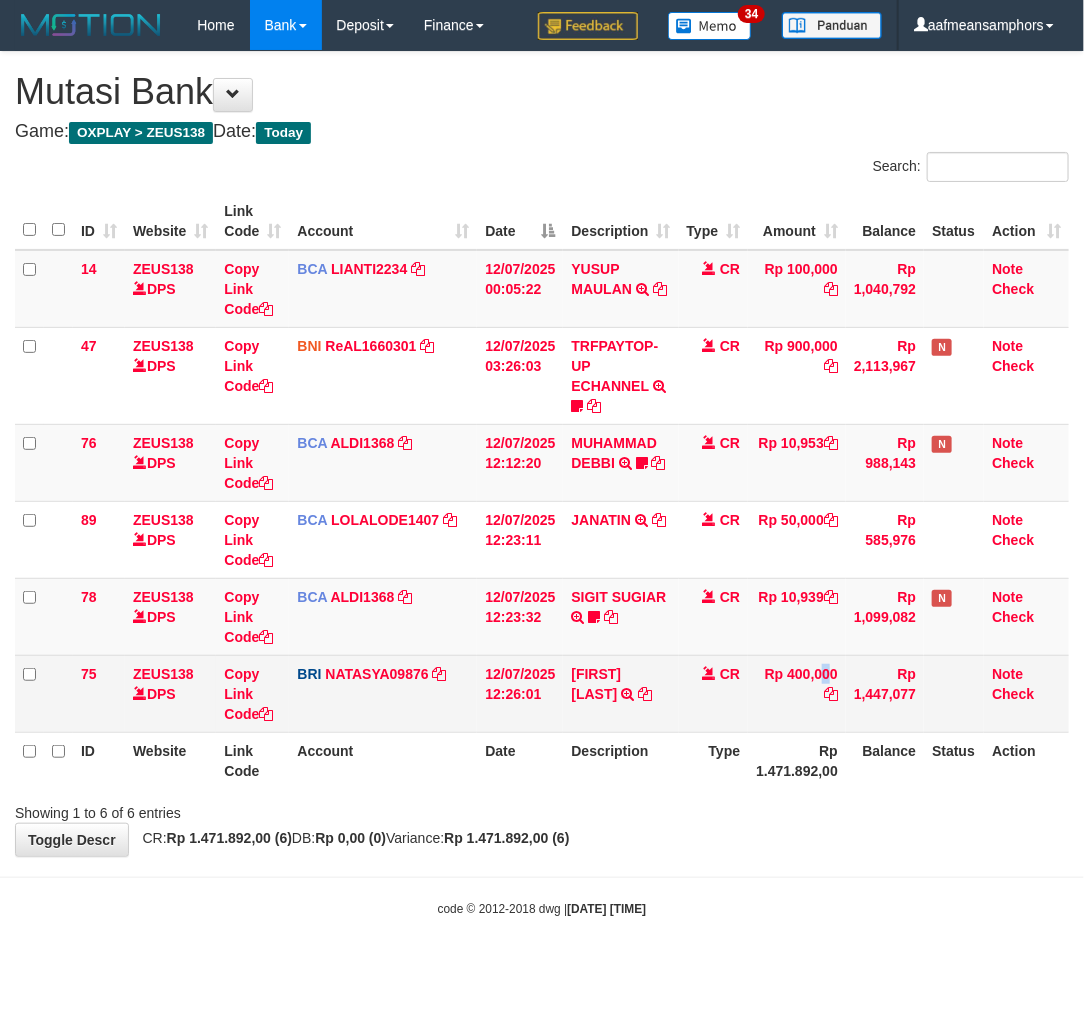 click on "Rp 400,000" at bounding box center [797, 693] 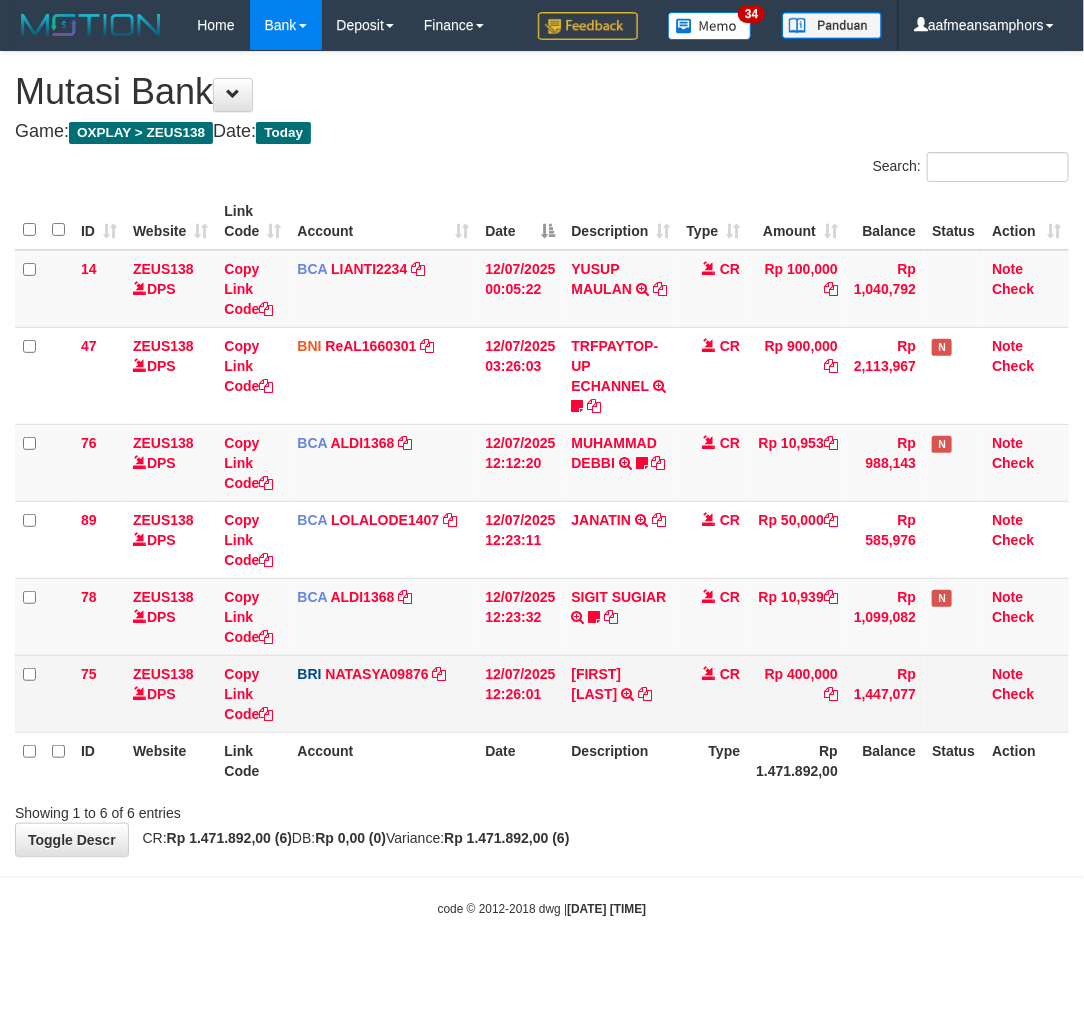 click on "Rp 400,000" at bounding box center (797, 693) 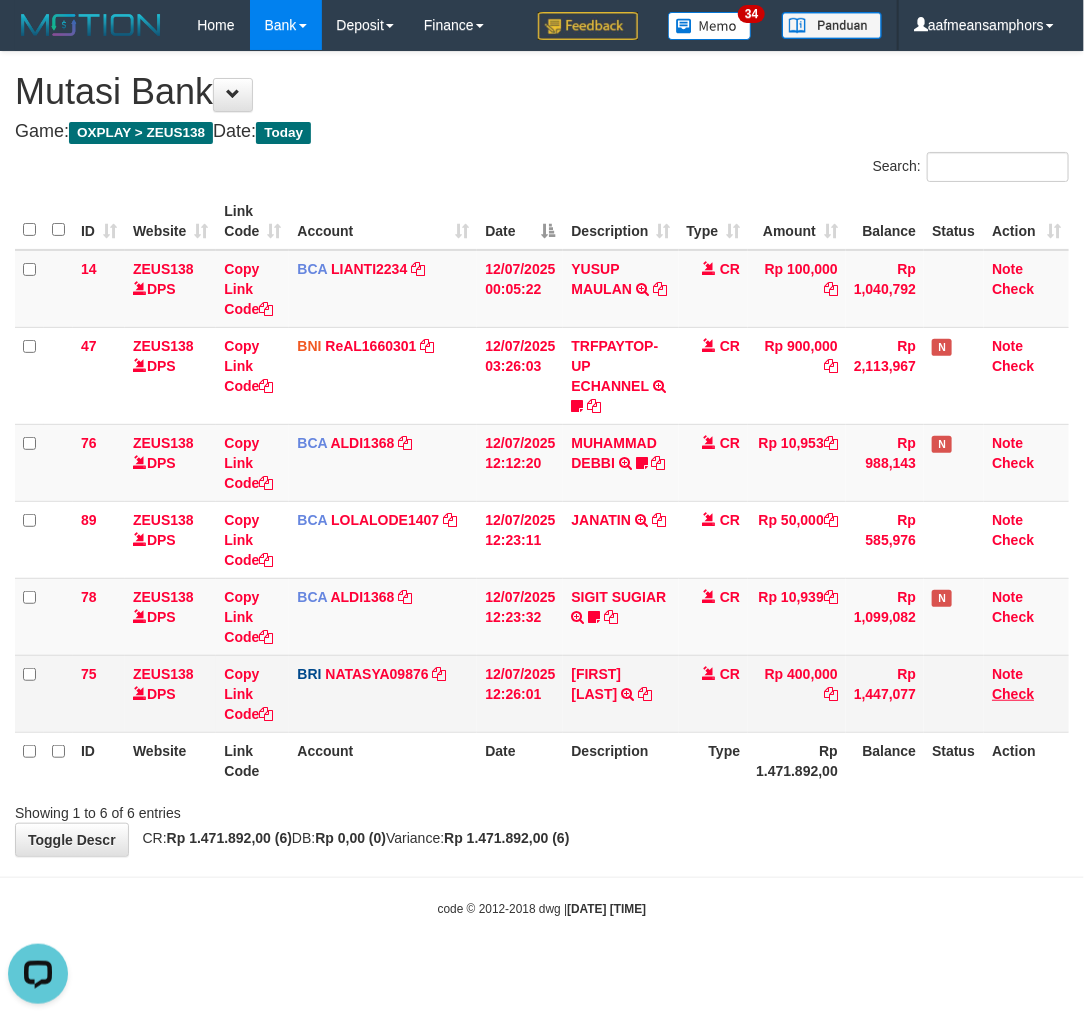 scroll, scrollTop: 0, scrollLeft: 0, axis: both 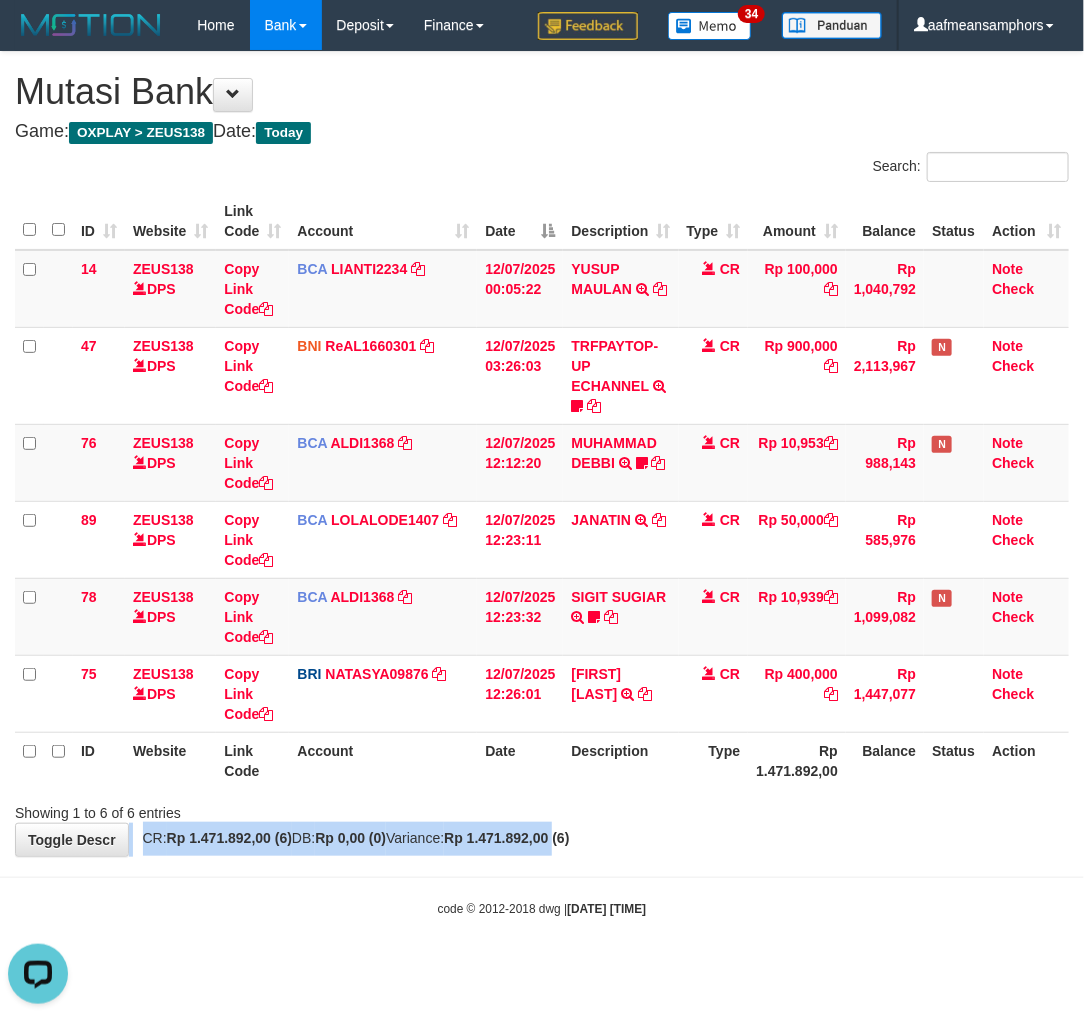 click on "**********" at bounding box center (542, 454) 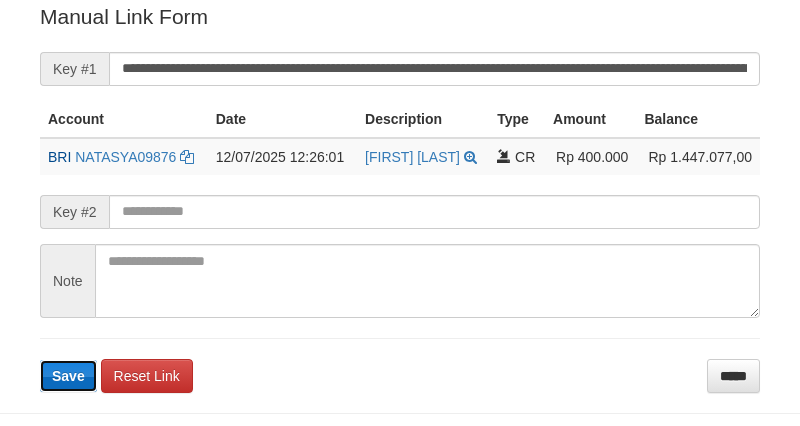 click on "Save" at bounding box center [68, 376] 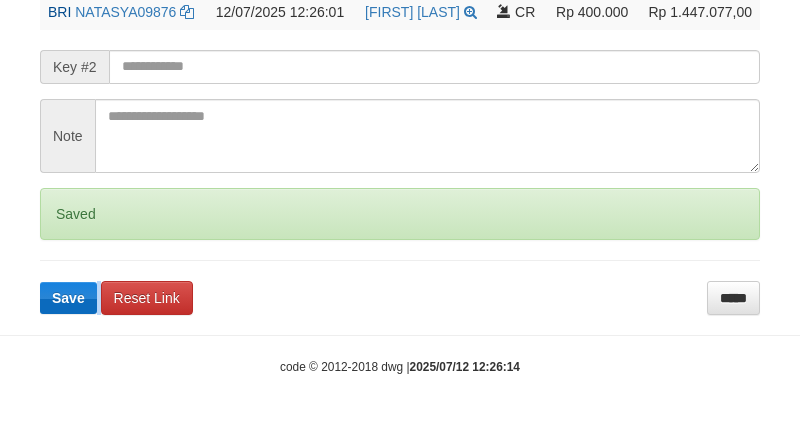 click on "Deposit Detail
Game/API
Trans ID
Date Trans.
User ID
Bank Acc. Name
Bank Acc. Number
Amount
ZEUS138
83468802
12/07/2025 12:25:24
ALIMANDOR1
BAHARUDDIN NASUTION
DANA
081362104714
Rp 400,000
Manual Link History
#
Admin
Key #1
Key #2
Note
Date
1
aafnounvanny
mutasi_20250712_3126|75
12-07-2025 12:26:12
Account
Date
Description
Type
Amount
Balance
BRI
NATASYA09876
CR" at bounding box center [400, -62] 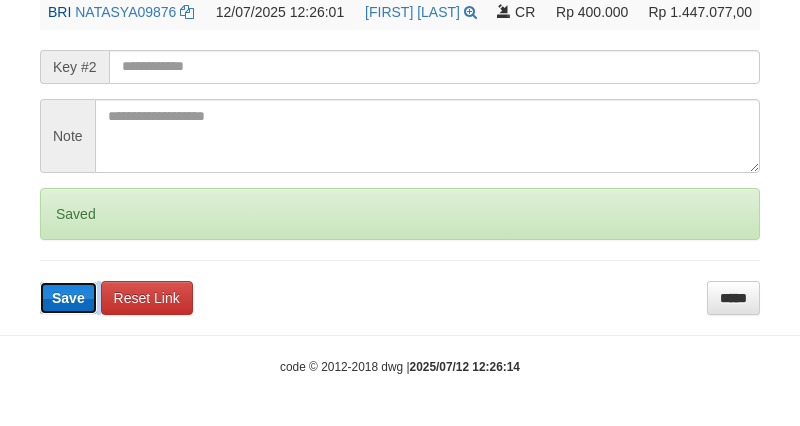 click on "Save" at bounding box center [68, 298] 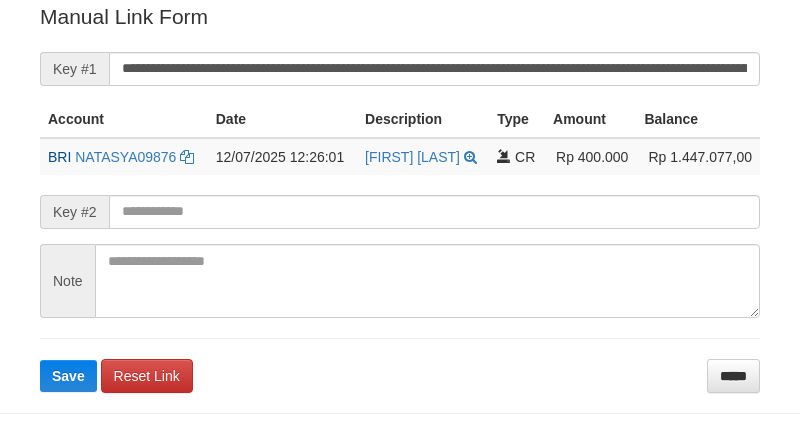 click on "**********" at bounding box center [400, 197] 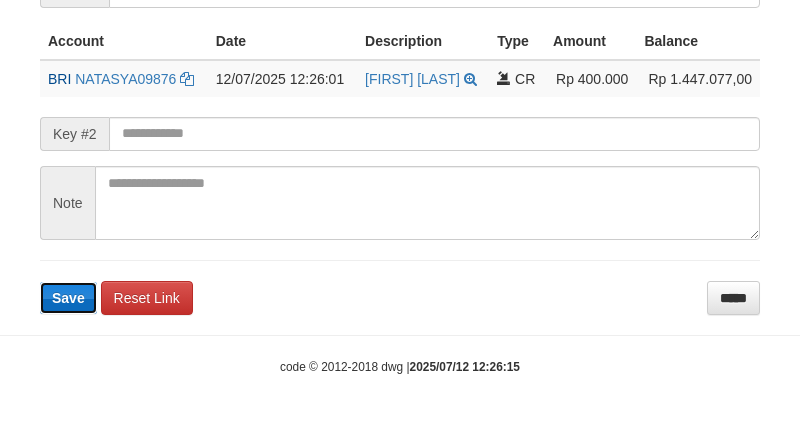 click on "Save" at bounding box center [68, 298] 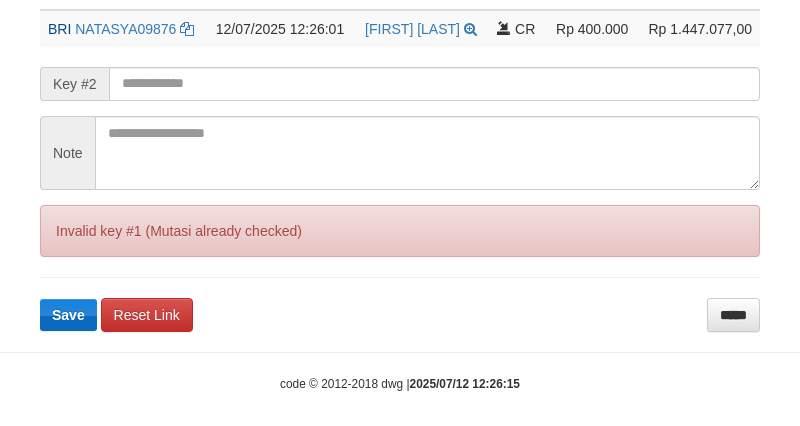 scroll, scrollTop: 566, scrollLeft: 0, axis: vertical 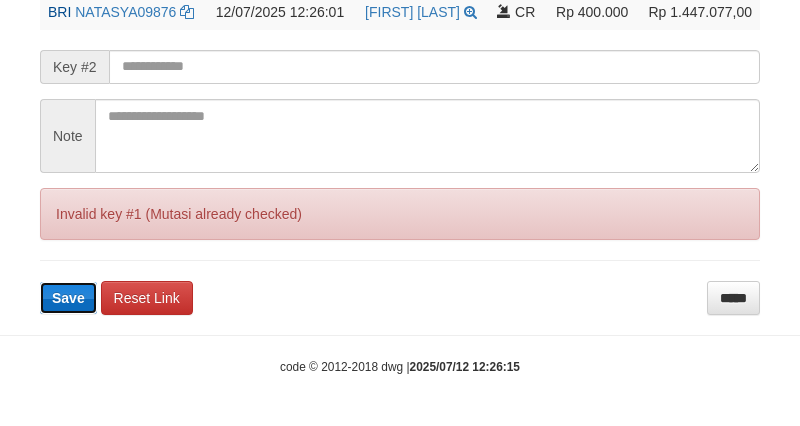 click on "Save" at bounding box center [68, 298] 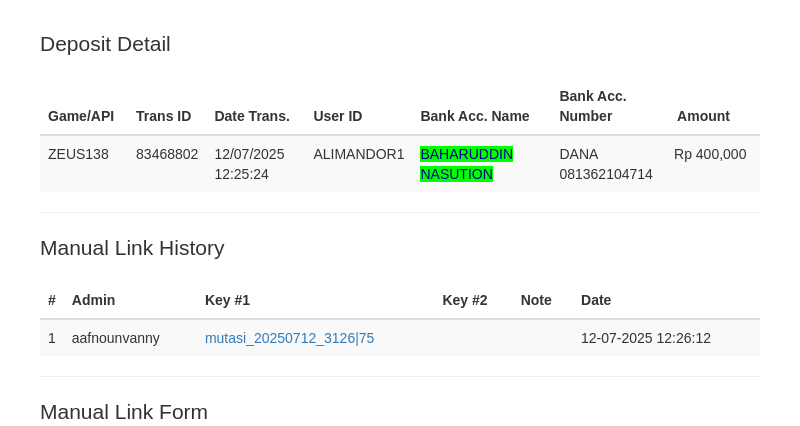 scroll, scrollTop: 0, scrollLeft: 0, axis: both 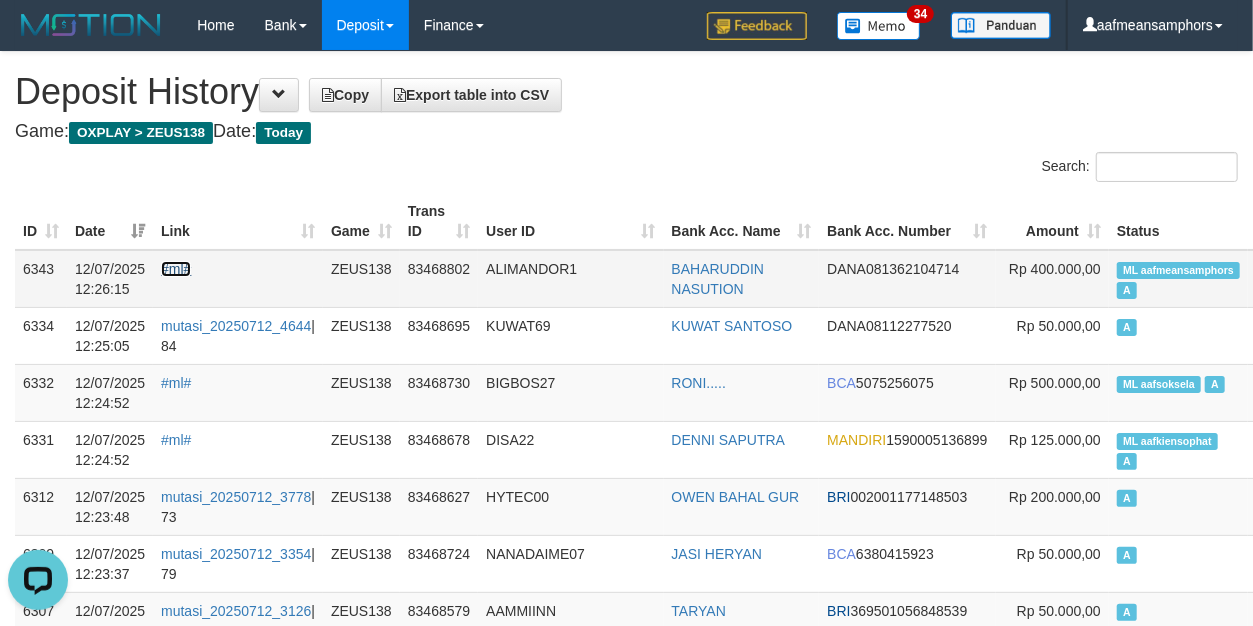 click on "#ml#" at bounding box center [176, 269] 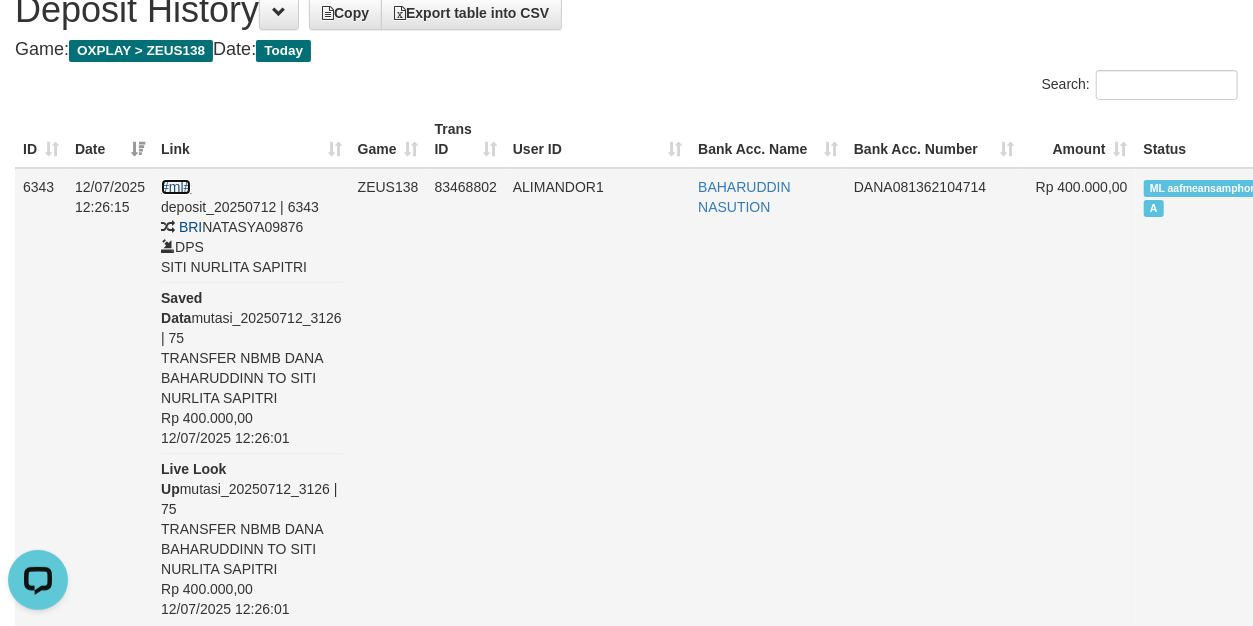 scroll, scrollTop: 222, scrollLeft: 0, axis: vertical 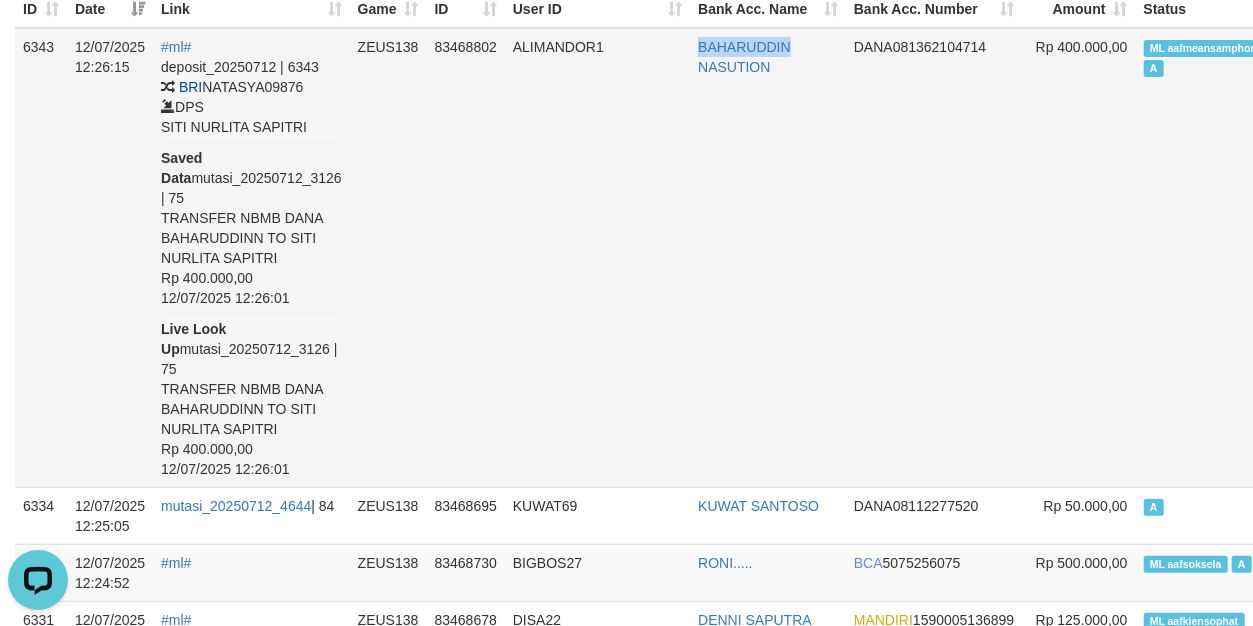 drag, startPoint x: 665, startPoint y: 30, endPoint x: 784, endPoint y: 37, distance: 119.2057 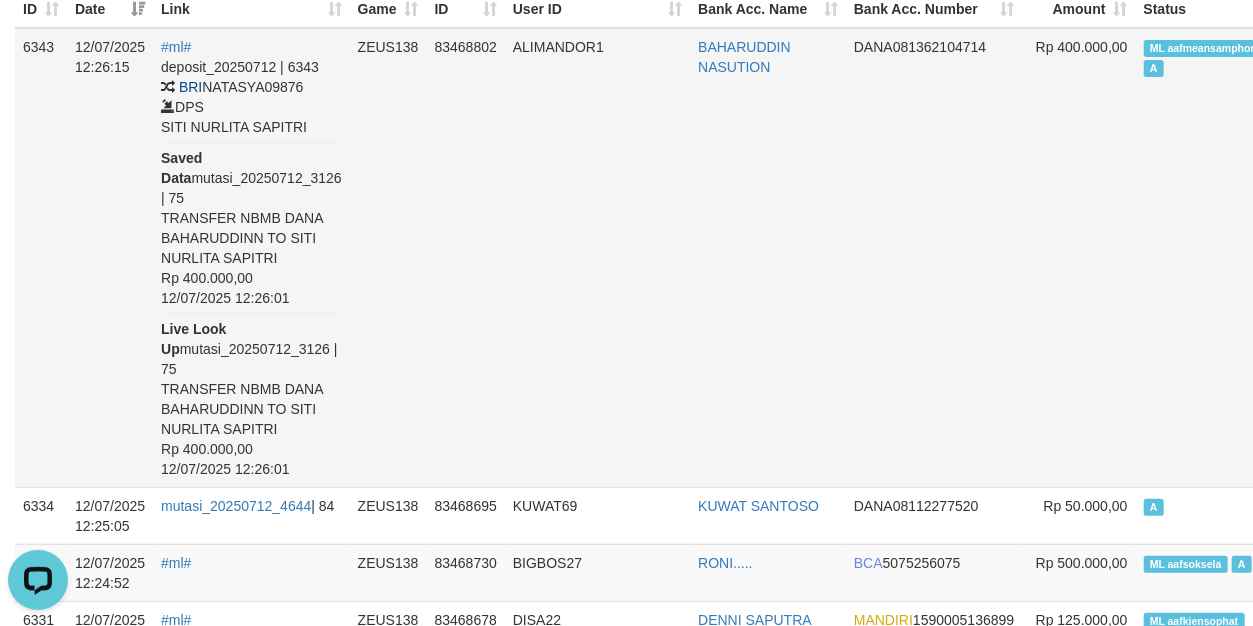 click on "ALIMANDOR1" at bounding box center [597, 258] 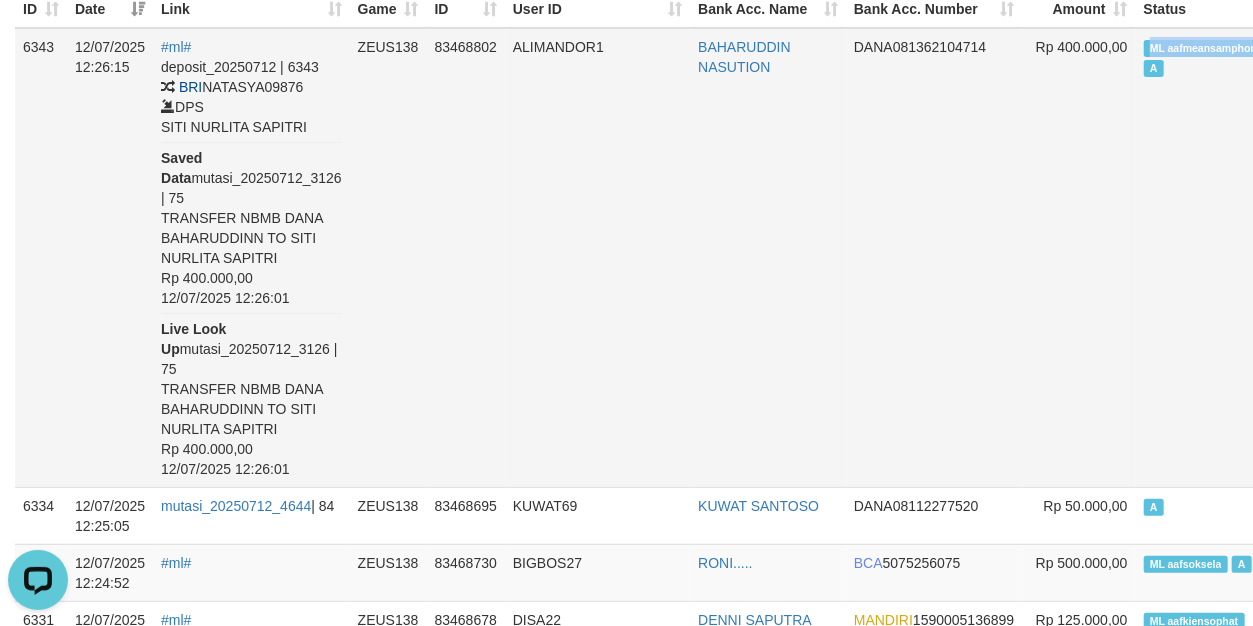 drag, startPoint x: 1096, startPoint y: 41, endPoint x: 1192, endPoint y: 47, distance: 96.18732 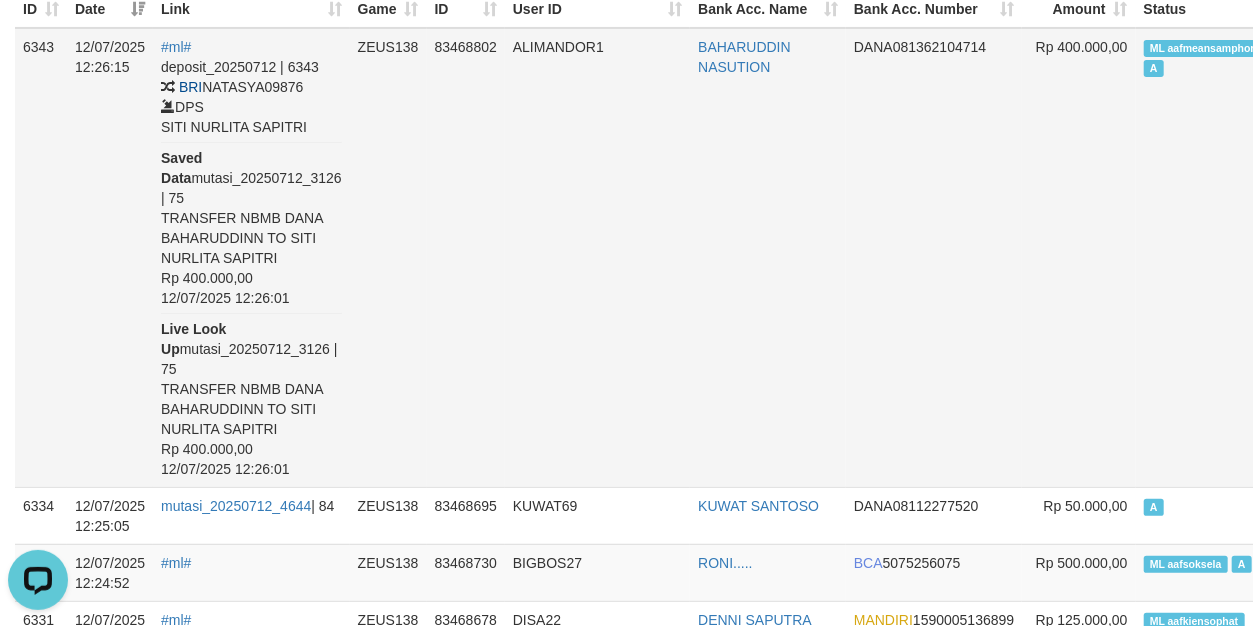 click on "ML aafmeansamphors   A" at bounding box center (1205, 258) 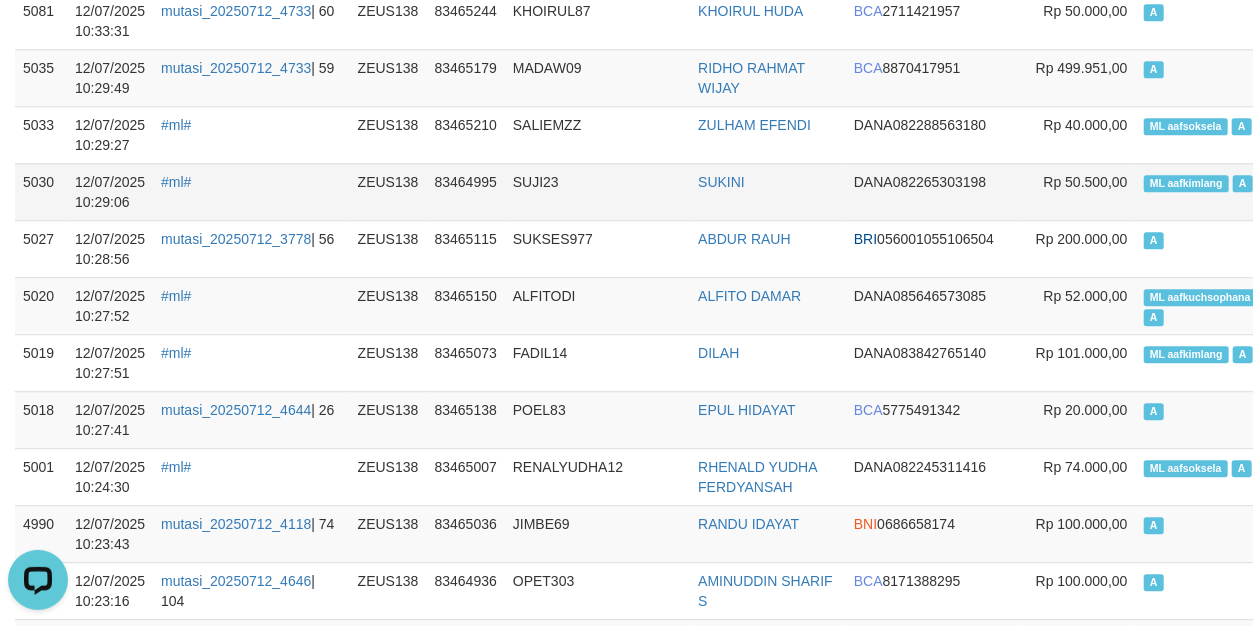 scroll, scrollTop: 13896, scrollLeft: 0, axis: vertical 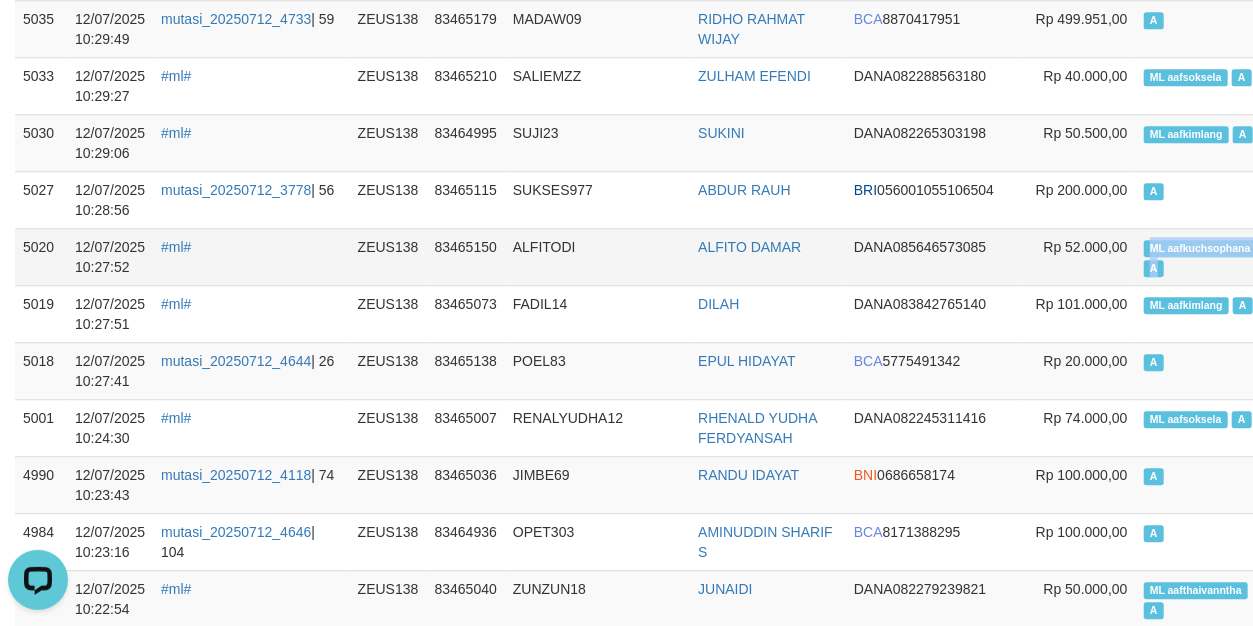 drag, startPoint x: 1080, startPoint y: 317, endPoint x: 1197, endPoint y: 327, distance: 117.426575 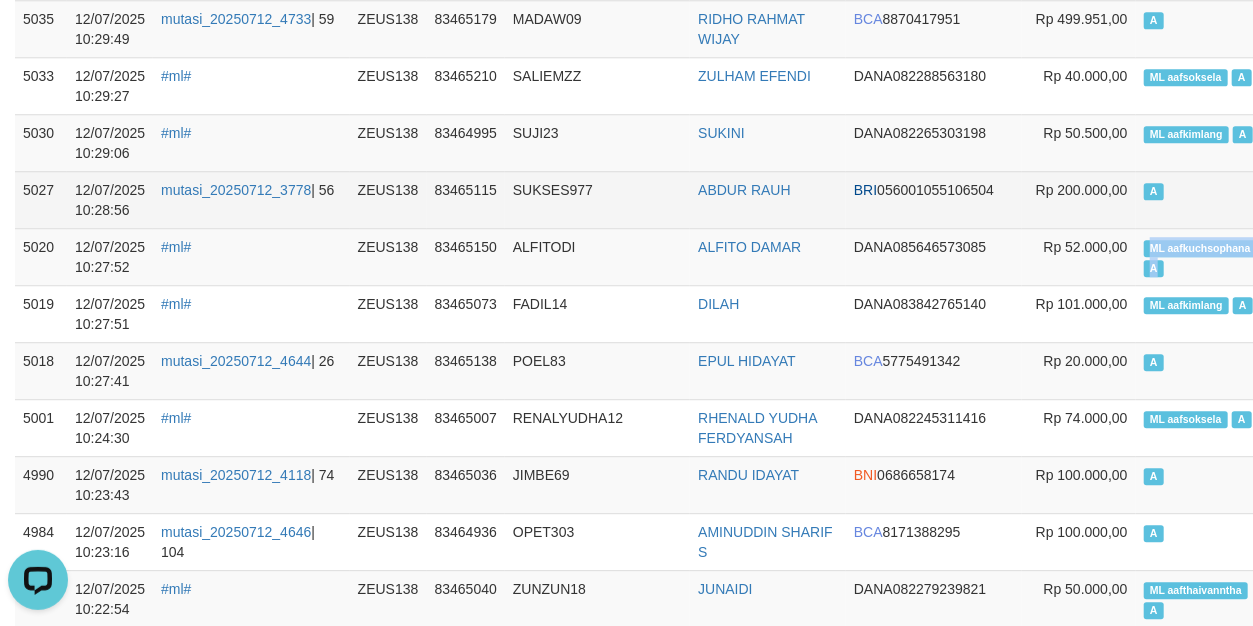 copy on "ML aafkuchsophana   A" 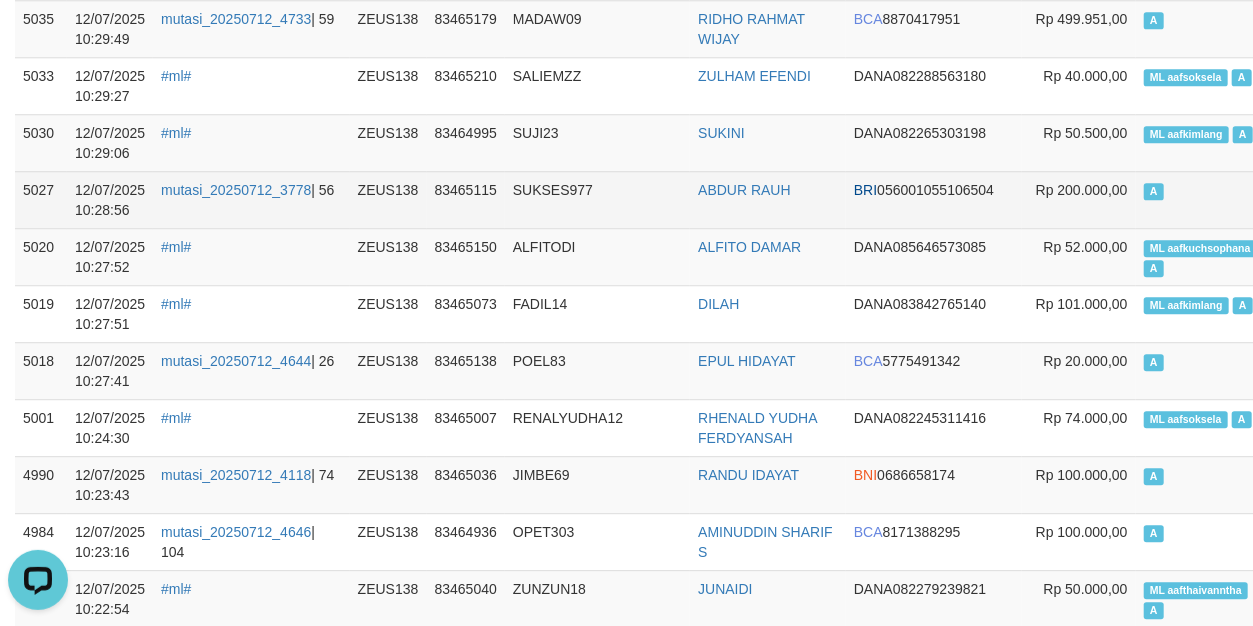 click on "A" at bounding box center (1205, 199) 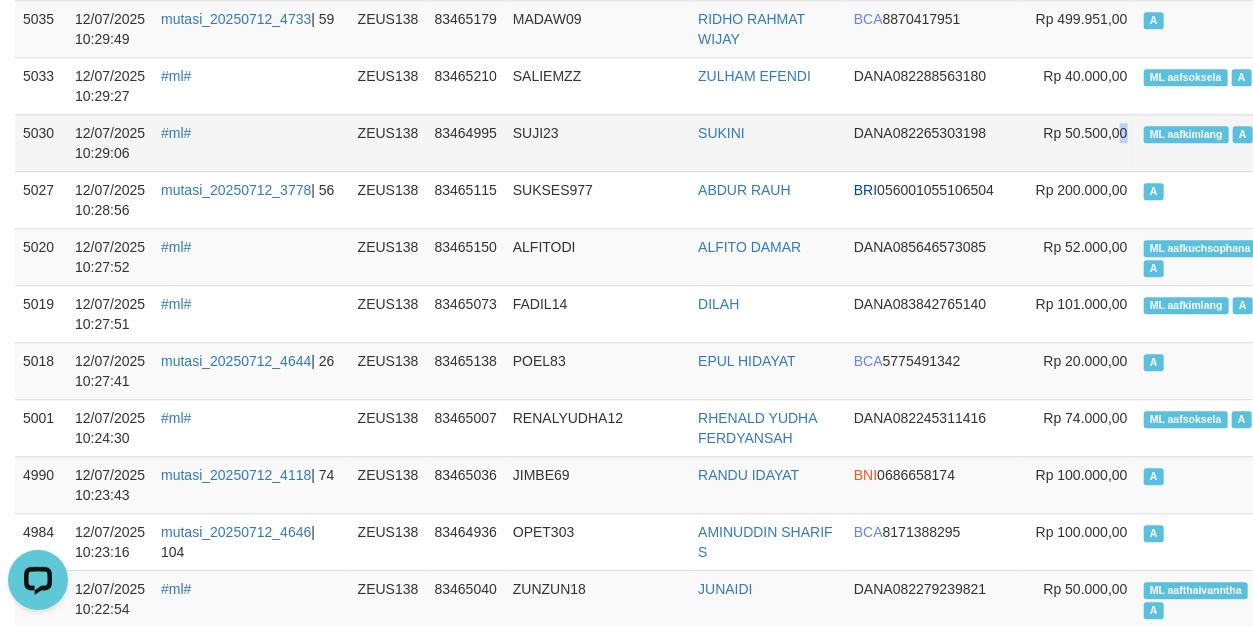 click on "Rp 50.500,00" at bounding box center (1086, 133) 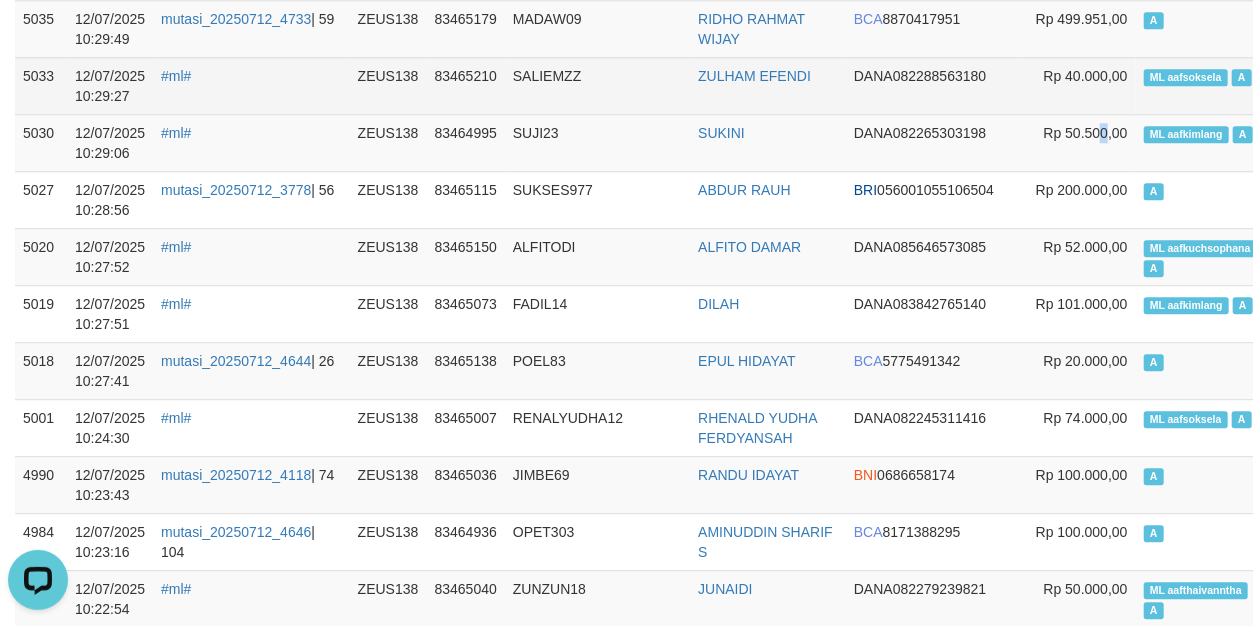 drag, startPoint x: 1031, startPoint y: 184, endPoint x: 645, endPoint y: 168, distance: 386.33145 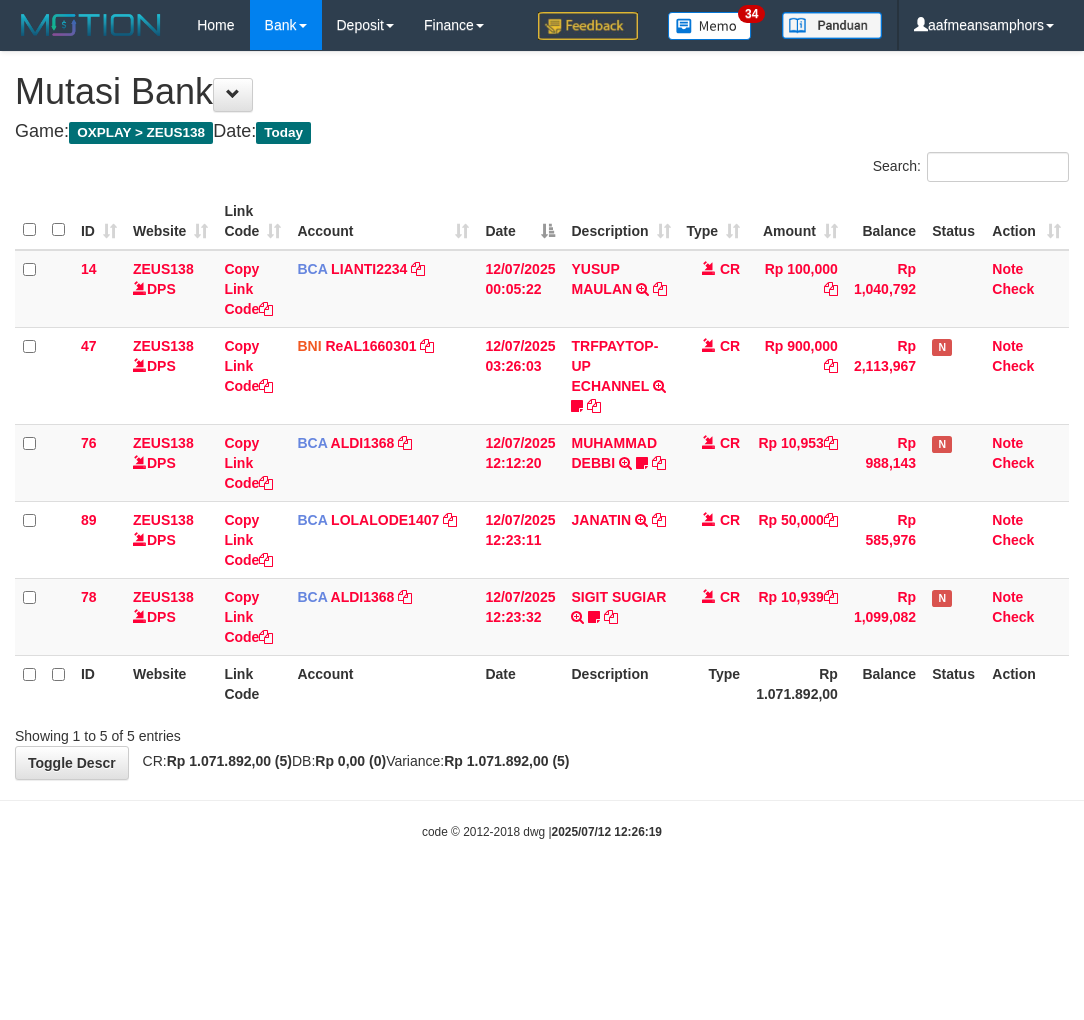 scroll, scrollTop: 0, scrollLeft: 0, axis: both 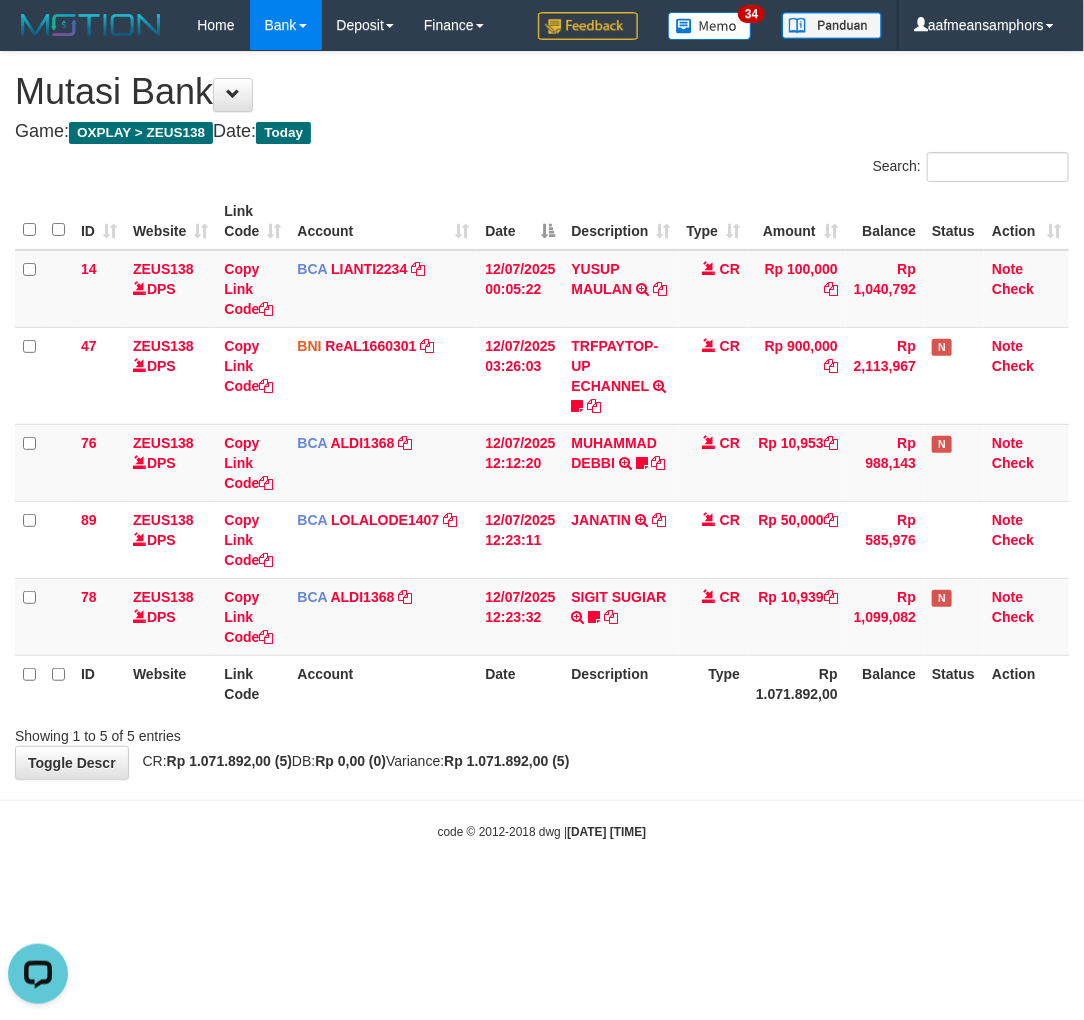 click on "**********" at bounding box center [542, 415] 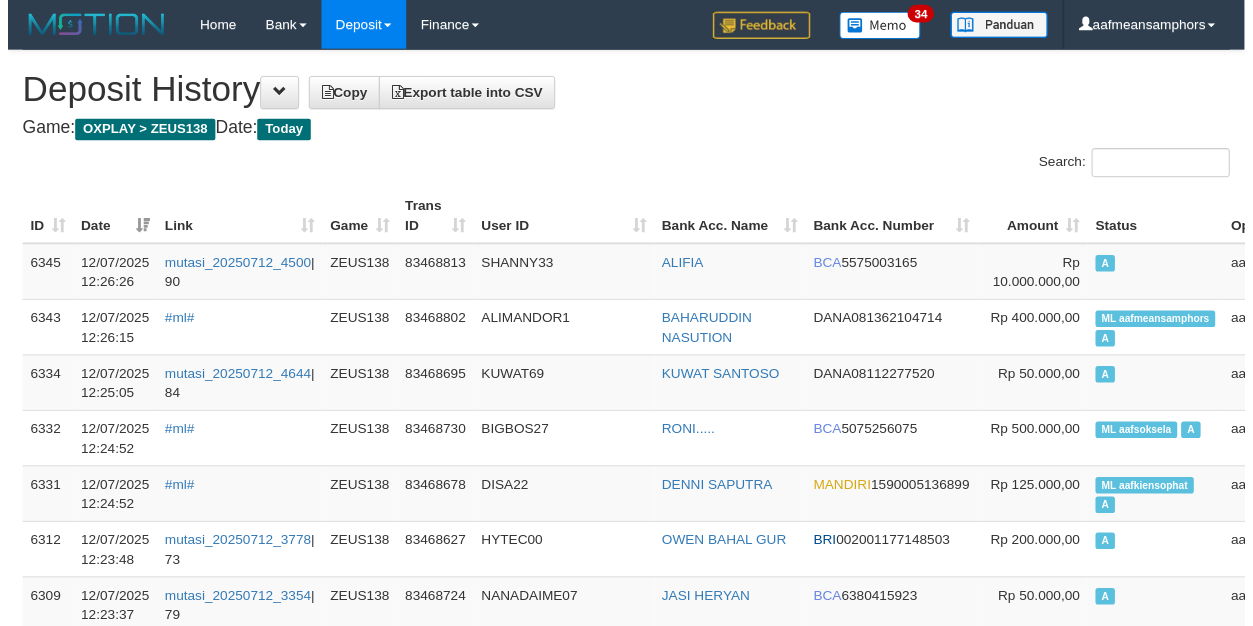 scroll, scrollTop: 13434, scrollLeft: 0, axis: vertical 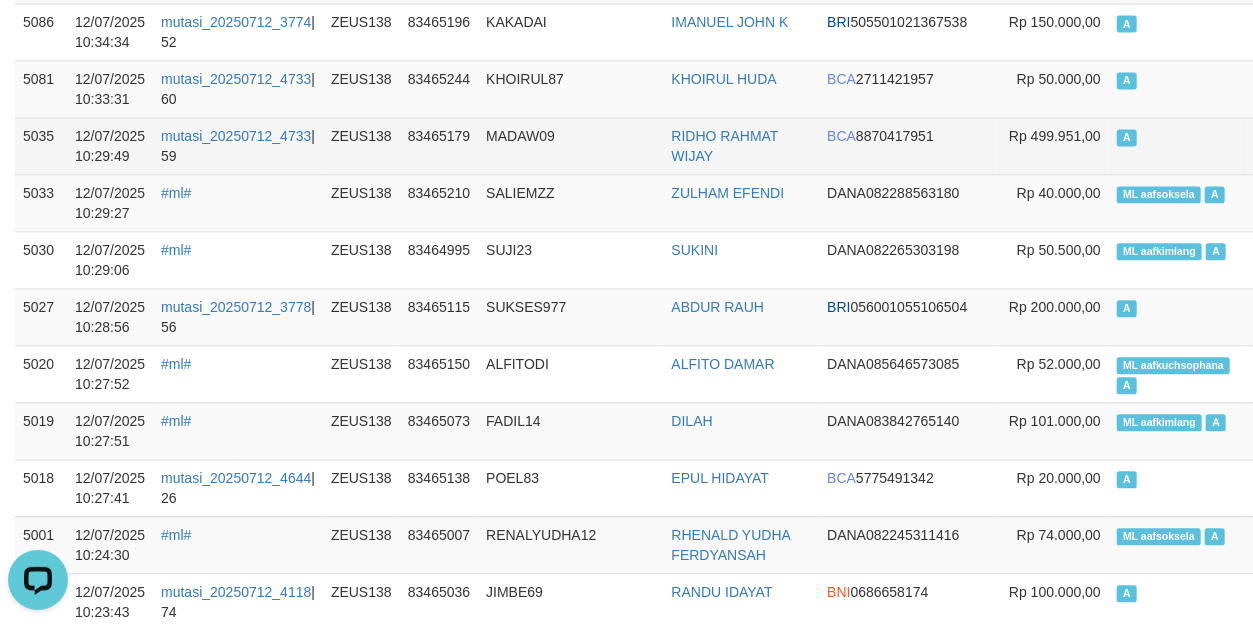 click on "5035 12/07/2025 10:29:49 mutasi_20250712_4733  | 59 ZEUS138 83465179 MADAW09 RIDHO RAHMAT WIJAY   BCA  8870417951 Rp 499.951,00 A   aafLOADBANKZEUS" at bounding box center [706, 145] 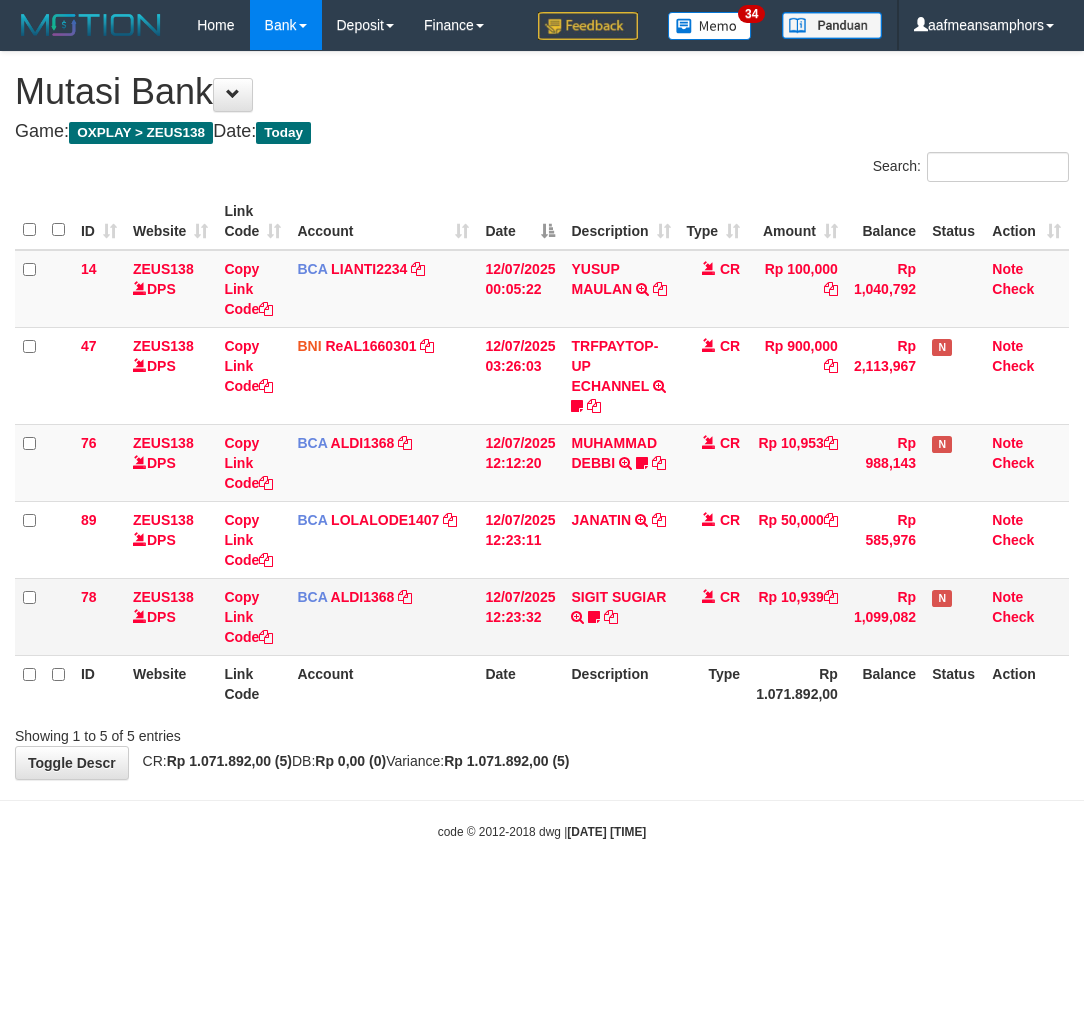 scroll, scrollTop: 0, scrollLeft: 0, axis: both 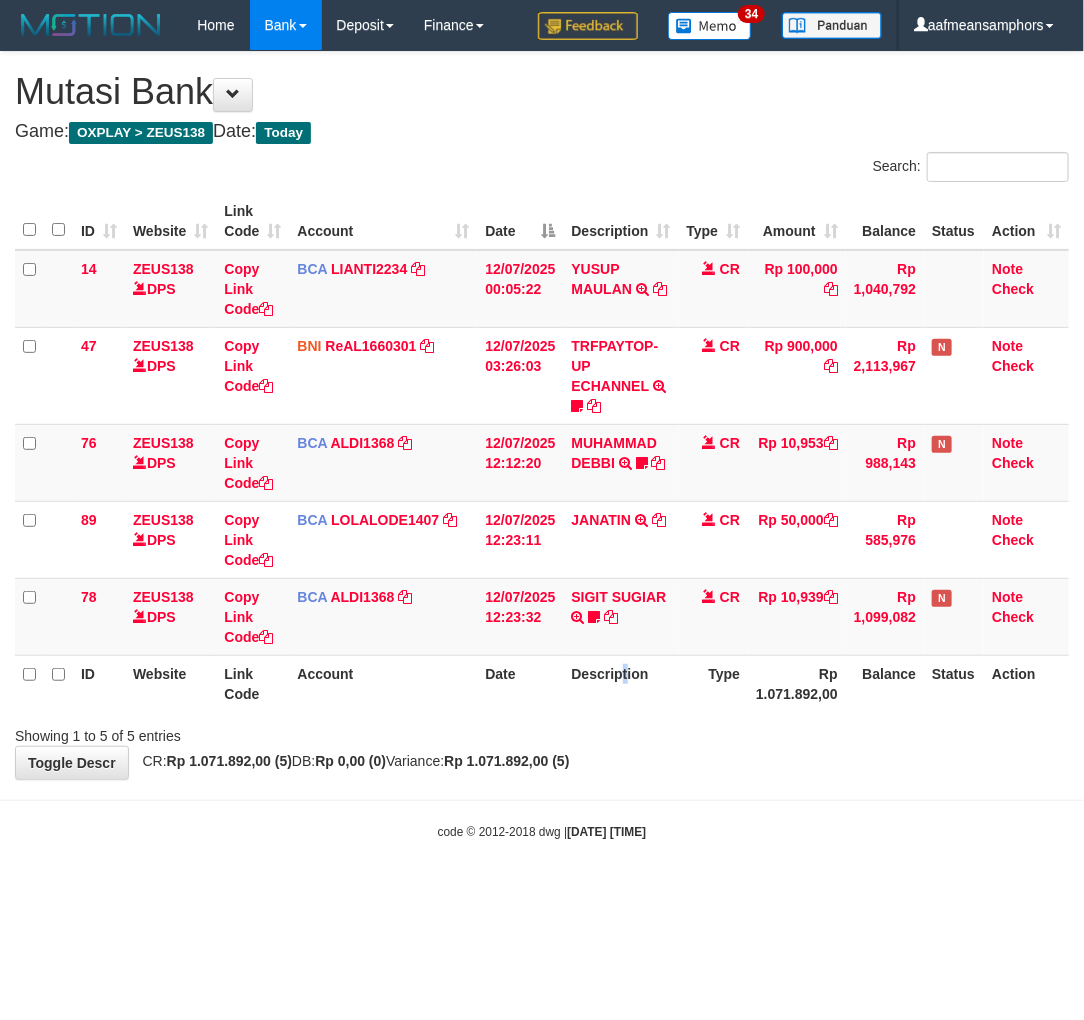 drag, startPoint x: 625, startPoint y: 684, endPoint x: 628, endPoint y: 700, distance: 16.27882 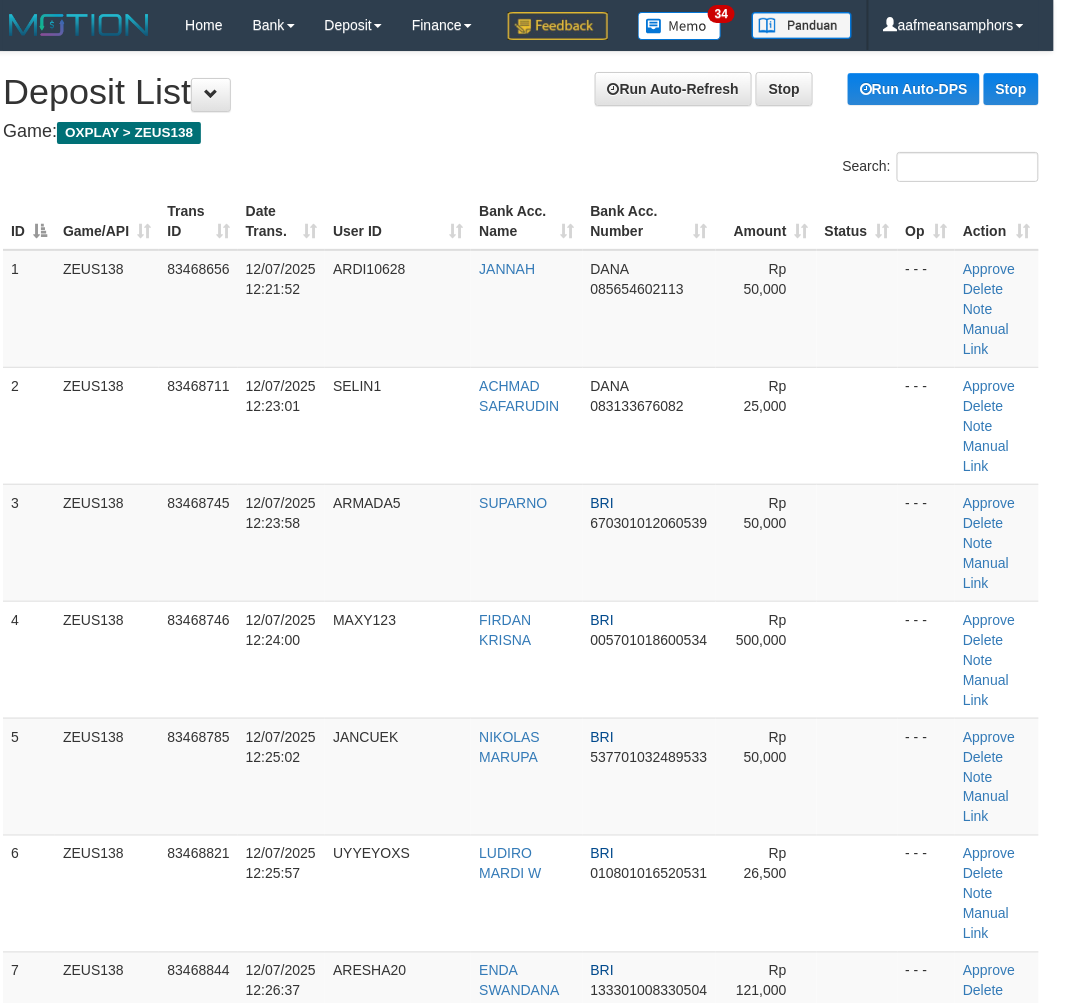 scroll, scrollTop: 150, scrollLeft: 26, axis: both 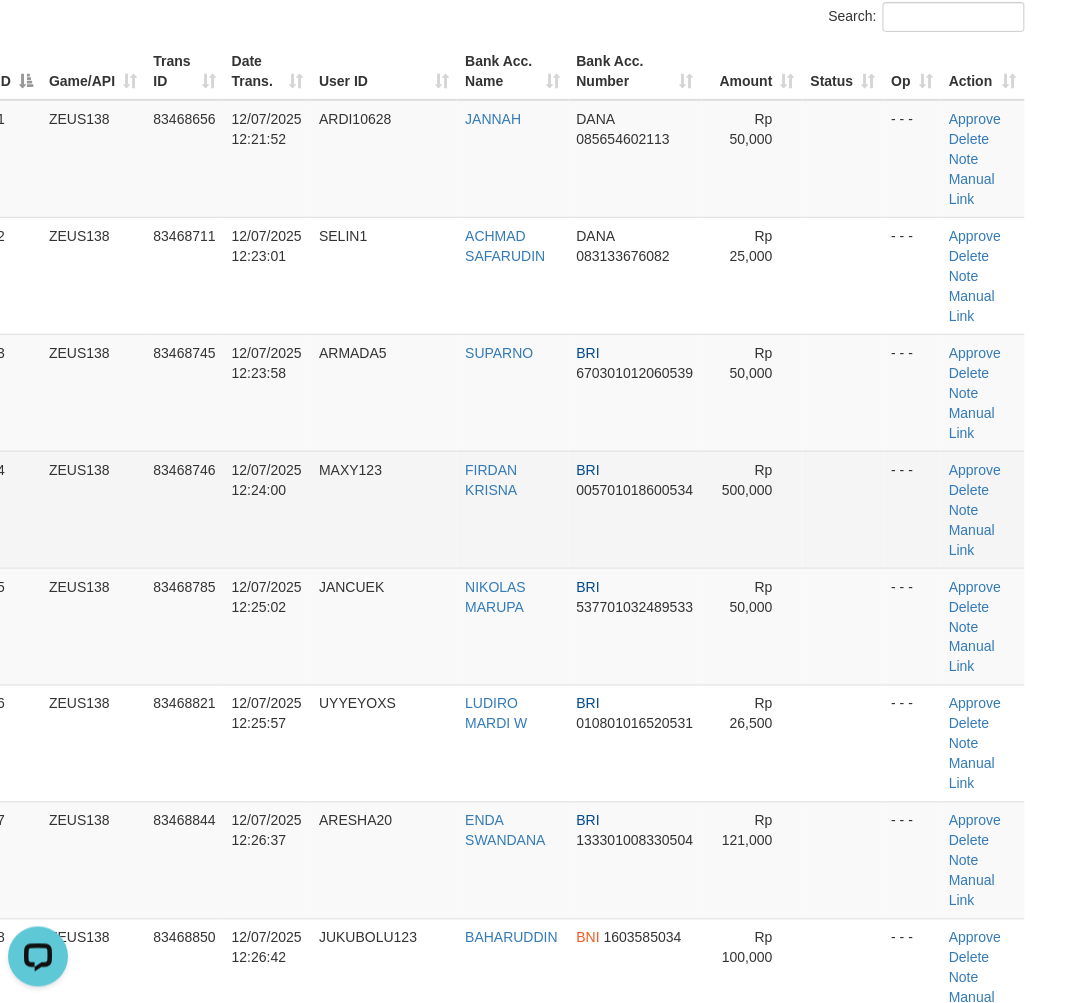 click on "4
ZEUS138
83468746
[DATE] [TIME]
MAXY123
[FIRST] [LAST]
BRI
005701018600534
Rp 500,000
- - -
Approve
Delete
Note
Manual Link" at bounding box center [507, 509] 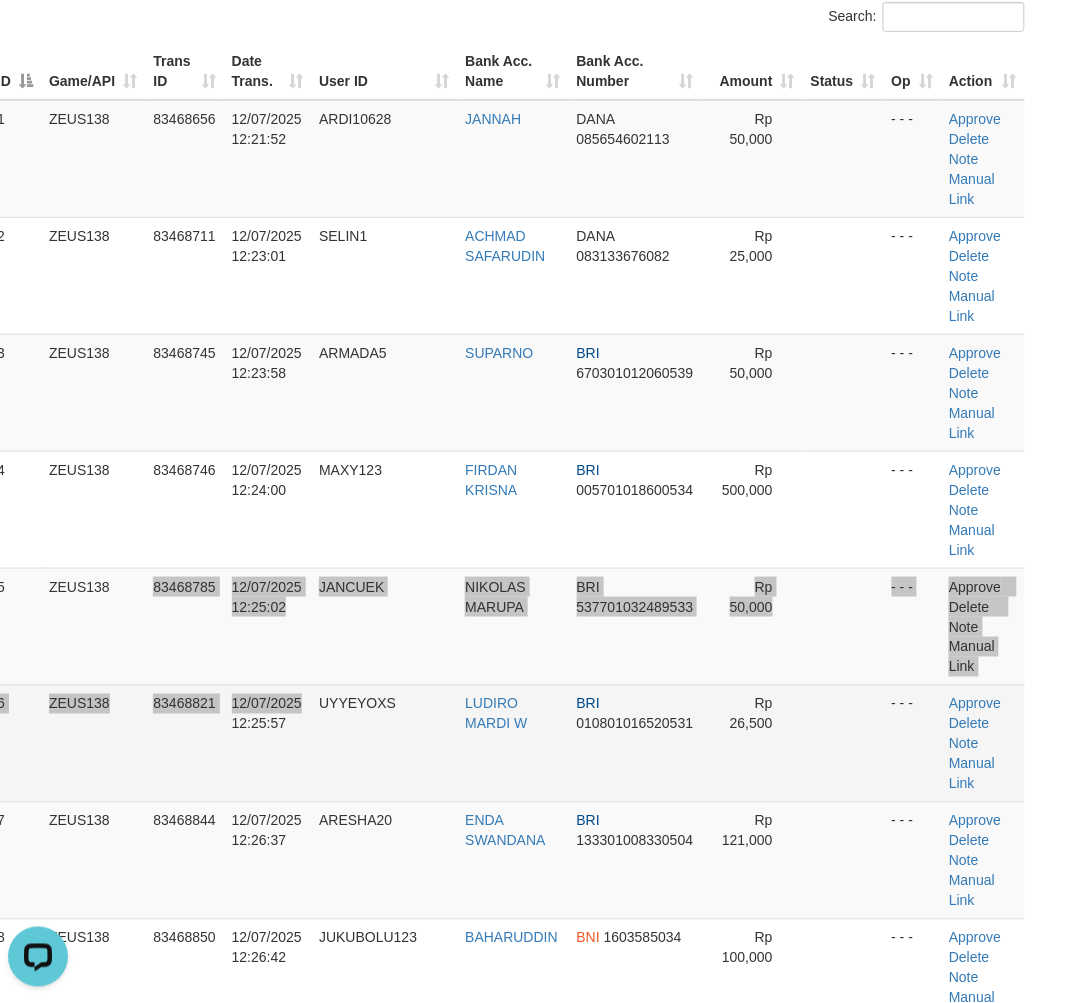 click on "1
ZEUS138
83468656
12/07/2025 12:21:52
ARDI10628
JANNAH
DANA
085654602113
Rp 50,000
- - -
Approve
Delete
Note
Manual Link
2
ZEUS138
83468711
12/07/2025 12:23:01
SELIN1
ACHMAD SAFARUDIN
DANA
083133676082
Rp 25,000
- - -
Approve" at bounding box center (507, 627) 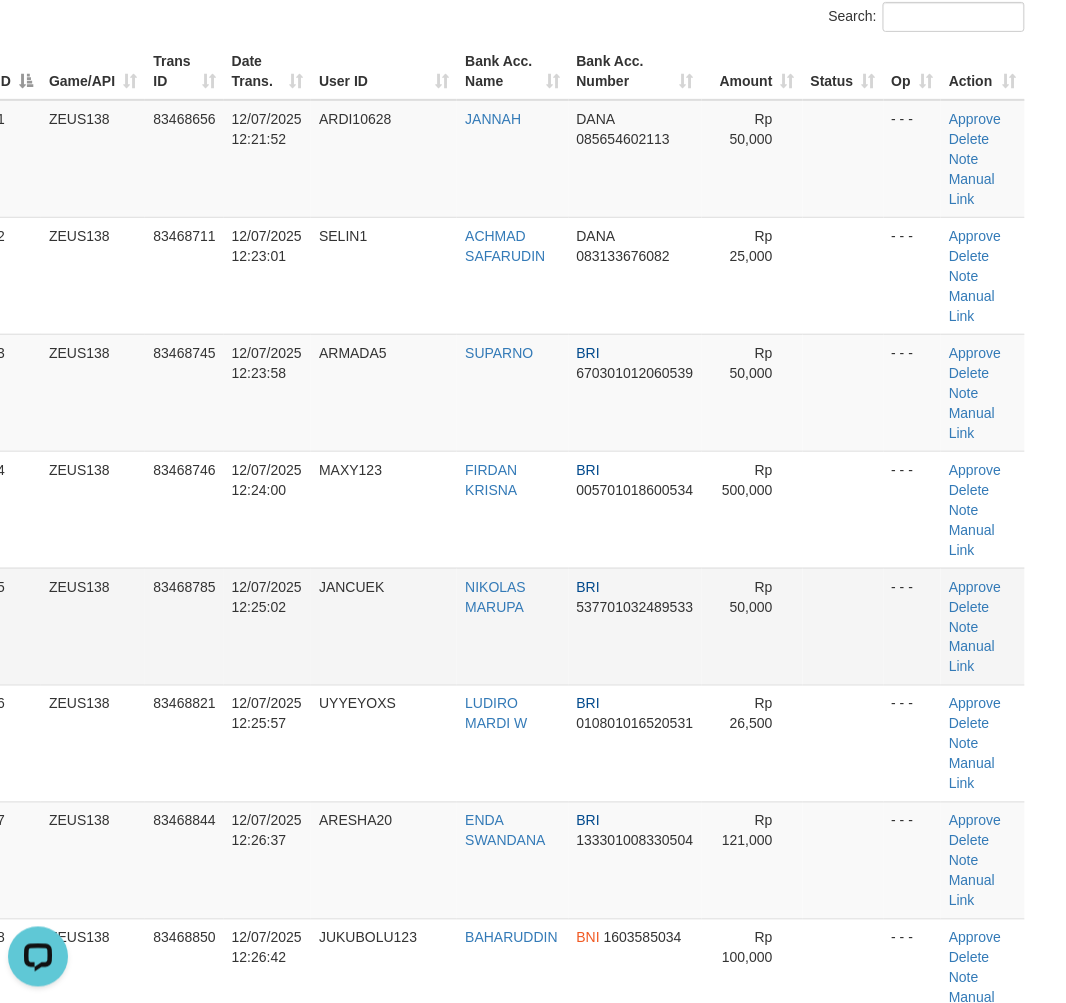 click on "JANCUEK" at bounding box center (384, 626) 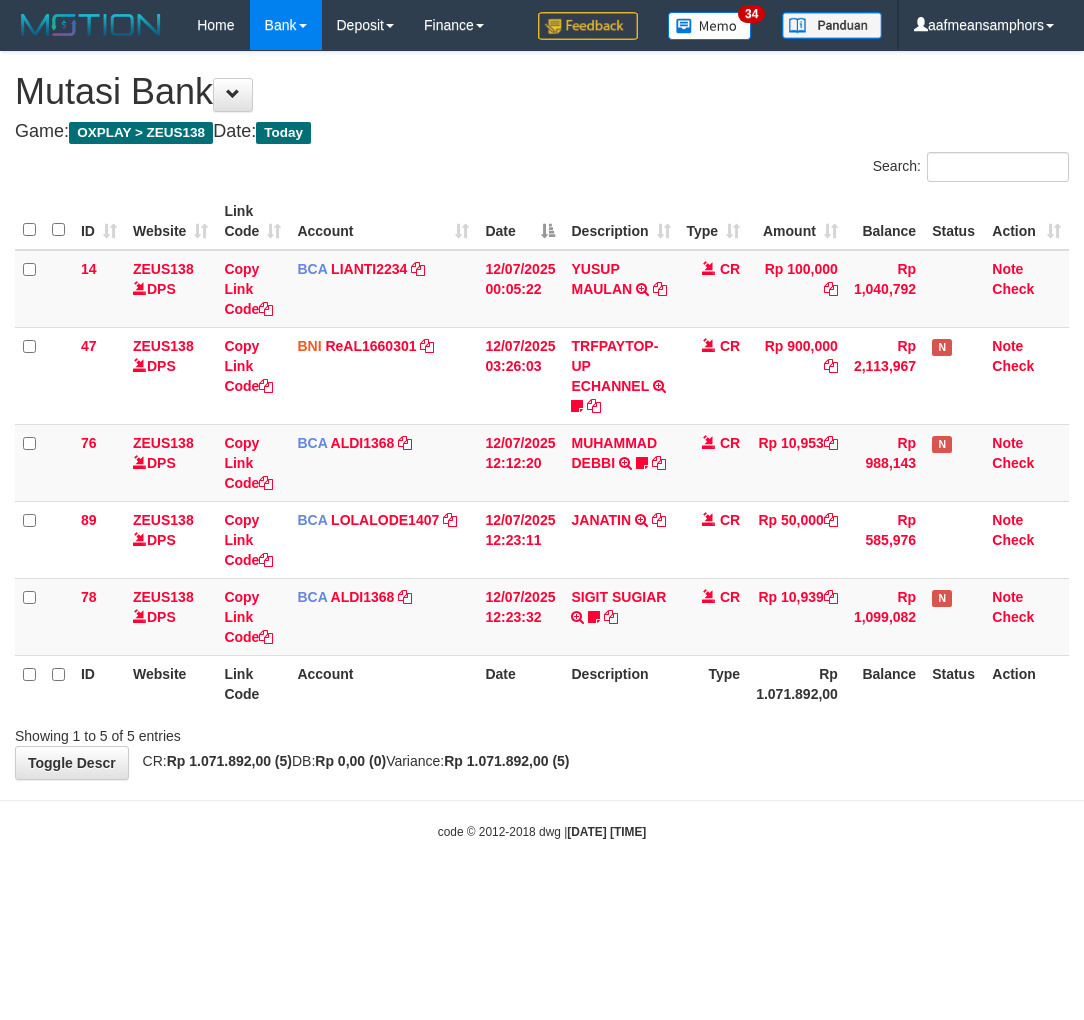 scroll, scrollTop: 0, scrollLeft: 0, axis: both 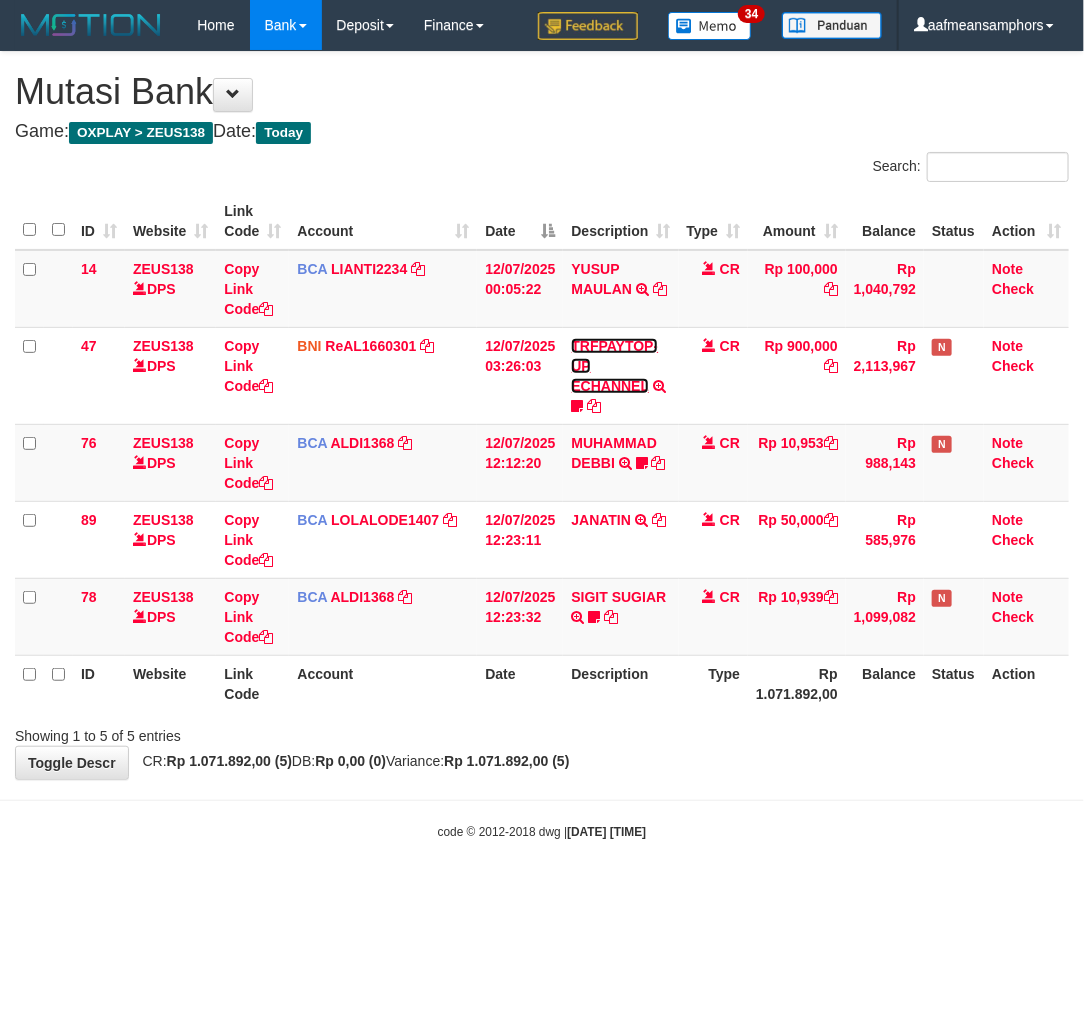 click on "TRFPAYTOP-UP ECHANNEL" at bounding box center (614, 366) 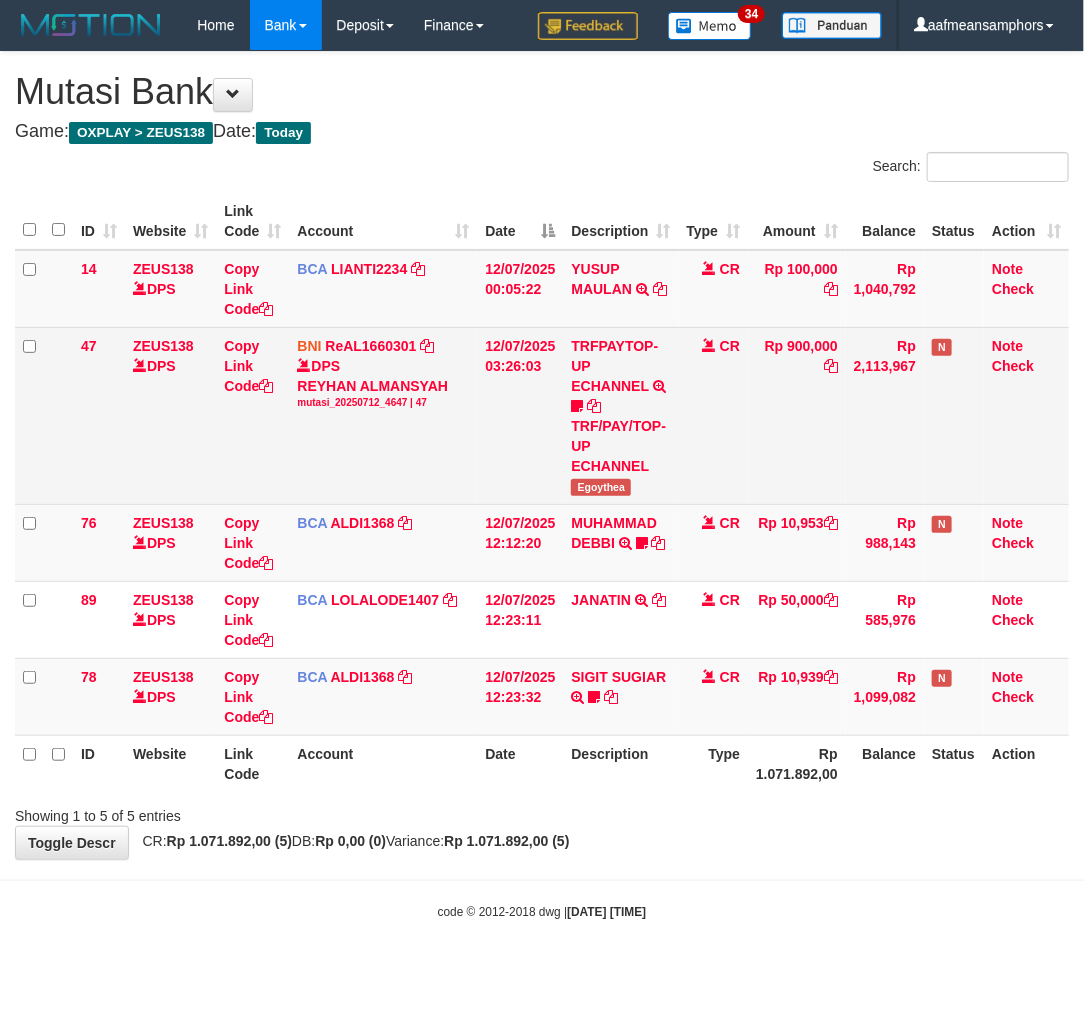 click on "Egoythea" at bounding box center [601, 487] 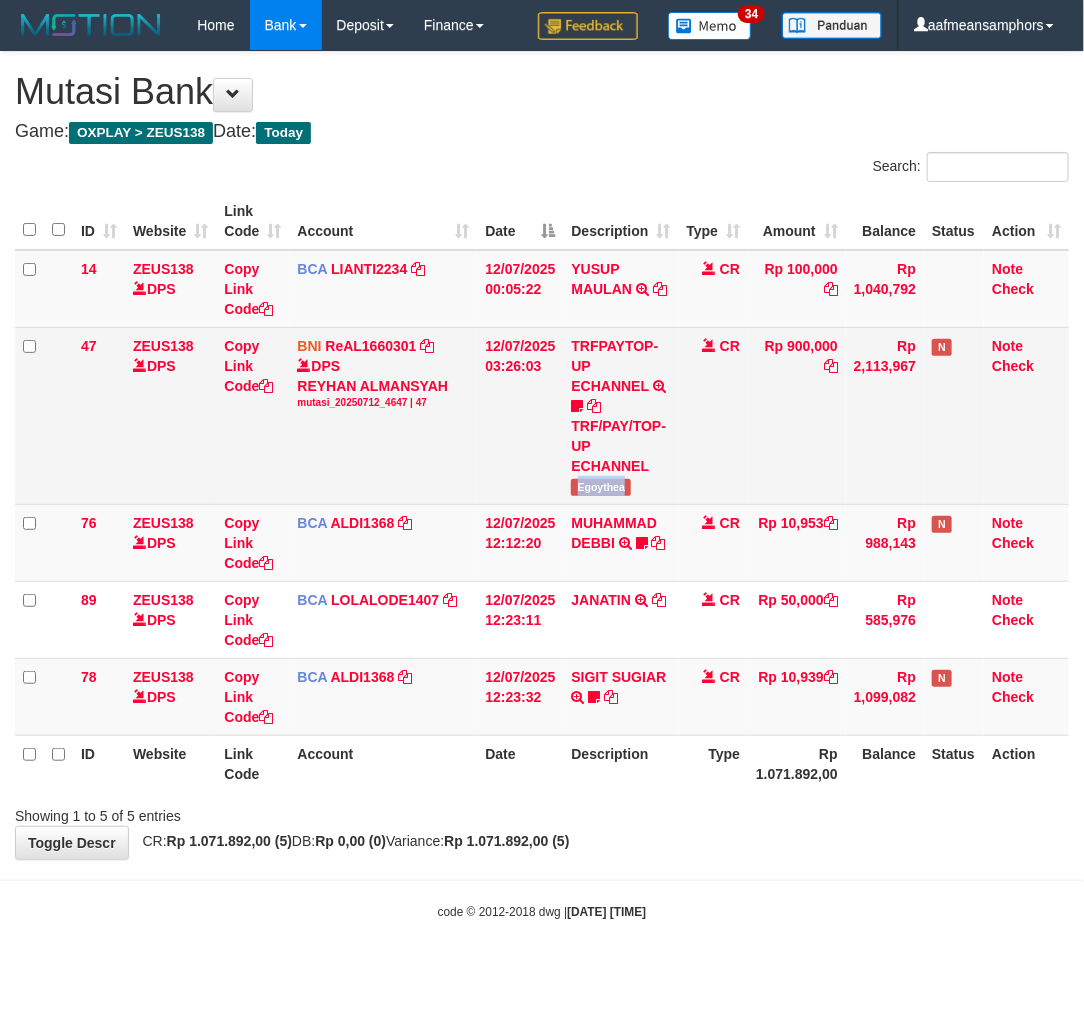 click on "Egoythea" at bounding box center (601, 487) 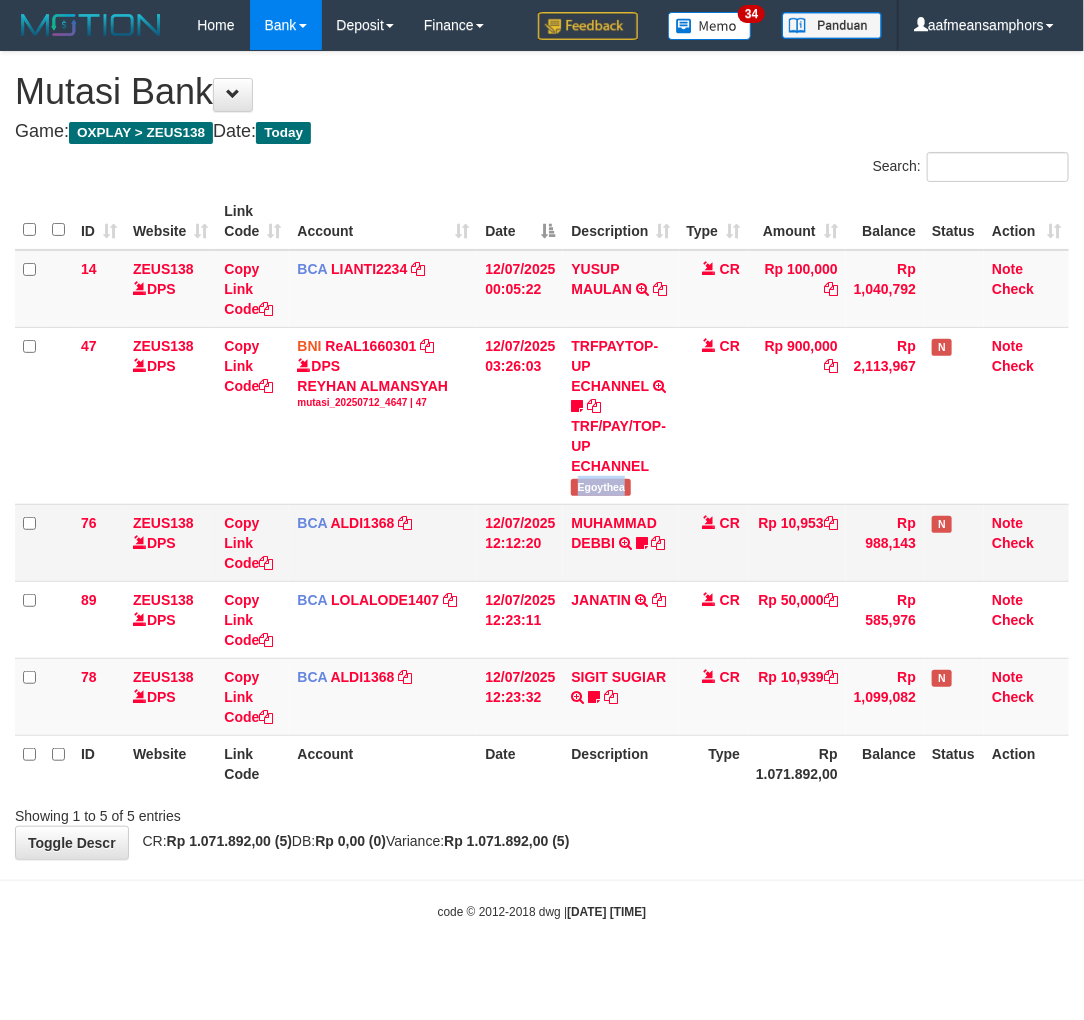 copy on "Egoythea" 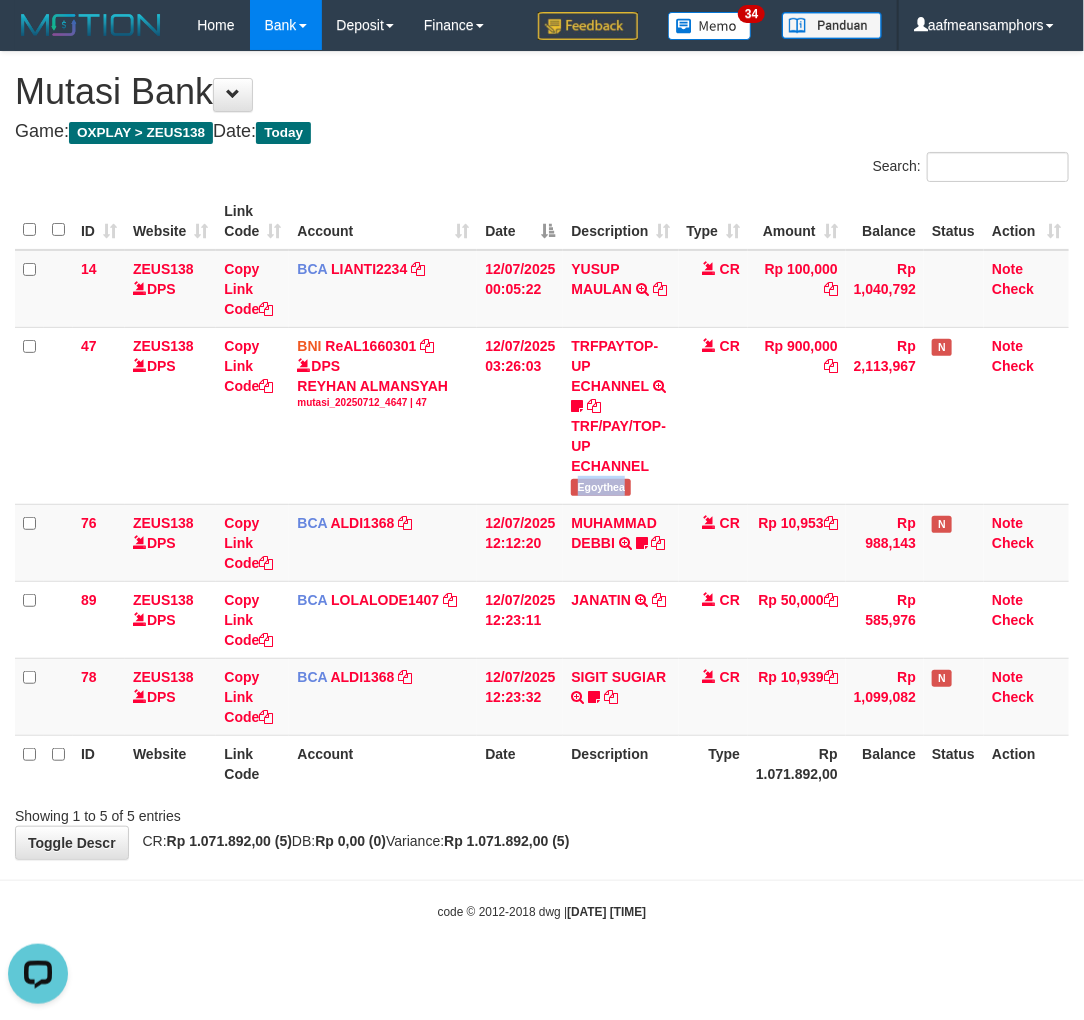 scroll, scrollTop: 0, scrollLeft: 0, axis: both 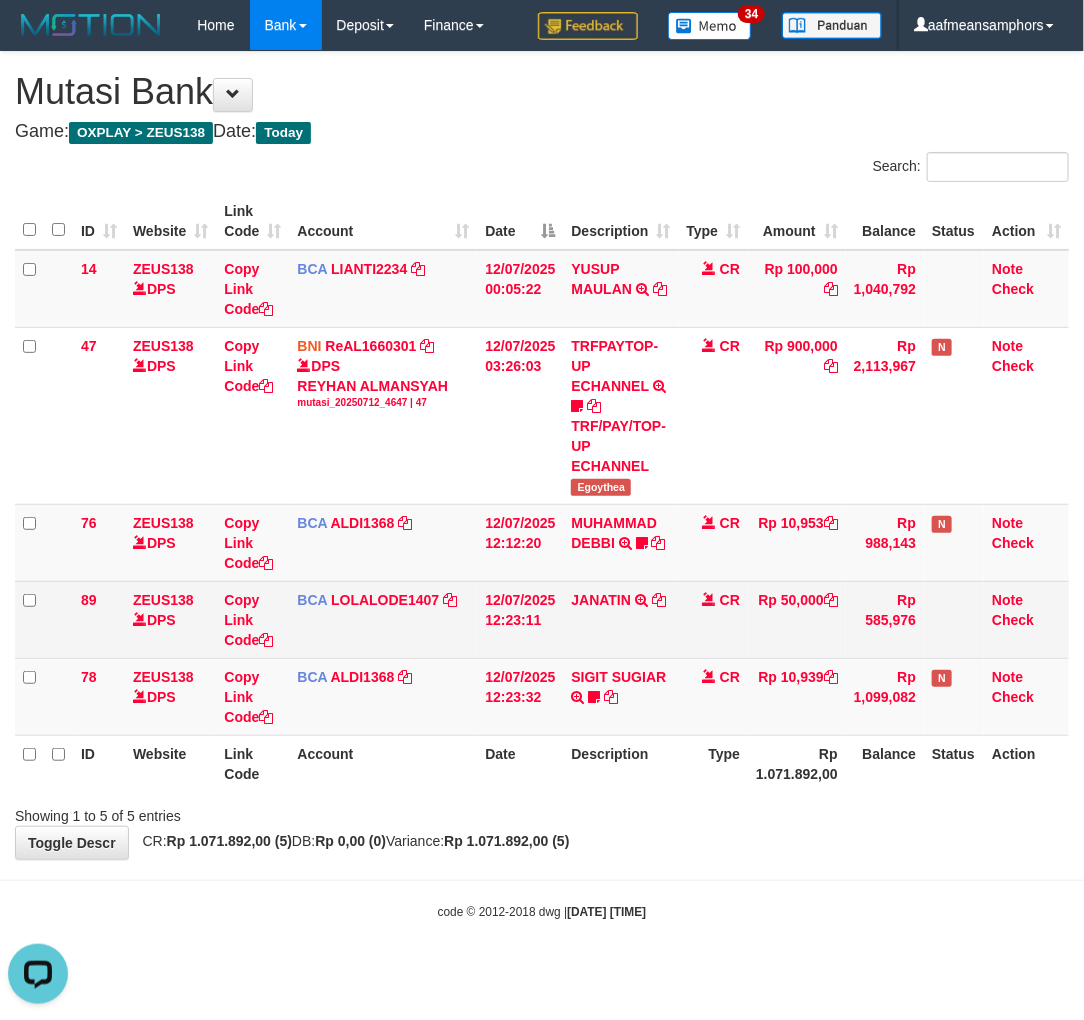 click on "12/07/2025 12:23:11" at bounding box center [520, 619] 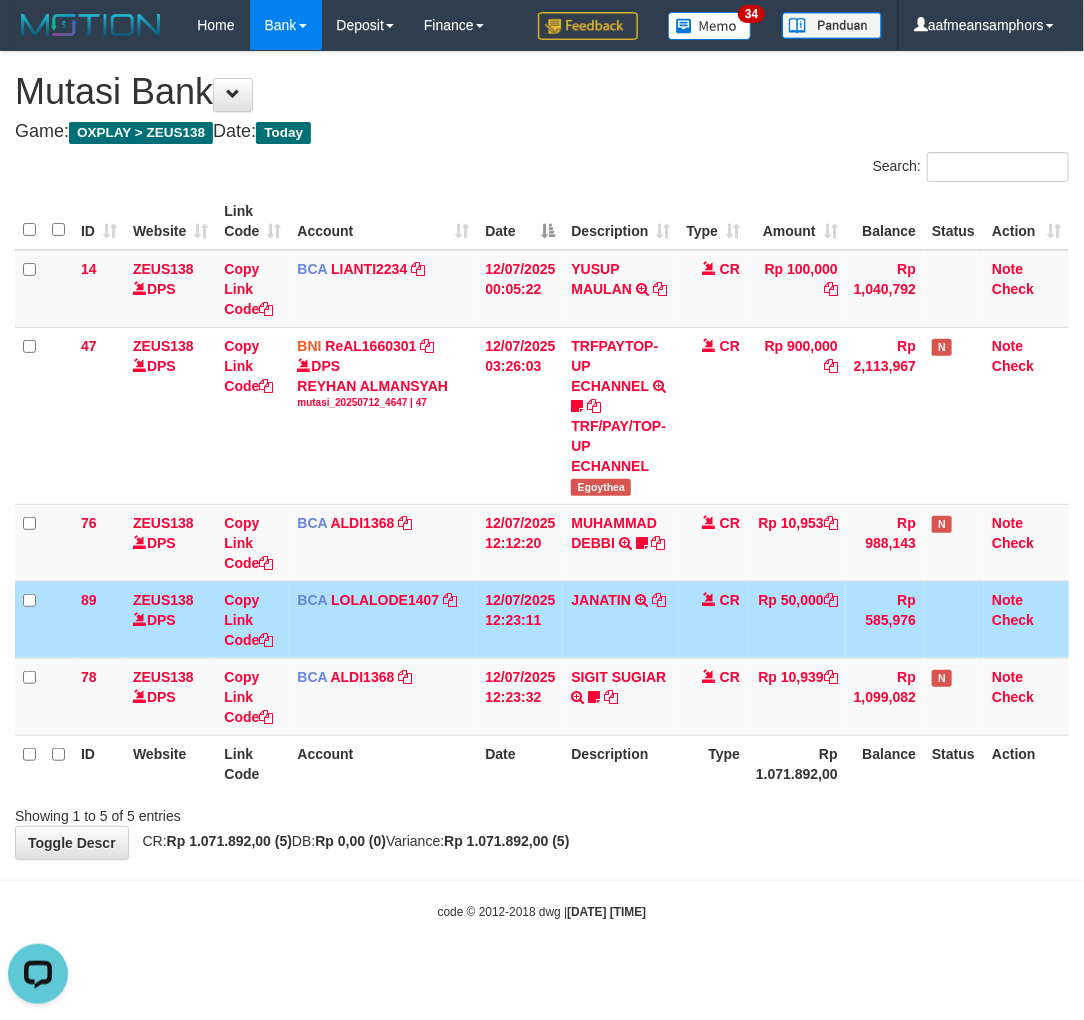 click on "JANATIN         TRSF E-BANKING CR 1207/FTSCY/WS95051
50000.002025071290828657 TRFDN-JANATIN ESPAY DEBIT INDONE" at bounding box center (620, 619) 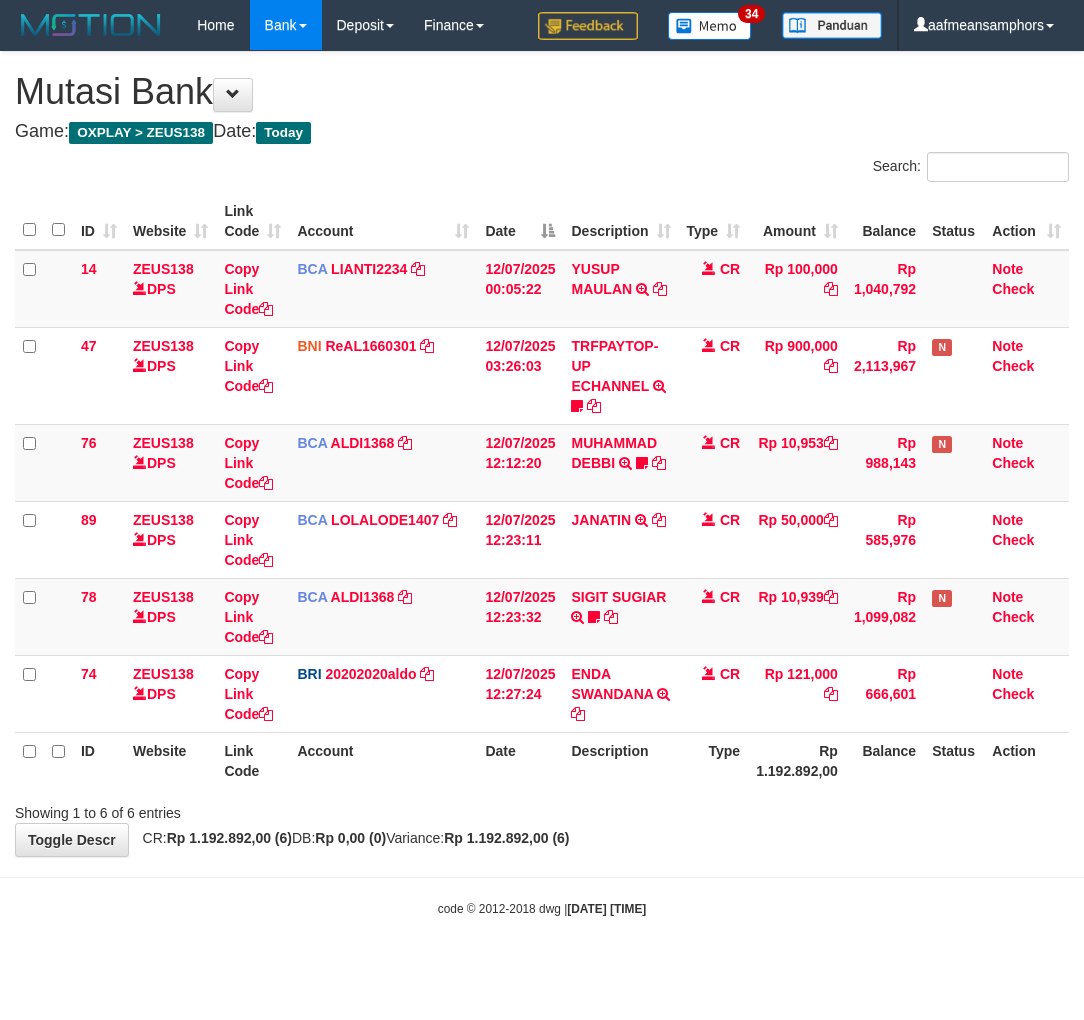 scroll, scrollTop: 0, scrollLeft: 0, axis: both 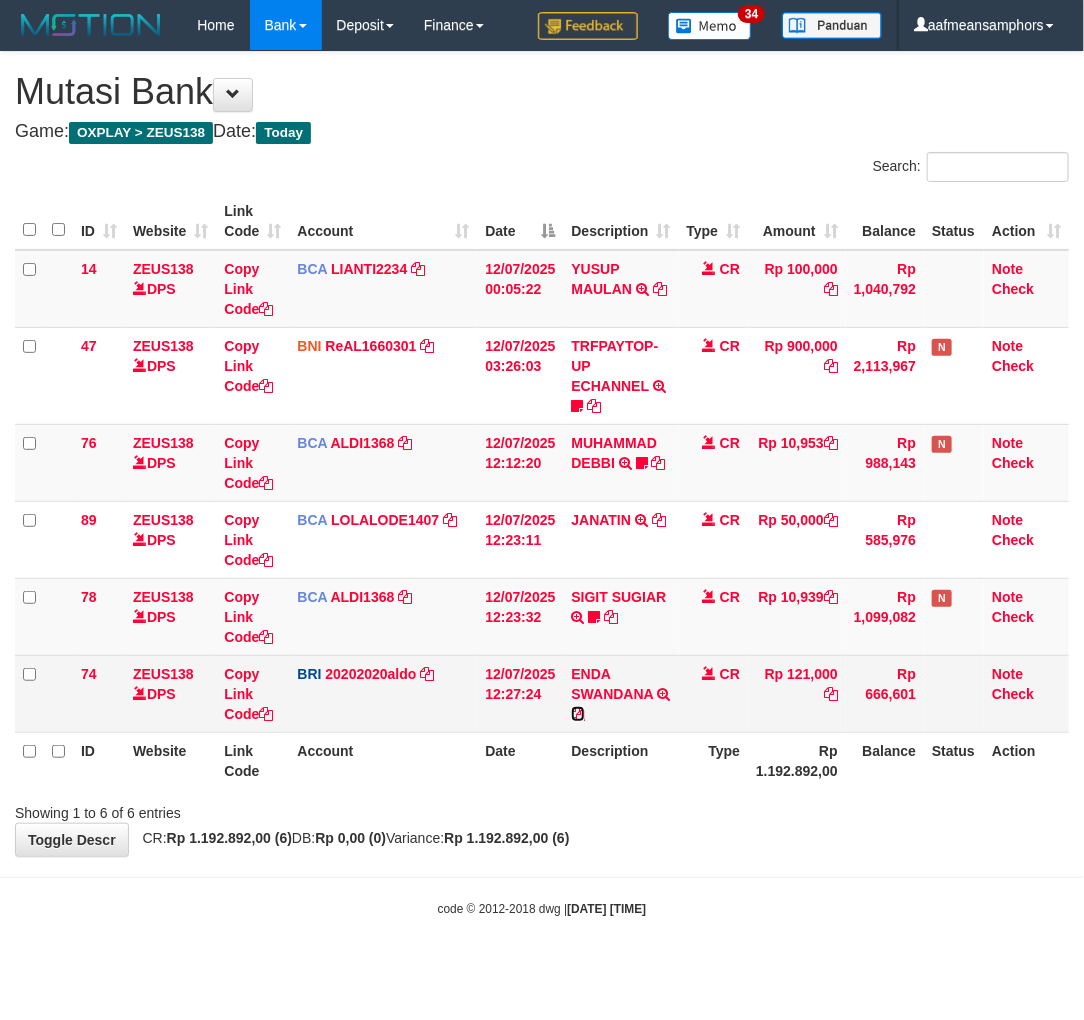 click at bounding box center (578, 714) 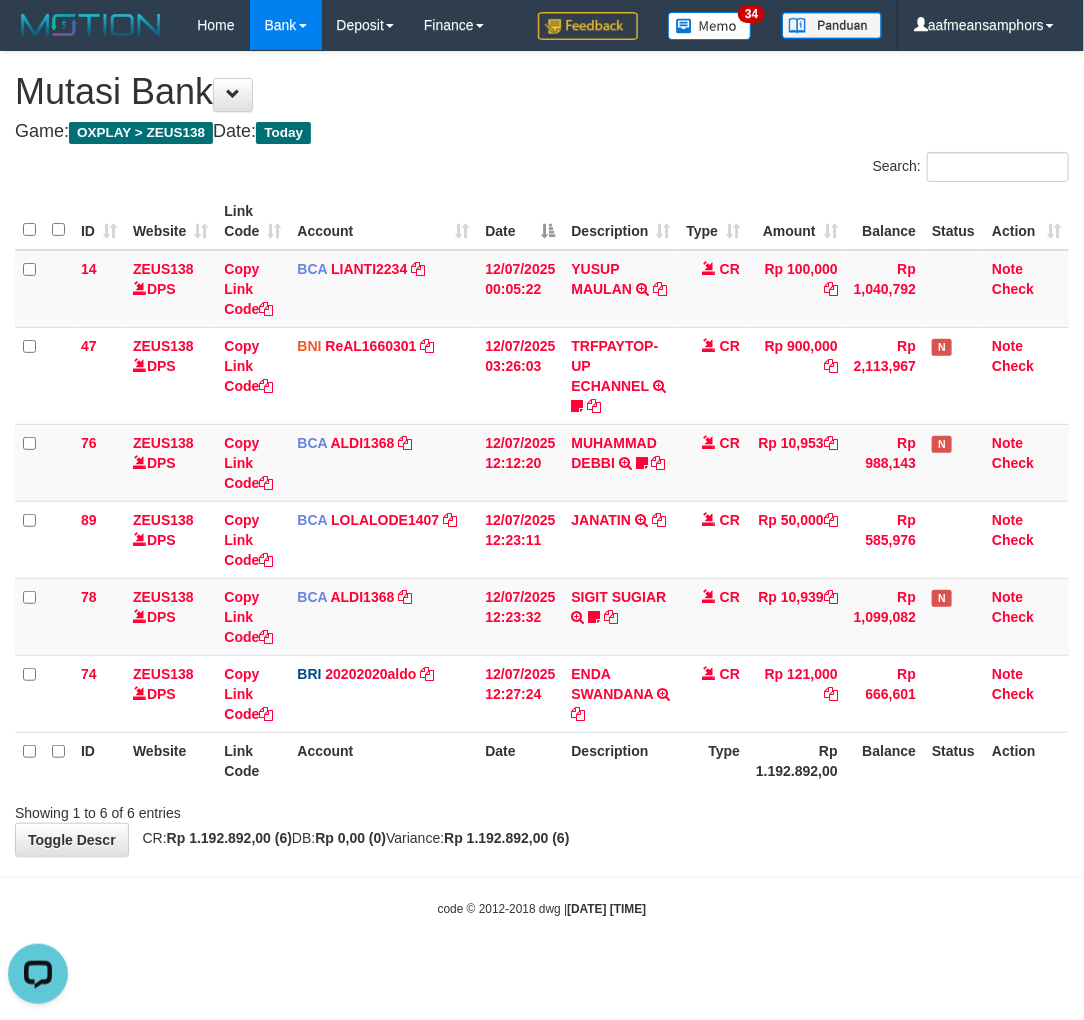 scroll, scrollTop: 0, scrollLeft: 0, axis: both 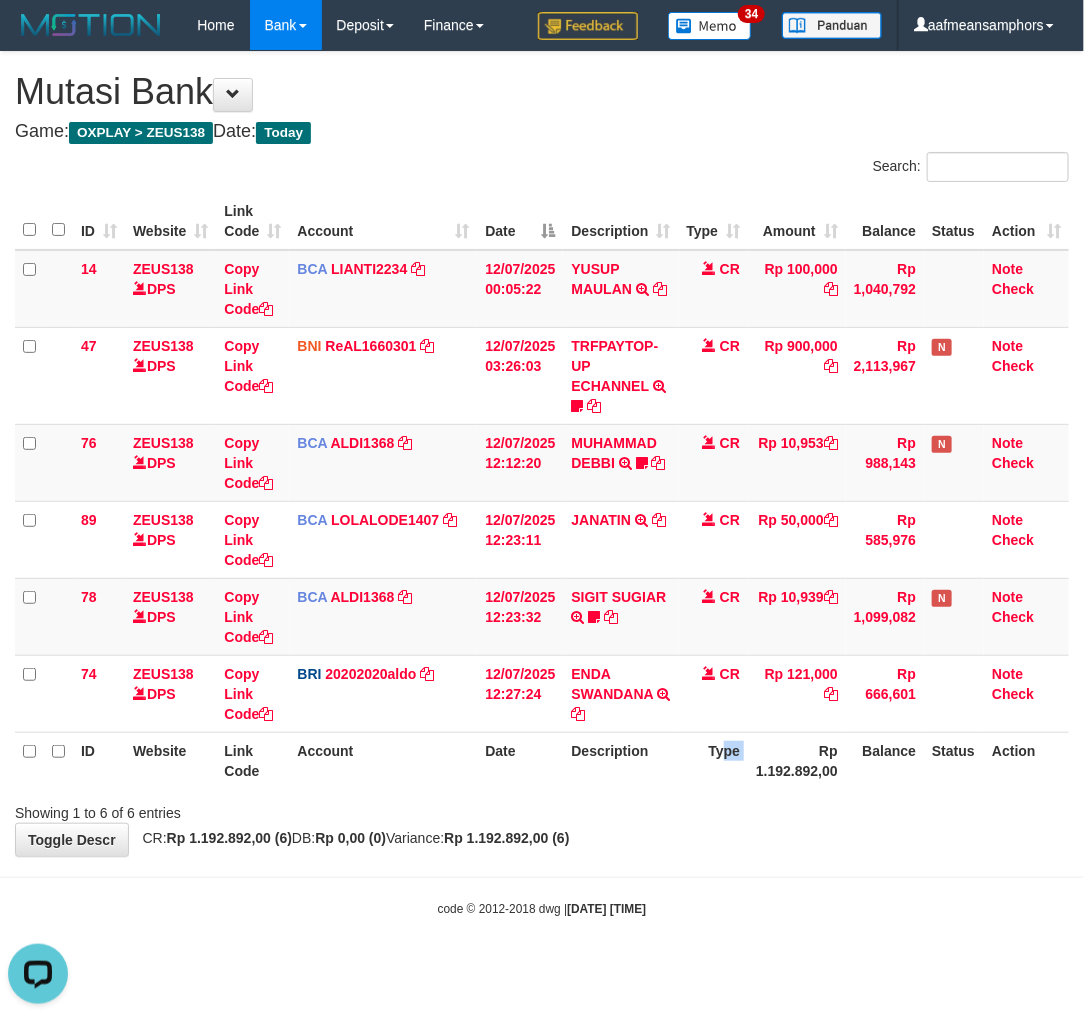 click on "ID Website Link Code Account Date Description Type Rp 1.192.892,00 Balance Status Action" at bounding box center (542, 760) 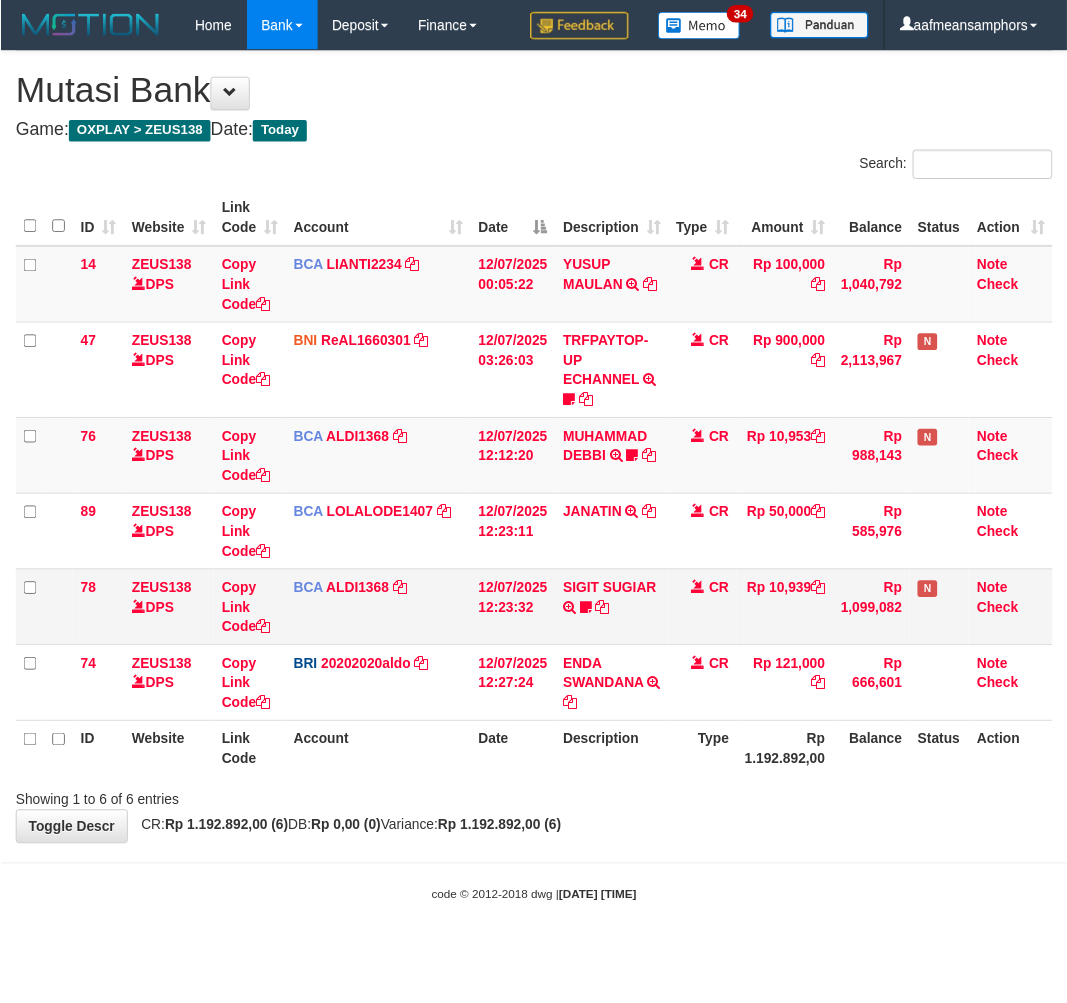 scroll, scrollTop: 0, scrollLeft: 0, axis: both 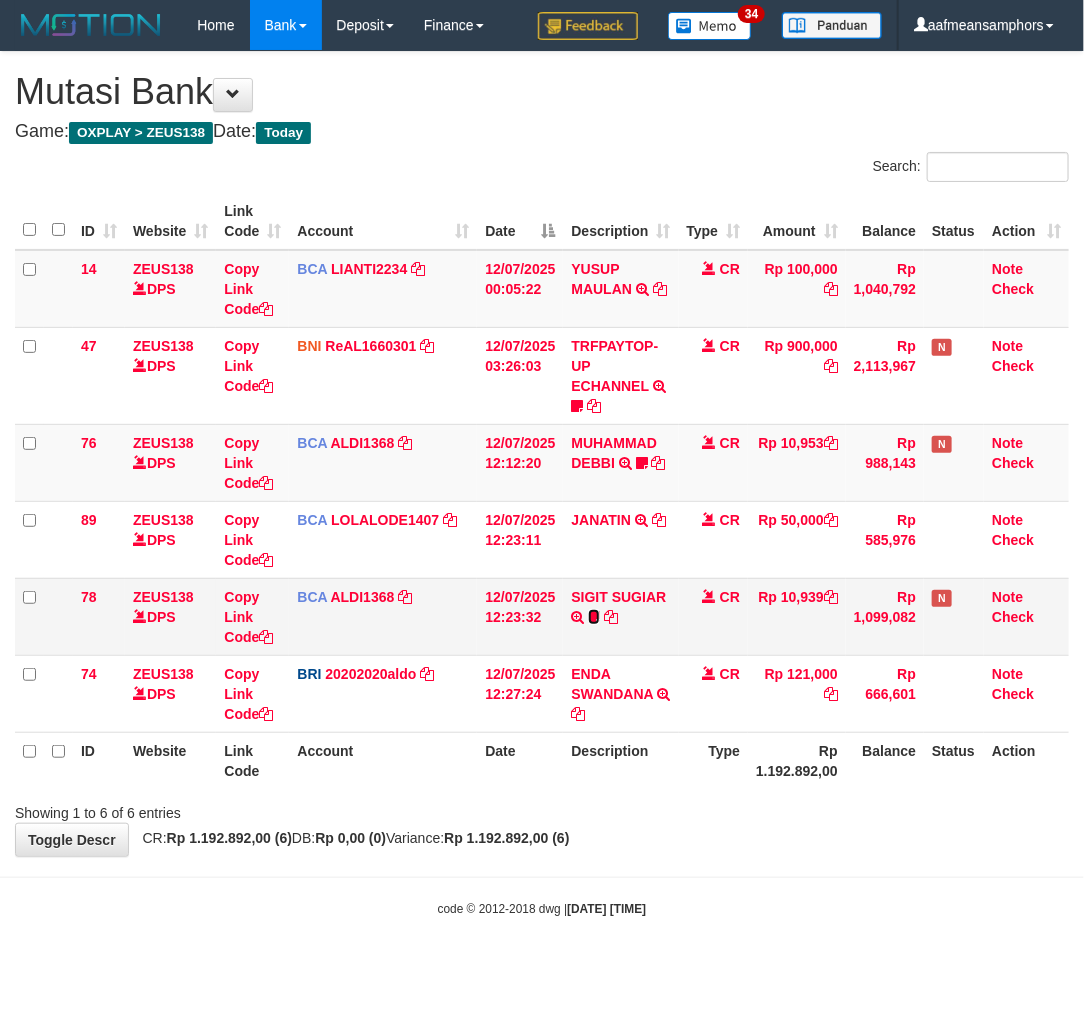 drag, startPoint x: 596, startPoint y: 613, endPoint x: 604, endPoint y: 646, distance: 33.955853 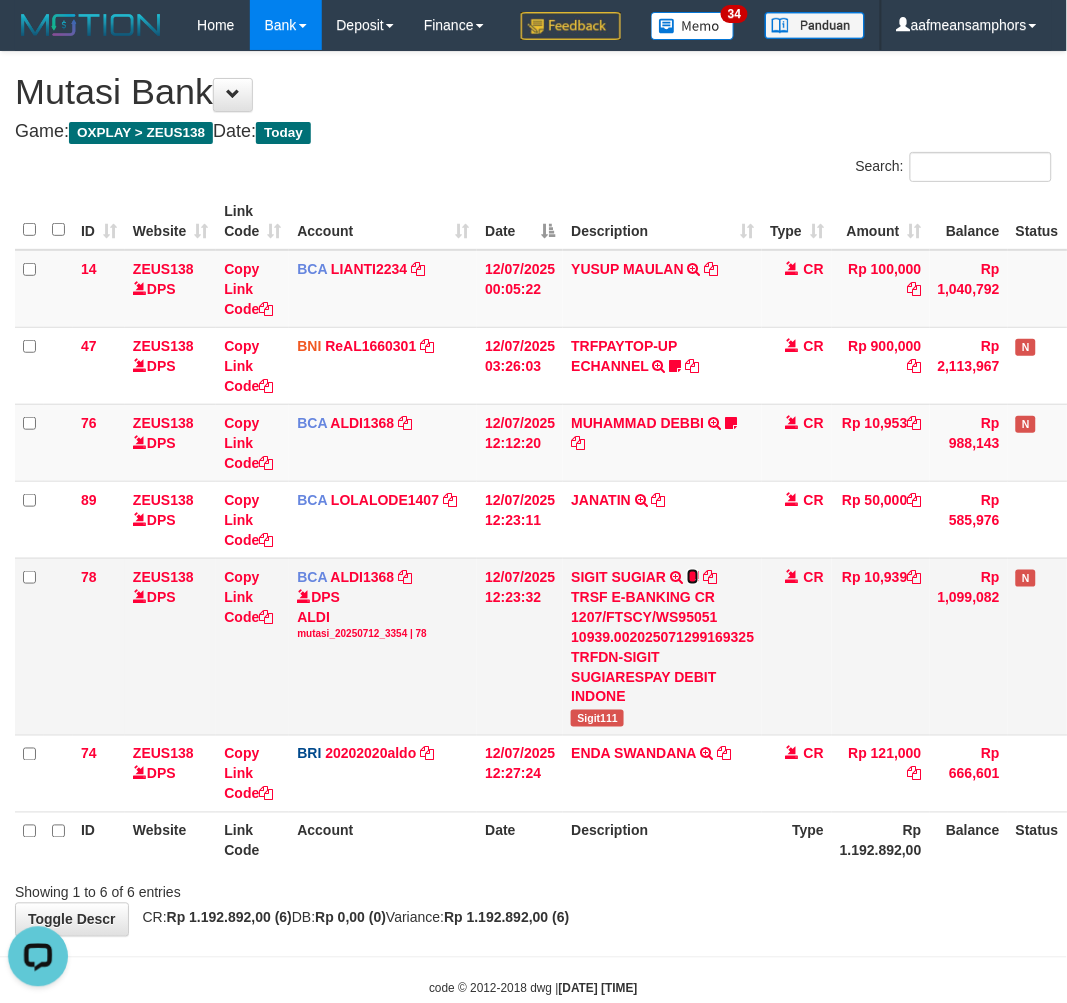 scroll, scrollTop: 0, scrollLeft: 0, axis: both 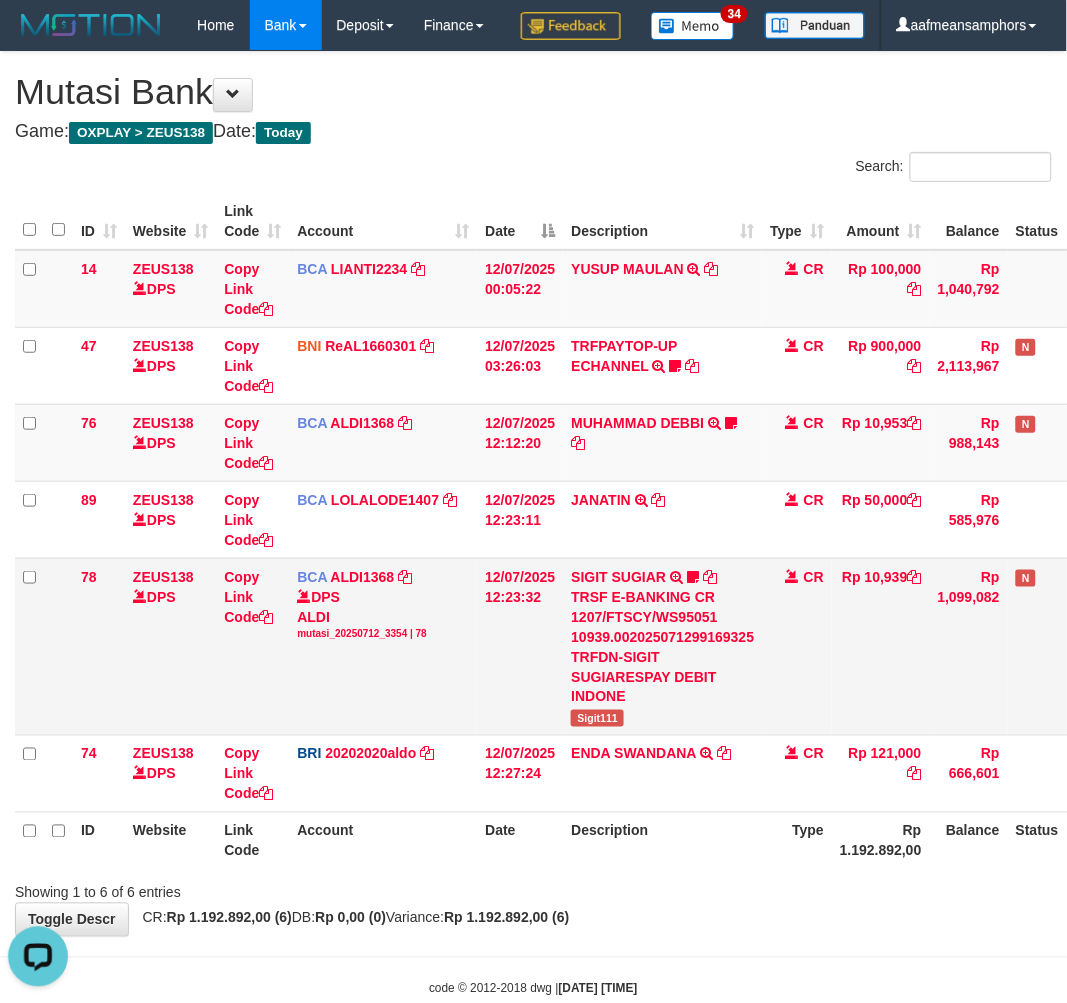 click on "TRSF E-BANKING CR 1207/FTSCY/WS95051
10939.002025071299169325 TRFDN-SIGIT SUGIARESPAY DEBIT INDONE" at bounding box center (662, 647) 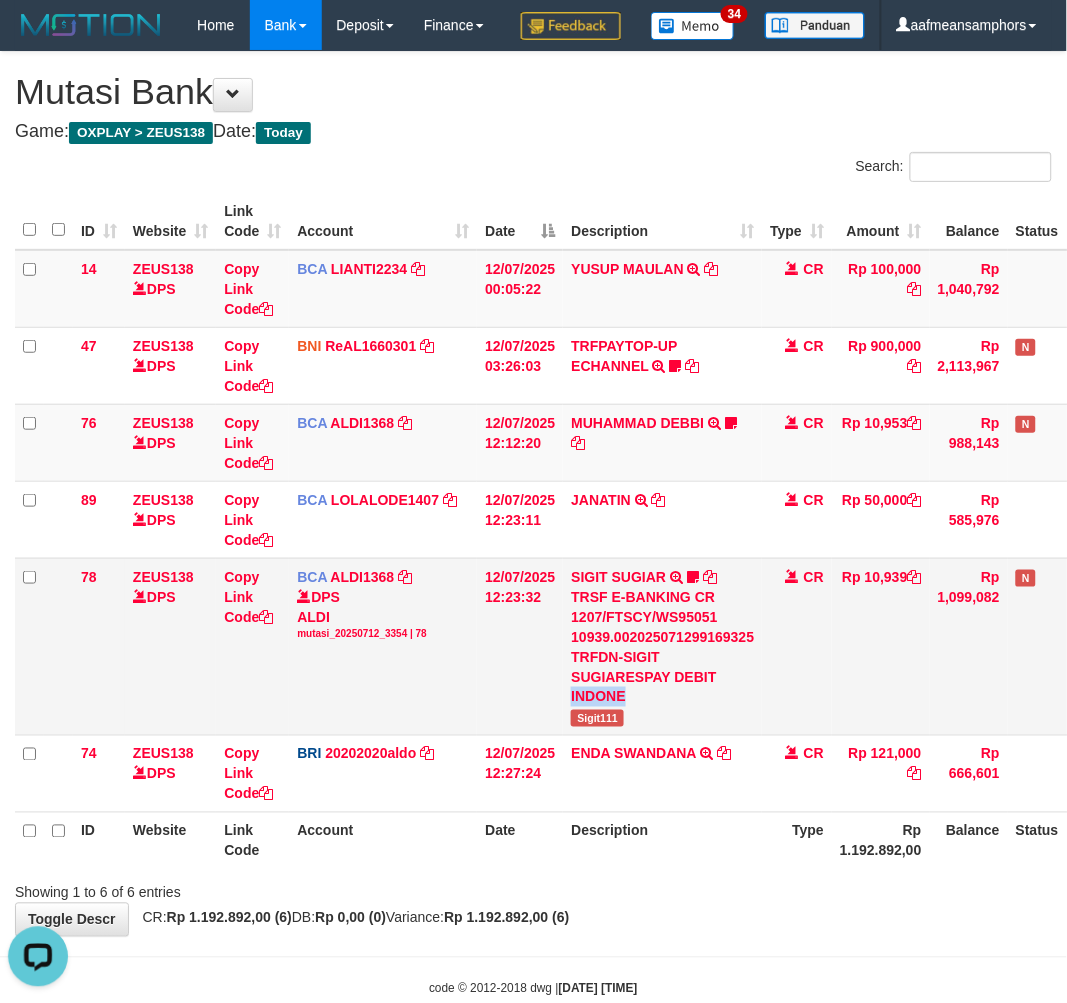 drag, startPoint x: 602, startPoint y: 752, endPoint x: 596, endPoint y: 767, distance: 16.155495 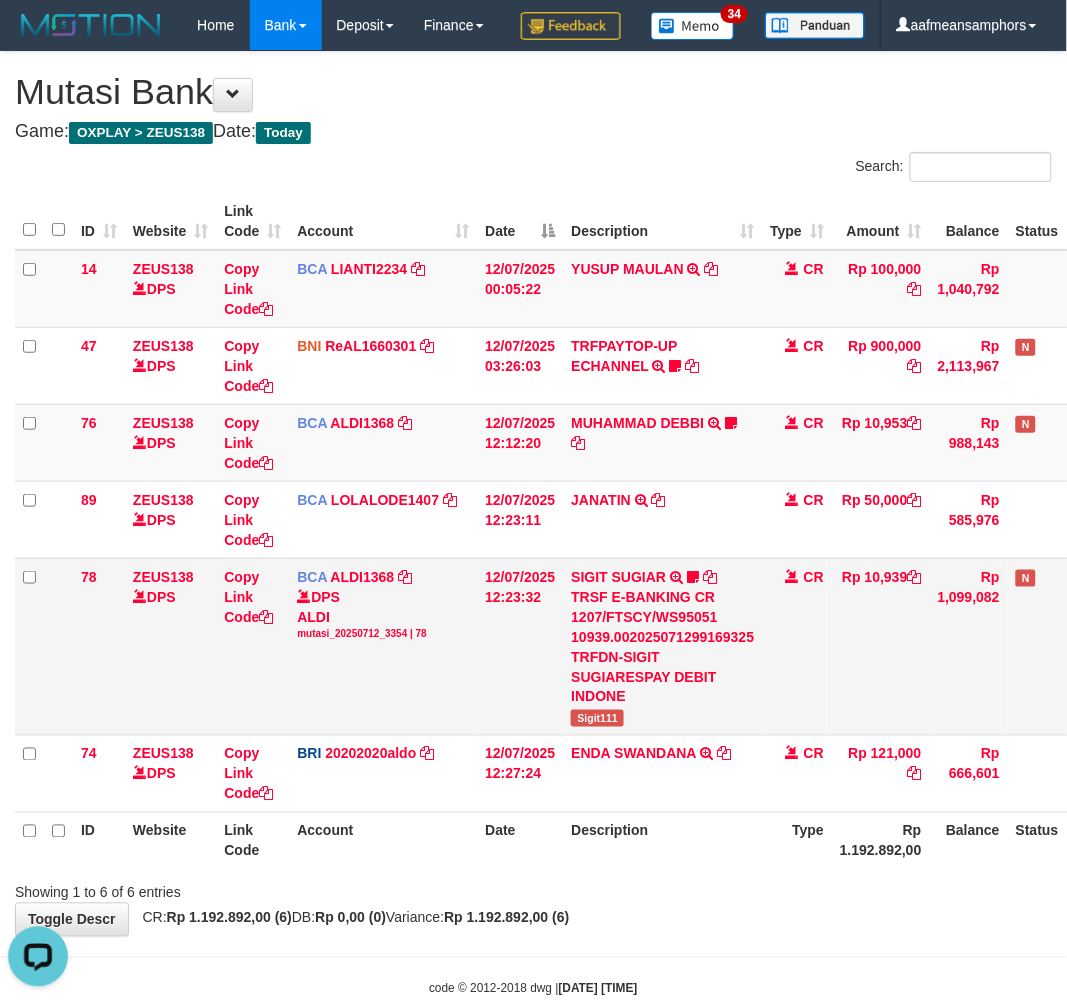 click on "Sigit111" at bounding box center (597, 718) 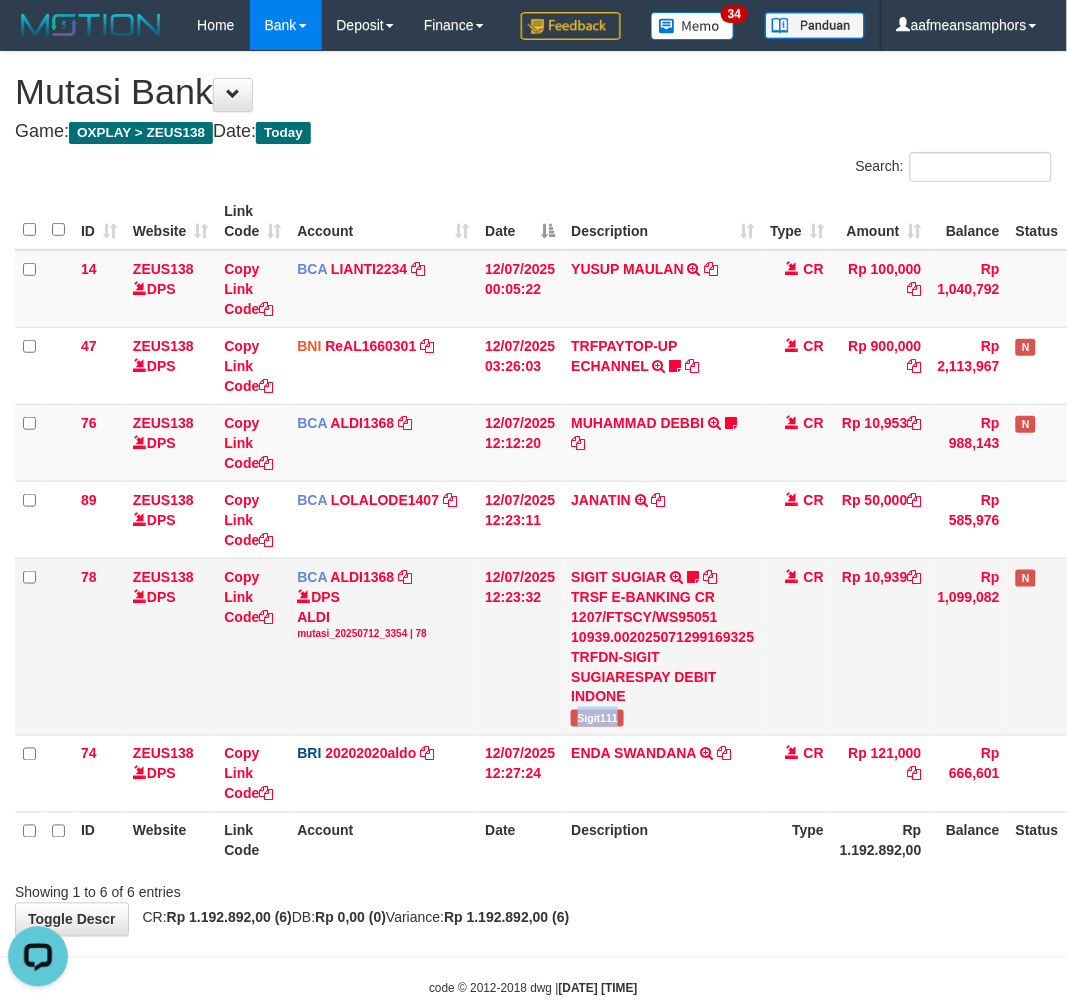 click on "Sigit111" at bounding box center (597, 718) 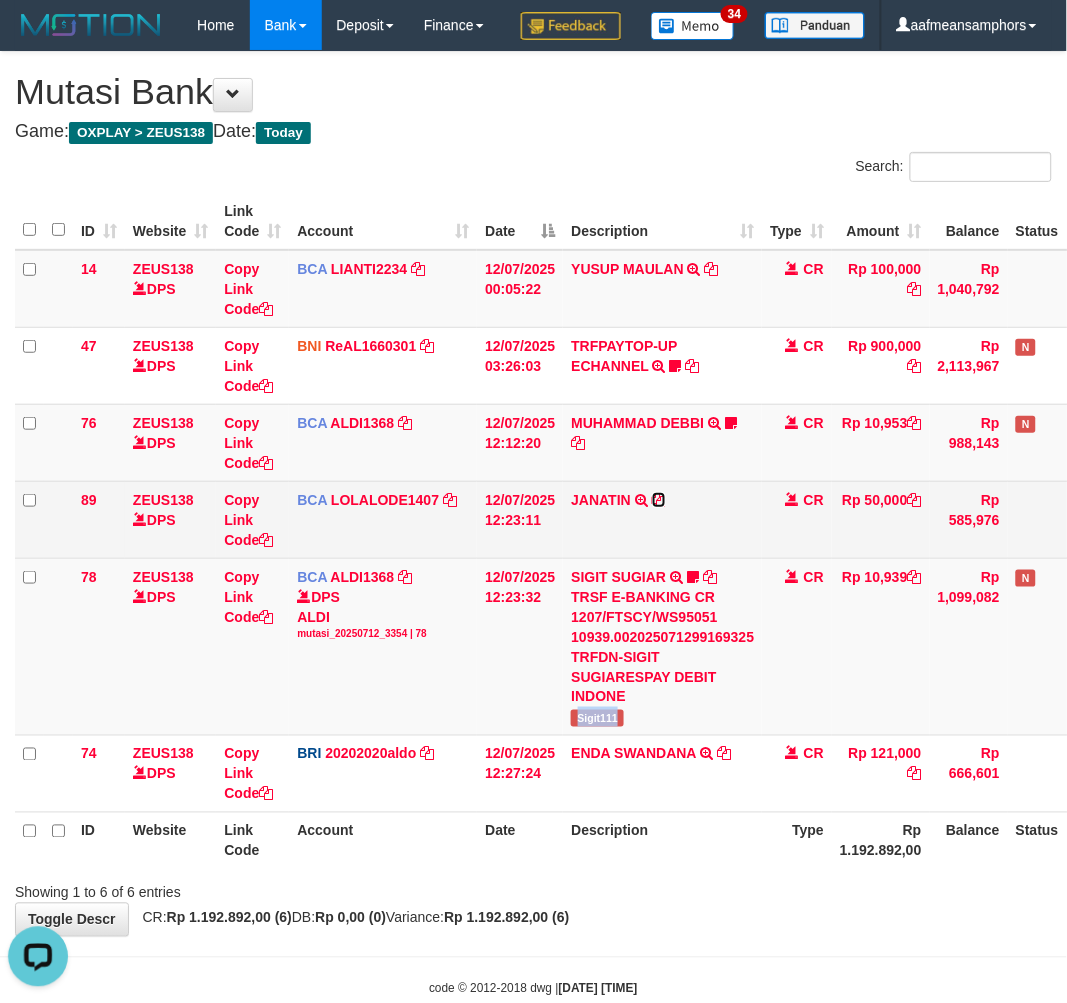 click at bounding box center (659, 500) 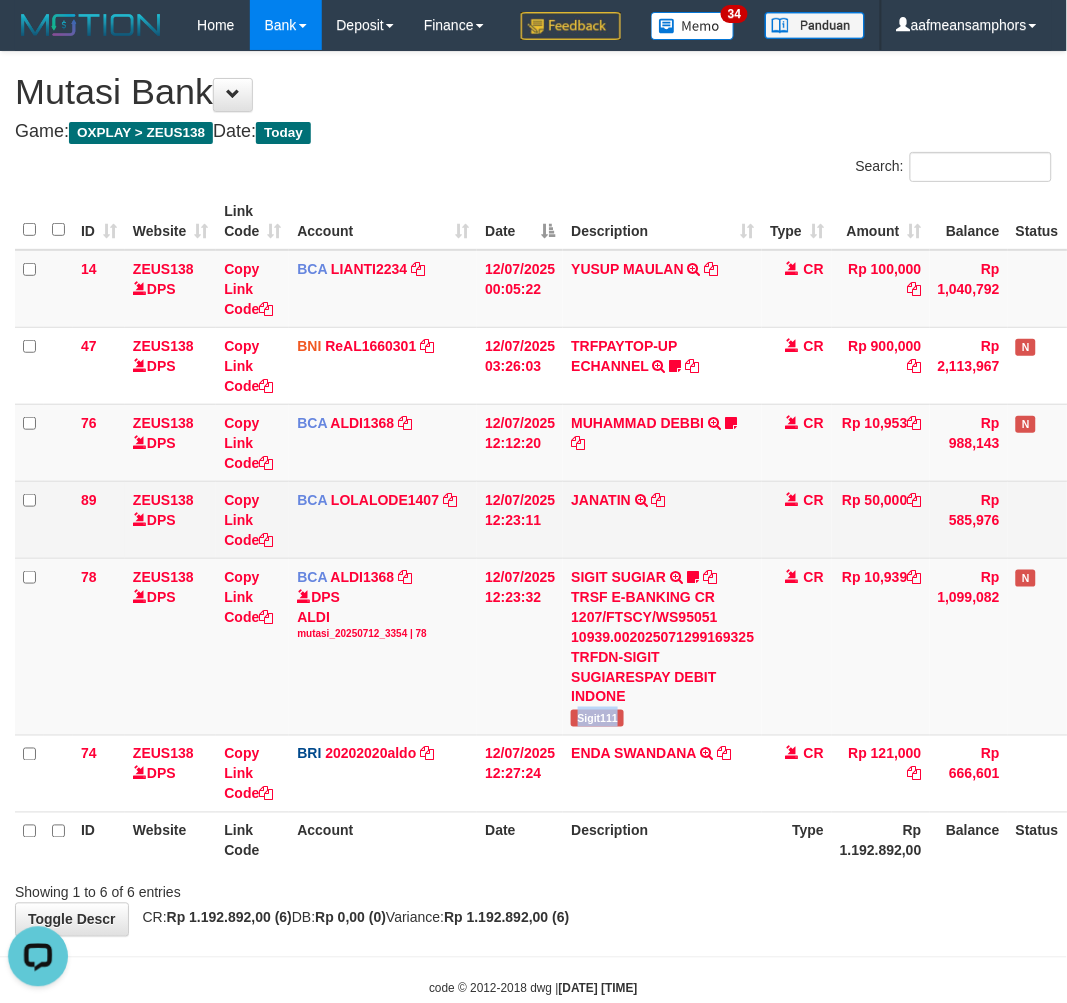 copy on "Sigit111" 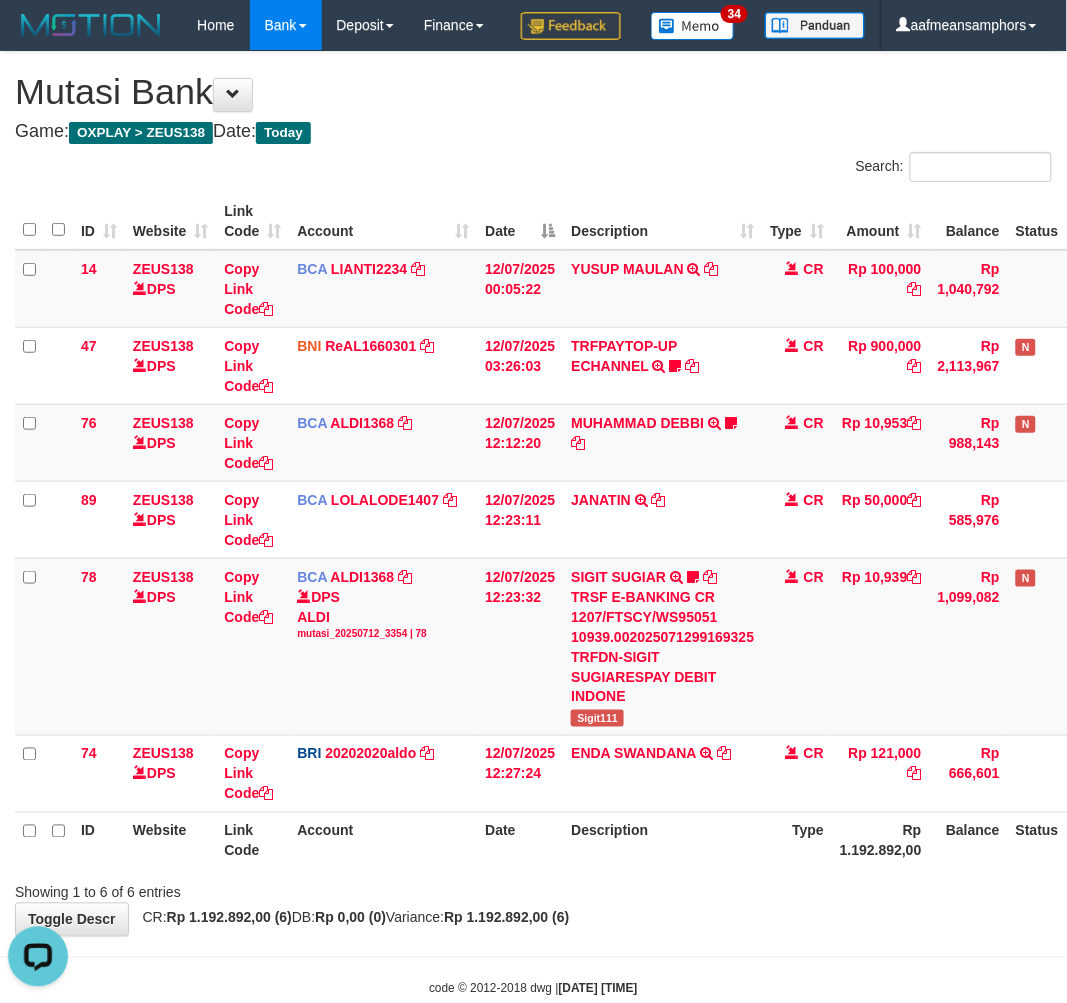 click on "Description" at bounding box center (662, 840) 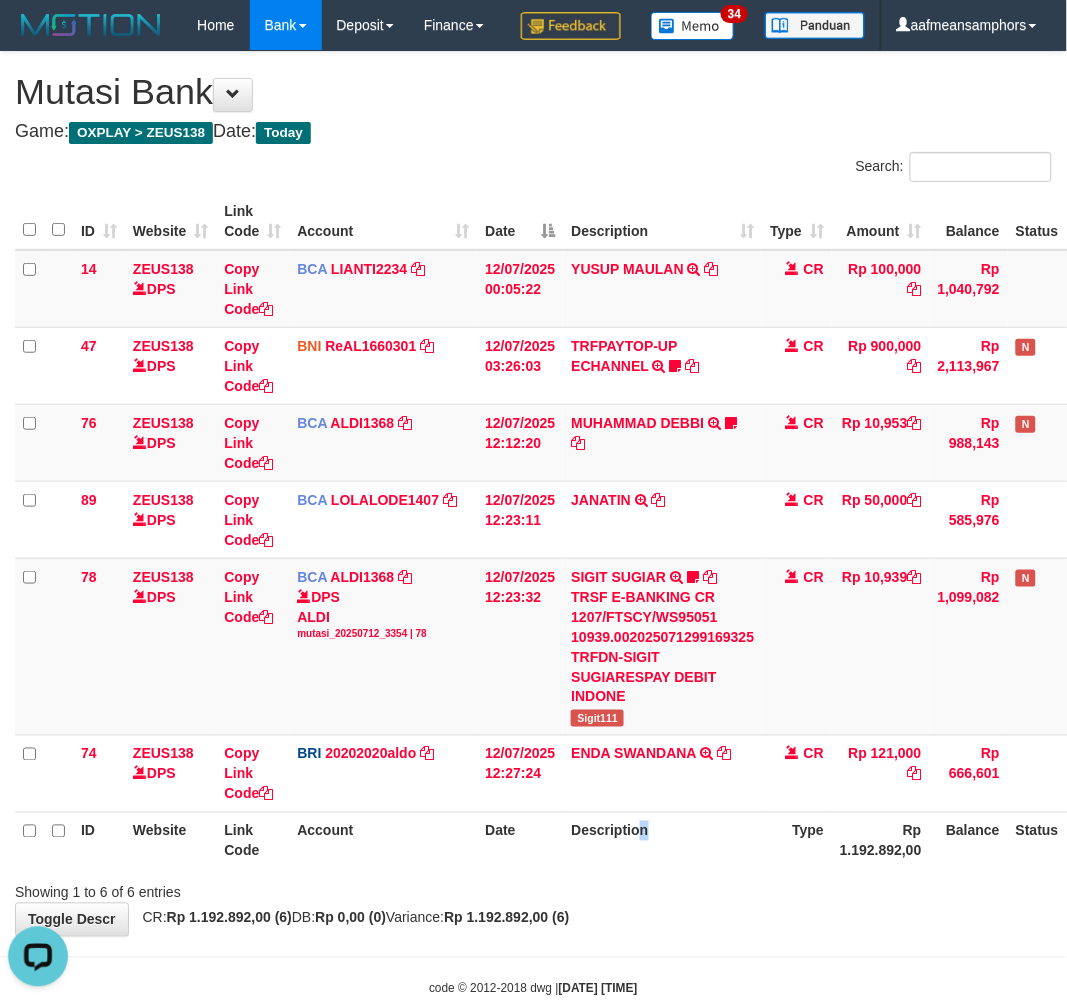 click on "Description" at bounding box center [662, 840] 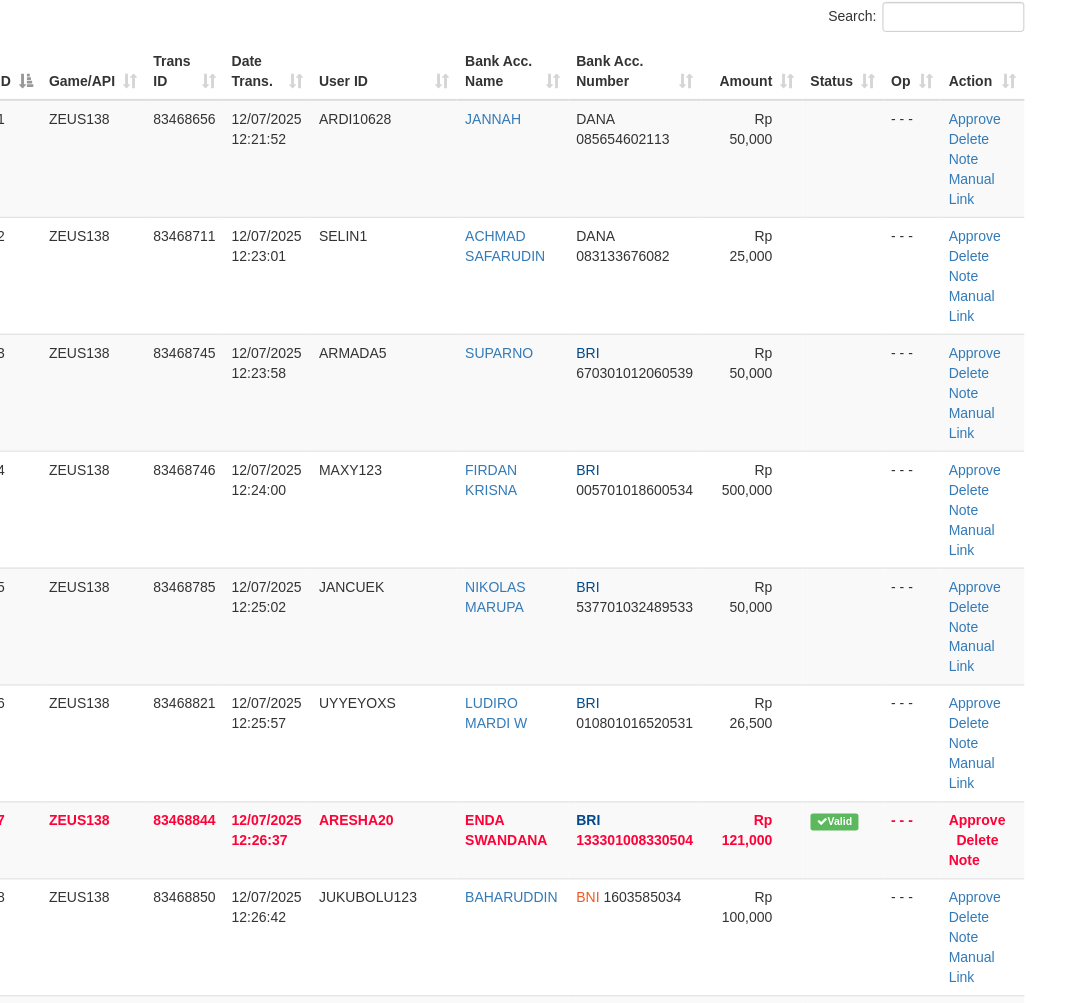 scroll, scrollTop: 200, scrollLeft: 26, axis: both 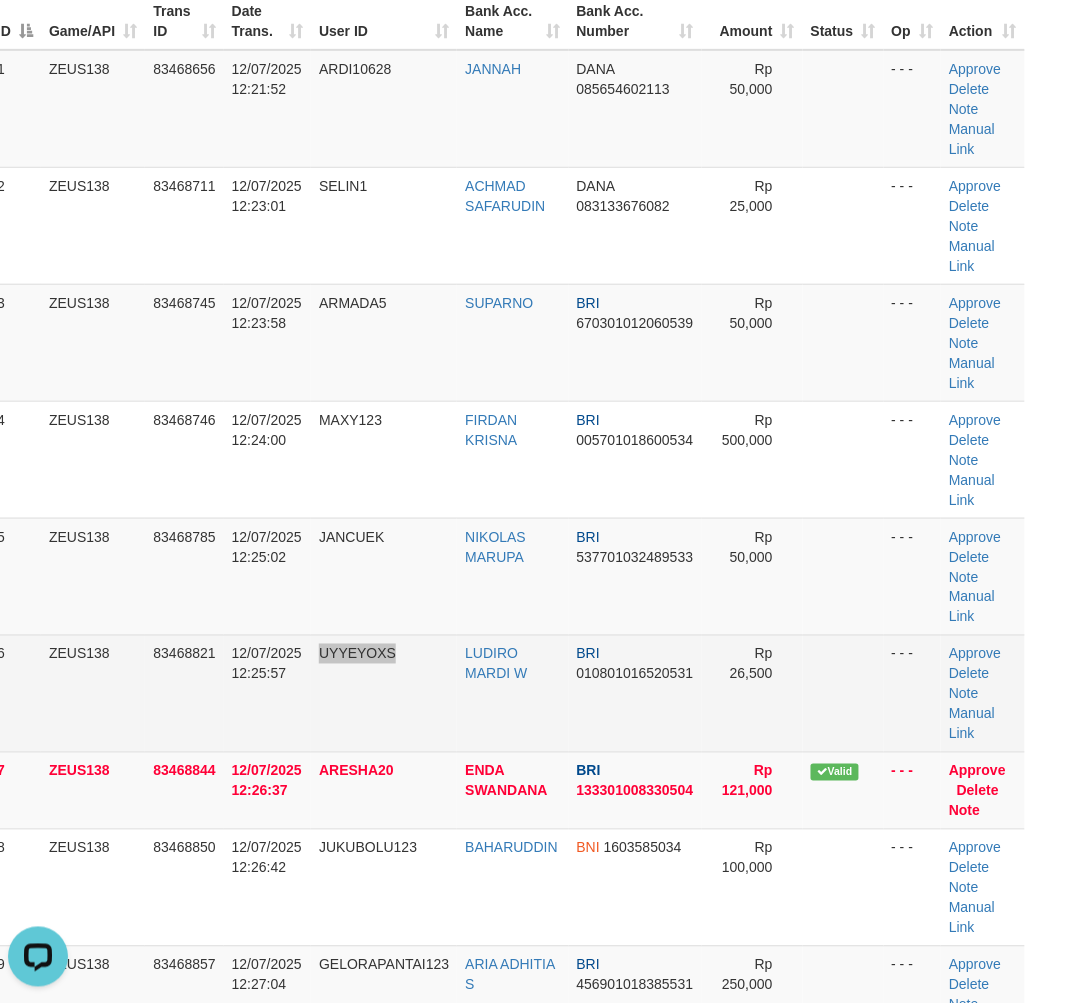drag, startPoint x: 413, startPoint y: 742, endPoint x: 432, endPoint y: 742, distance: 19 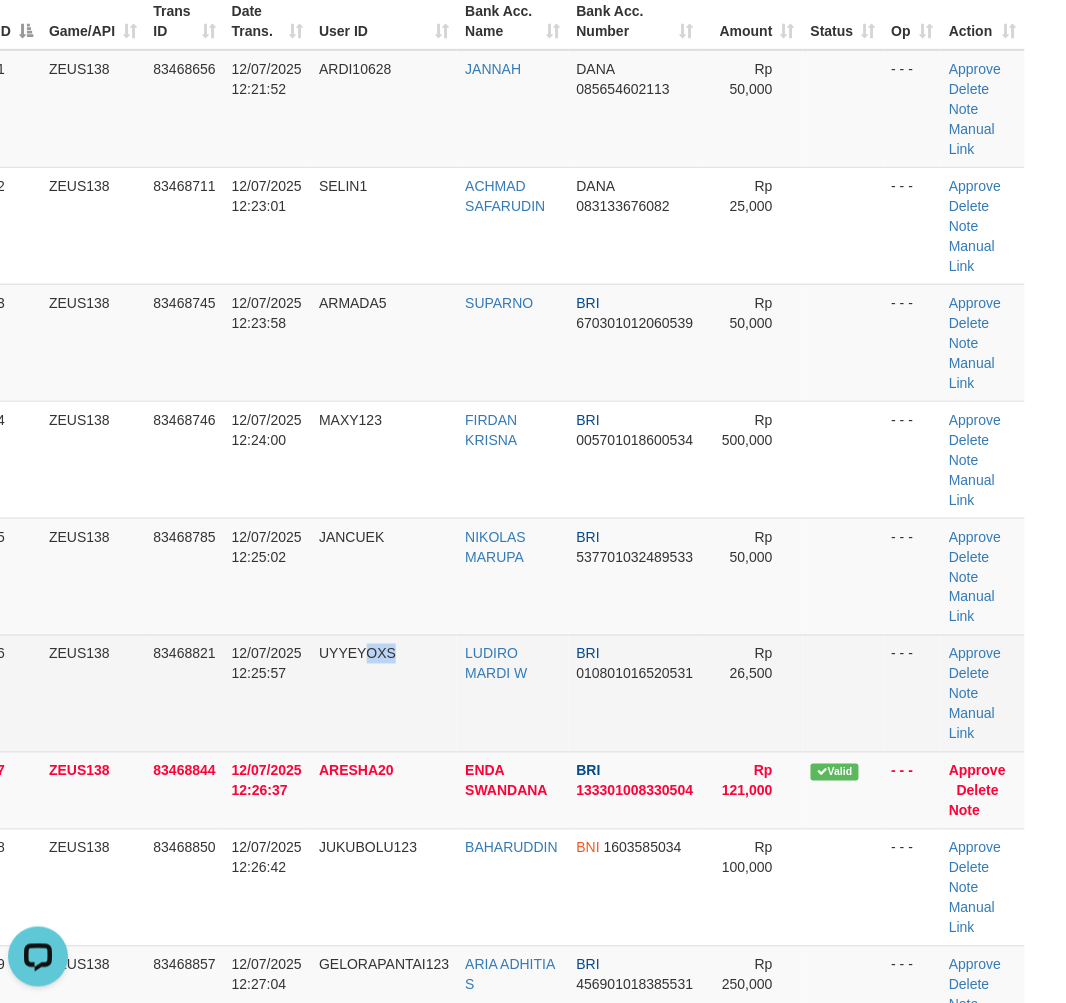 drag, startPoint x: 378, startPoint y: 730, endPoint x: 365, endPoint y: 723, distance: 14.764823 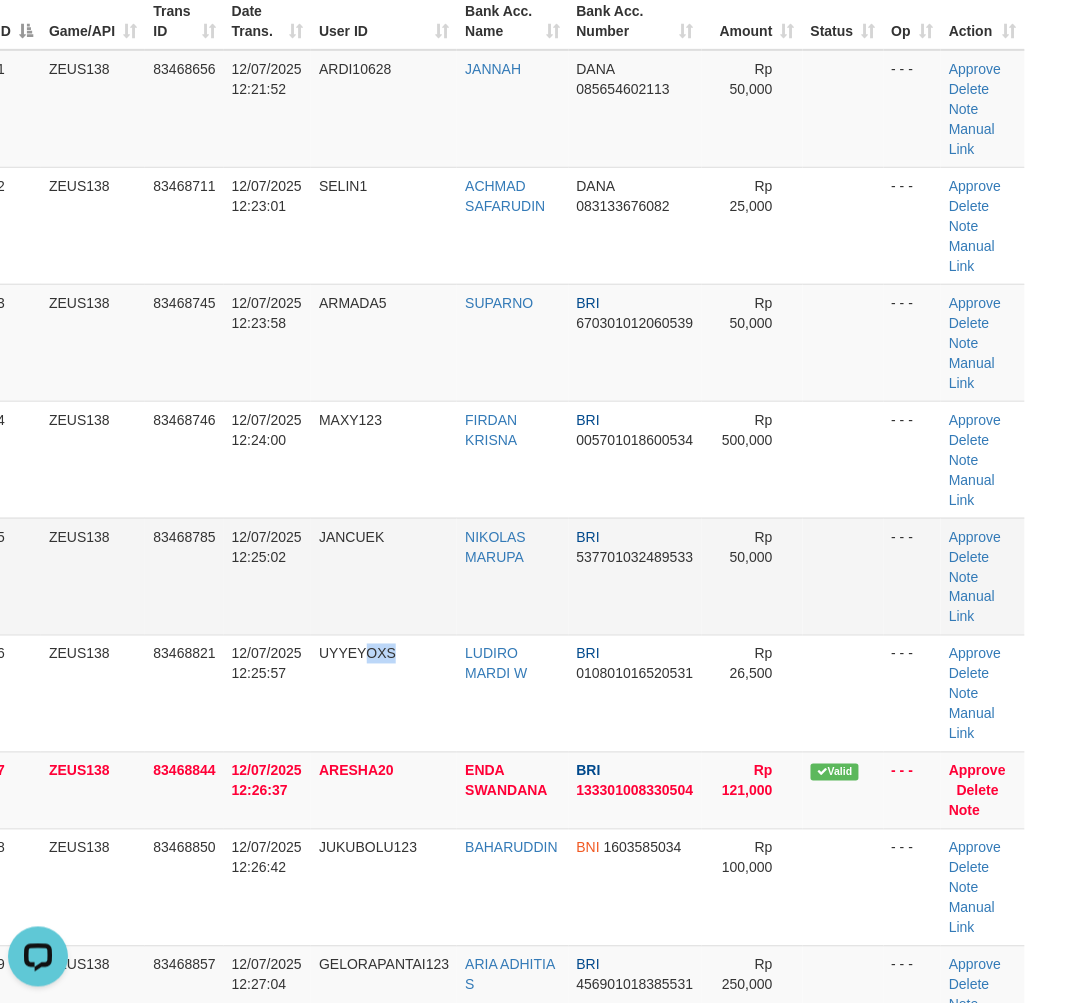 click on "1
ZEUS138
83468656
12/07/2025 12:21:52
ARDI10628
JANNAH
DANA
[PHONE]
Rp 50,000
- - -
Approve
Delete
Note
Manual Link
2
ZEUS138
83468711
12/07/2025 12:23:01
SELIN1
ACHMAD SAFARUDIN
DANA
[PHONE]
Rp 25,000
- - -
Approve
Note" at bounding box center [507, 615] 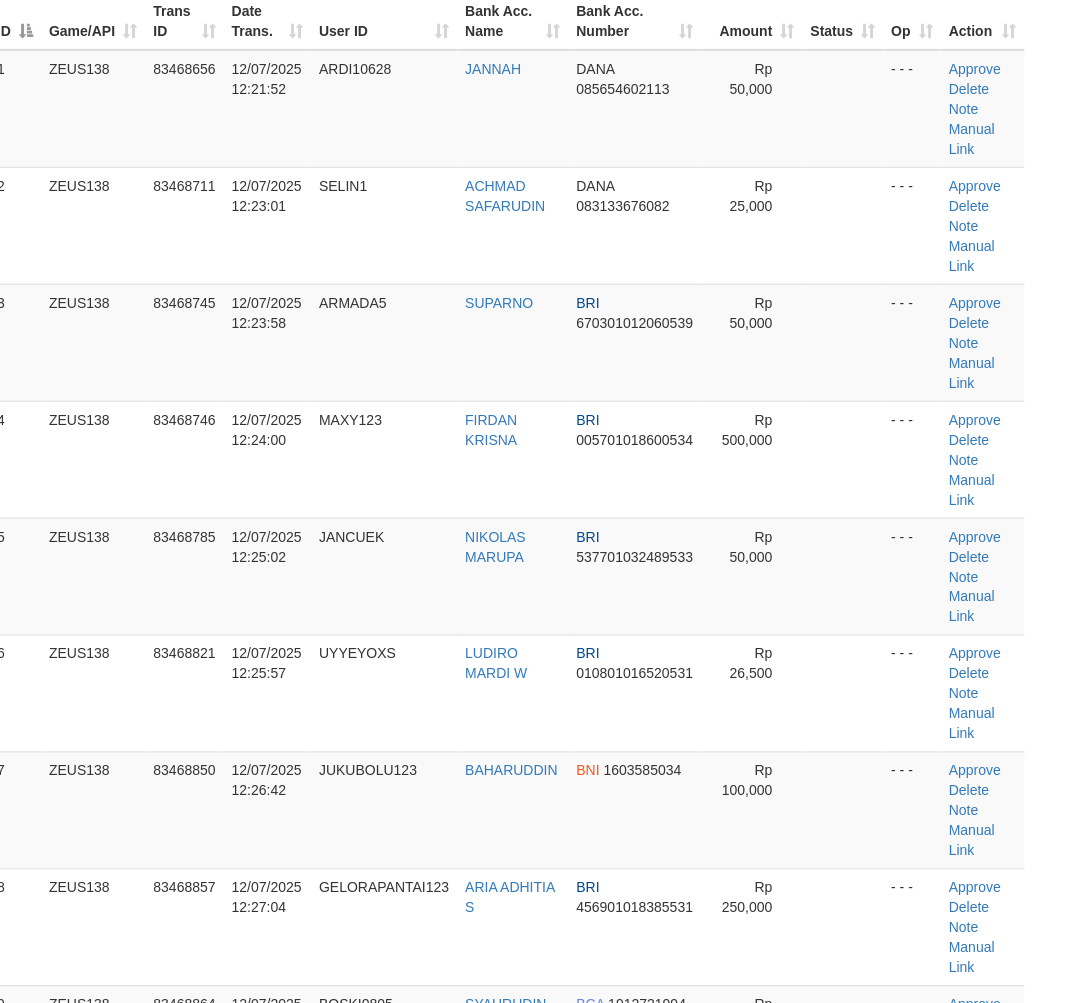 scroll, scrollTop: 250, scrollLeft: 26, axis: both 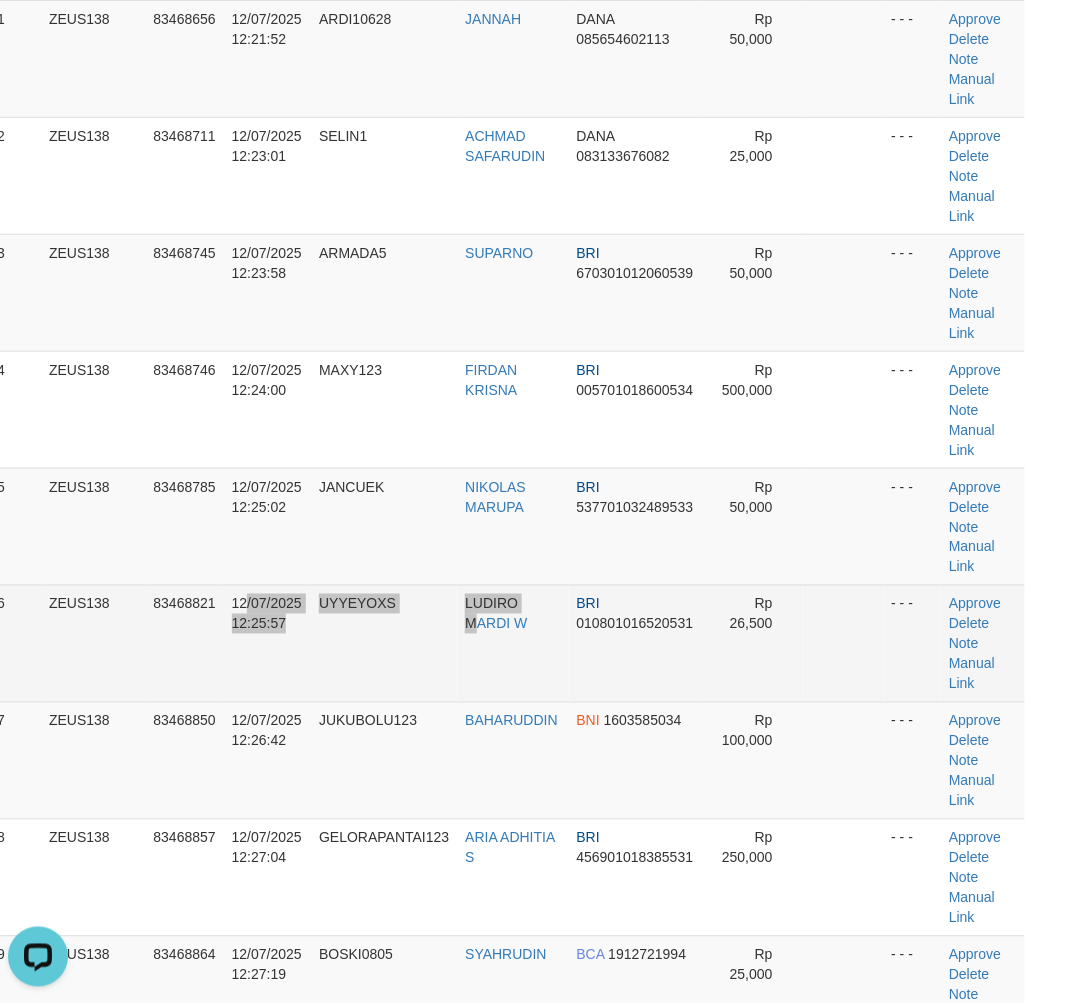 click on "6
ZEUS138
83468821
12/07/2025 12:25:57
UYYEYOXS
LUDIRO MARDI W
BRI
010801016520531
Rp 26,500
- - -
Approve
Delete
Note
Manual Link" at bounding box center [507, 643] 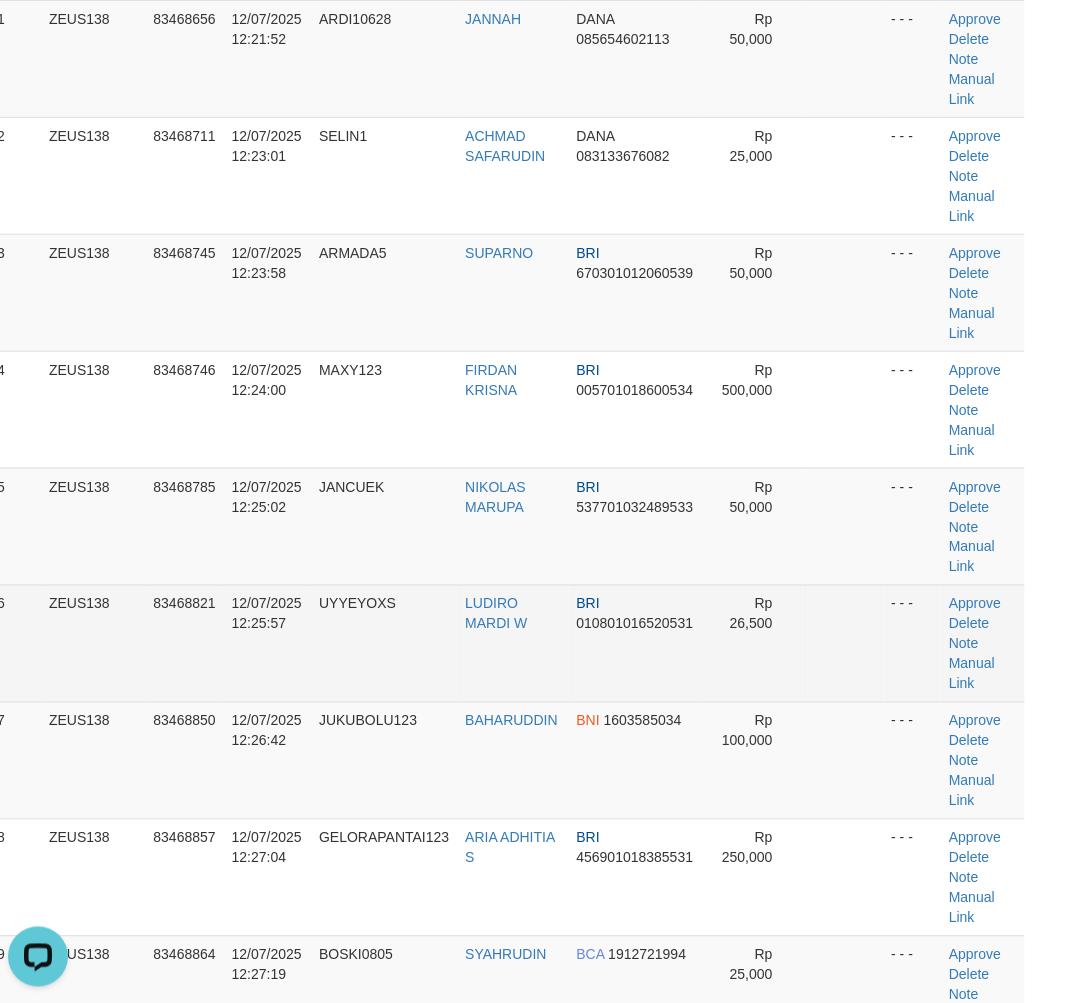 drag, startPoint x: 346, startPoint y: 723, endPoint x: 231, endPoint y: 741, distance: 116.40017 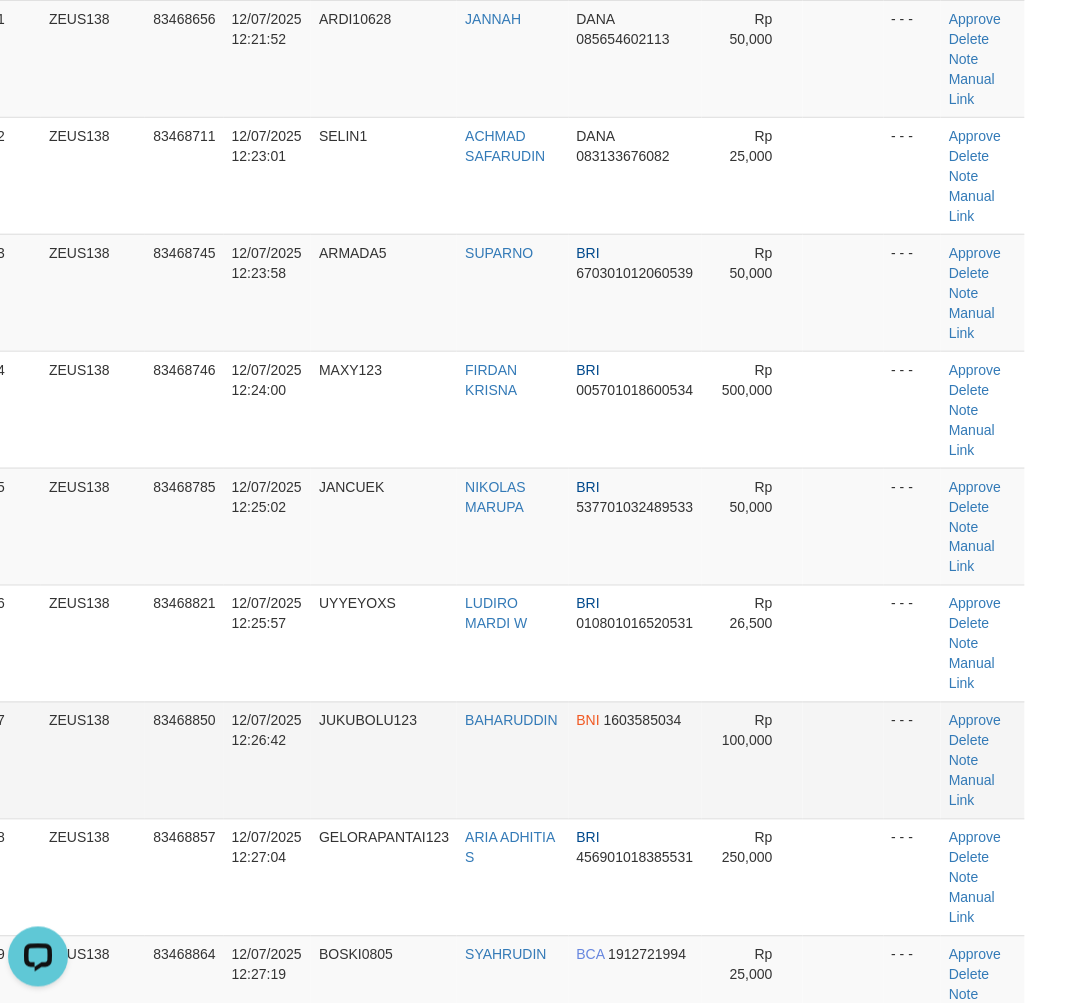 click on "JUKUBOLU123" at bounding box center [368, 721] 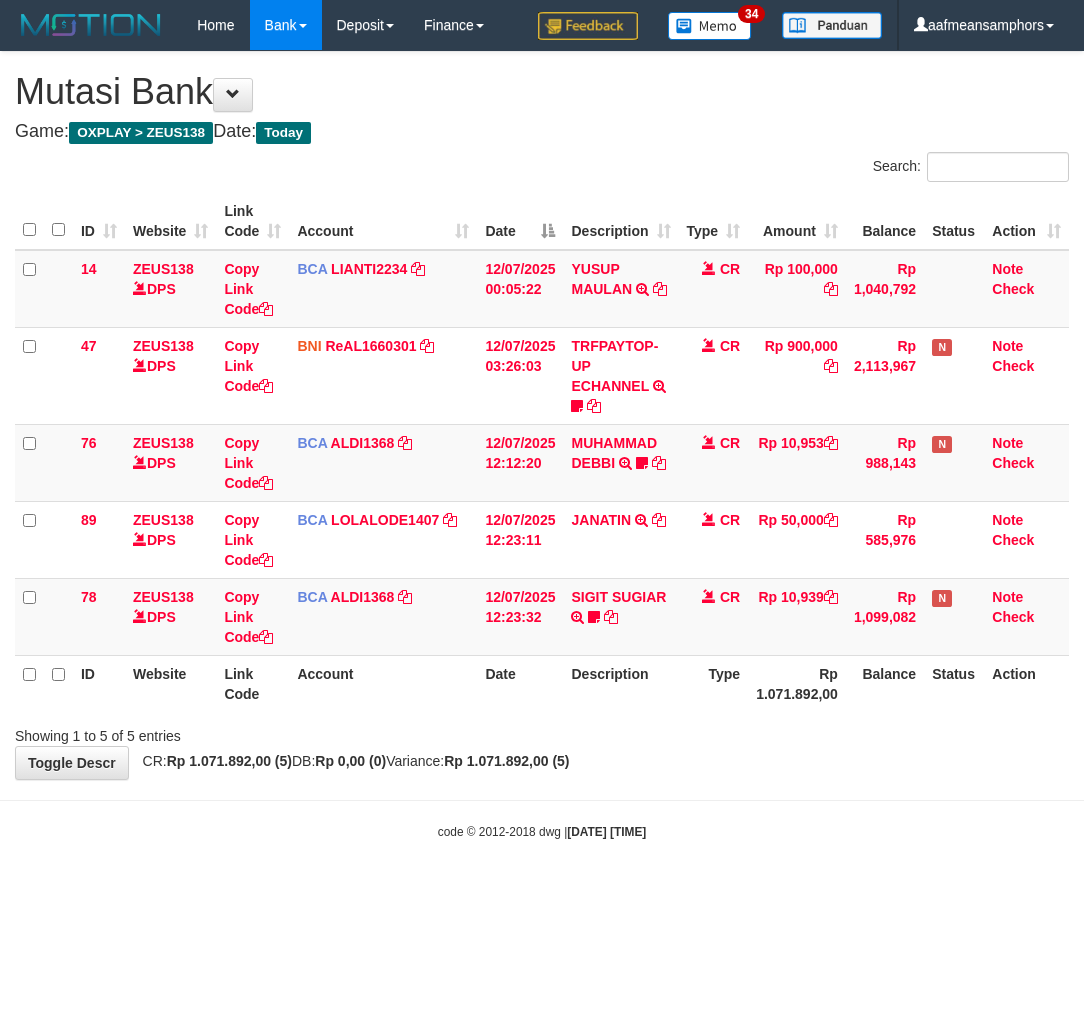 scroll, scrollTop: 0, scrollLeft: 0, axis: both 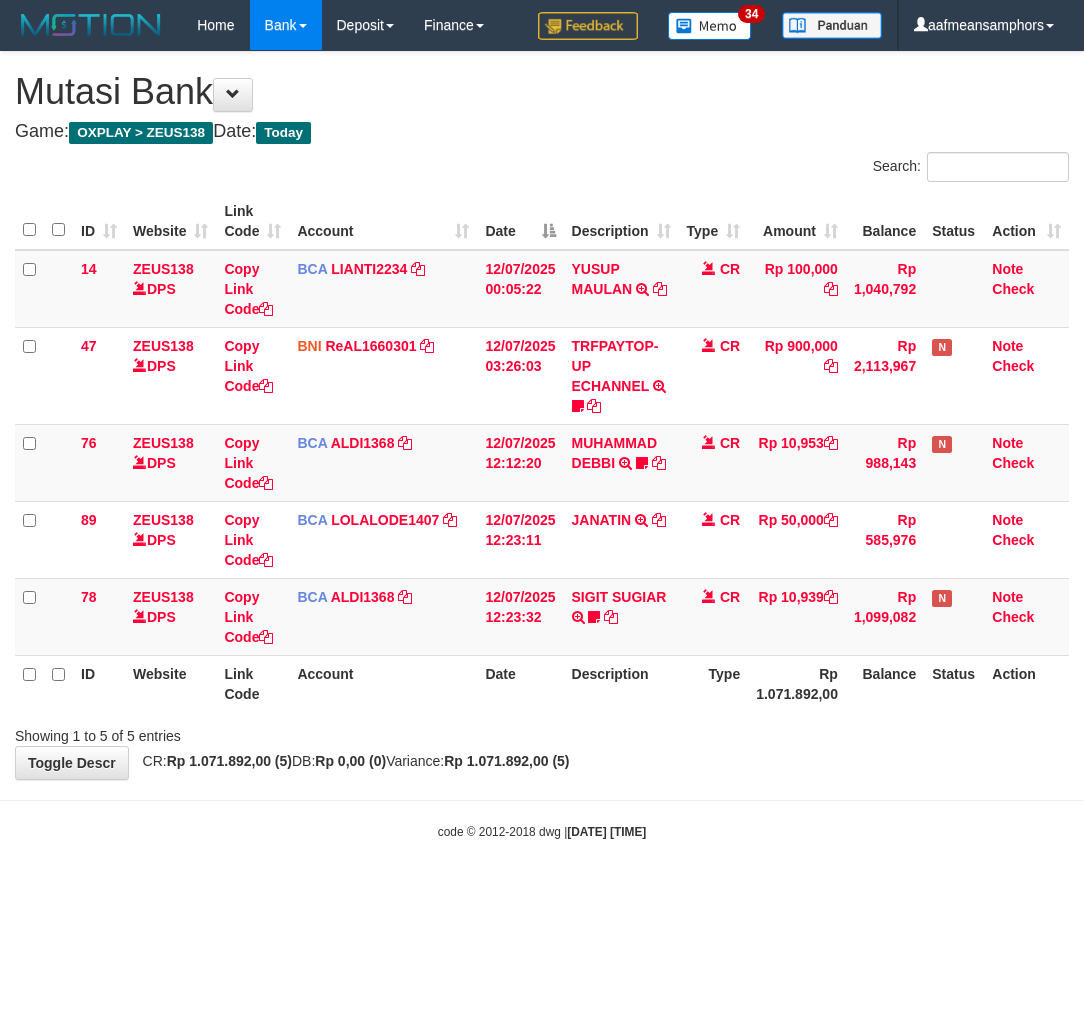 click on "Toggle navigation
Home
Bank
Account List
Load
By Website
Group
[OXPLAY]													ZEUS138
By Load Group (DPS)" at bounding box center [542, 445] 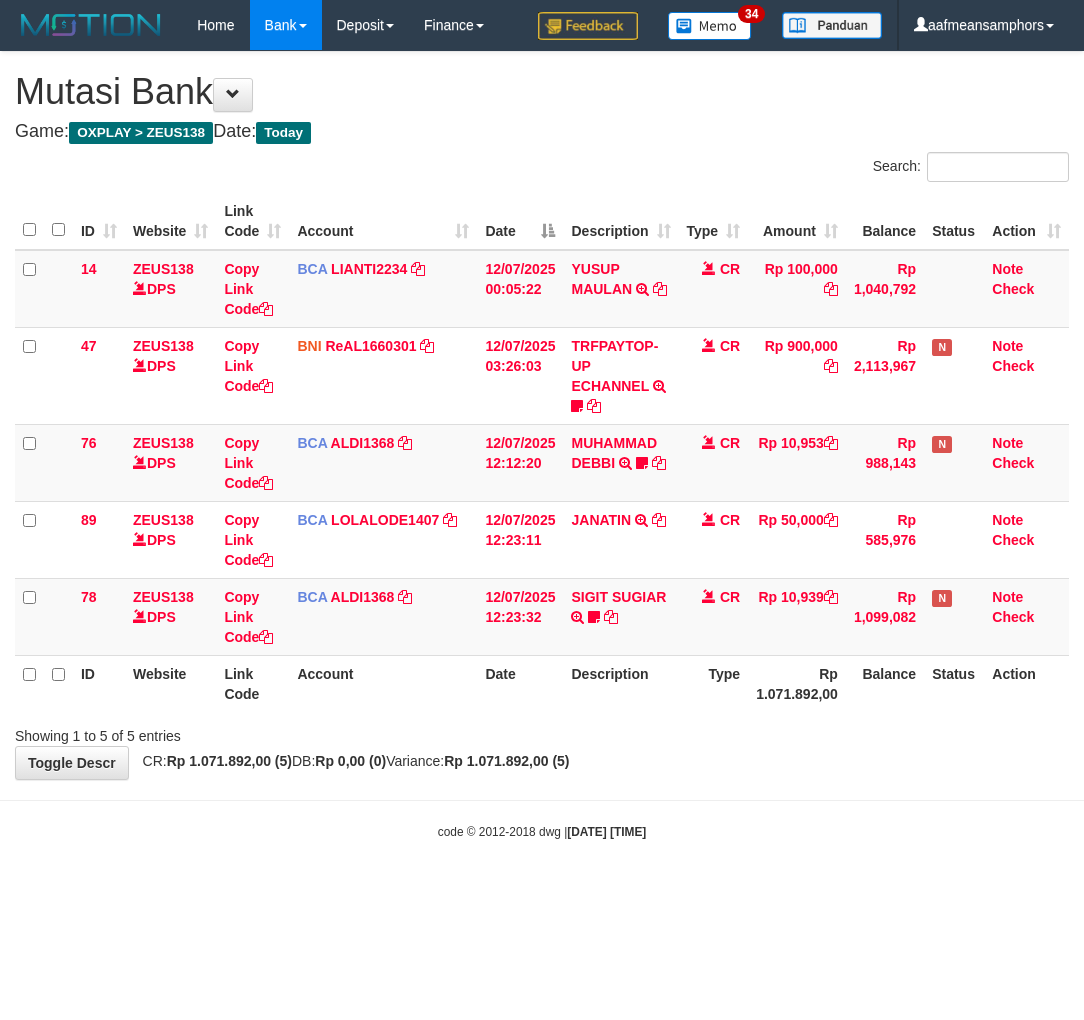 scroll, scrollTop: 0, scrollLeft: 0, axis: both 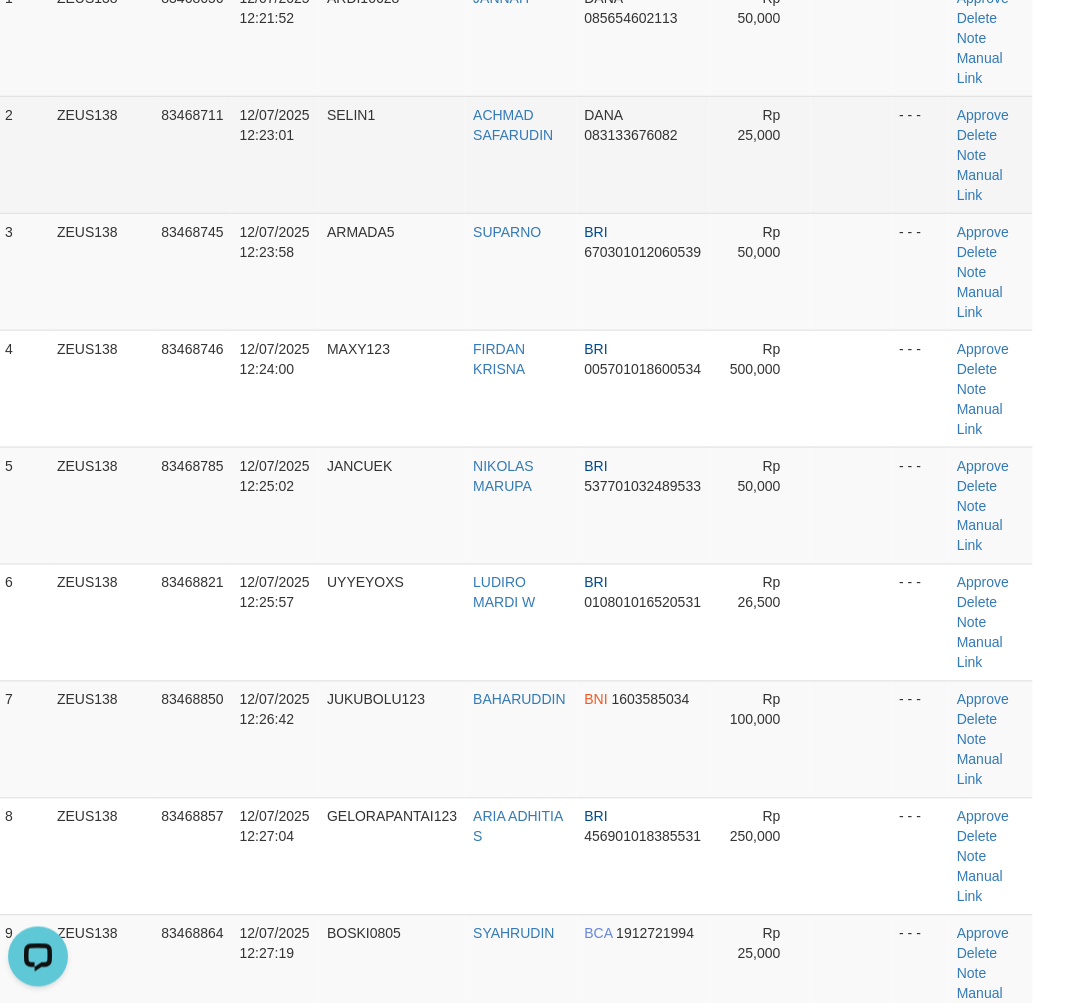 click on "ACHMAD SAFARUDIN" at bounding box center (520, 154) 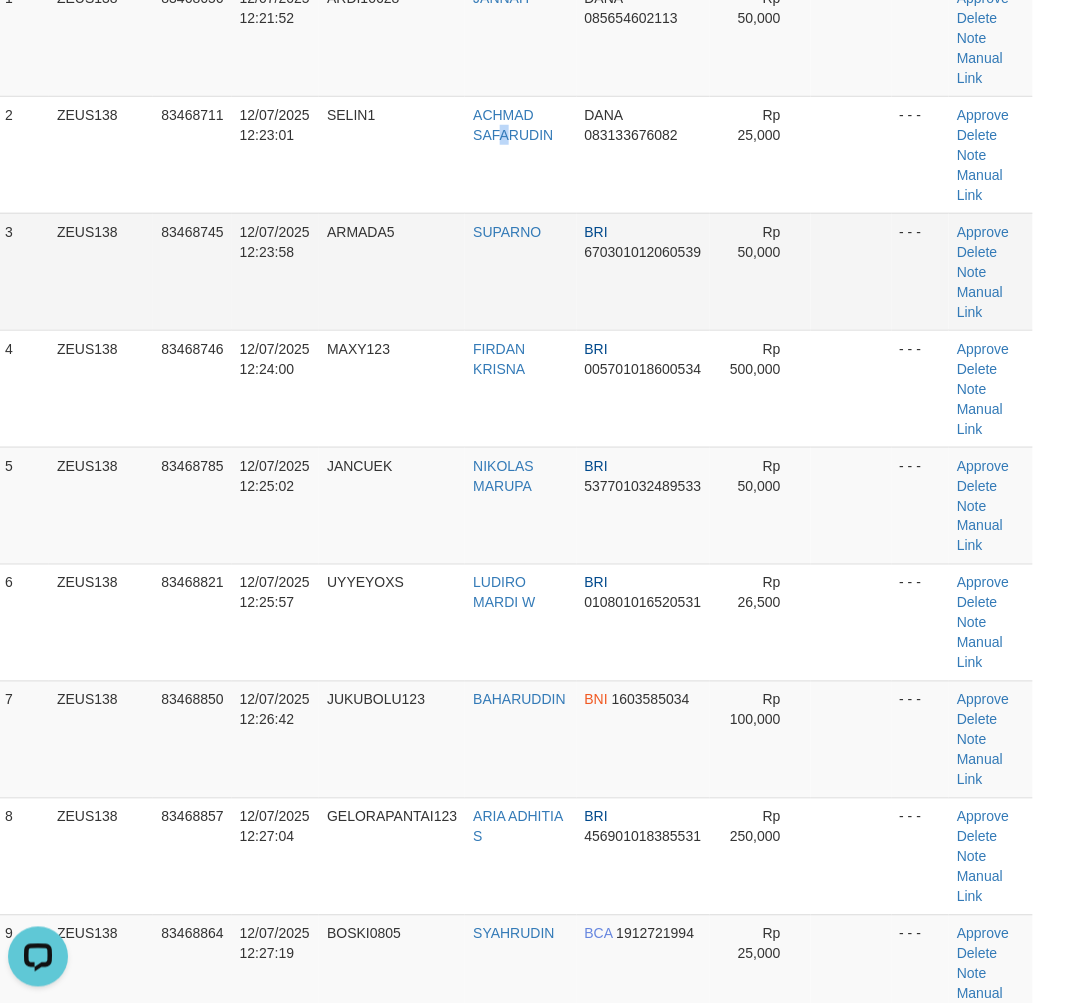 drag, startPoint x: 501, startPoint y: 217, endPoint x: 281, endPoint y: 295, distance: 233.41808 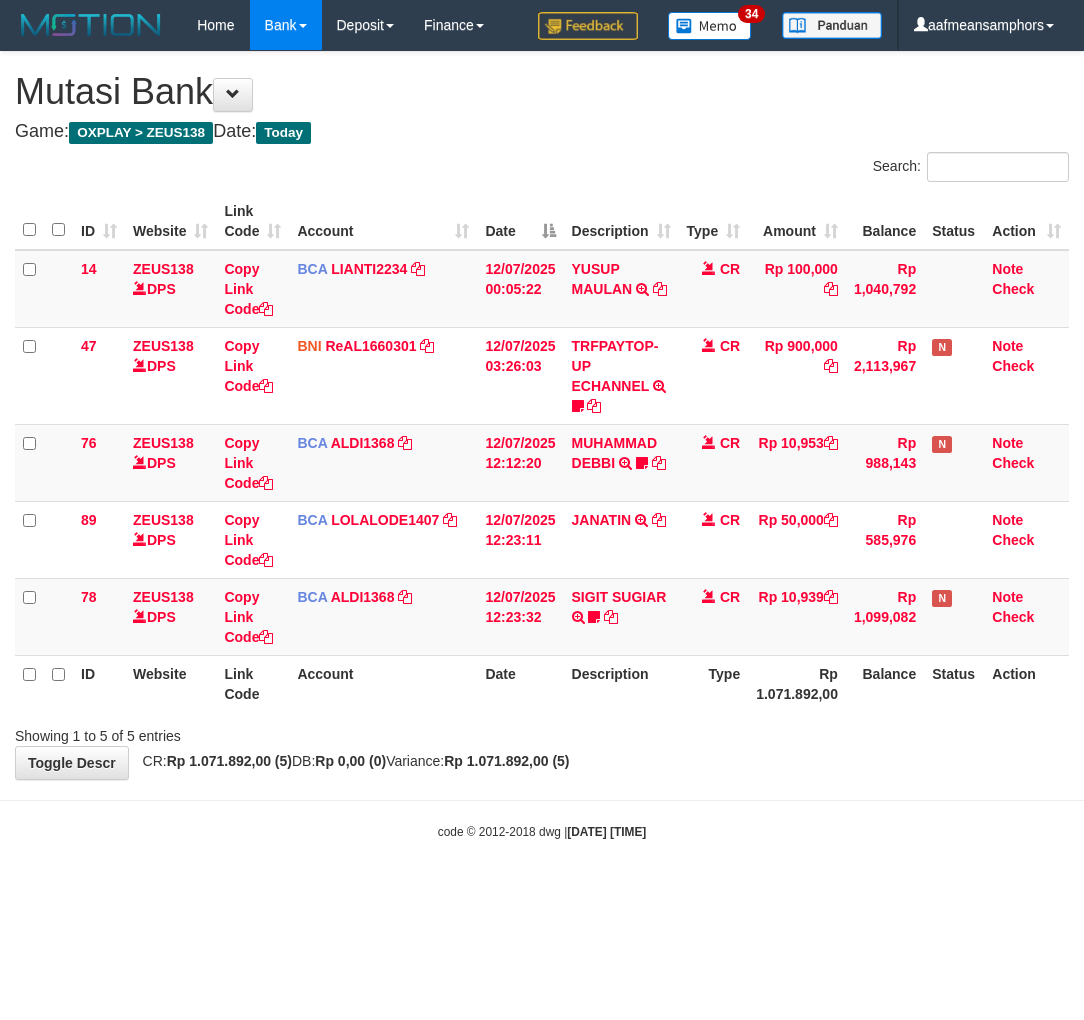 scroll, scrollTop: 0, scrollLeft: 0, axis: both 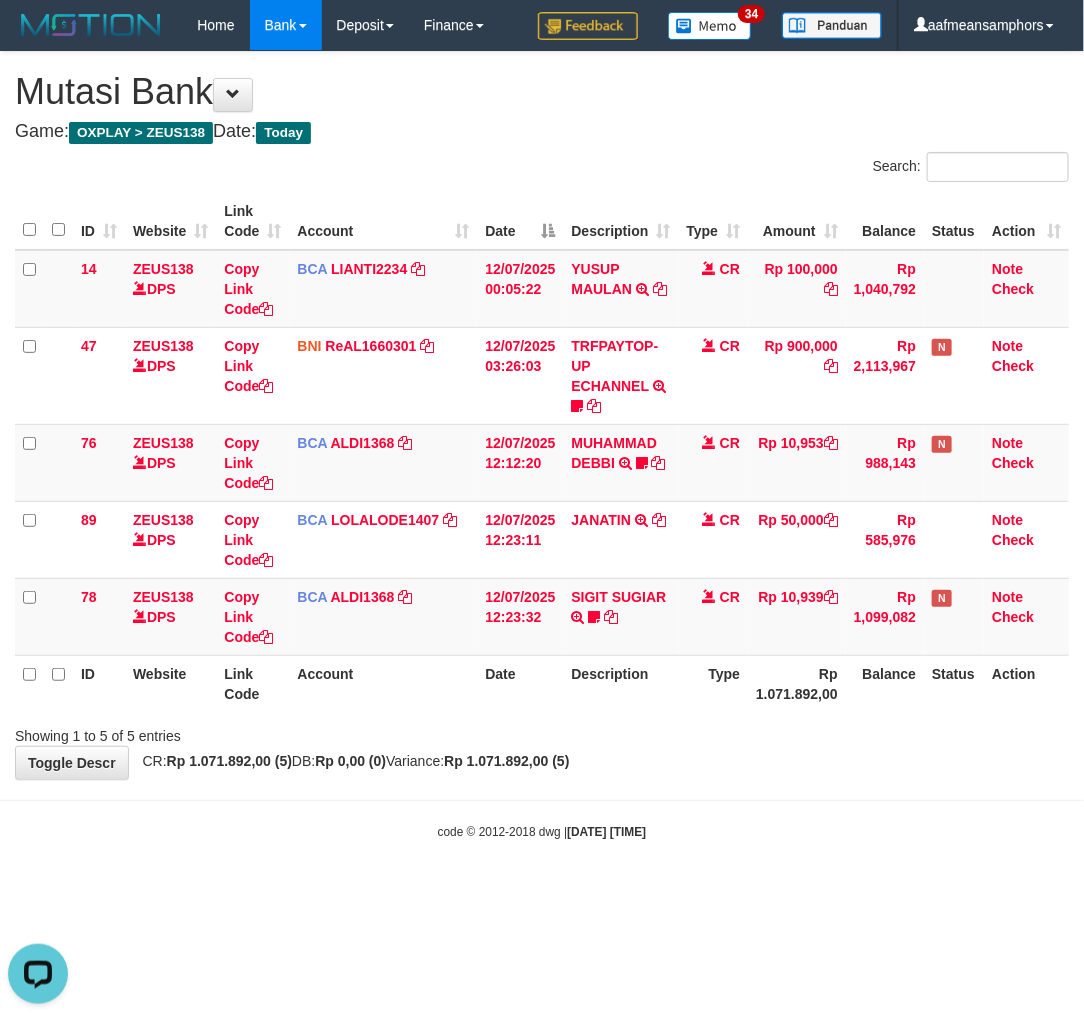 click on "Toggle navigation
Home
Bank
Account List
Load
By Website
Group
[OXPLAY]													ZEUS138
By Load Group (DPS)" at bounding box center [542, 445] 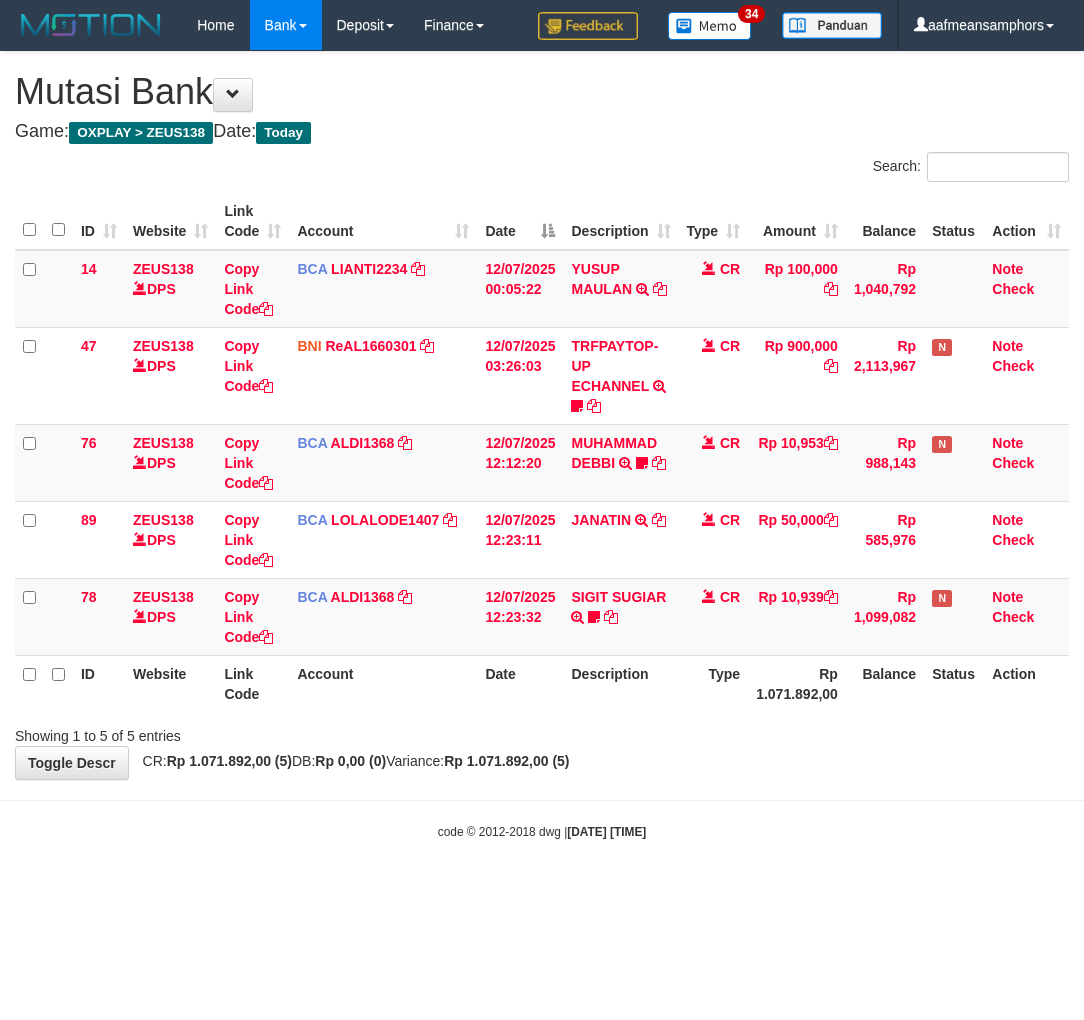 scroll, scrollTop: 0, scrollLeft: 0, axis: both 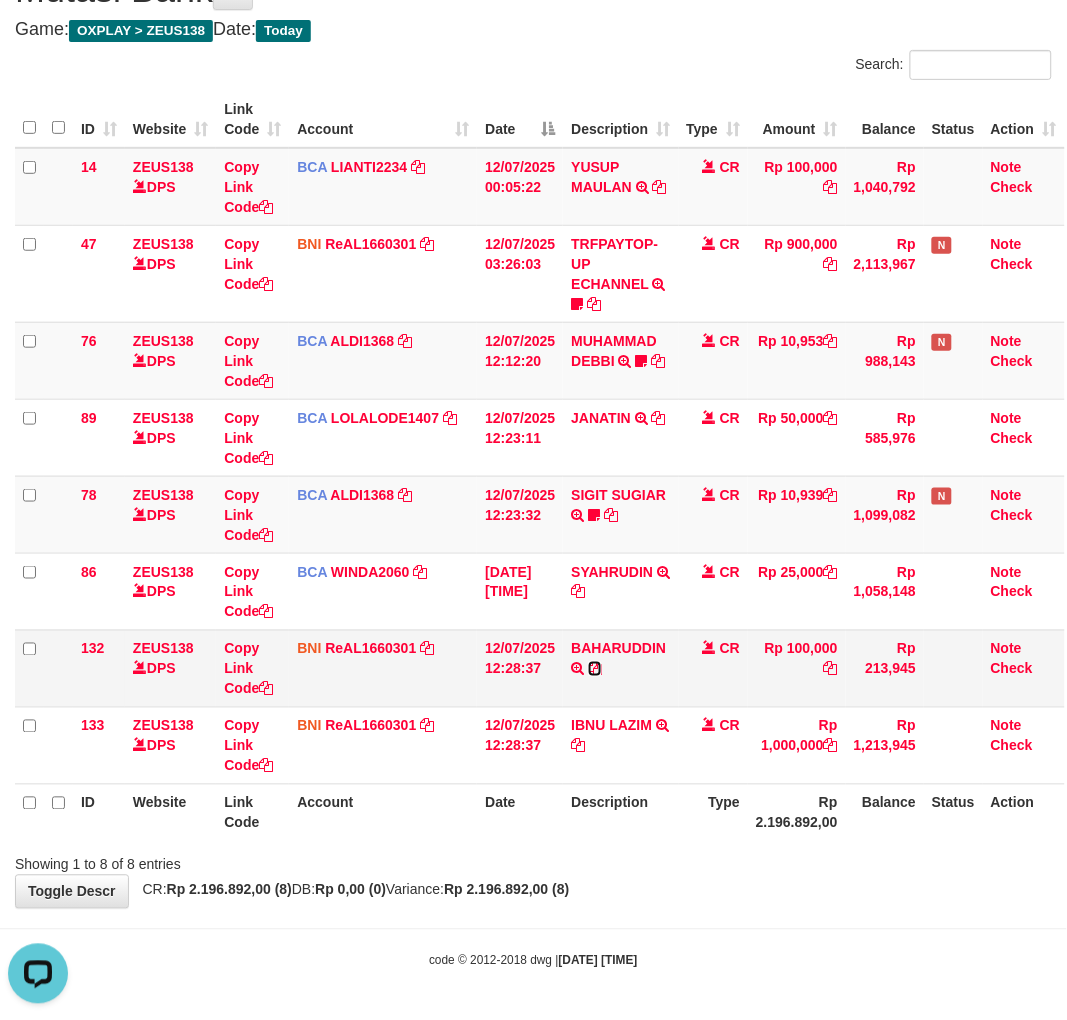 click at bounding box center [595, 669] 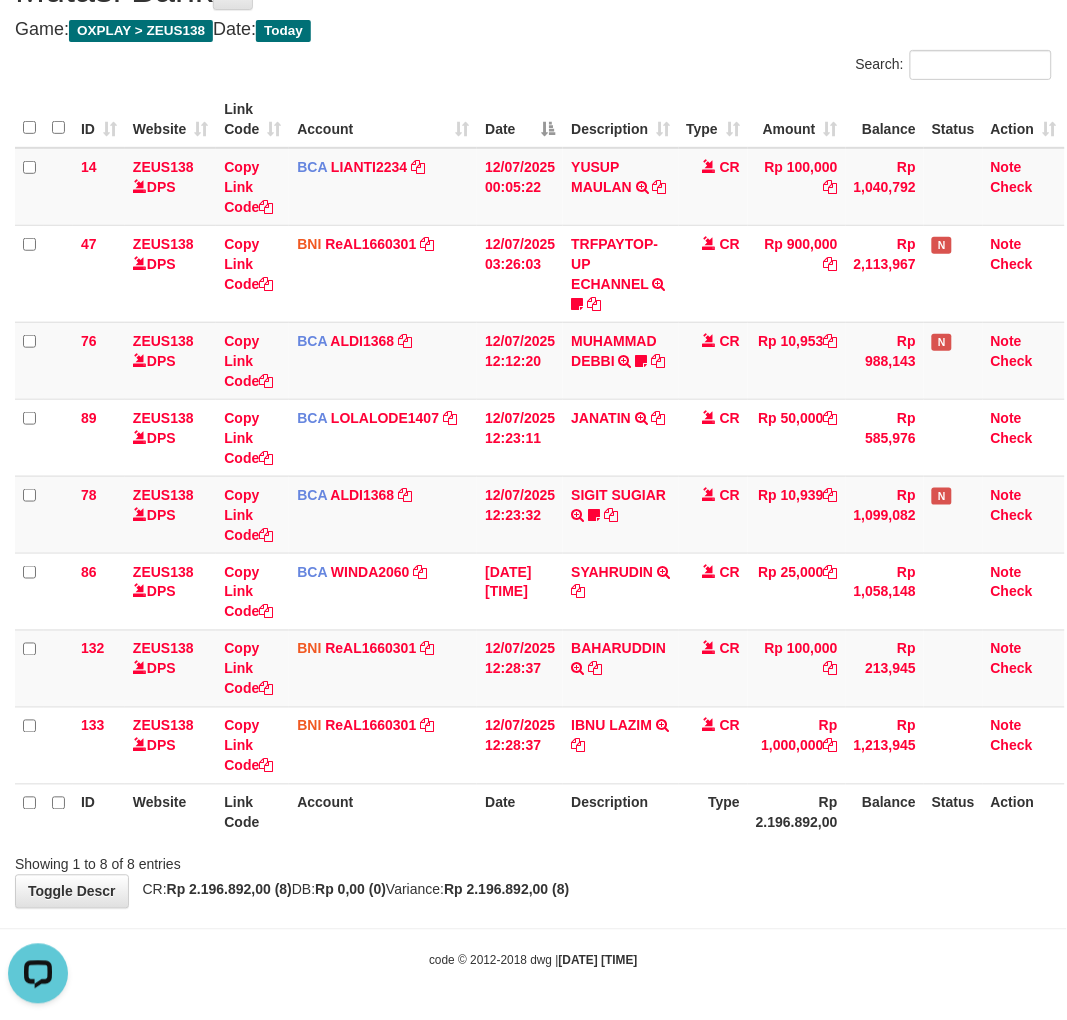 click on "Rp 2.196.892,00" at bounding box center [797, 812] 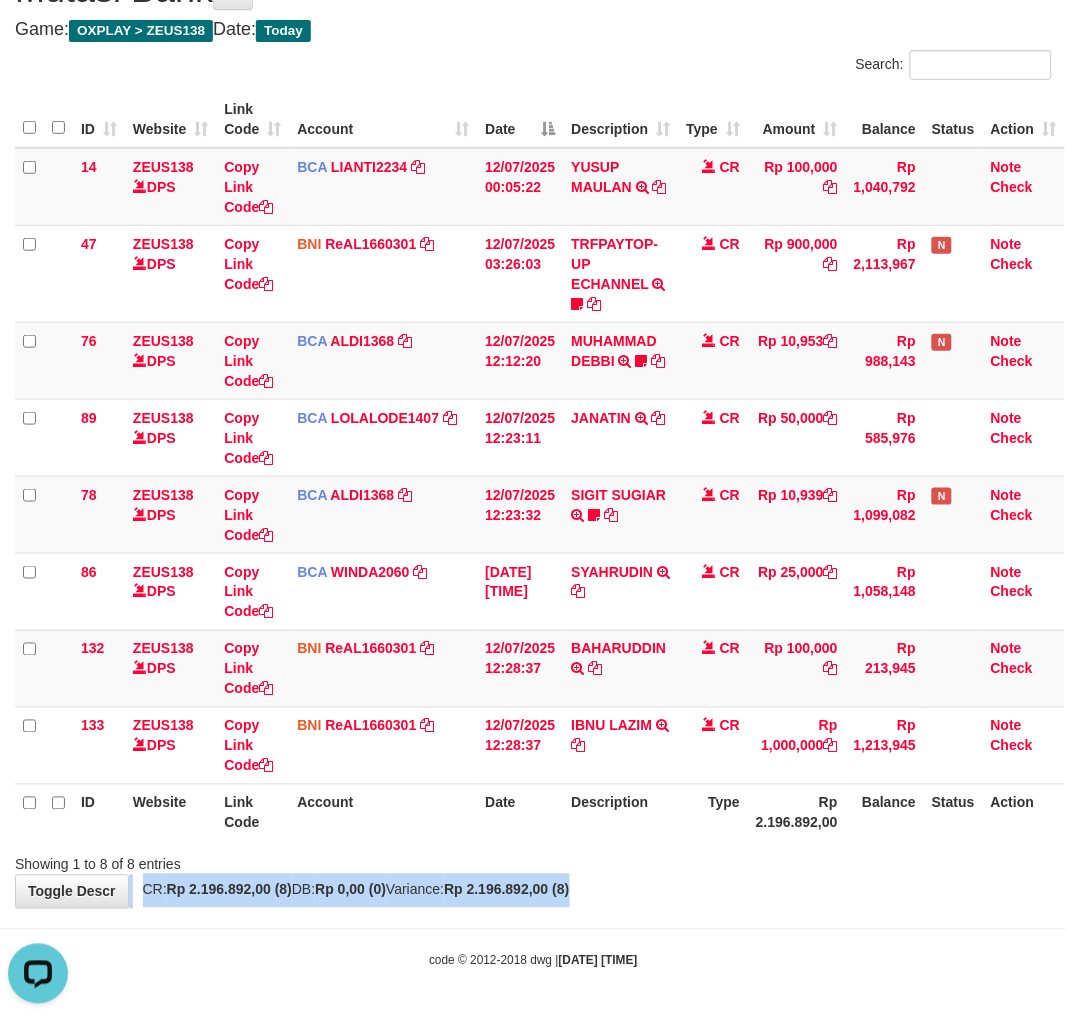 click on "**********" at bounding box center (533, 429) 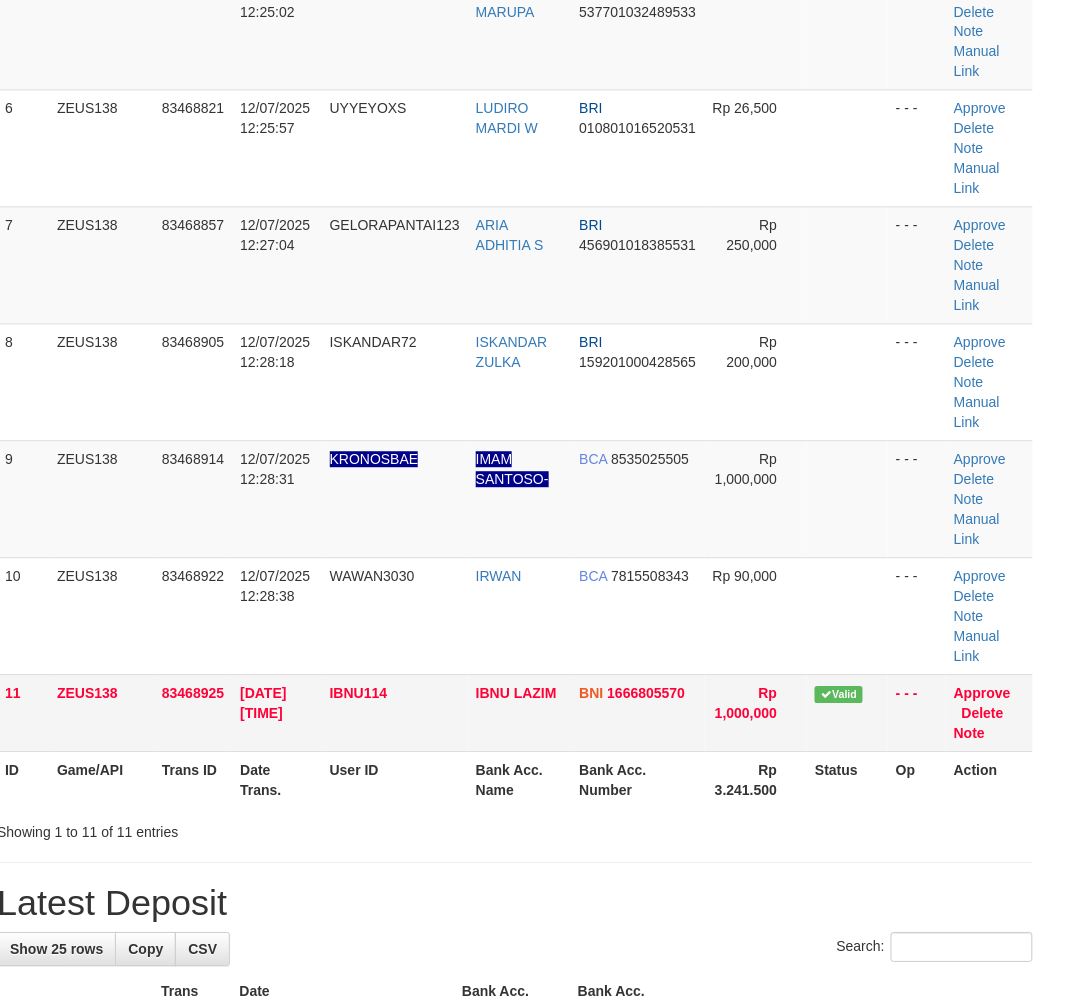 scroll, scrollTop: 341, scrollLeft: 18, axis: both 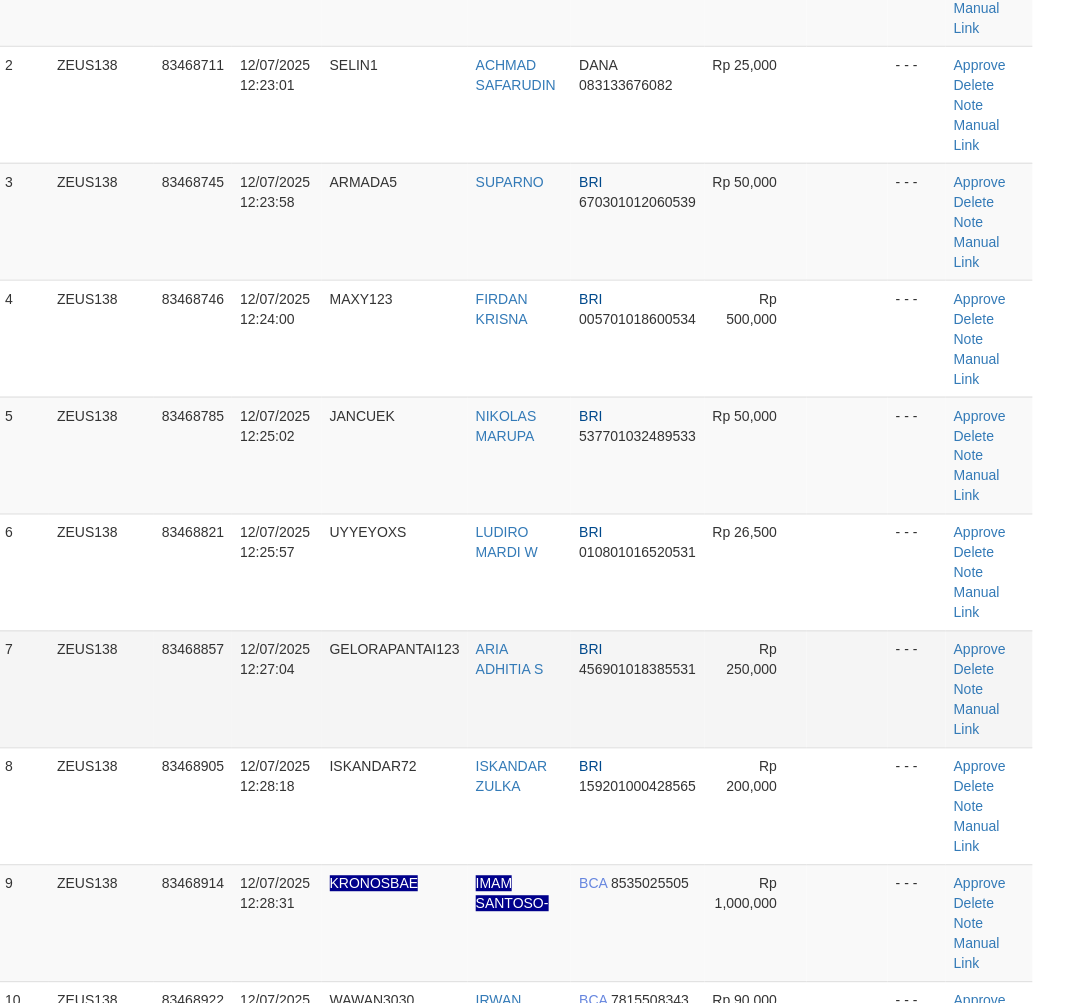 click on "GELORAPANTAI123" at bounding box center [395, 689] 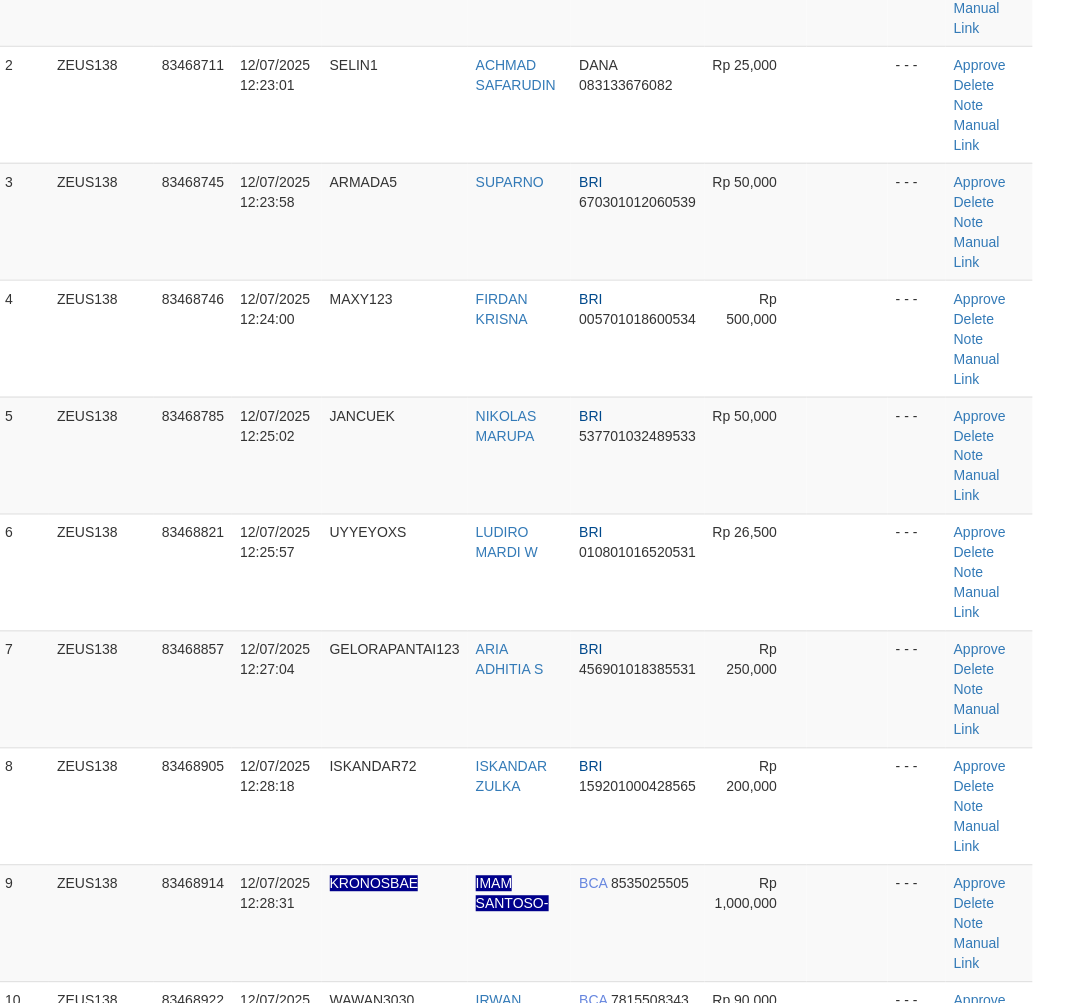 scroll, scrollTop: 1417, scrollLeft: 18, axis: both 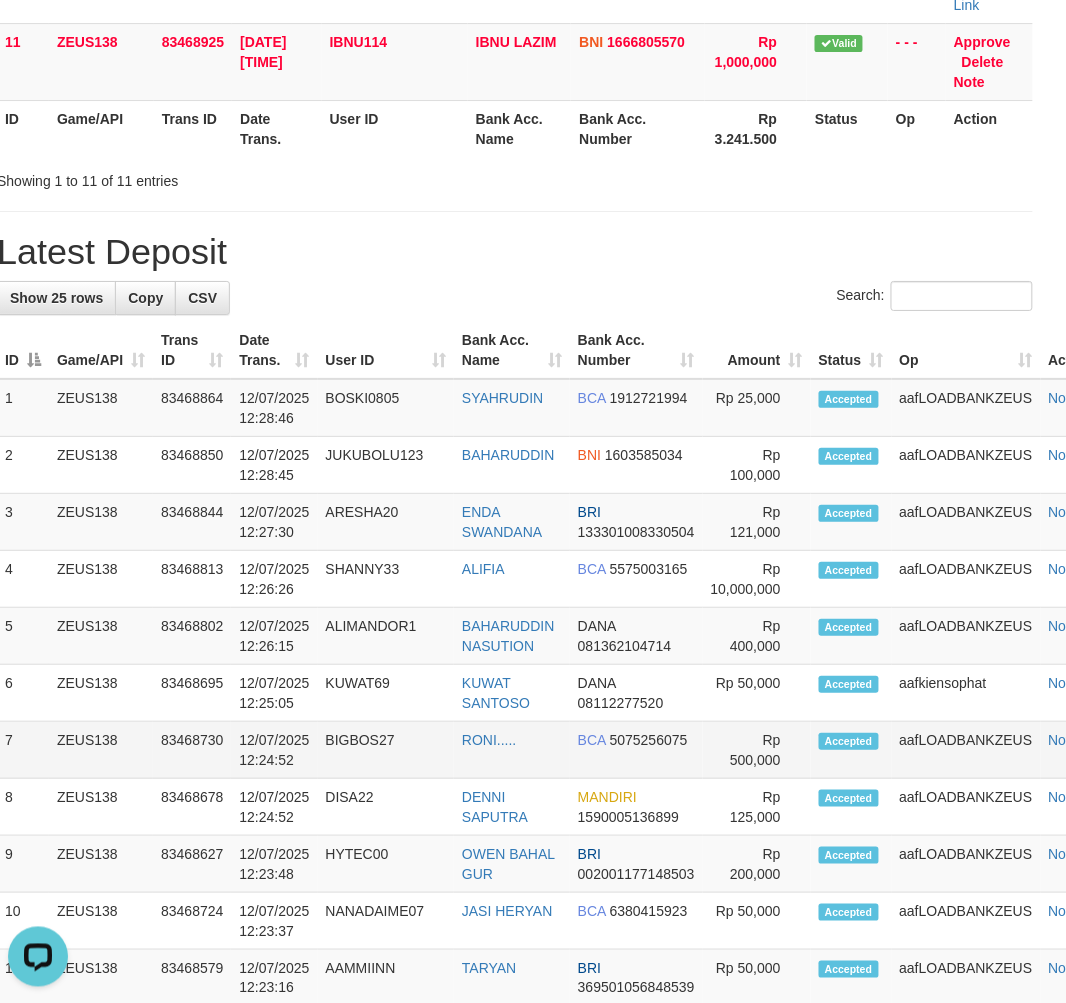 click on "BIGBOS27" at bounding box center [386, 750] 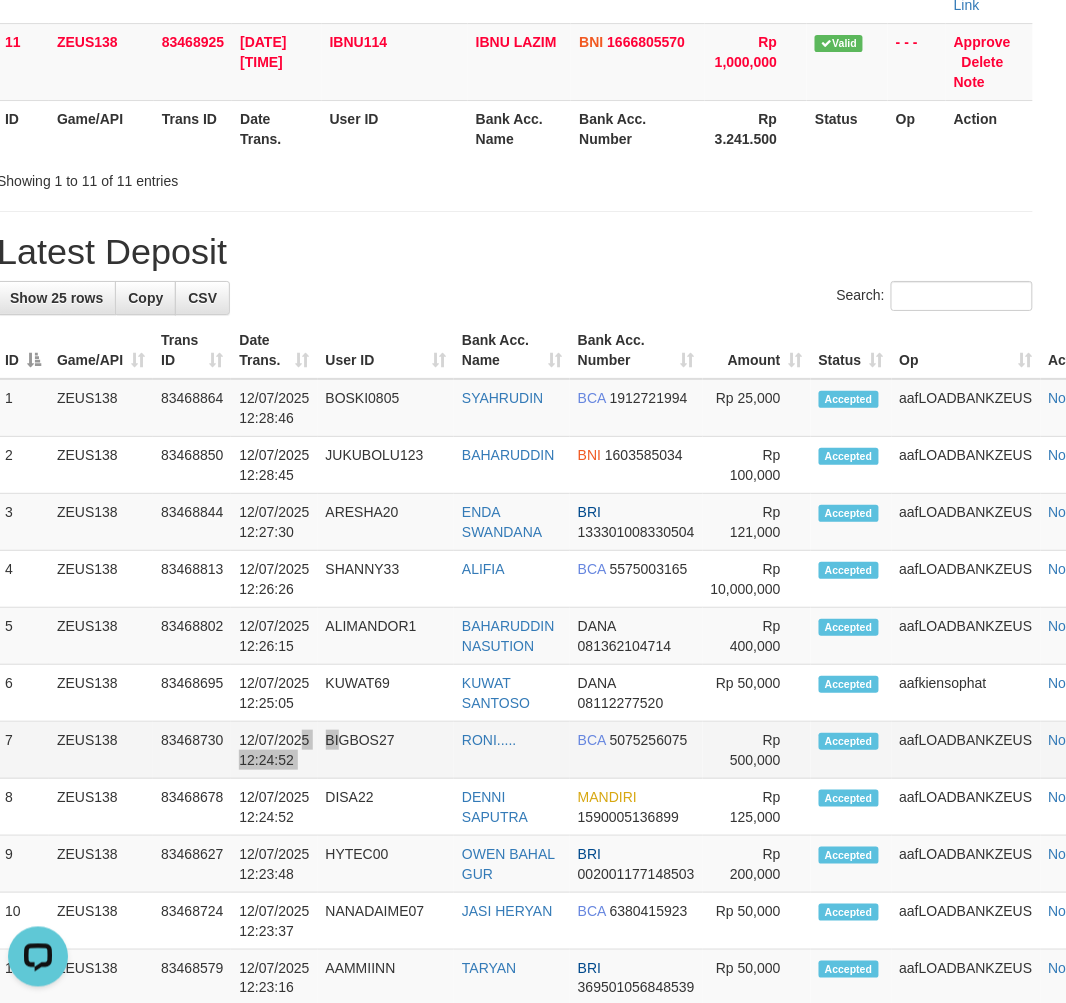 click on "7
ZEUS138
83468730
12/07/2025 12:24:52
BIGBOS27
RONI.....
BCA
5075256075
Rp 500,000
Accepted
aafLOADBANKZEUS
Note" at bounding box center [559, 750] 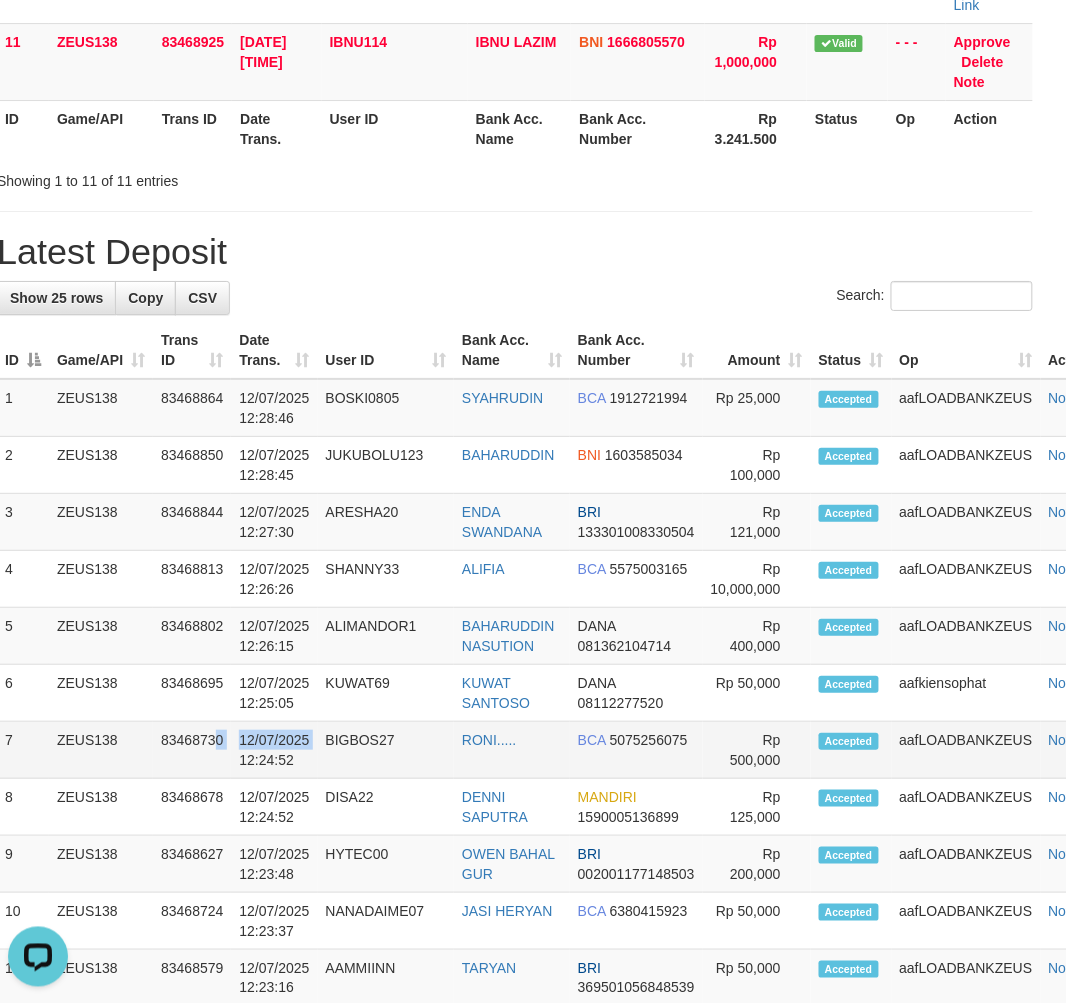 click on "7
ZEUS138
83468730
12/07/2025 12:24:52
BIGBOS27
RONI.....
BCA
5075256075
Rp 500,000
Accepted
aafLOADBANKZEUS
Note" at bounding box center [559, 750] 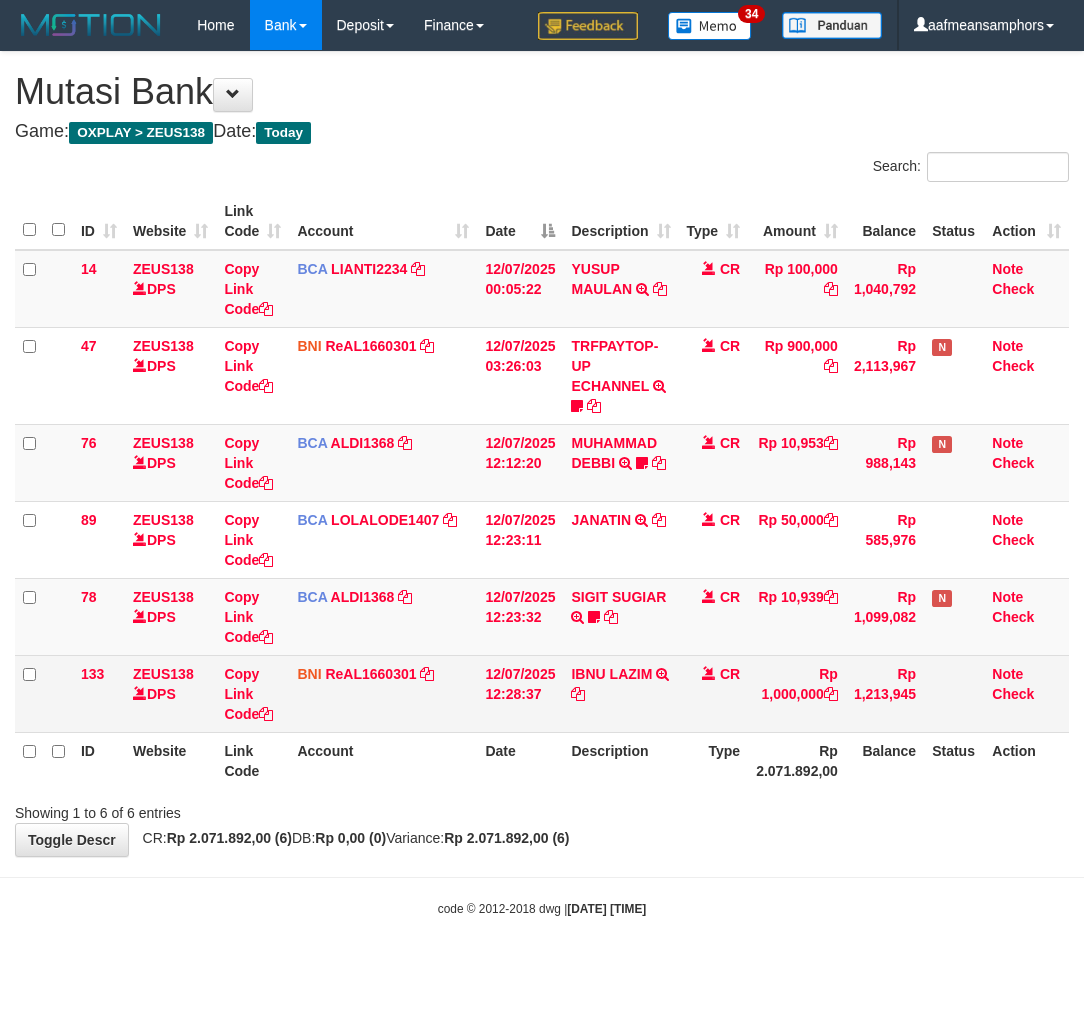 scroll, scrollTop: 0, scrollLeft: 0, axis: both 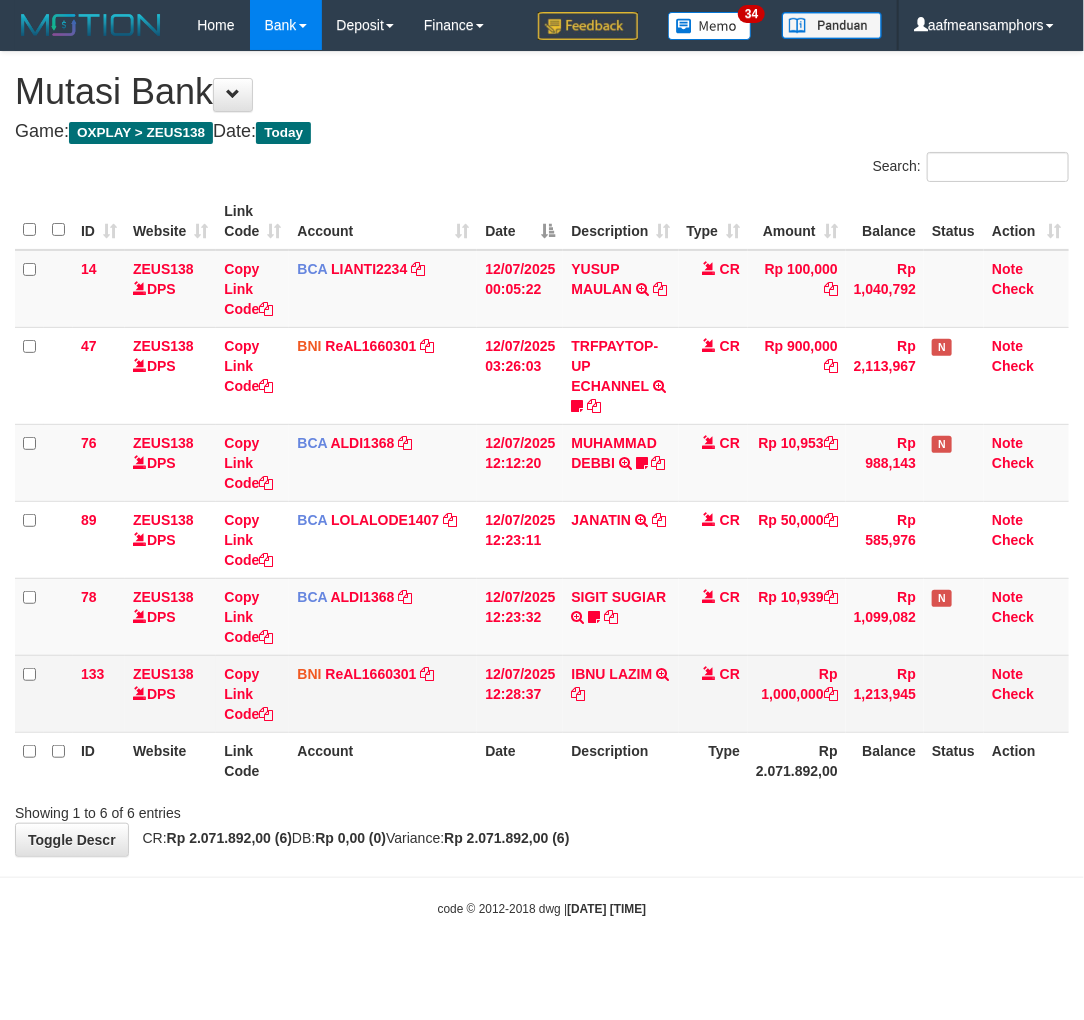 click on "IBNU LAZIM         TRANSFER DARI SDR IBNU LAZIM" at bounding box center [620, 693] 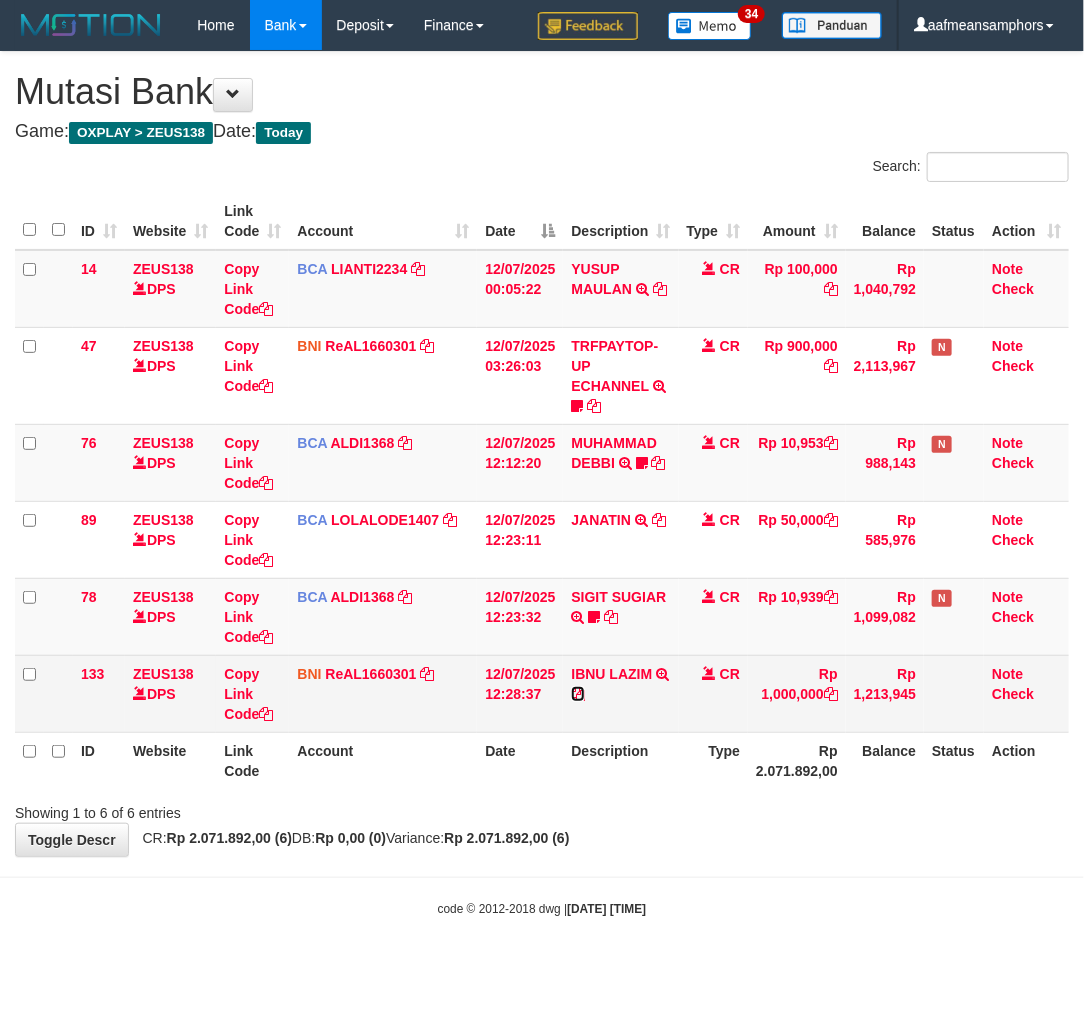 click at bounding box center (578, 694) 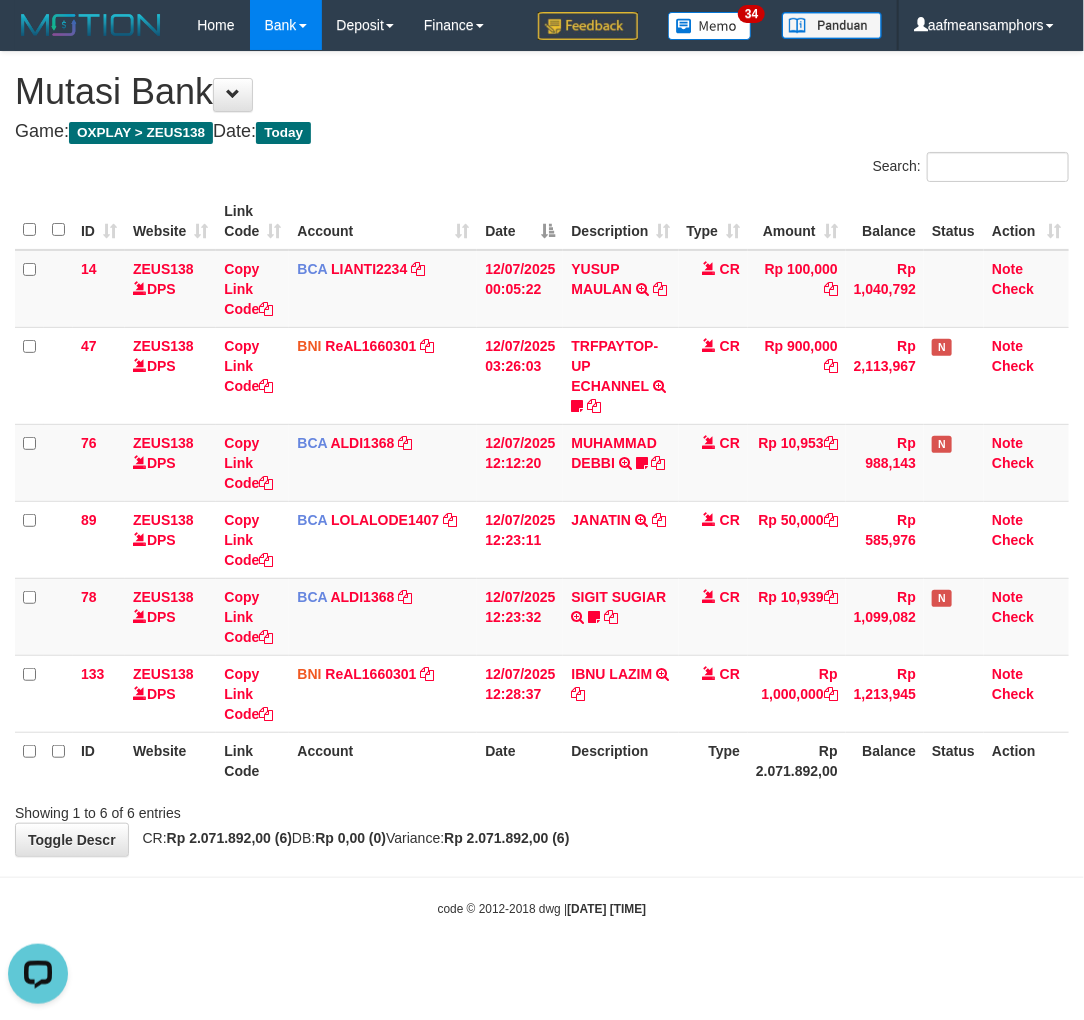 scroll, scrollTop: 0, scrollLeft: 0, axis: both 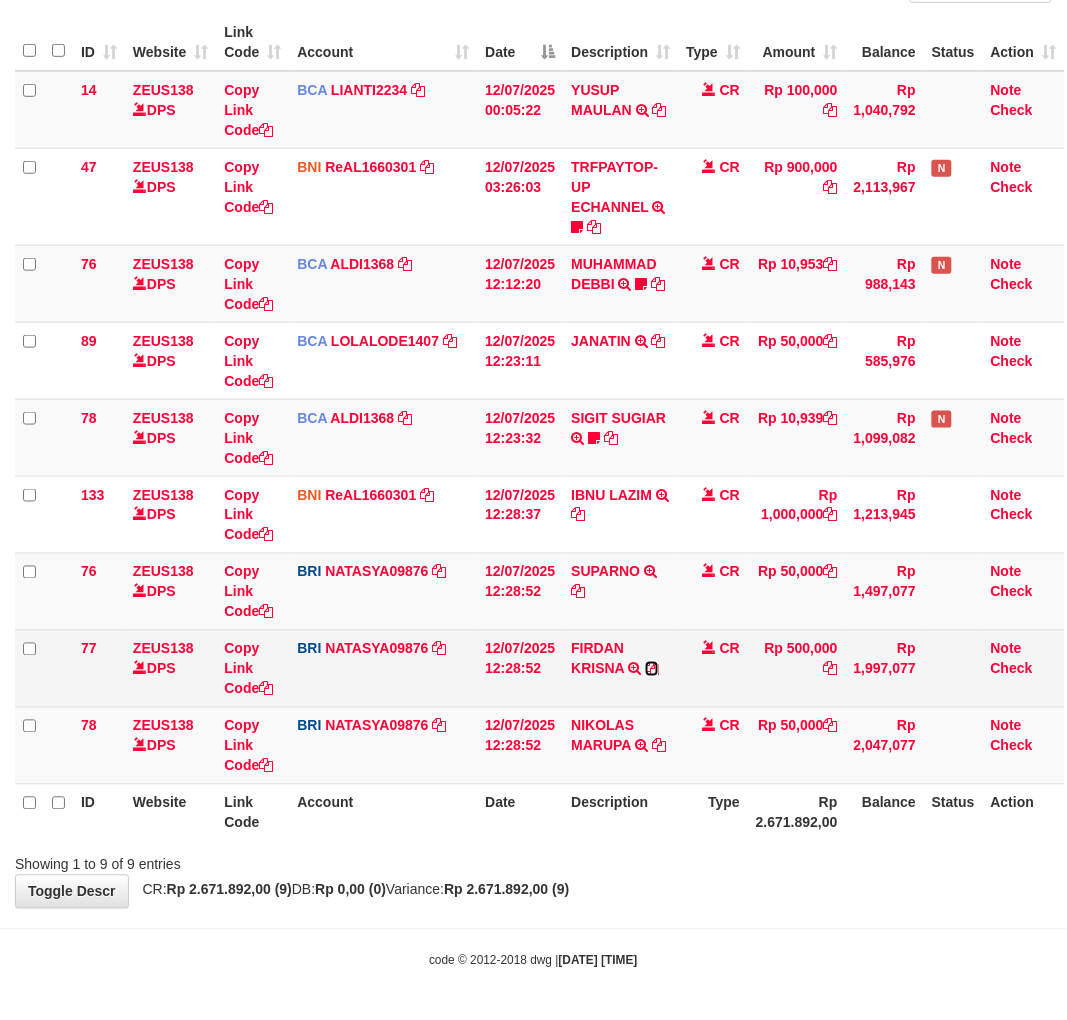 click at bounding box center (652, 669) 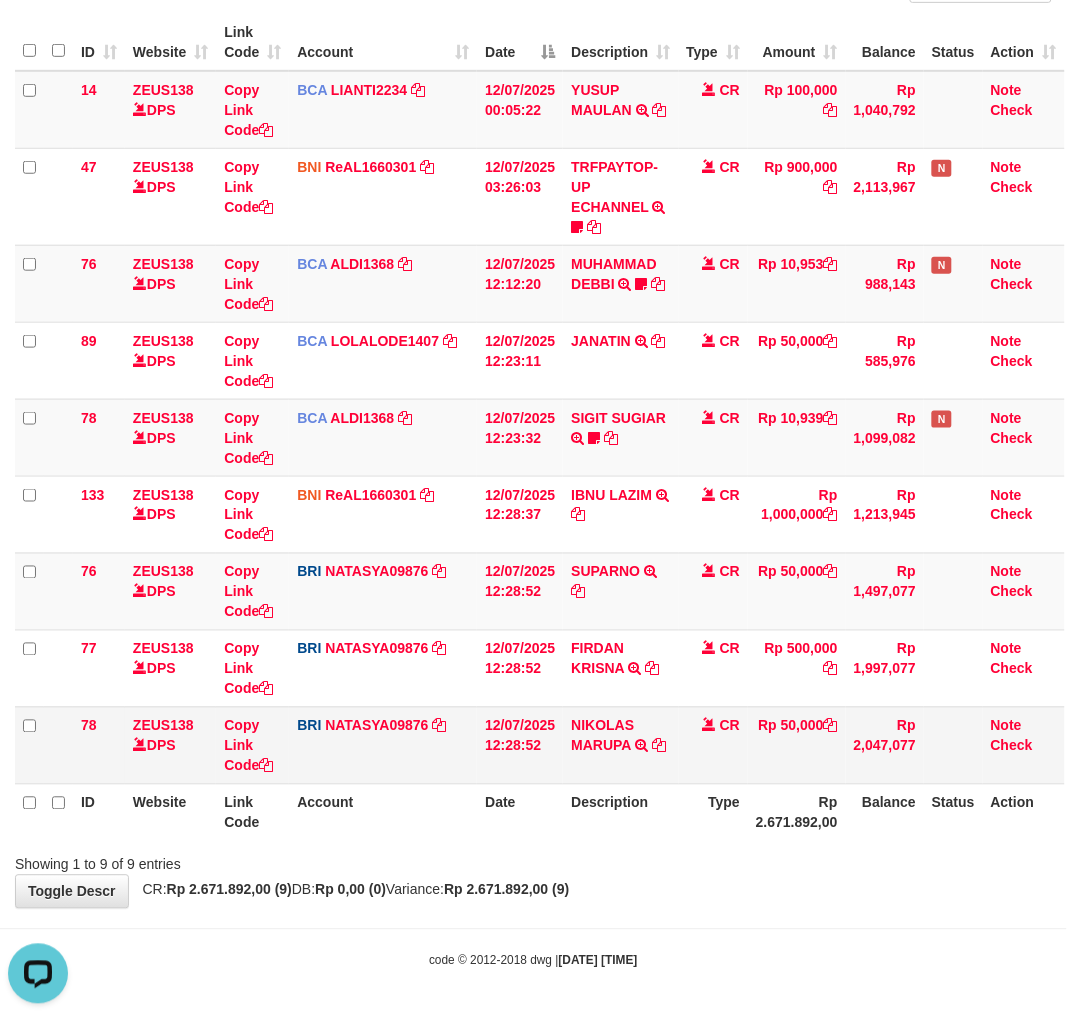 scroll, scrollTop: 0, scrollLeft: 0, axis: both 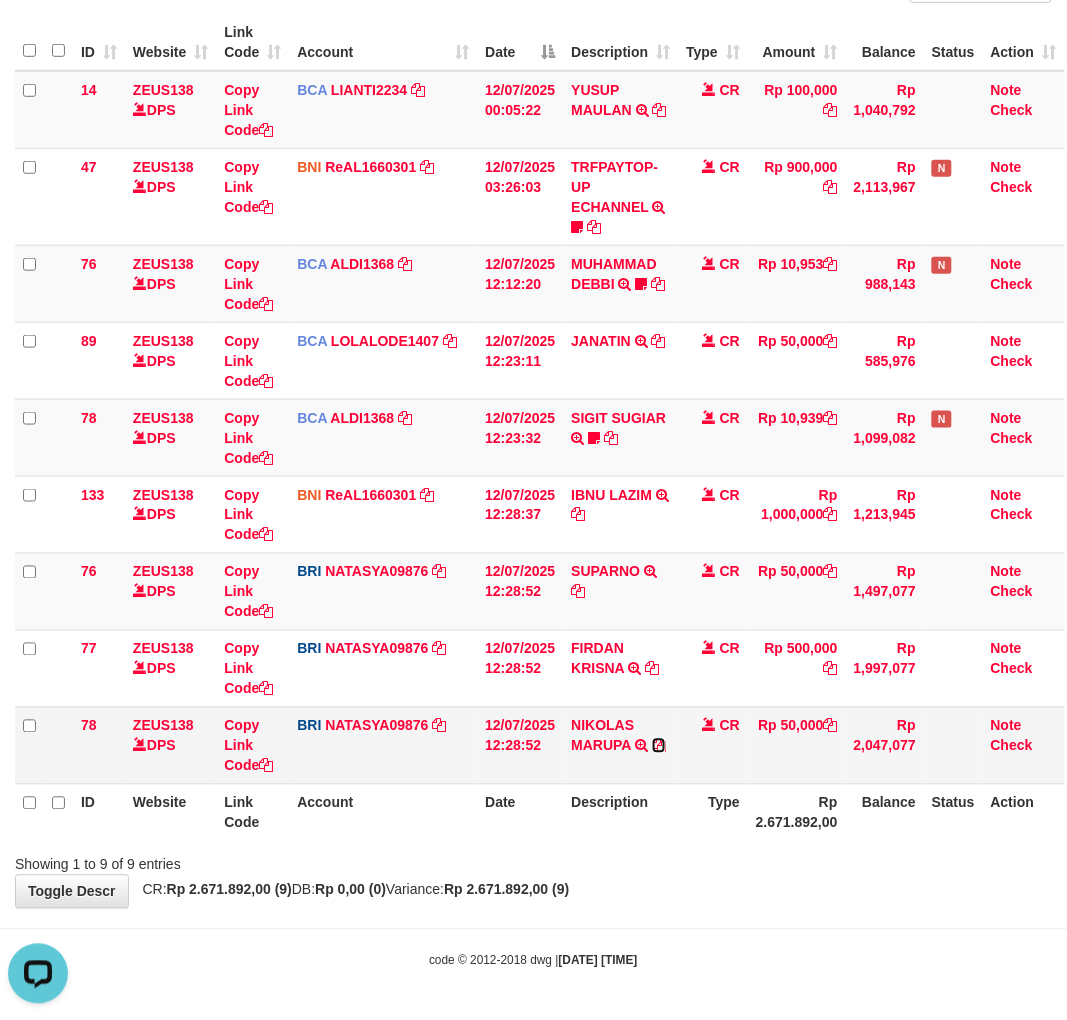 click at bounding box center (659, 746) 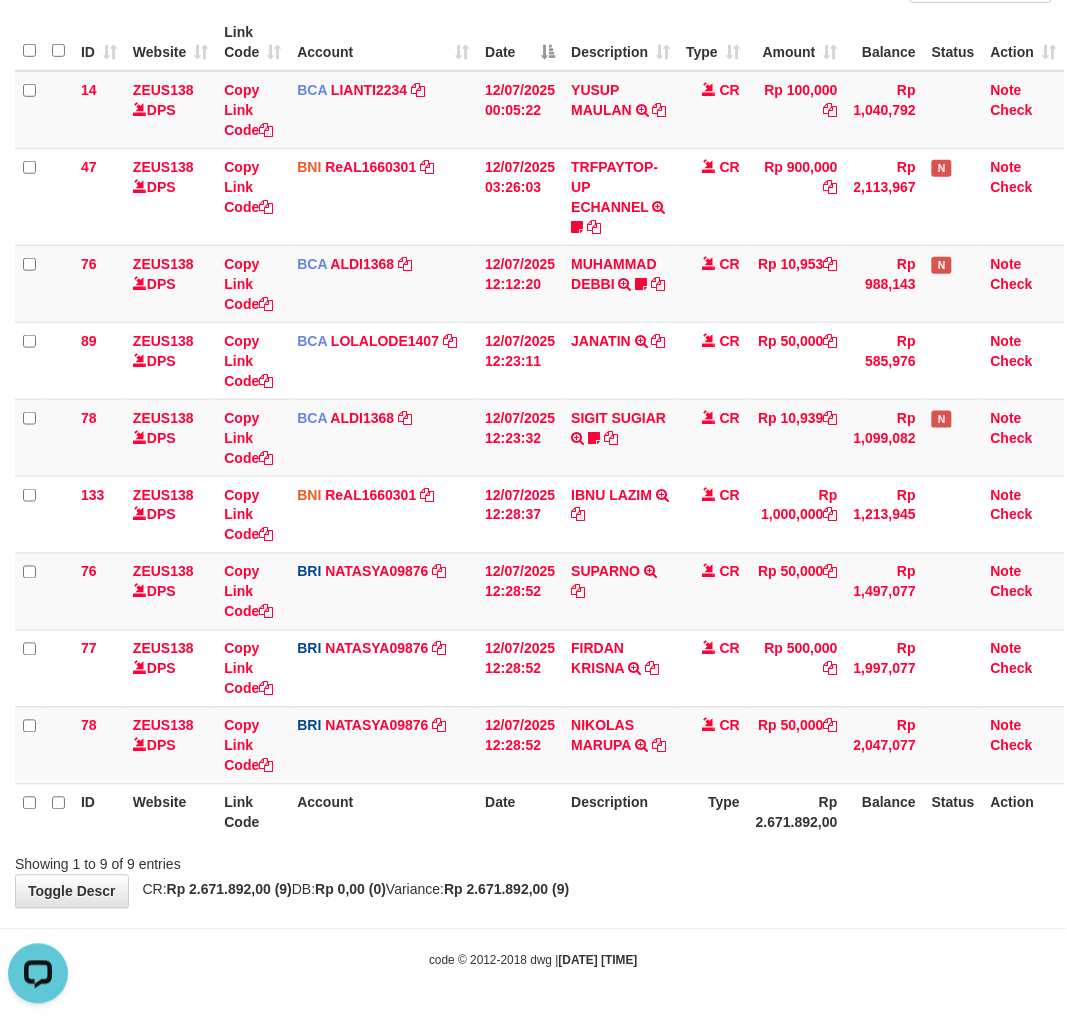 click on "Toggle navigation
Home
Bank
Account List
Load
By Website
Group
[OXPLAY]													ZEUS138
By Load Group (DPS)" at bounding box center [533, 420] 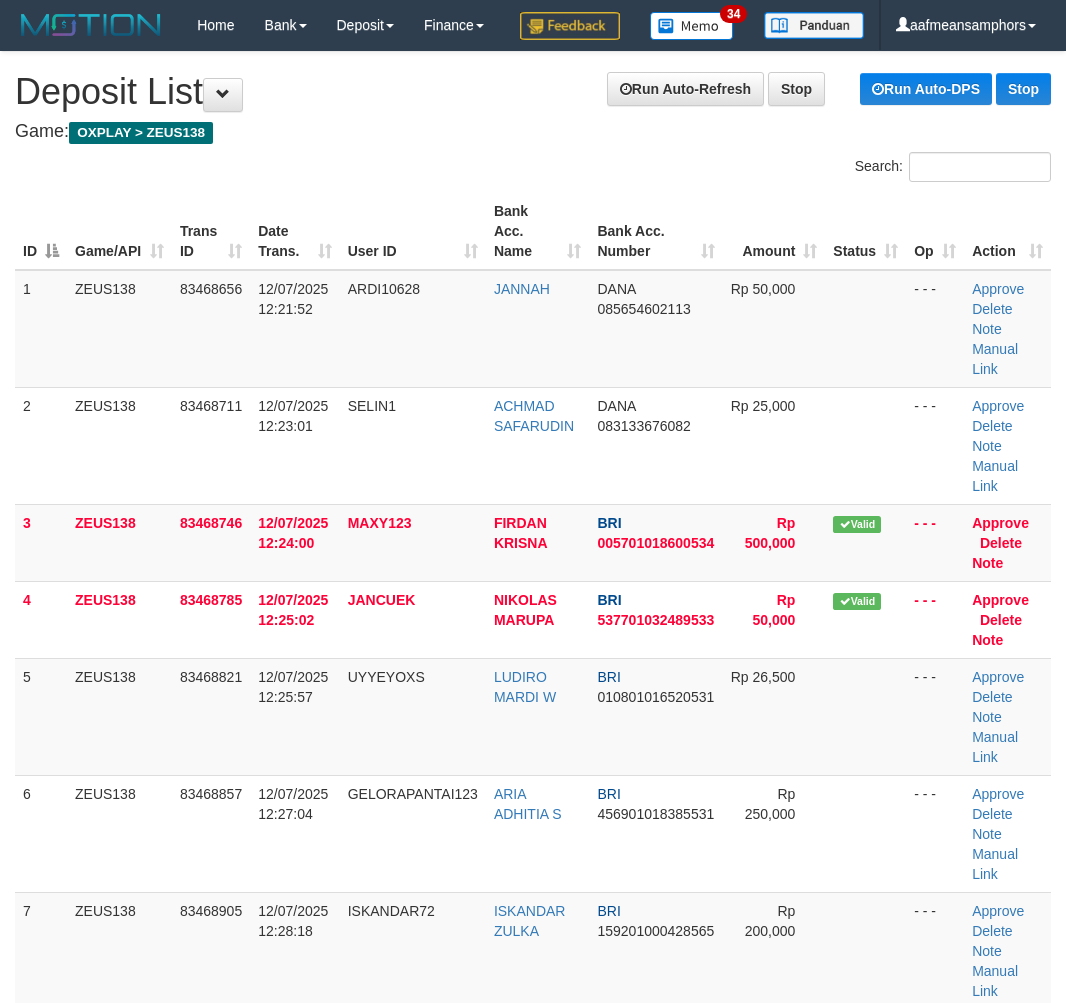scroll, scrollTop: 715, scrollLeft: 0, axis: vertical 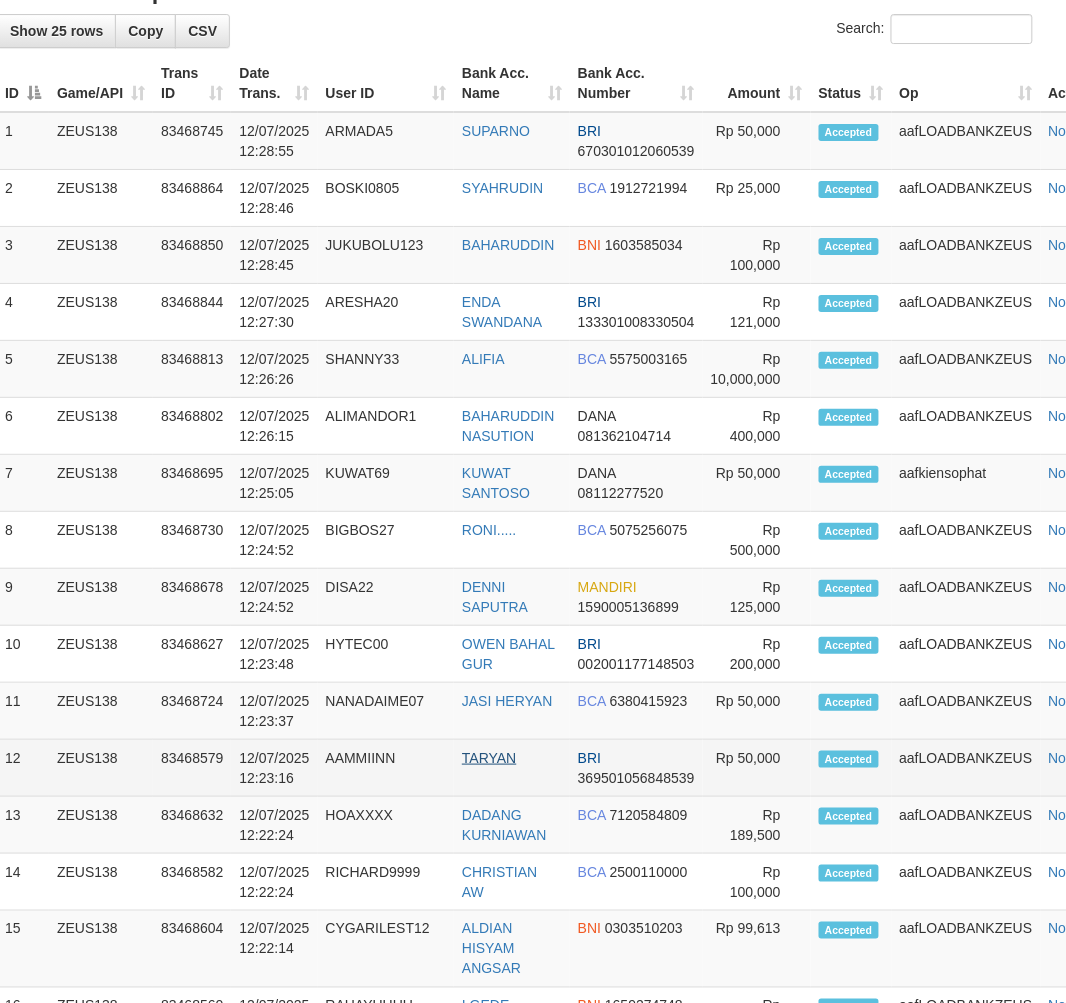 click on "**********" at bounding box center [515, 148] 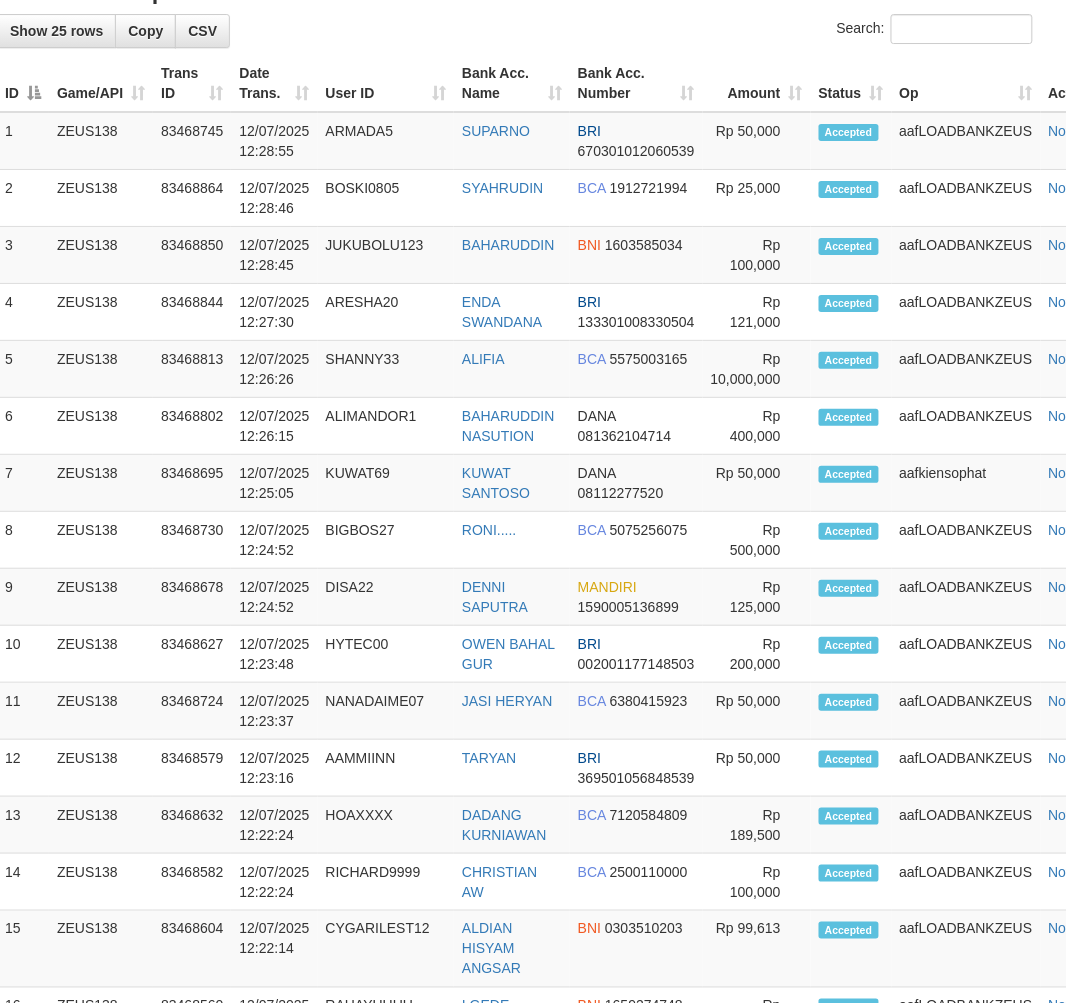 scroll, scrollTop: 78, scrollLeft: 18, axis: both 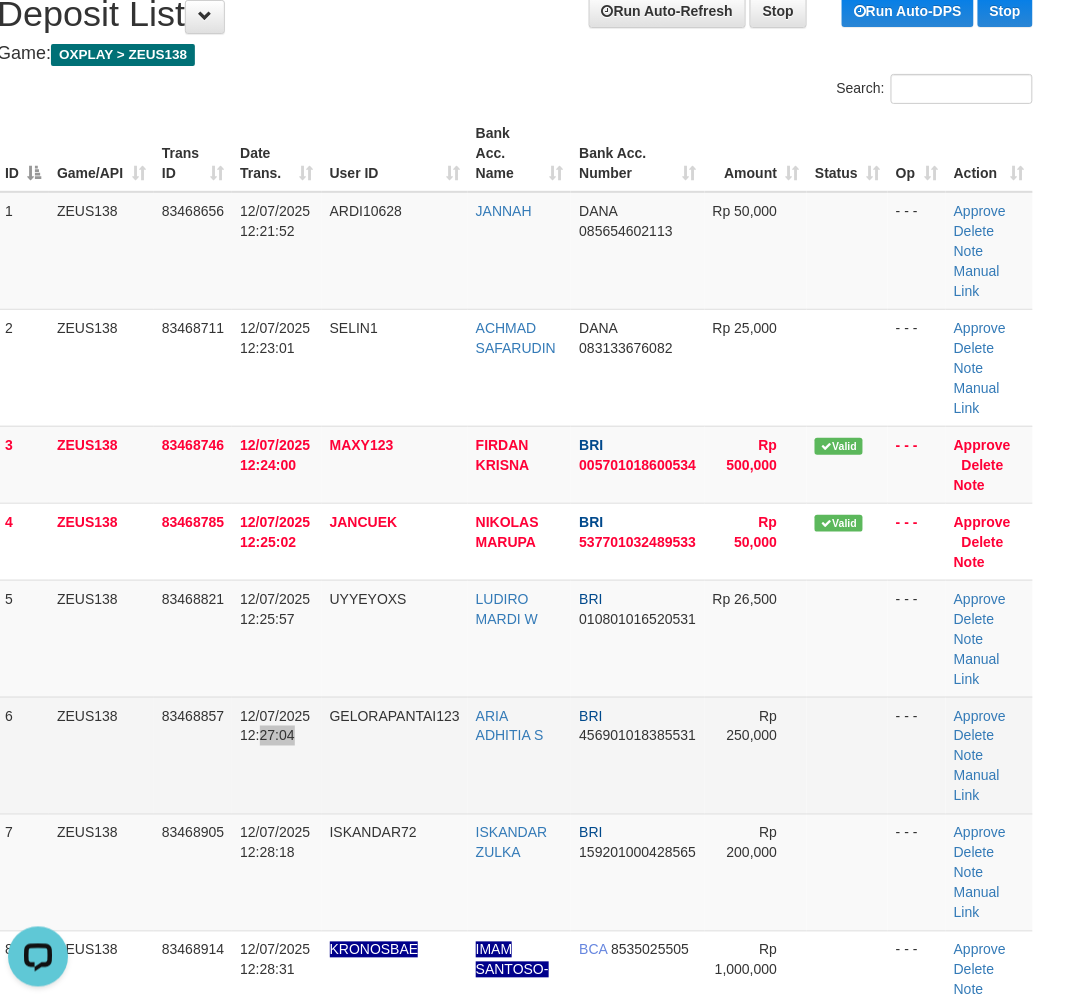click on "6
ZEUS138
83468857
[DATE] [TIME]
GELORAPANTAI123
[FIRST] [LAST]
BRI
456901018385531
Rp 250,000
- - -
Approve
Delete
Note
Manual Link" at bounding box center (515, 755) 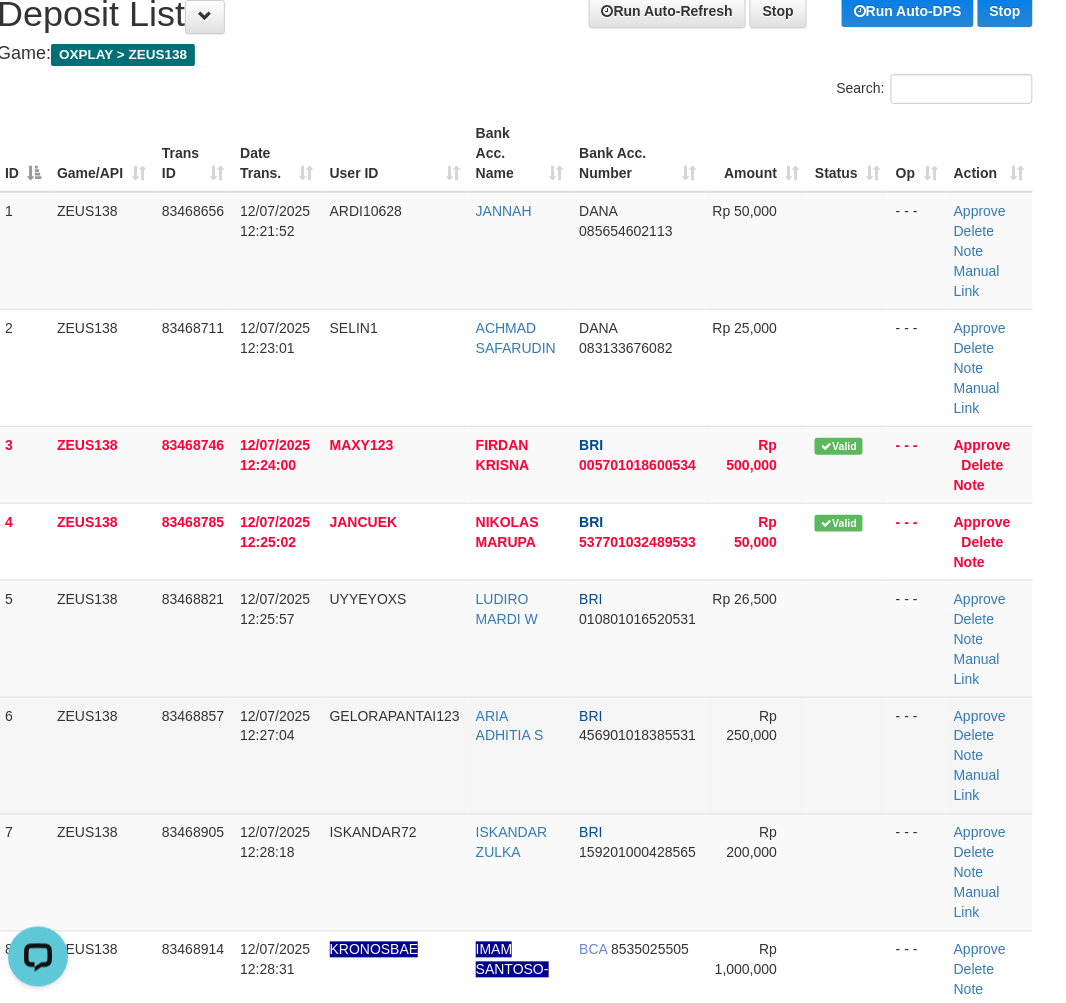 scroll, scrollTop: 301, scrollLeft: 18, axis: both 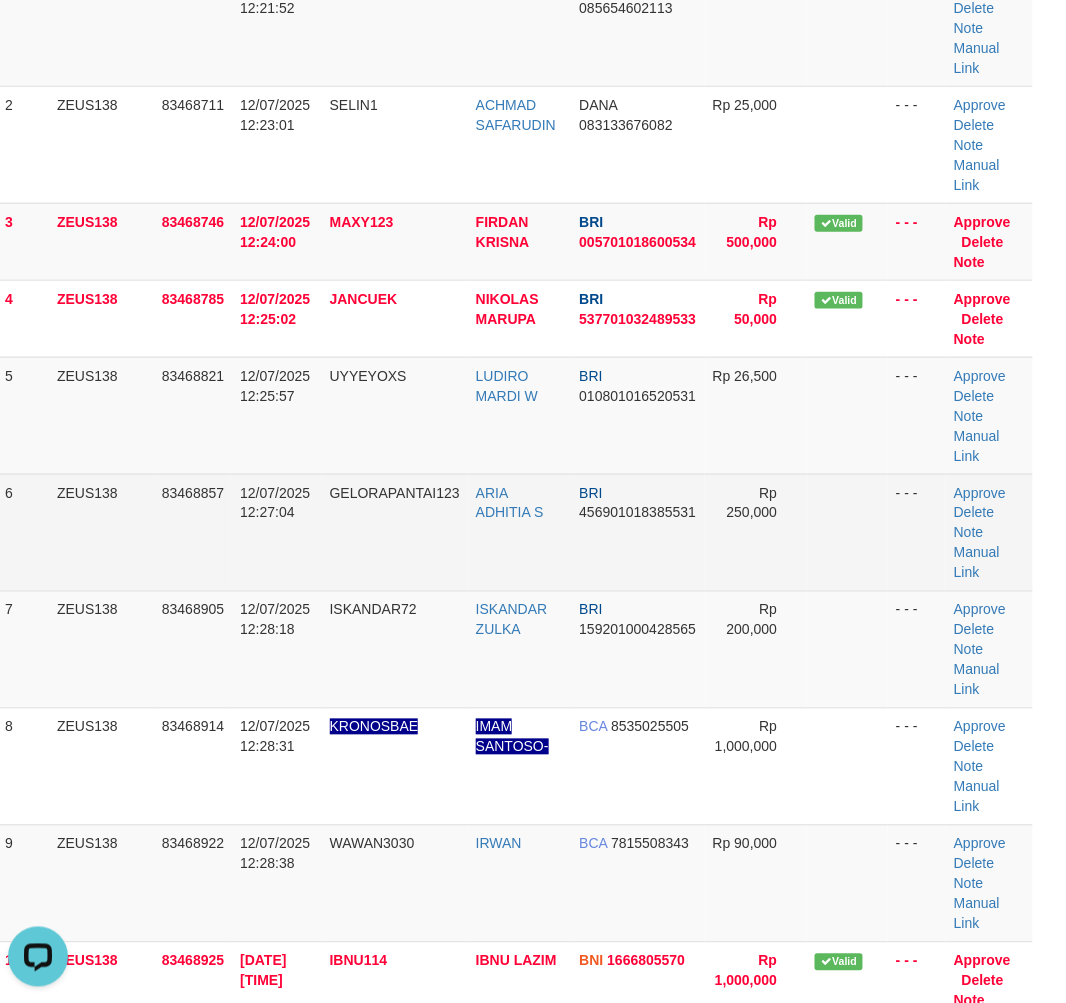 click on "ZEUS138" at bounding box center (101, 532) 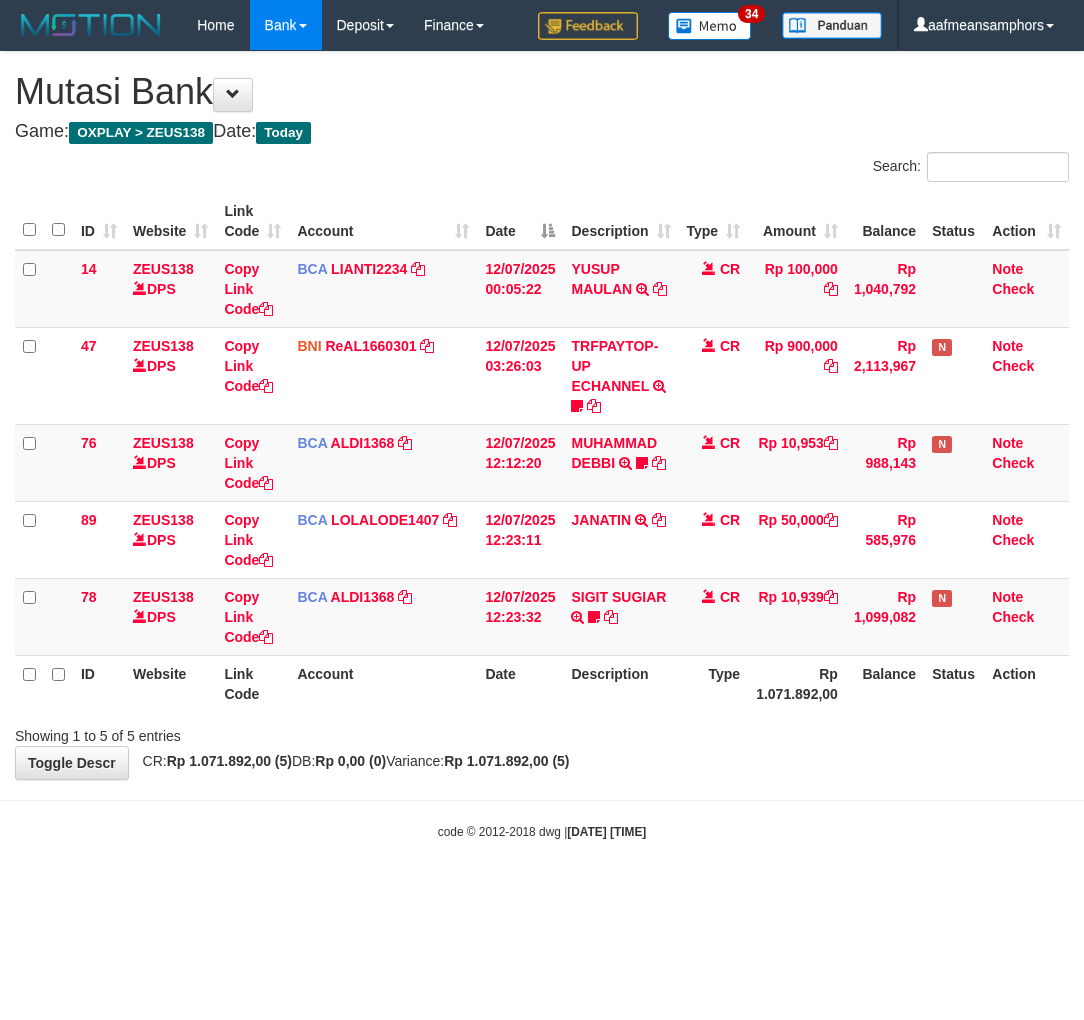 scroll, scrollTop: 0, scrollLeft: 0, axis: both 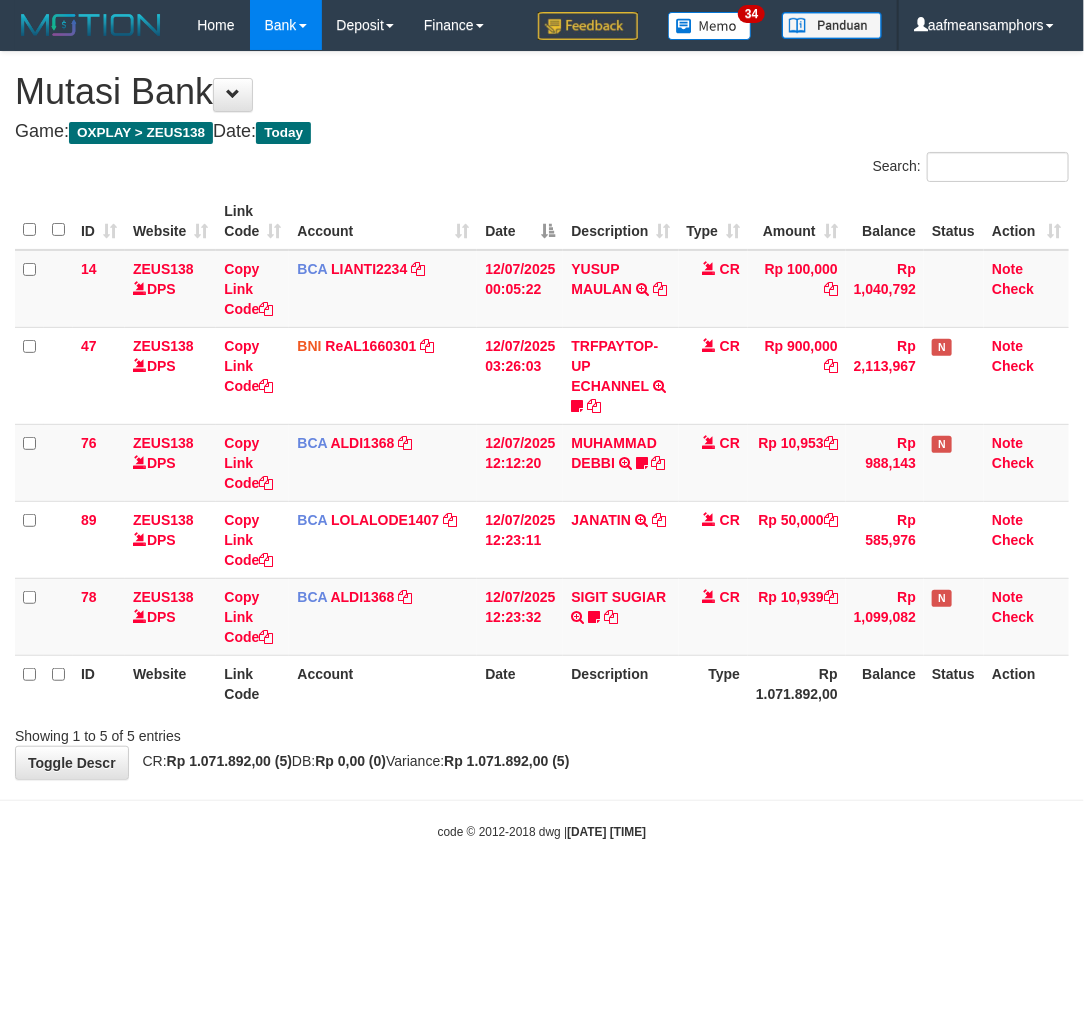 click on "Toggle navigation
Home
Bank
Account List
Load
By Website
Group
[OXPLAY]													ZEUS138
By Load Group (DPS)" at bounding box center [542, 445] 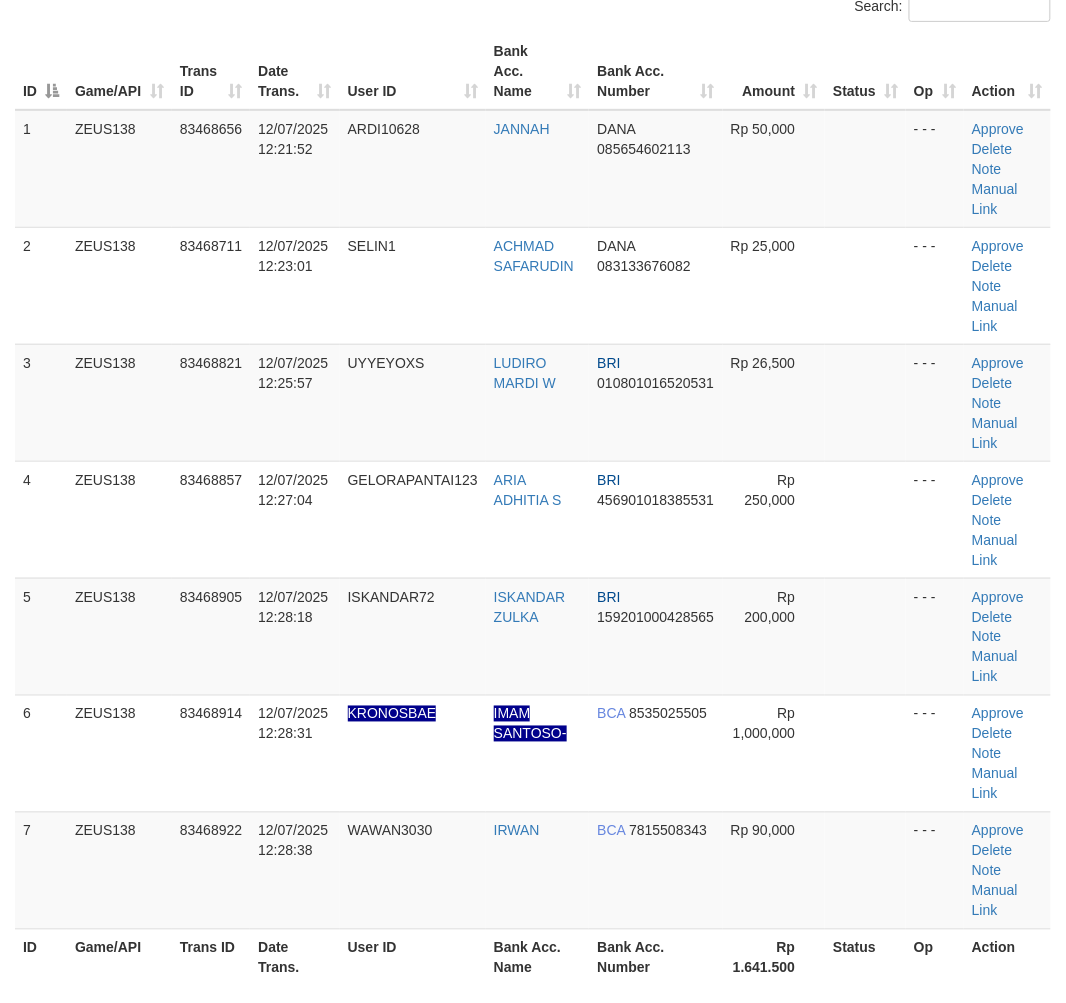 scroll, scrollTop: 210, scrollLeft: 0, axis: vertical 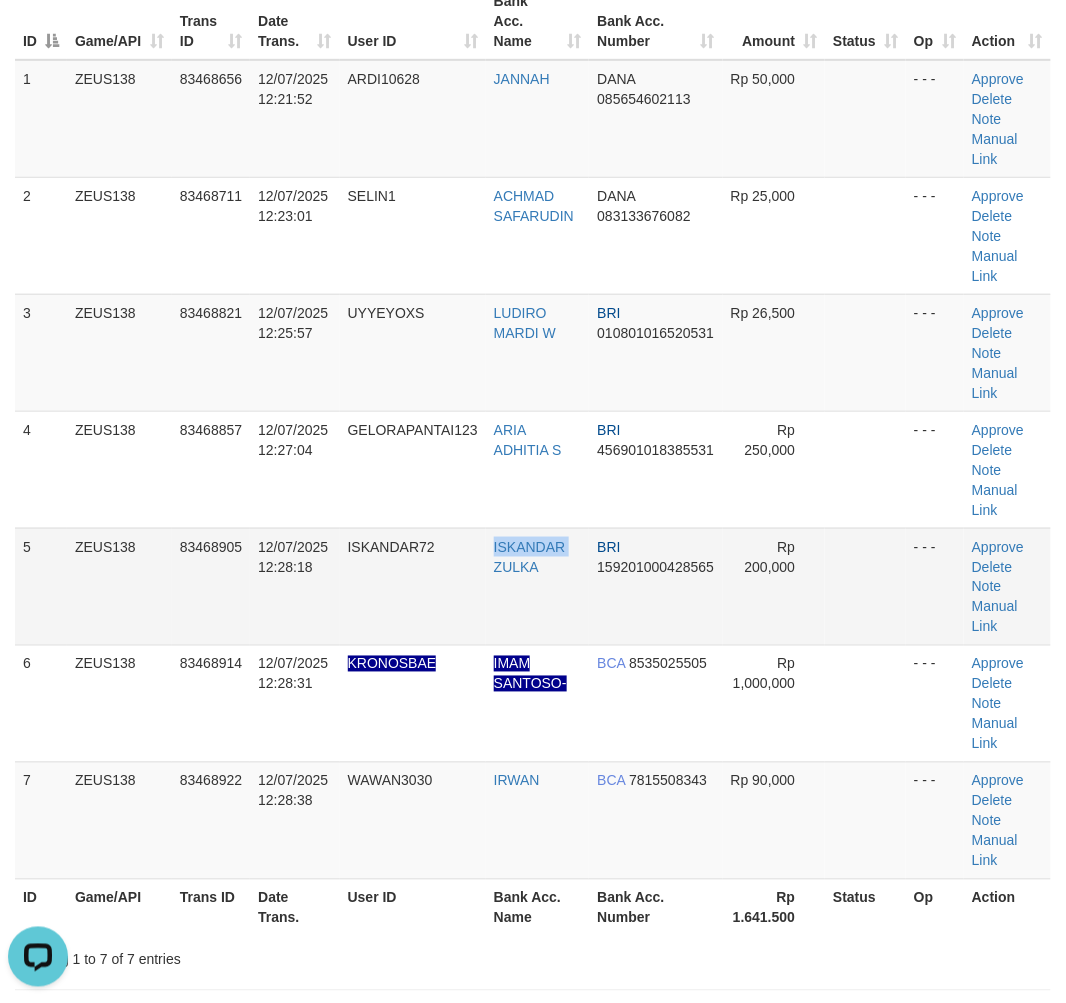 click on "5
ZEUS138
83468905
12/07/2025 12:28:18
ISKANDAR72
ISKANDAR ZULKA
BRI
159201000428565
Rp 200,000
- - -
Approve
Delete
Note
Manual Link" at bounding box center (533, 586) 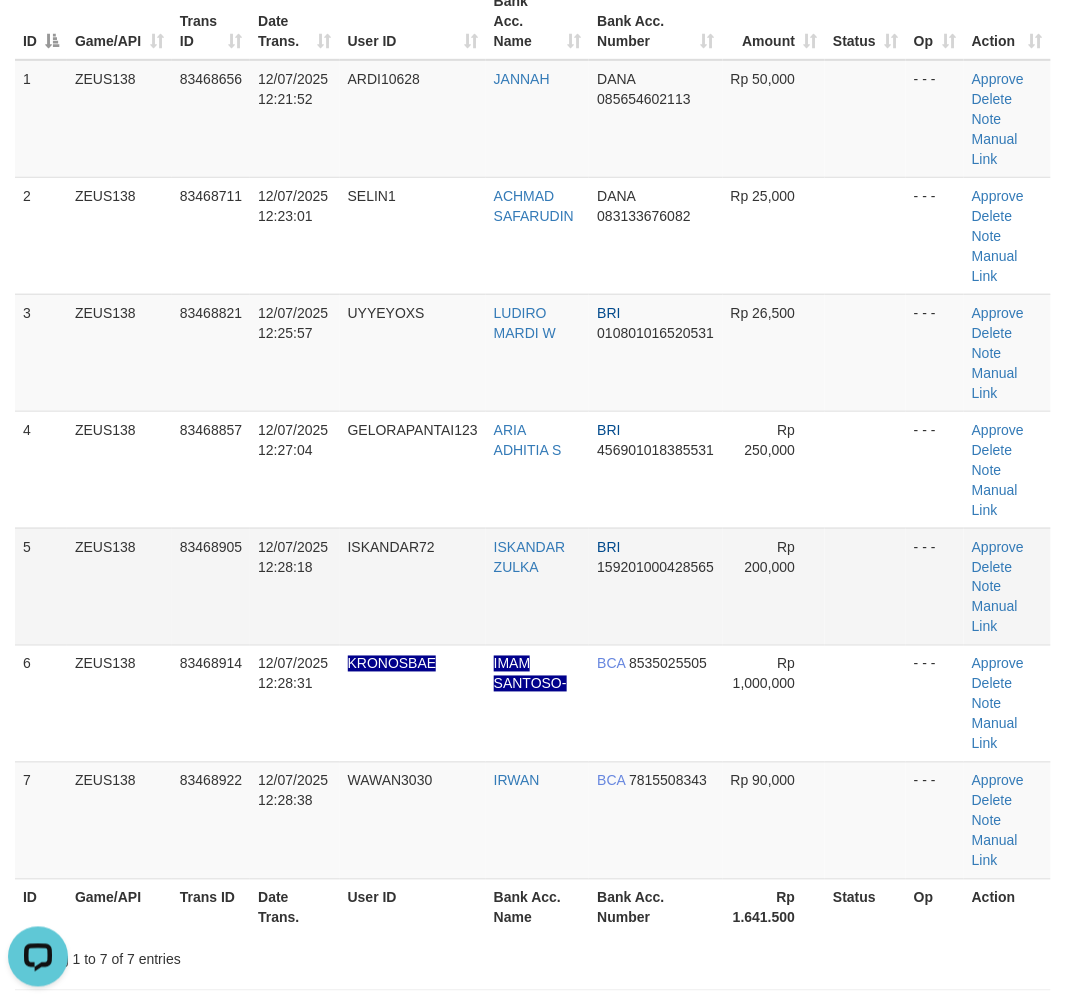 drag, startPoint x: 388, startPoint y: 618, endPoint x: 374, endPoint y: 621, distance: 14.3178215 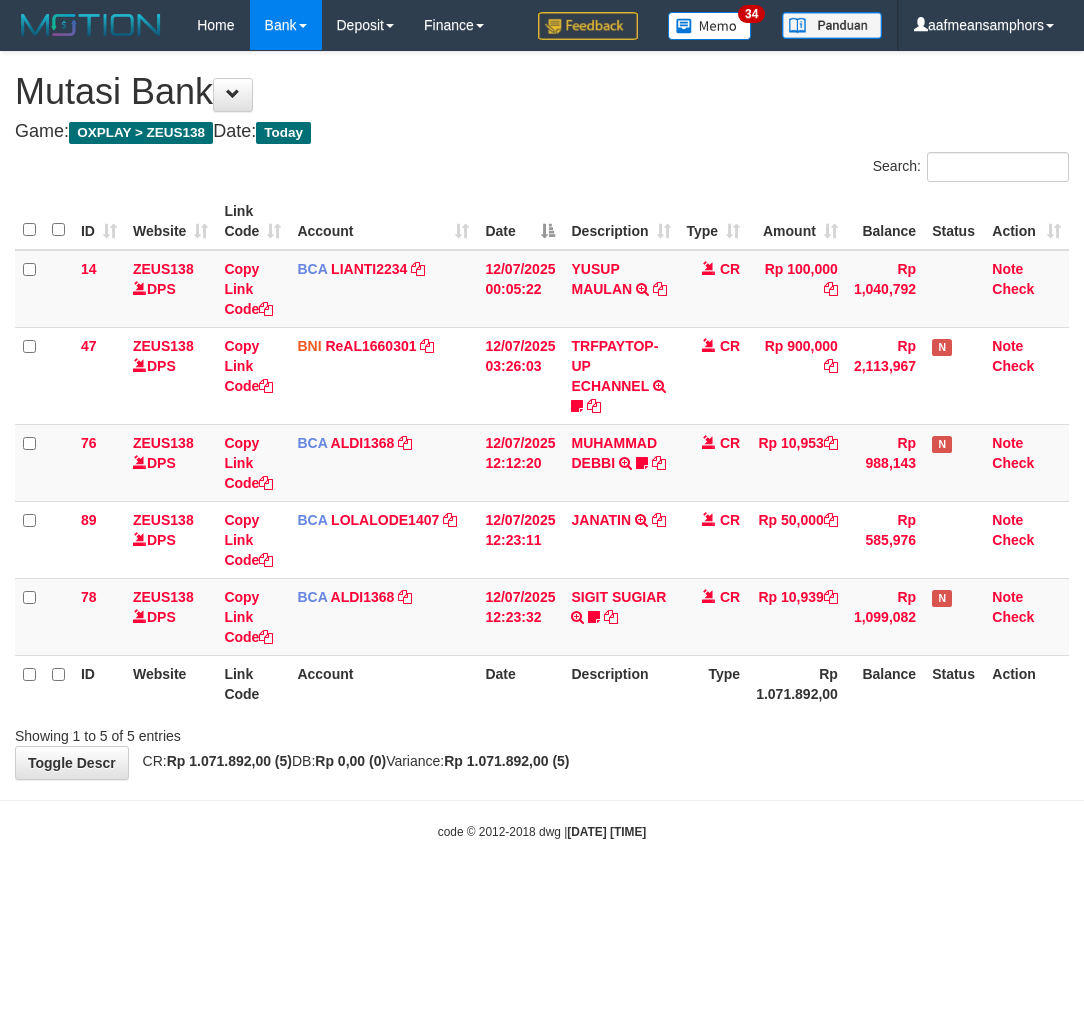 scroll, scrollTop: 0, scrollLeft: 0, axis: both 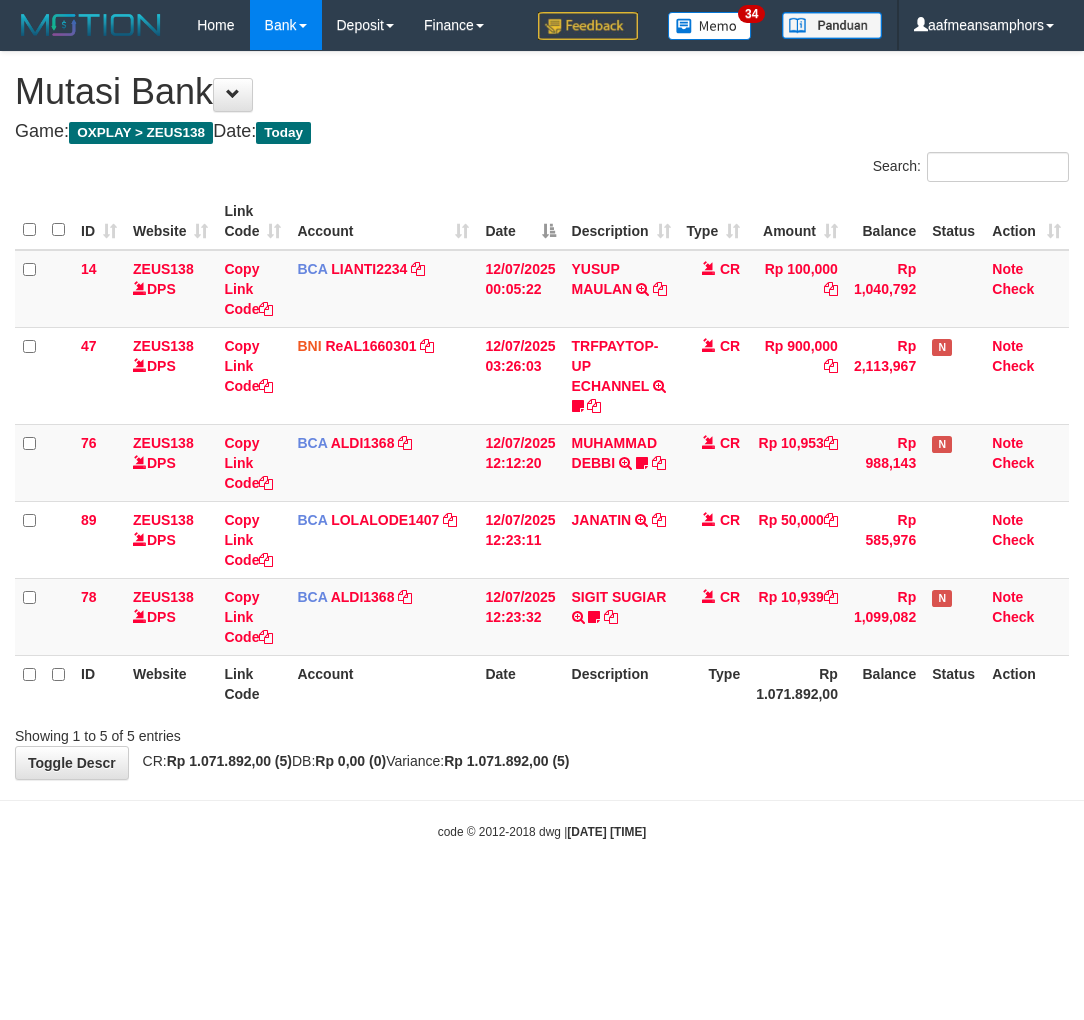 click on "**********" at bounding box center [542, 415] 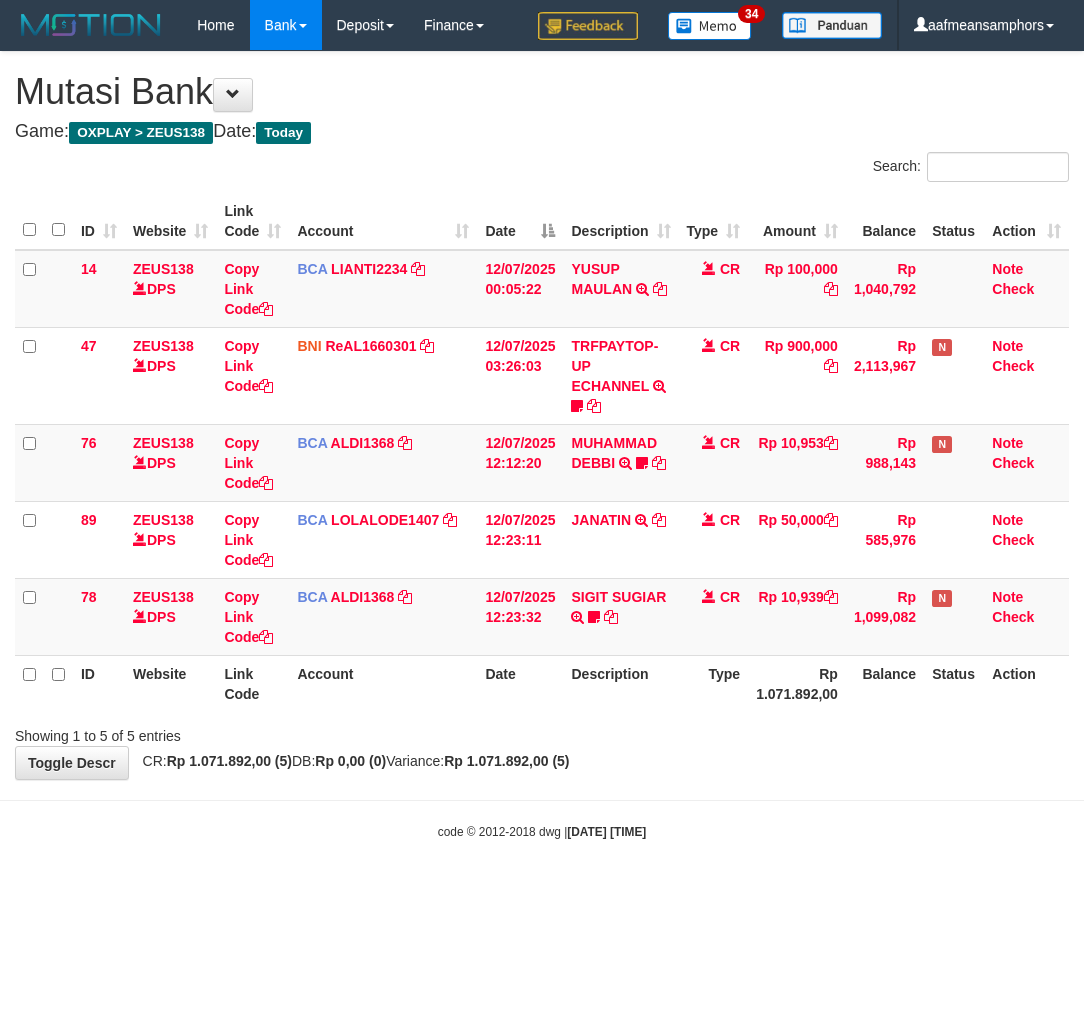 scroll, scrollTop: 0, scrollLeft: 0, axis: both 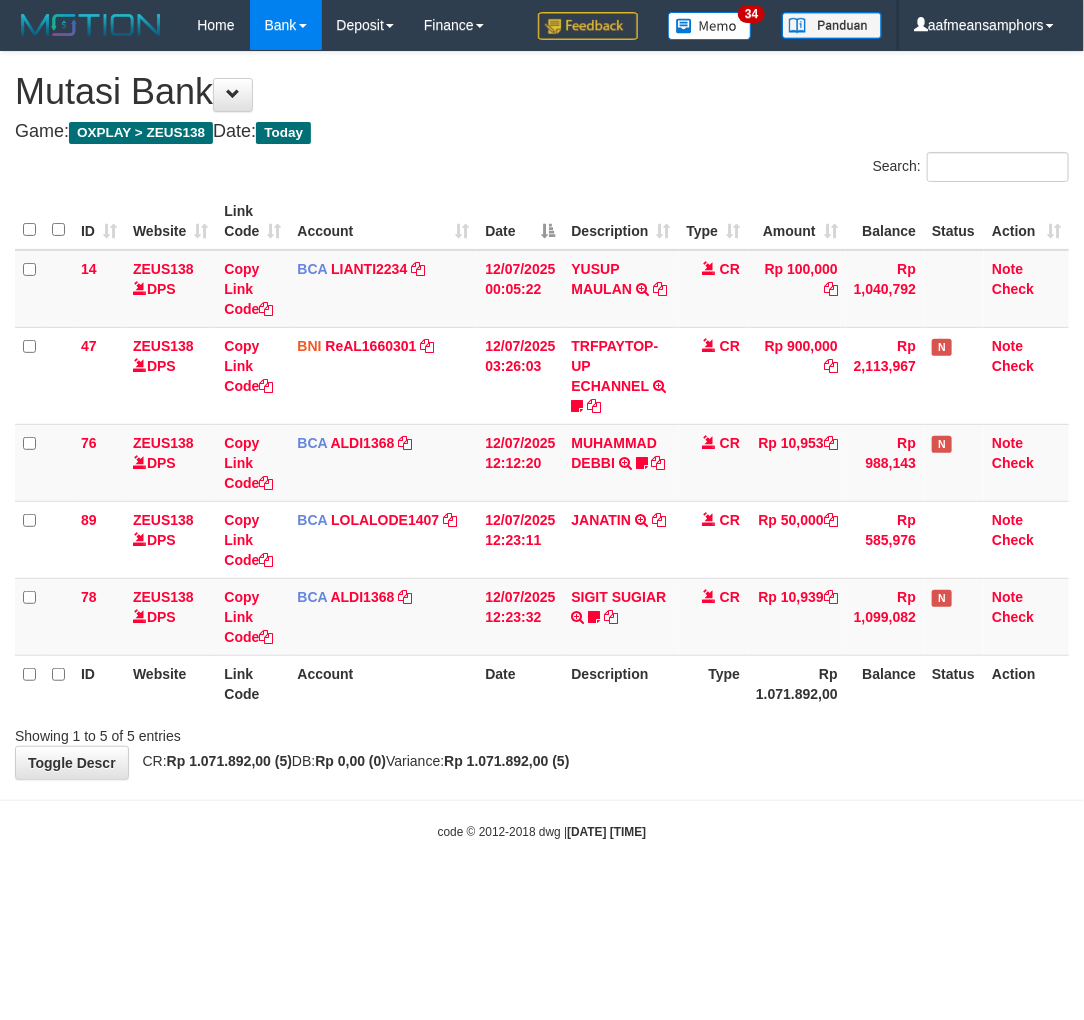 drag, startPoint x: 0, startPoint y: 0, endPoint x: 730, endPoint y: 764, distance: 1056.691 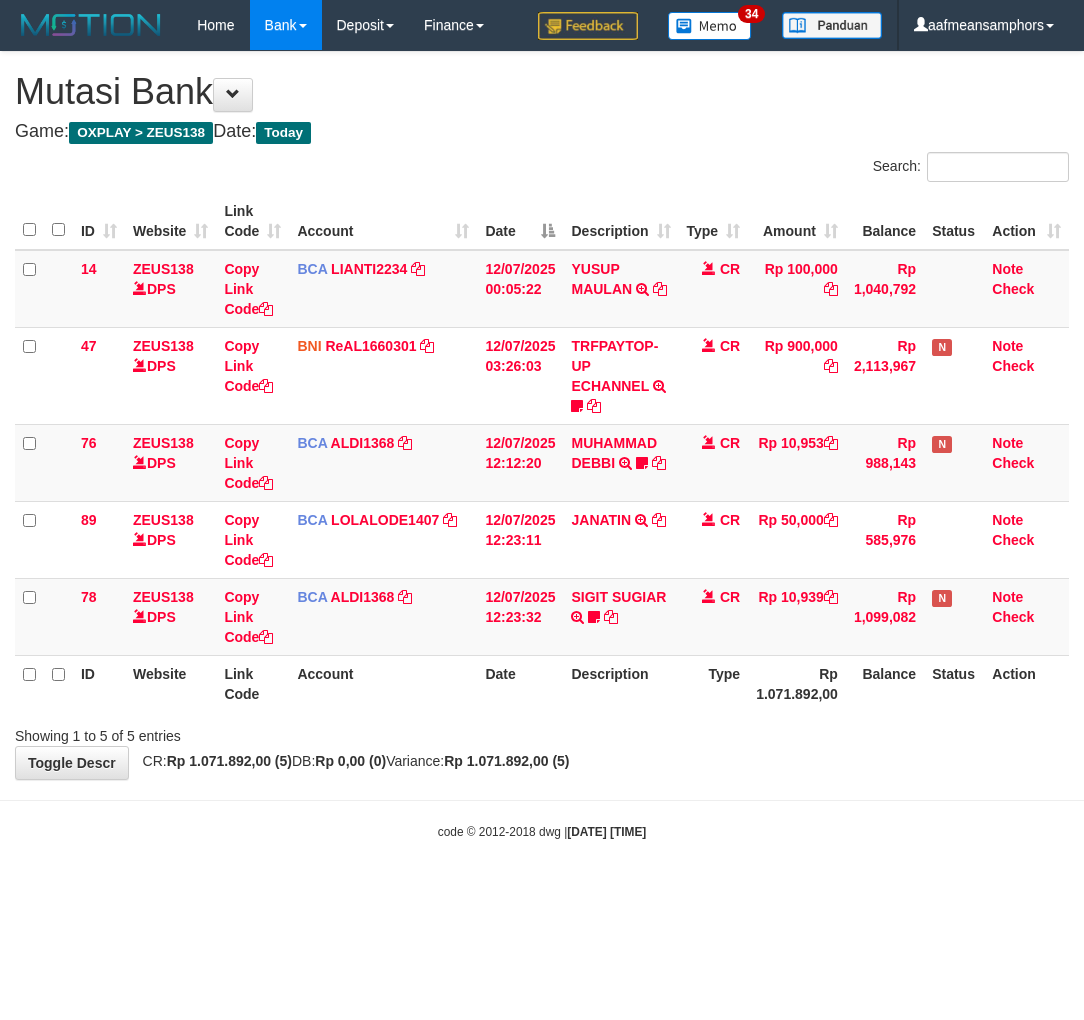 scroll, scrollTop: 0, scrollLeft: 0, axis: both 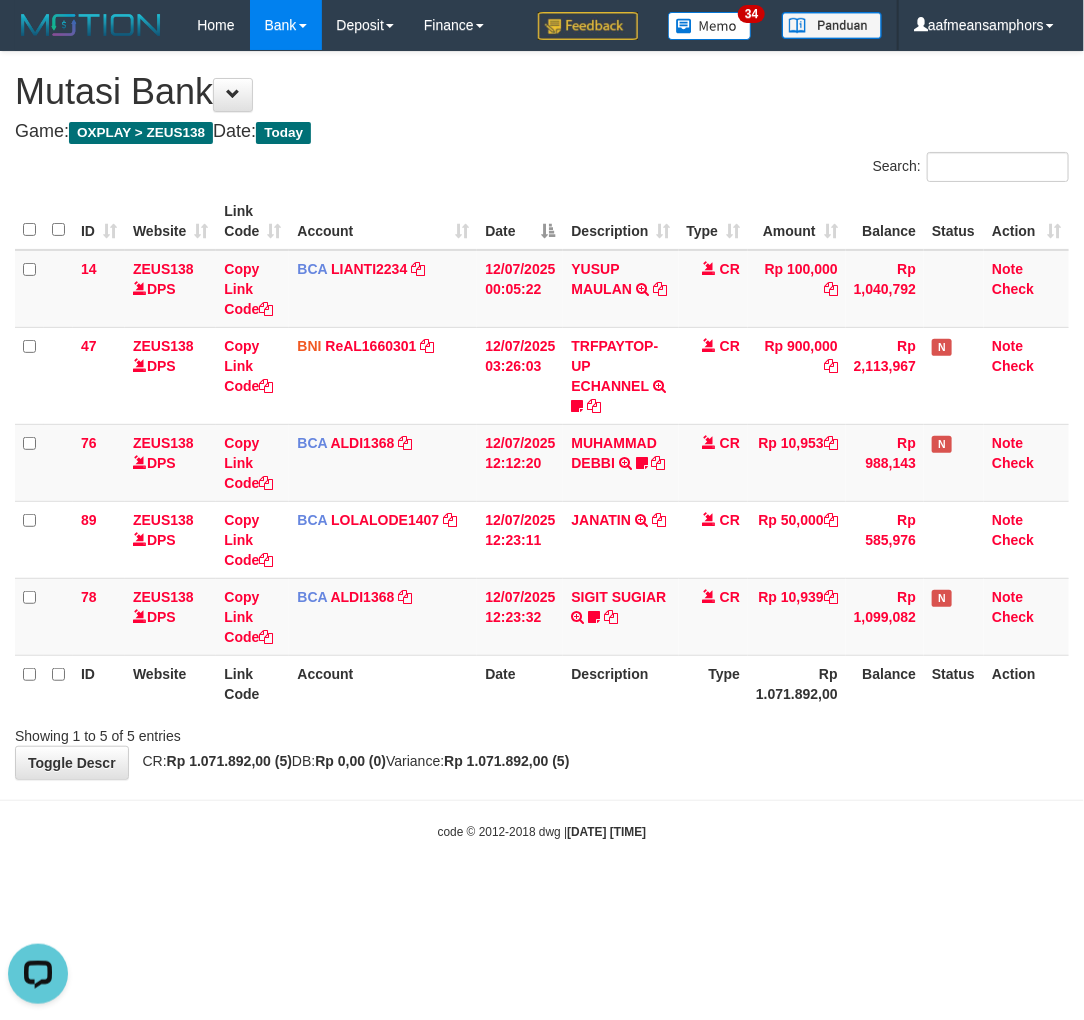 click on "**********" at bounding box center (542, 415) 